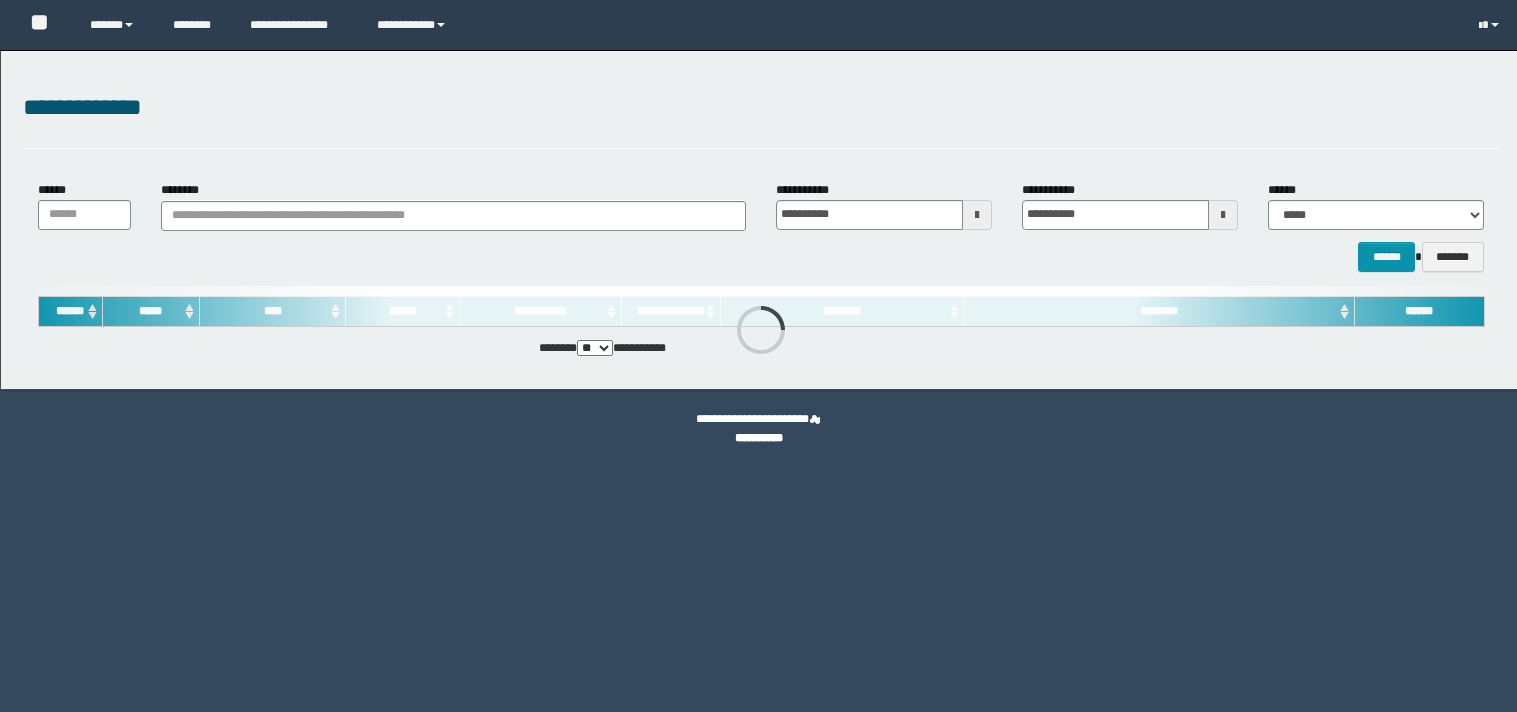 scroll, scrollTop: 0, scrollLeft: 0, axis: both 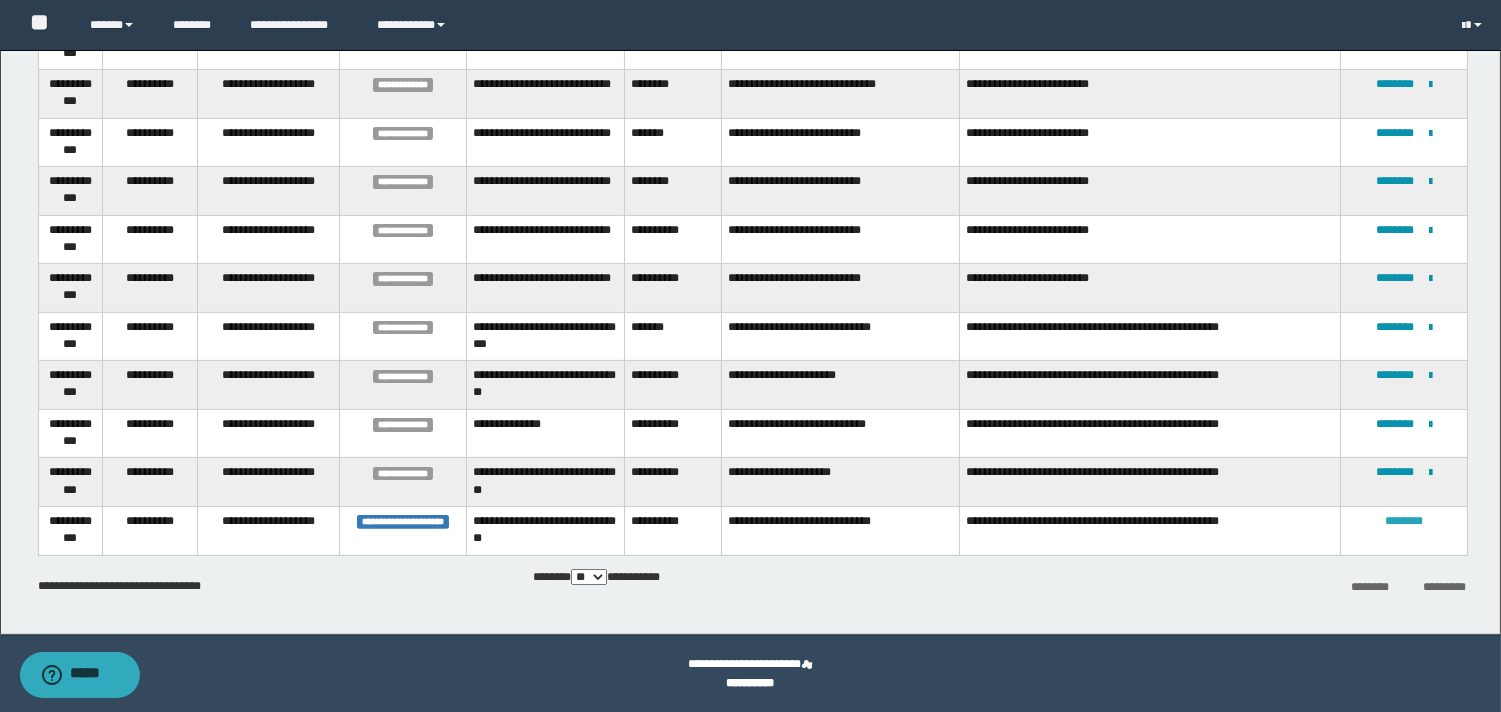 click on "********" at bounding box center (1404, 521) 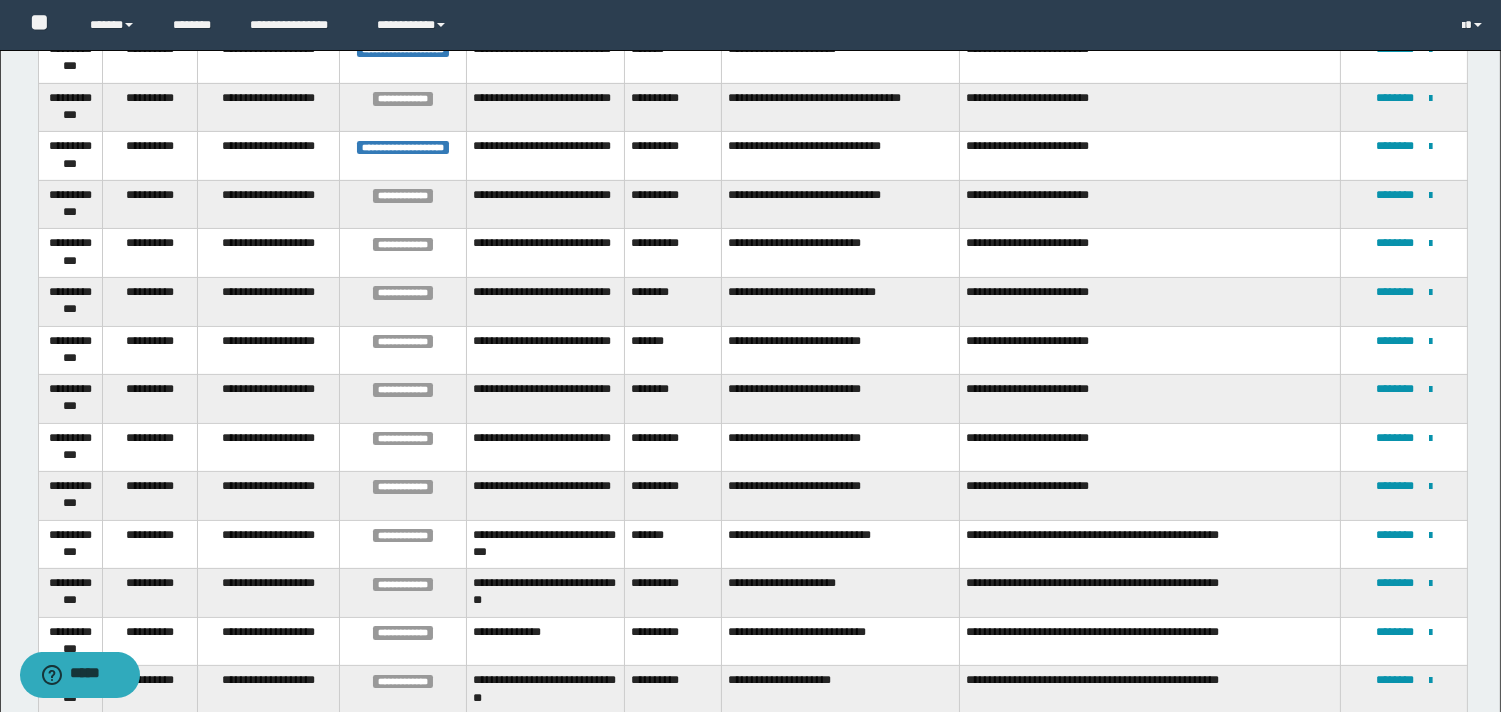 scroll, scrollTop: 1166, scrollLeft: 0, axis: vertical 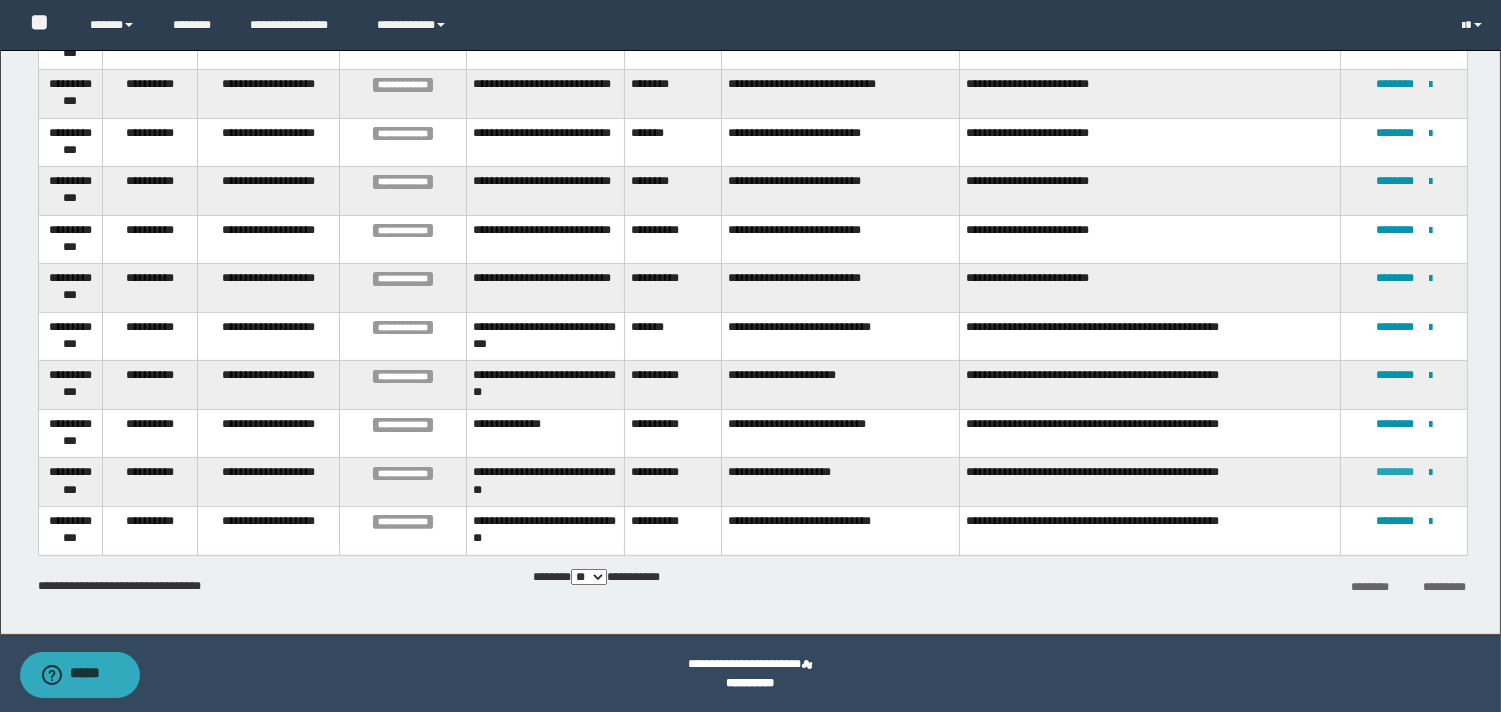 click on "********" at bounding box center [1395, 472] 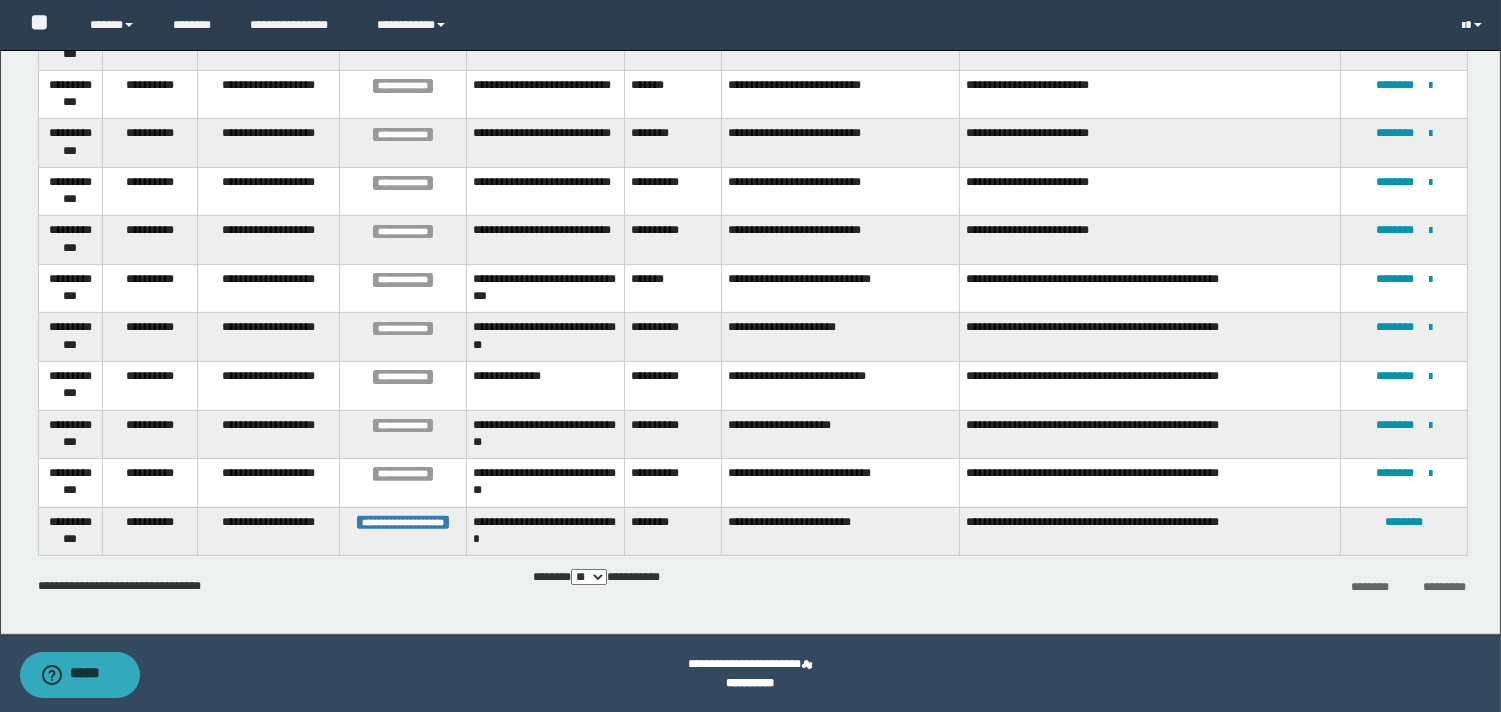 scroll, scrollTop: 1166, scrollLeft: 0, axis: vertical 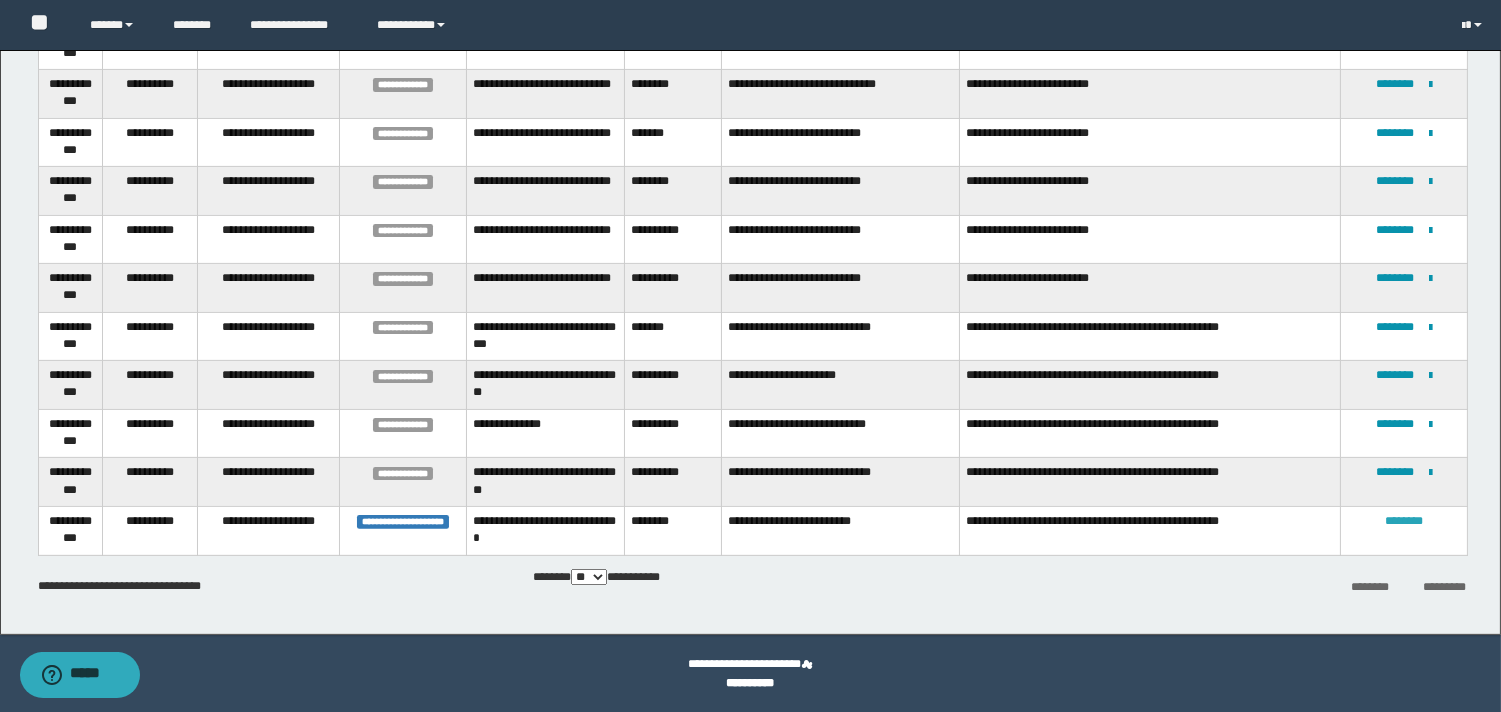 click on "********" at bounding box center [1404, 521] 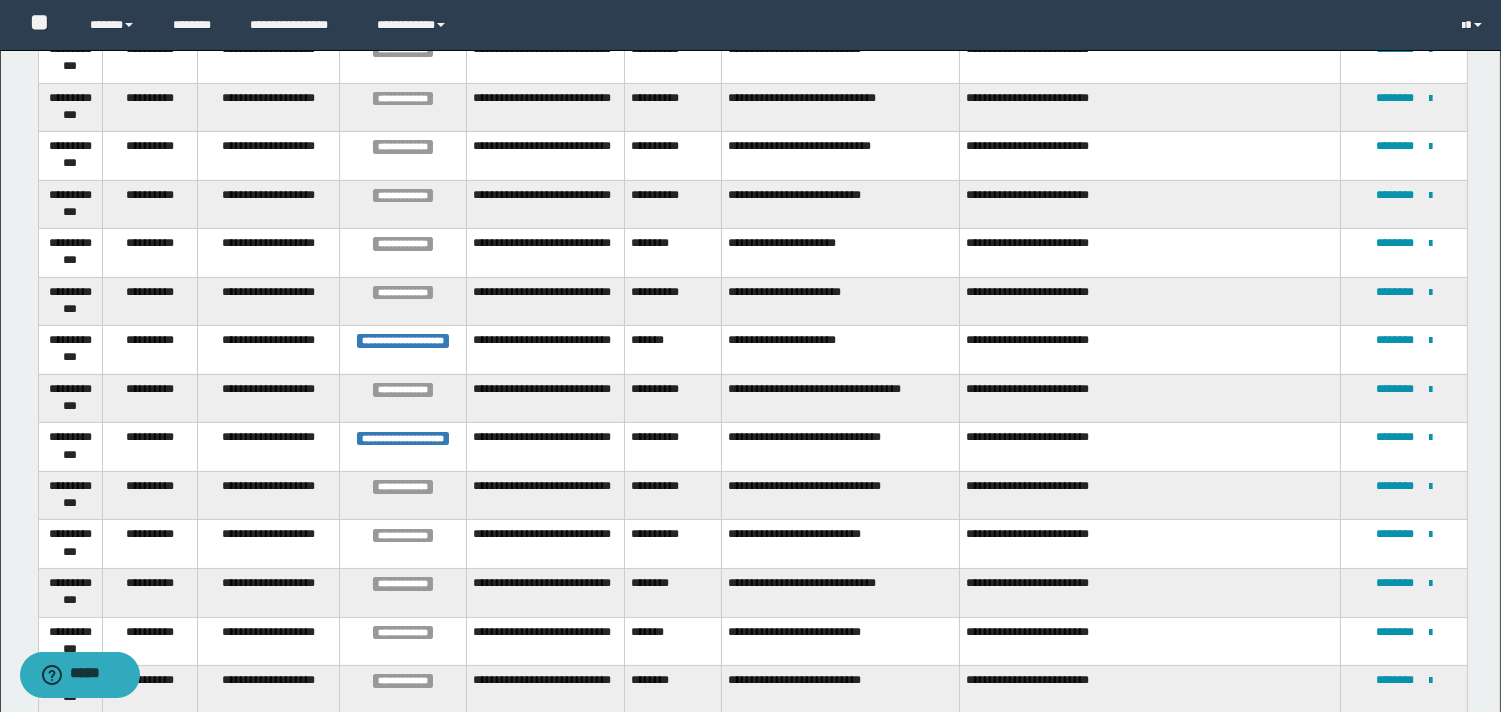 scroll, scrollTop: 1166, scrollLeft: 0, axis: vertical 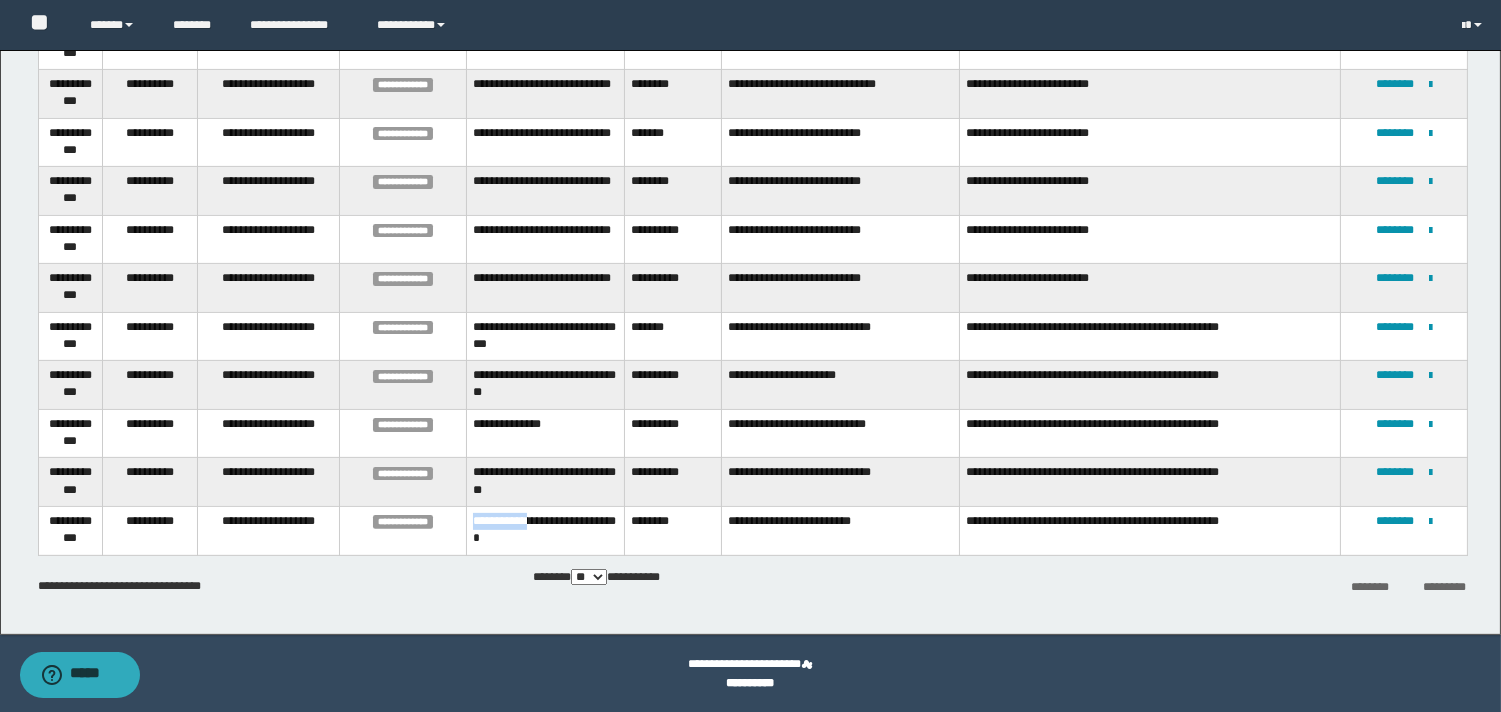 click on "**********" at bounding box center (545, 530) 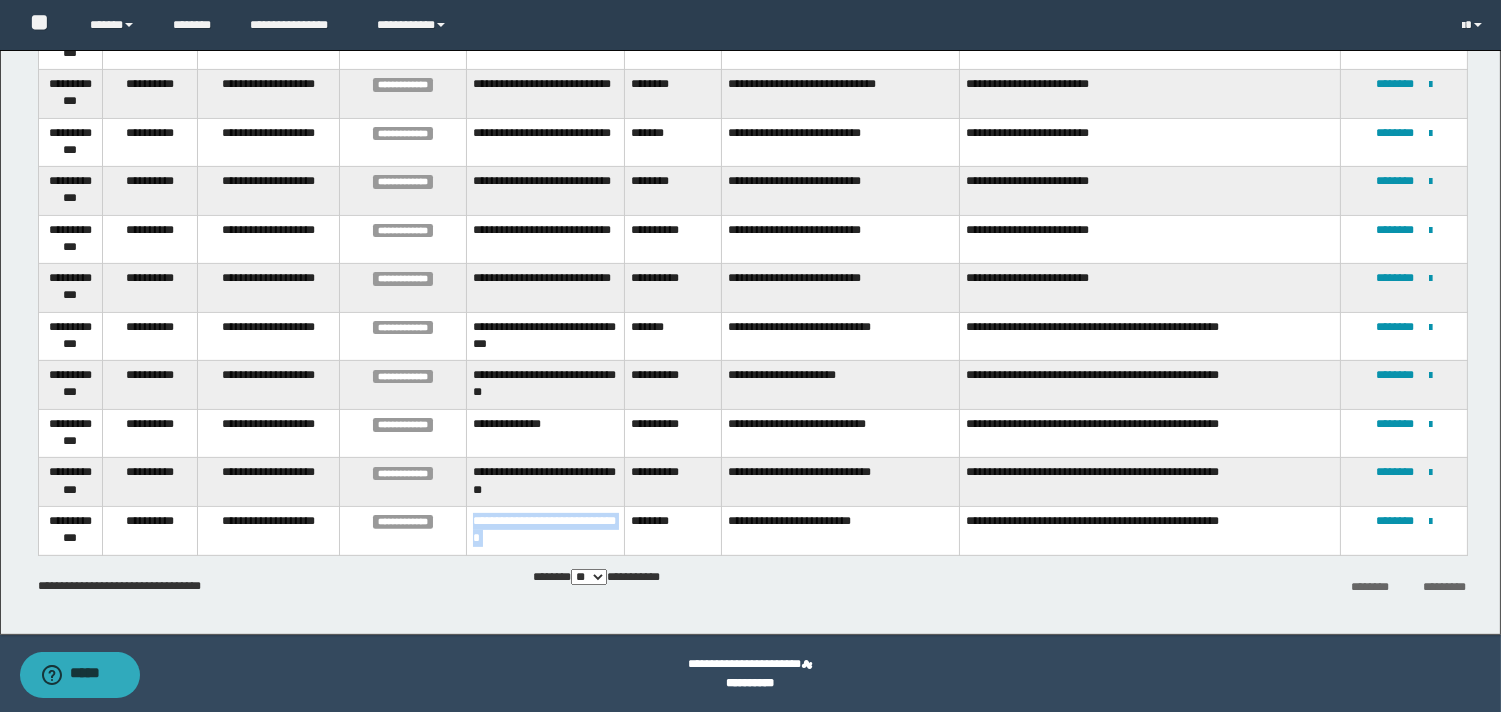 click on "**********" at bounding box center [545, 530] 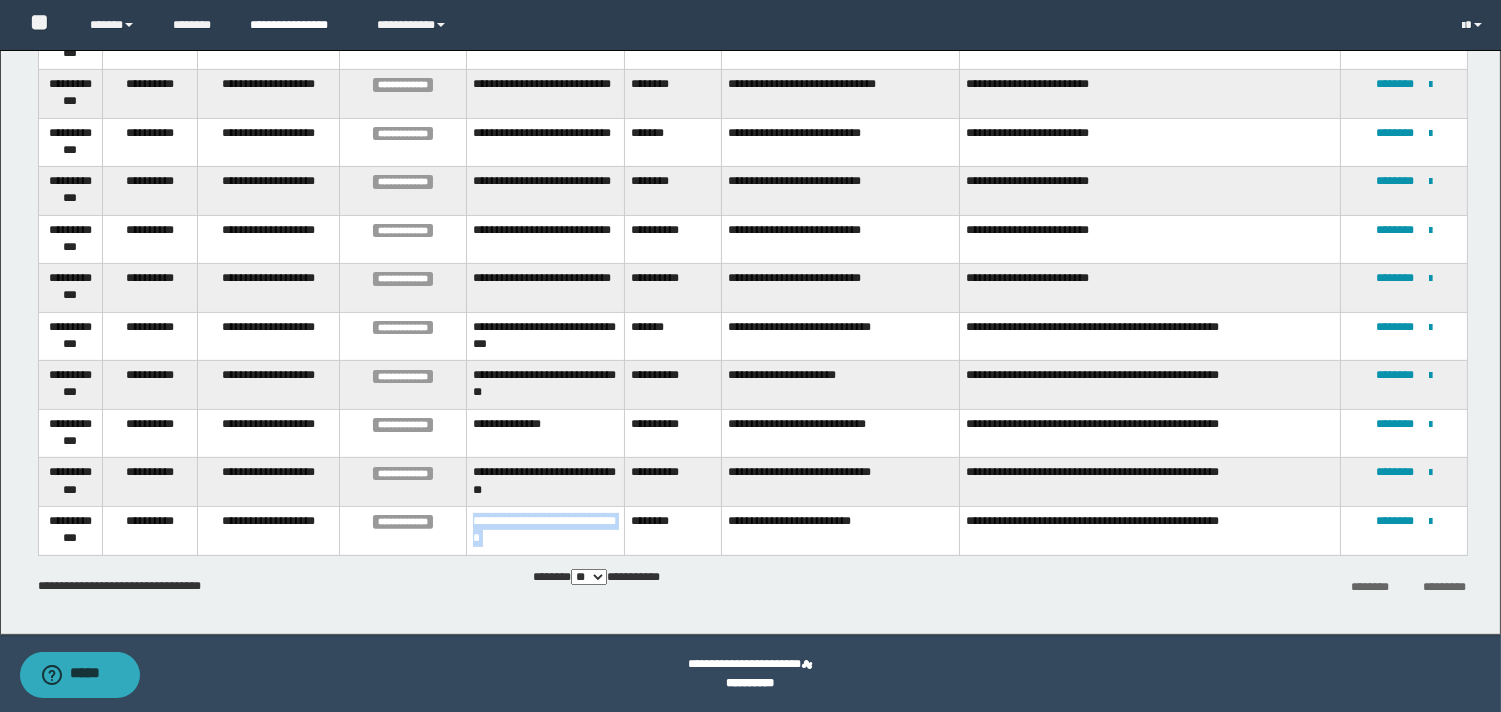 copy on "**********" 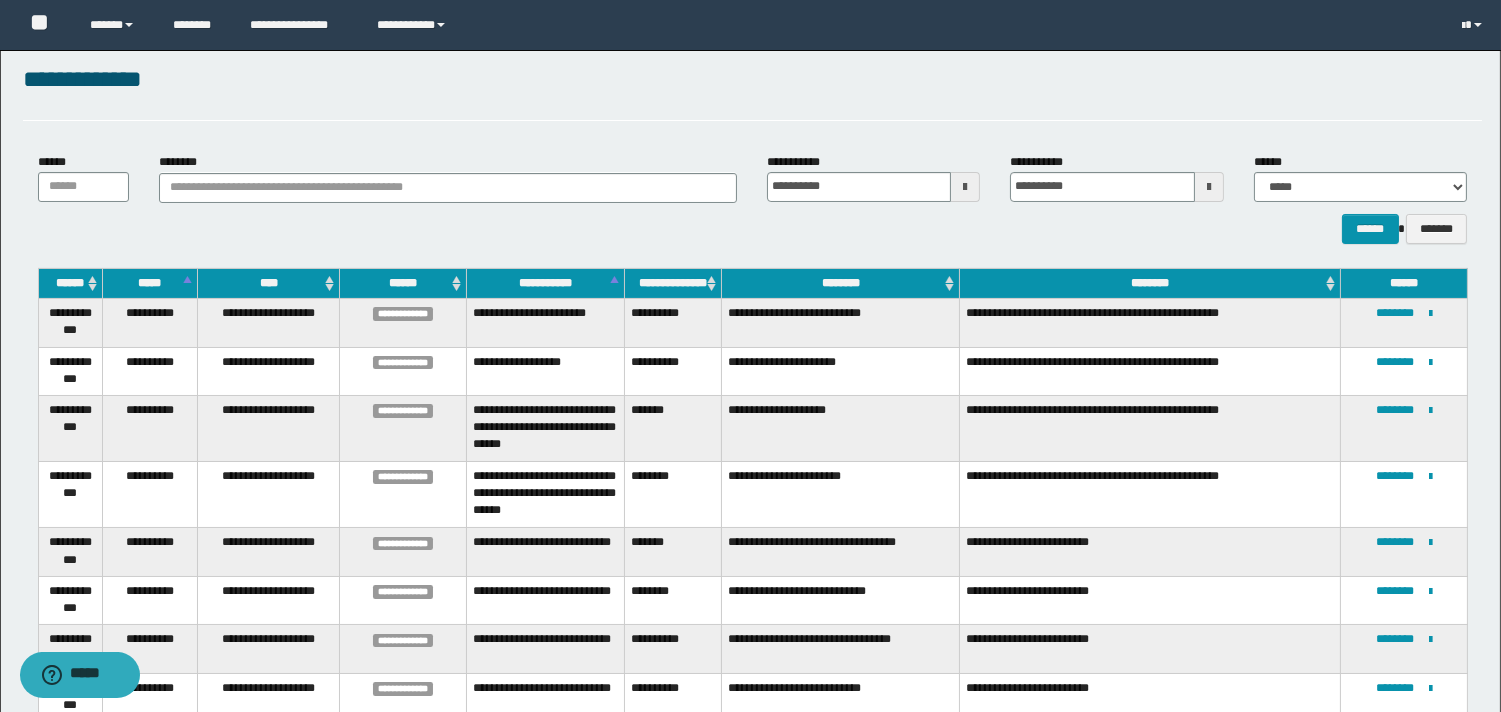 scroll, scrollTop: 0, scrollLeft: 0, axis: both 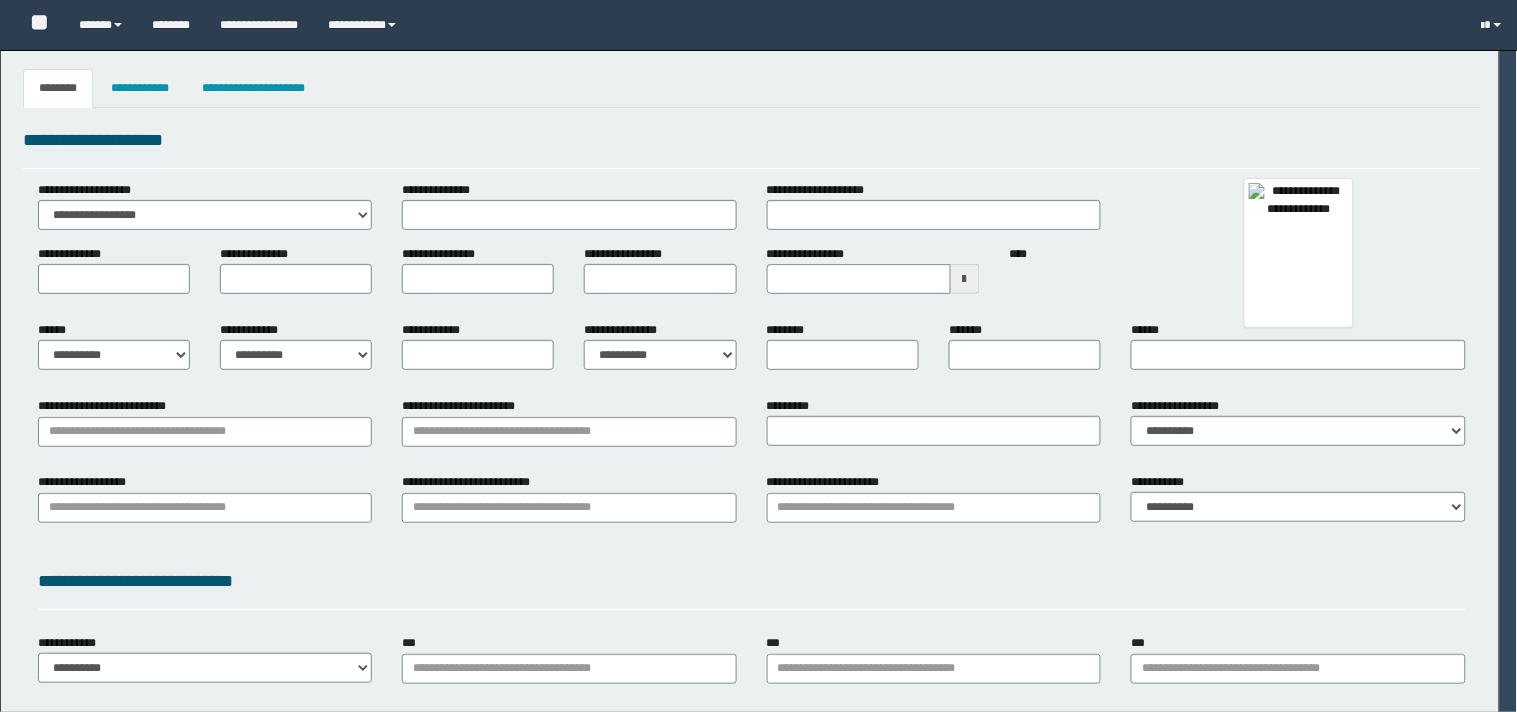 select on "***" 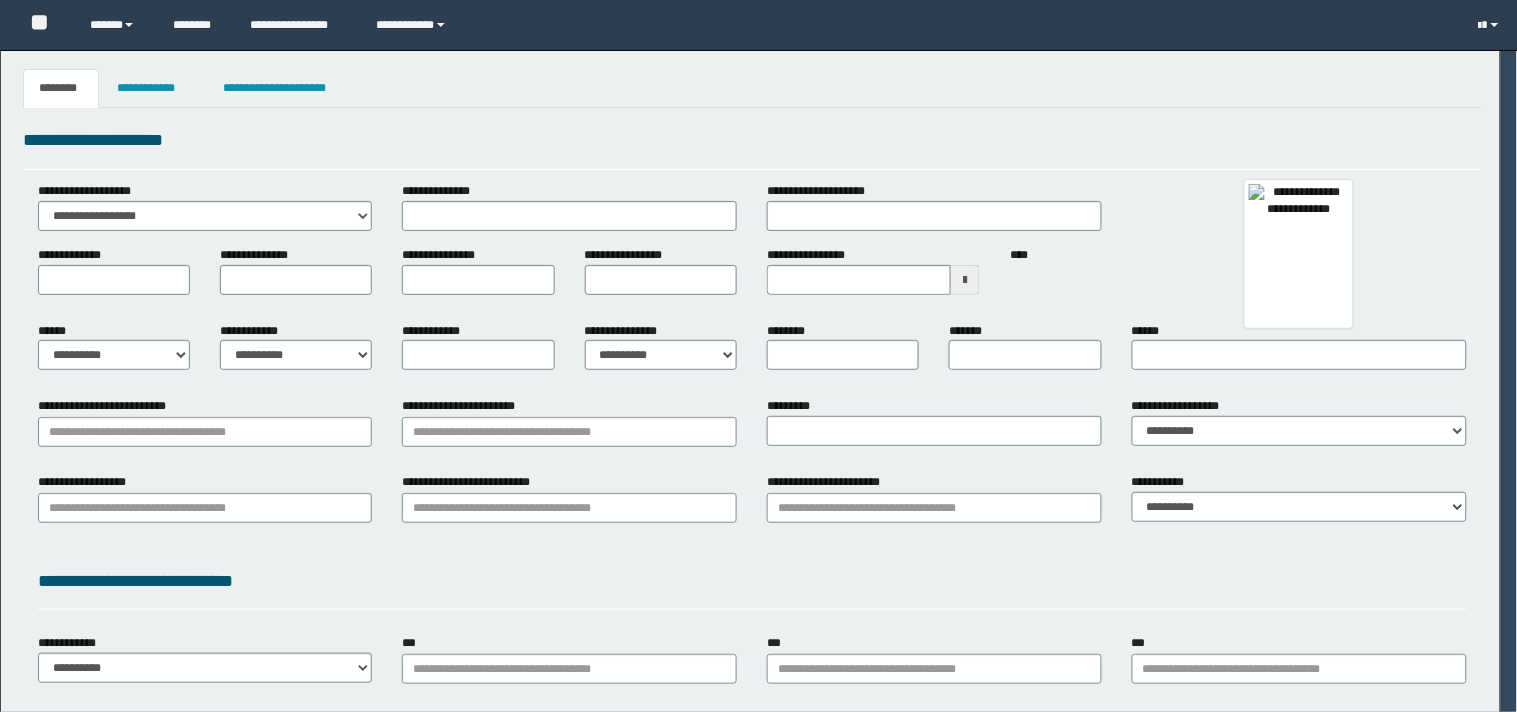 type on "**********" 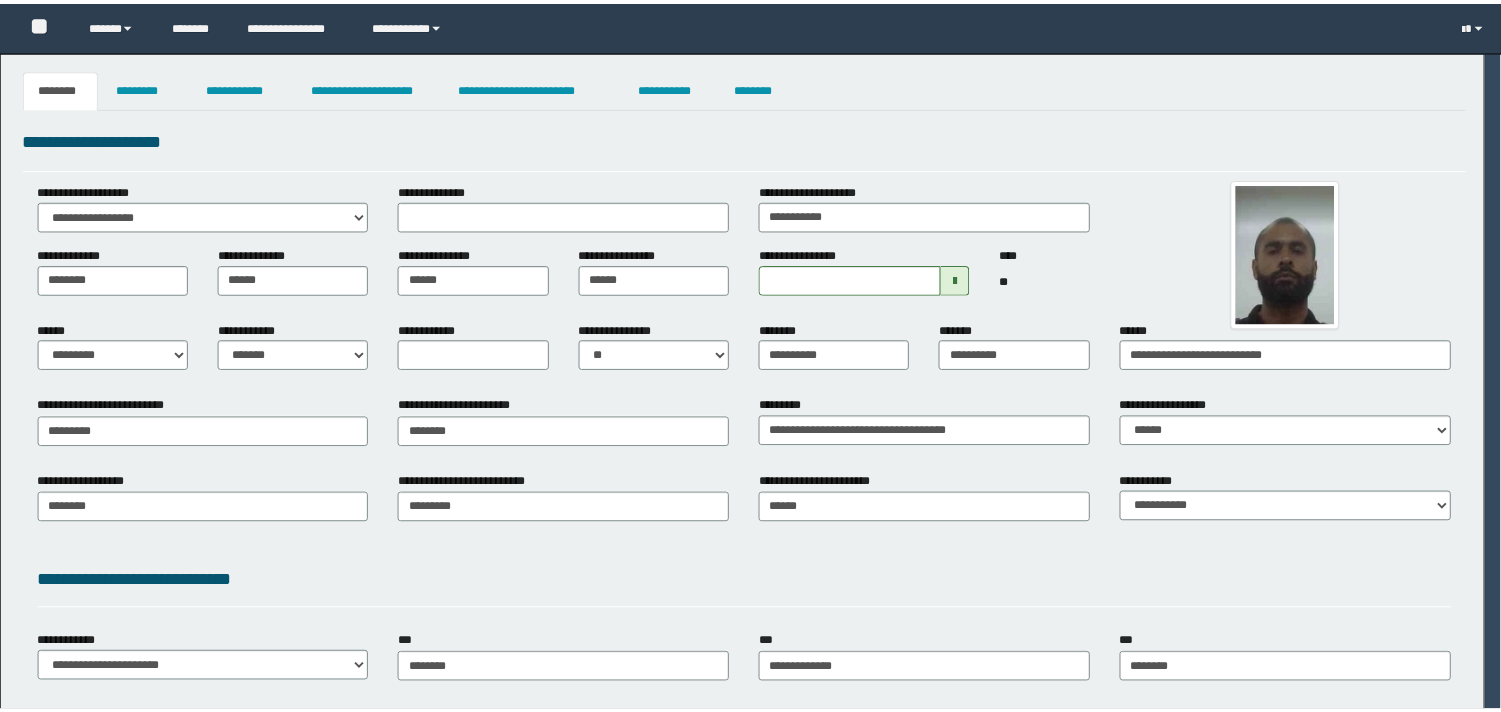 scroll, scrollTop: 0, scrollLeft: 0, axis: both 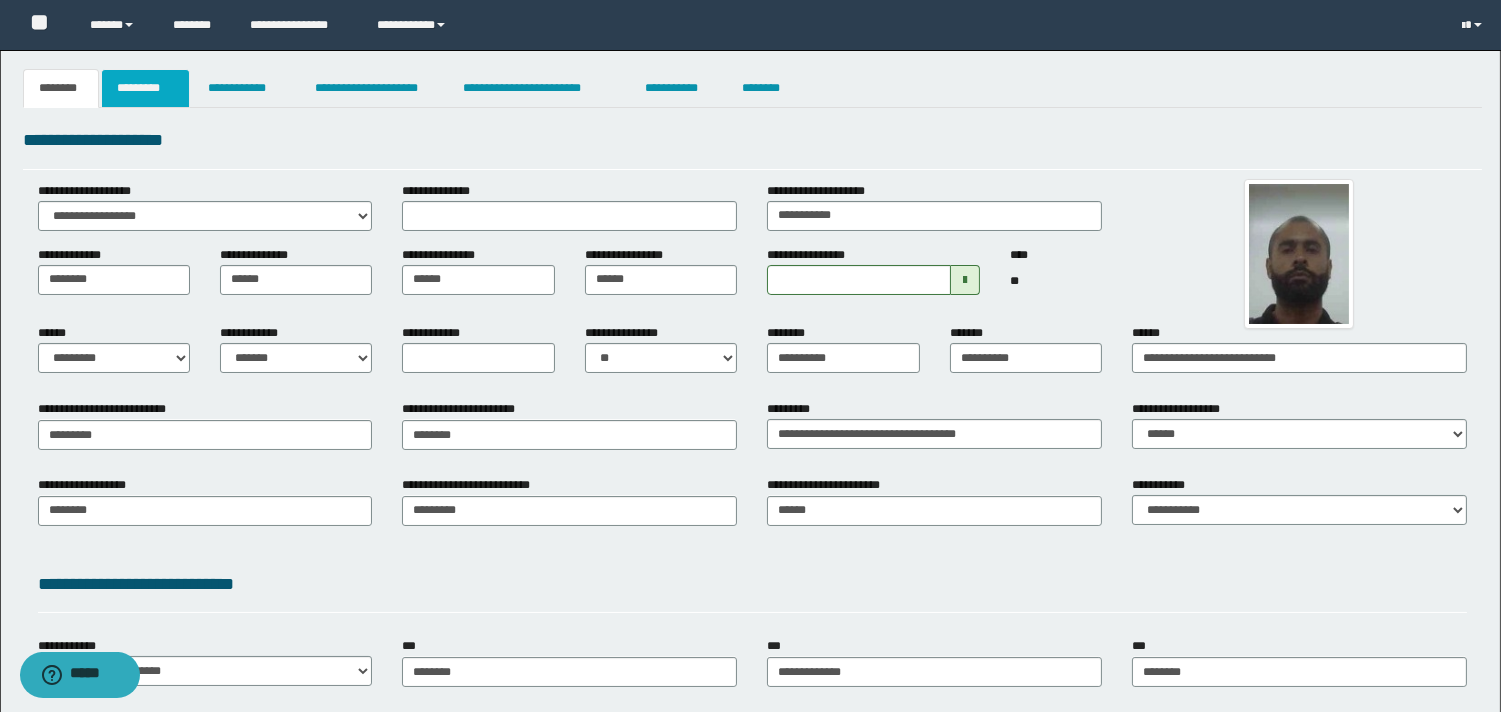 click on "*********" at bounding box center [145, 88] 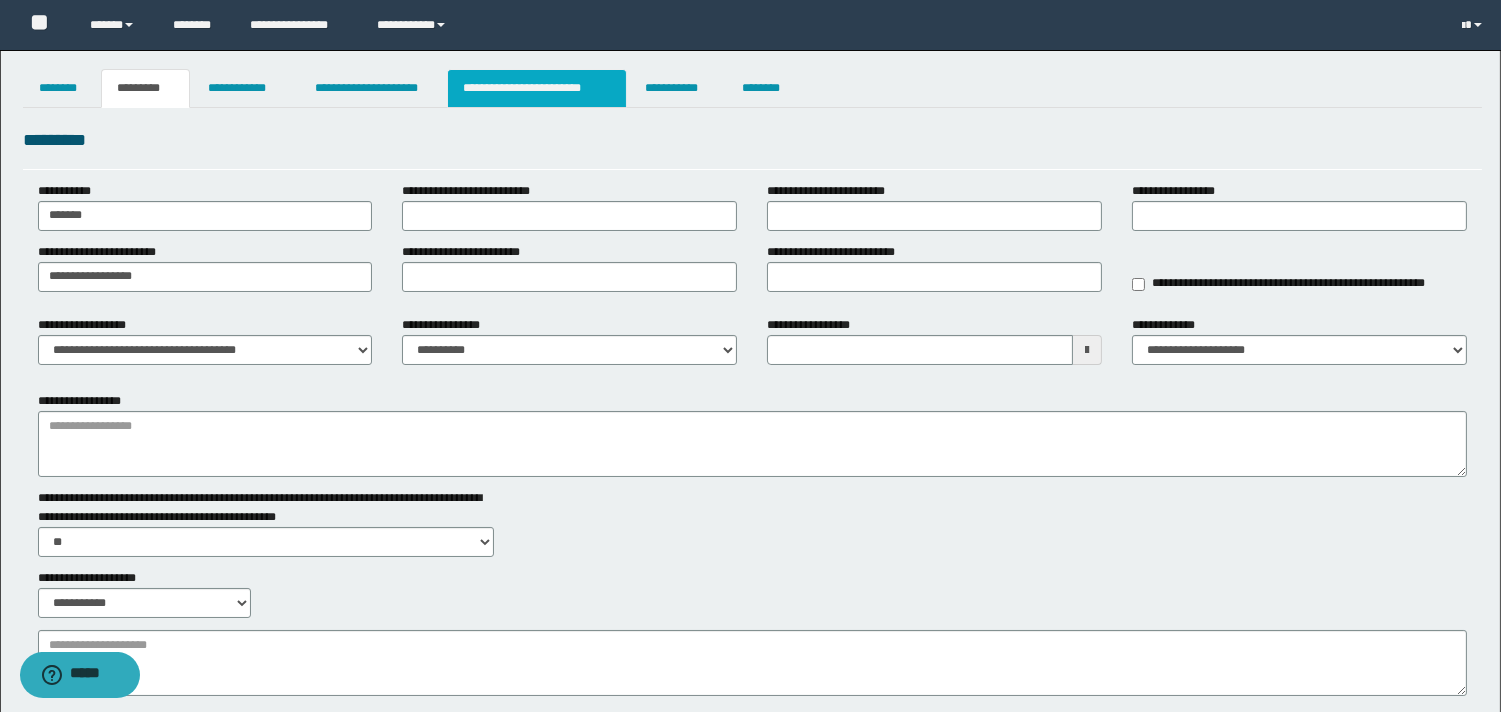 click on "**********" at bounding box center [537, 88] 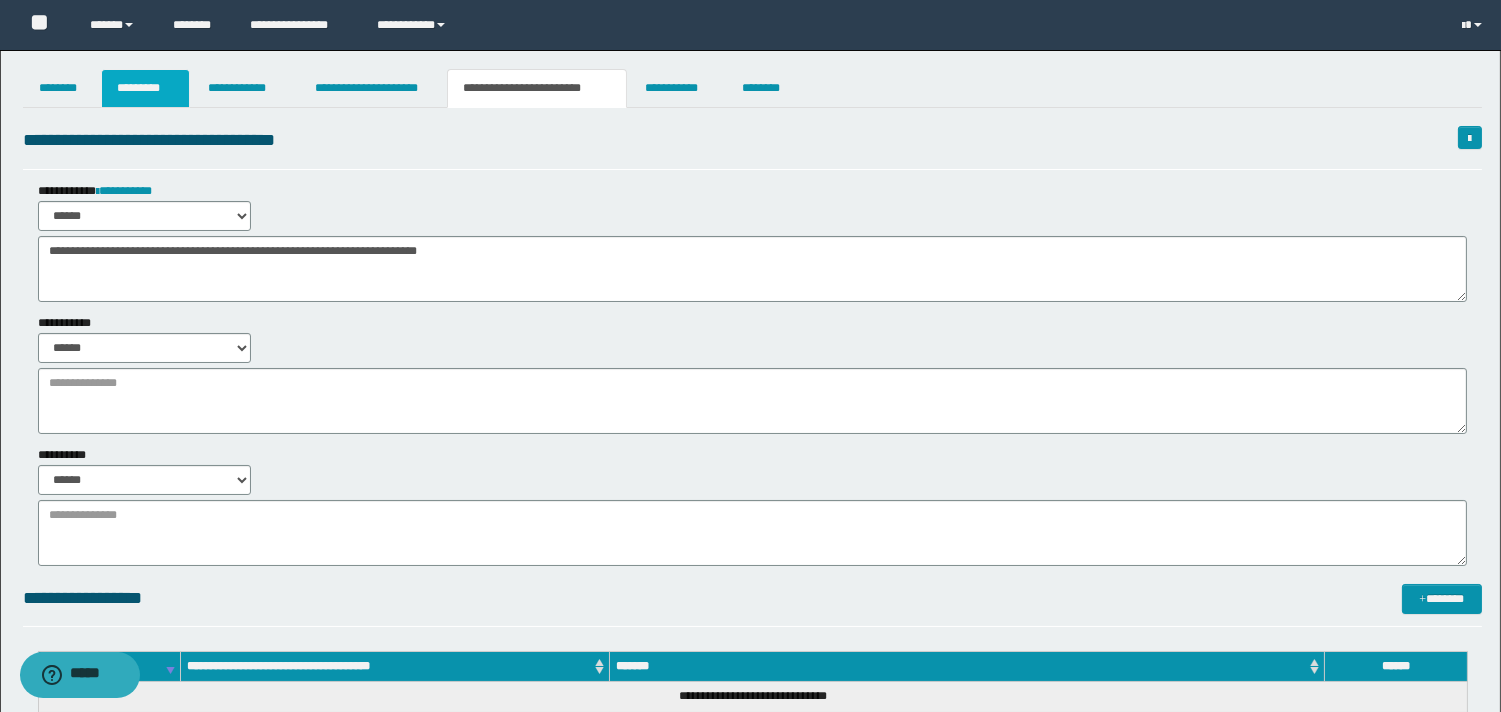 click on "*********" at bounding box center (145, 88) 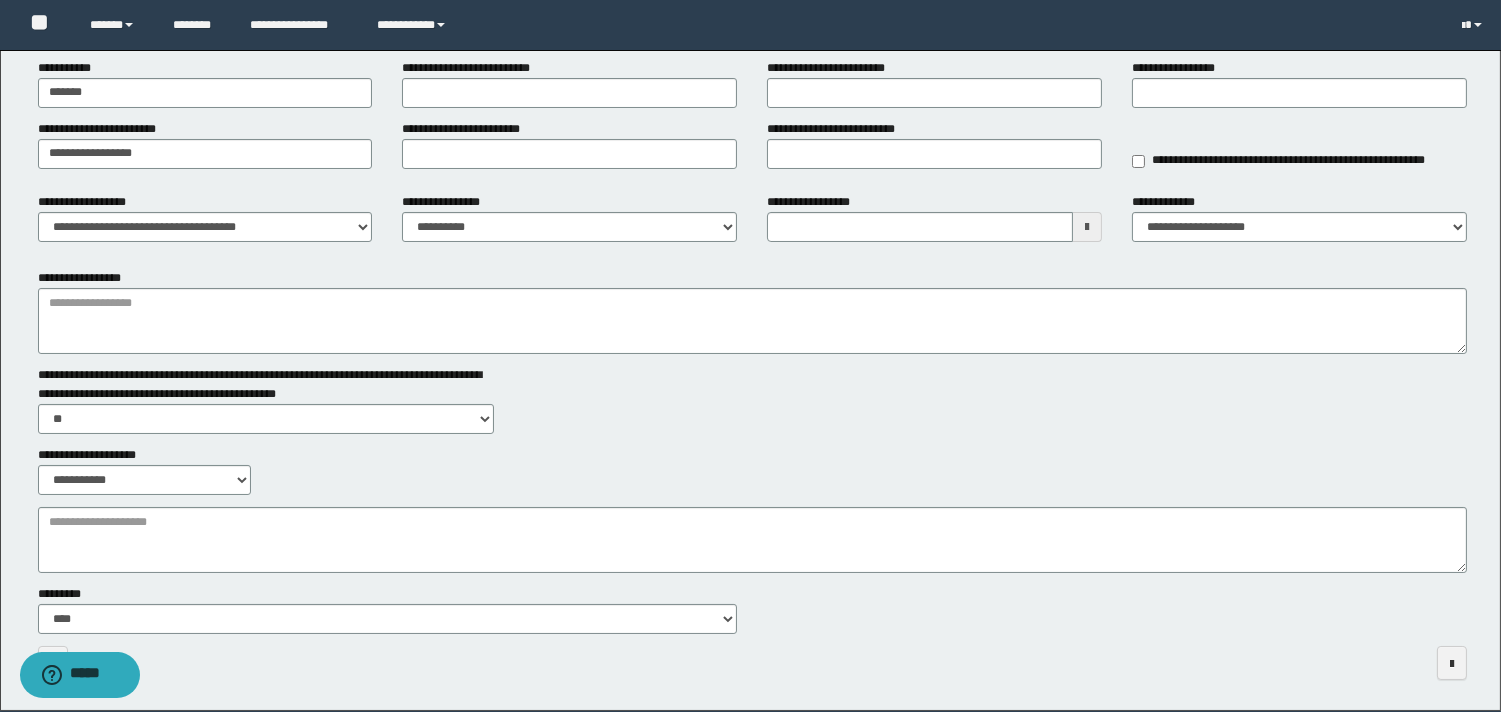 scroll, scrollTop: 200, scrollLeft: 0, axis: vertical 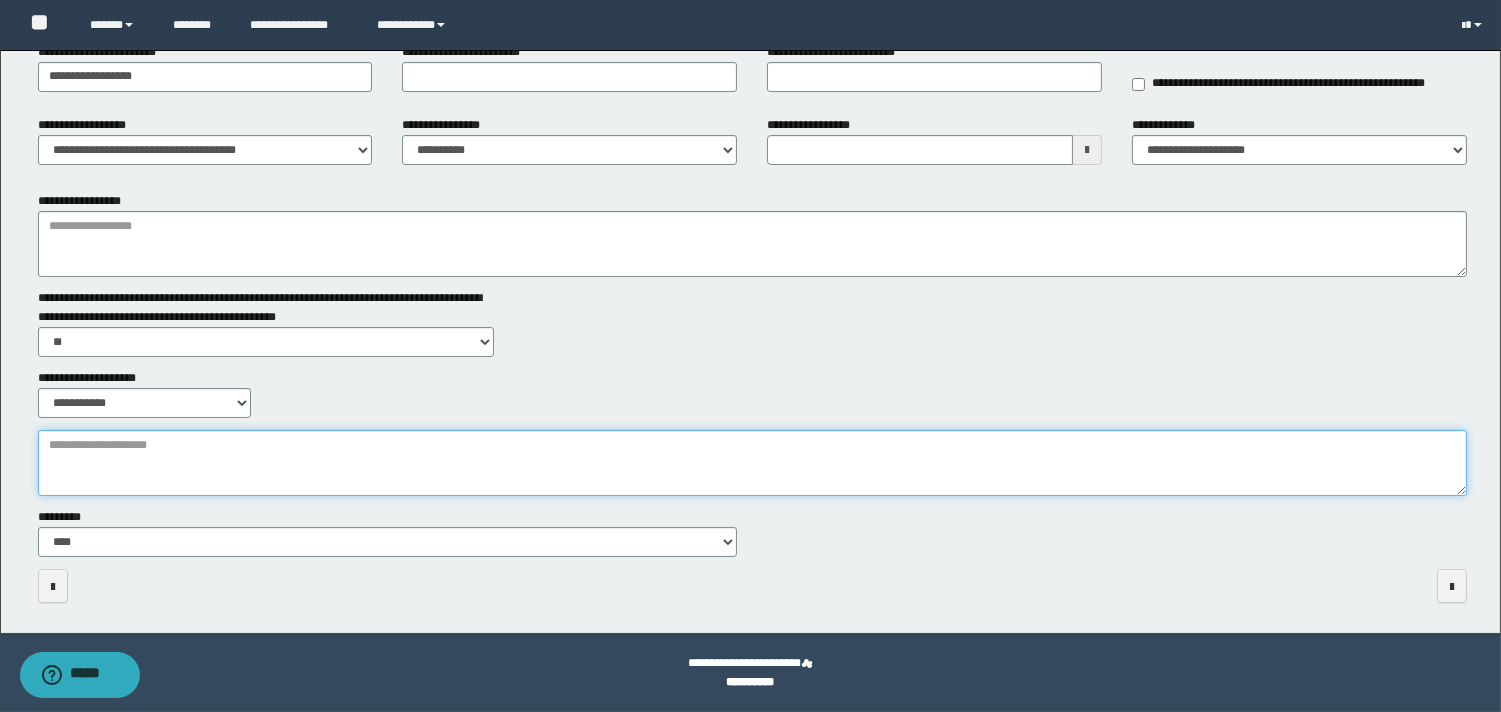 drag, startPoint x: 256, startPoint y: 468, endPoint x: 511, endPoint y: 414, distance: 260.65494 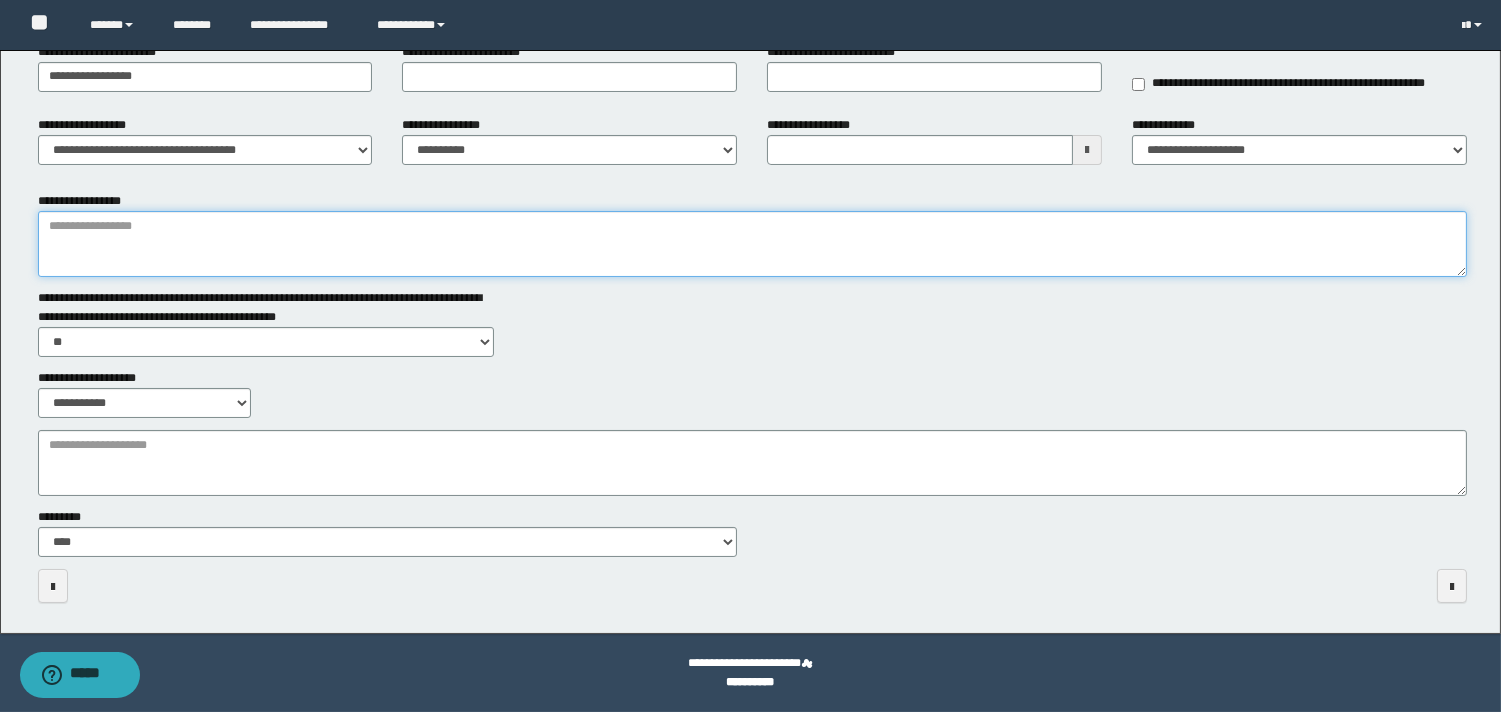 click on "**********" at bounding box center (752, 244) 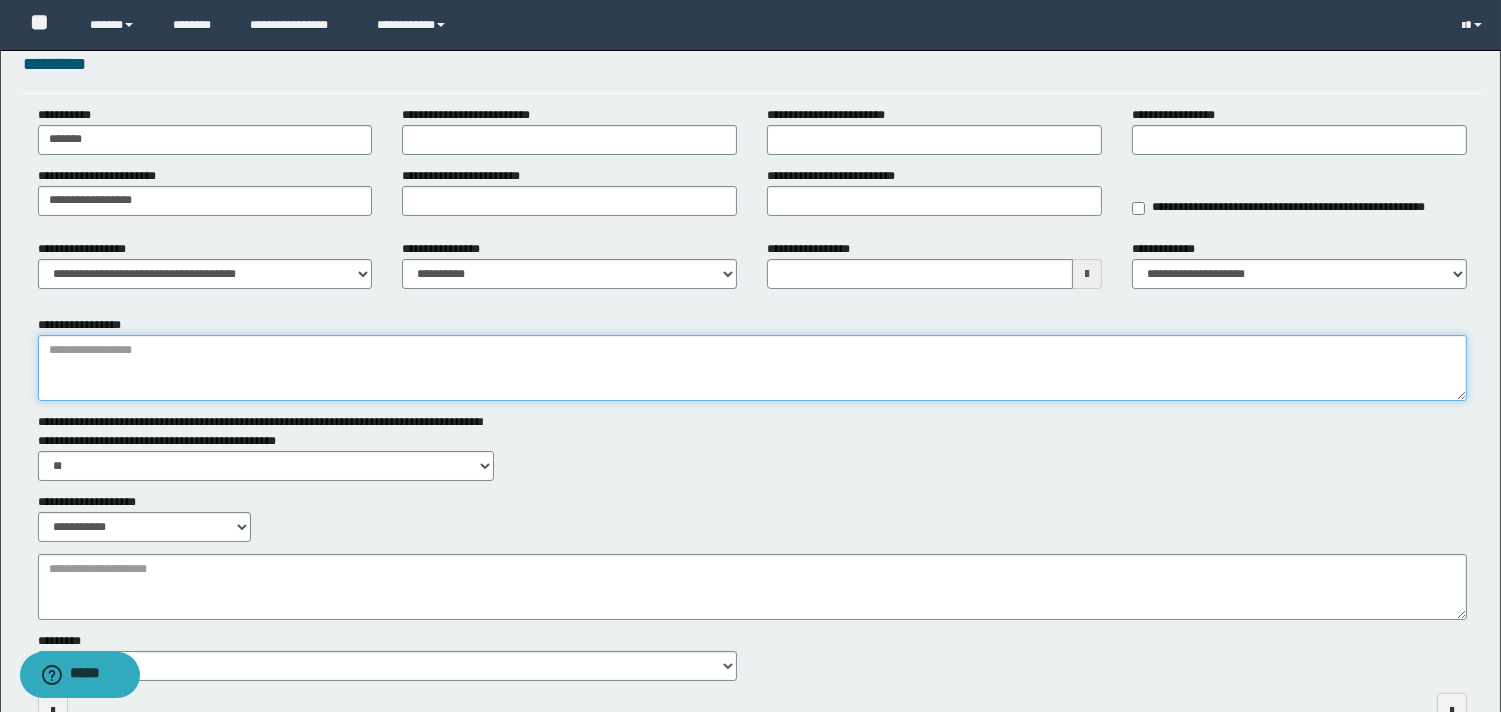 scroll, scrollTop: 0, scrollLeft: 0, axis: both 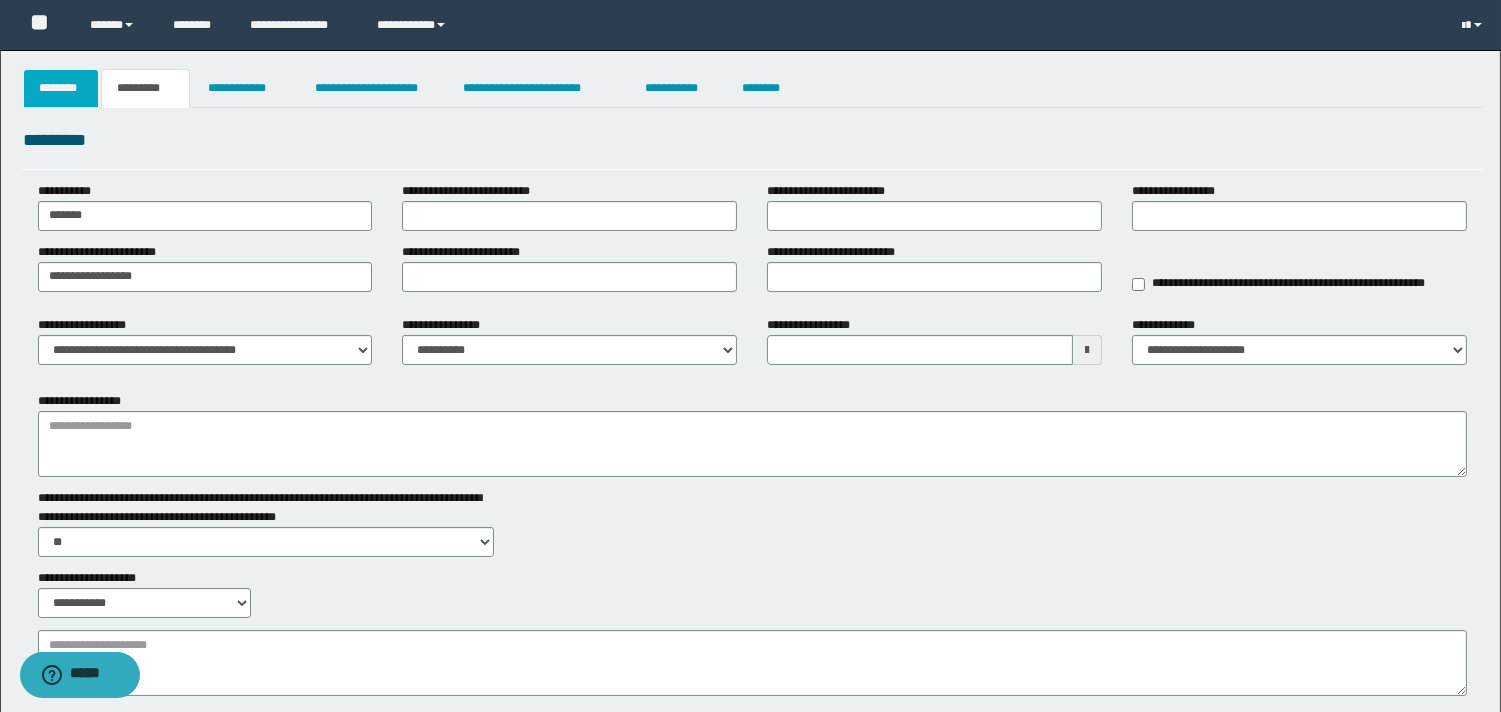 click on "********" at bounding box center [61, 88] 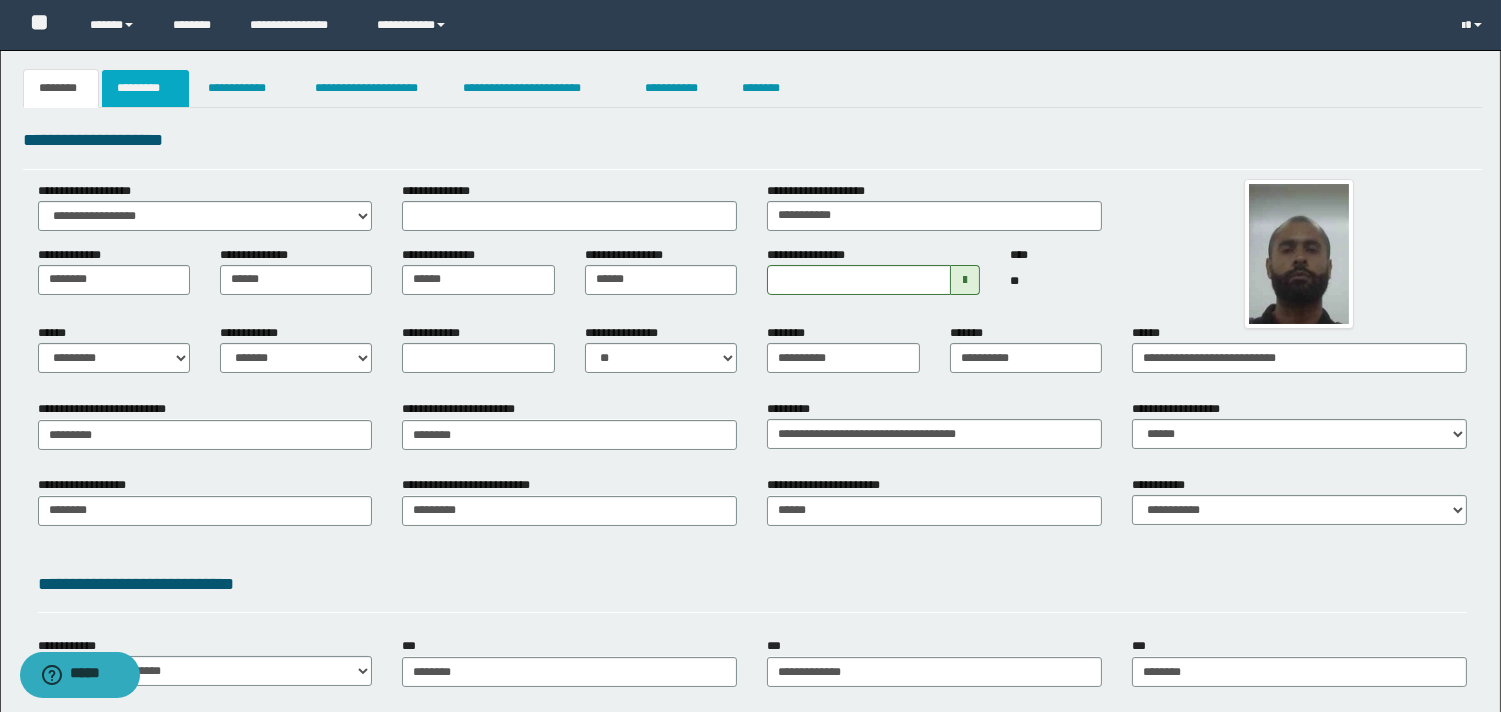 click on "*********" at bounding box center [145, 88] 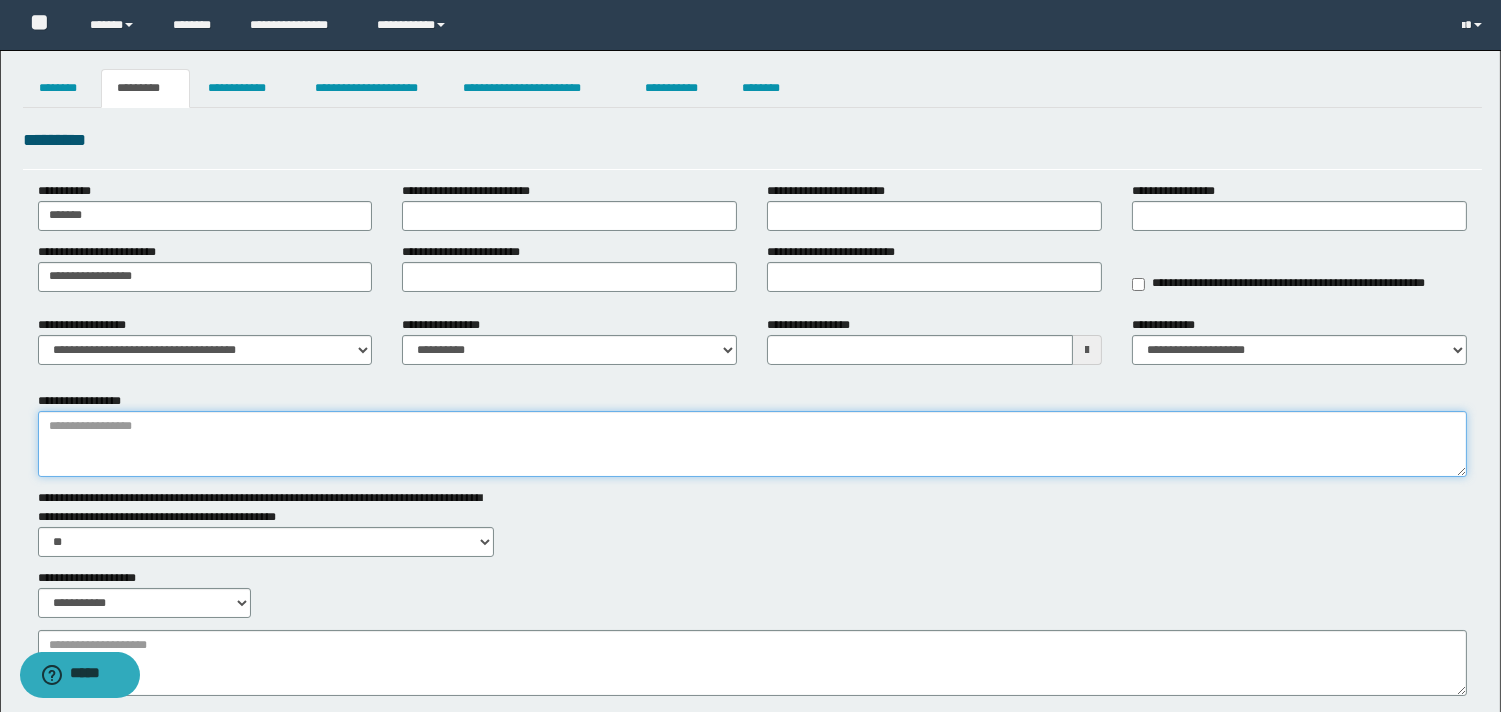 drag, startPoint x: 273, startPoint y: 461, endPoint x: 306, endPoint y: 446, distance: 36.249138 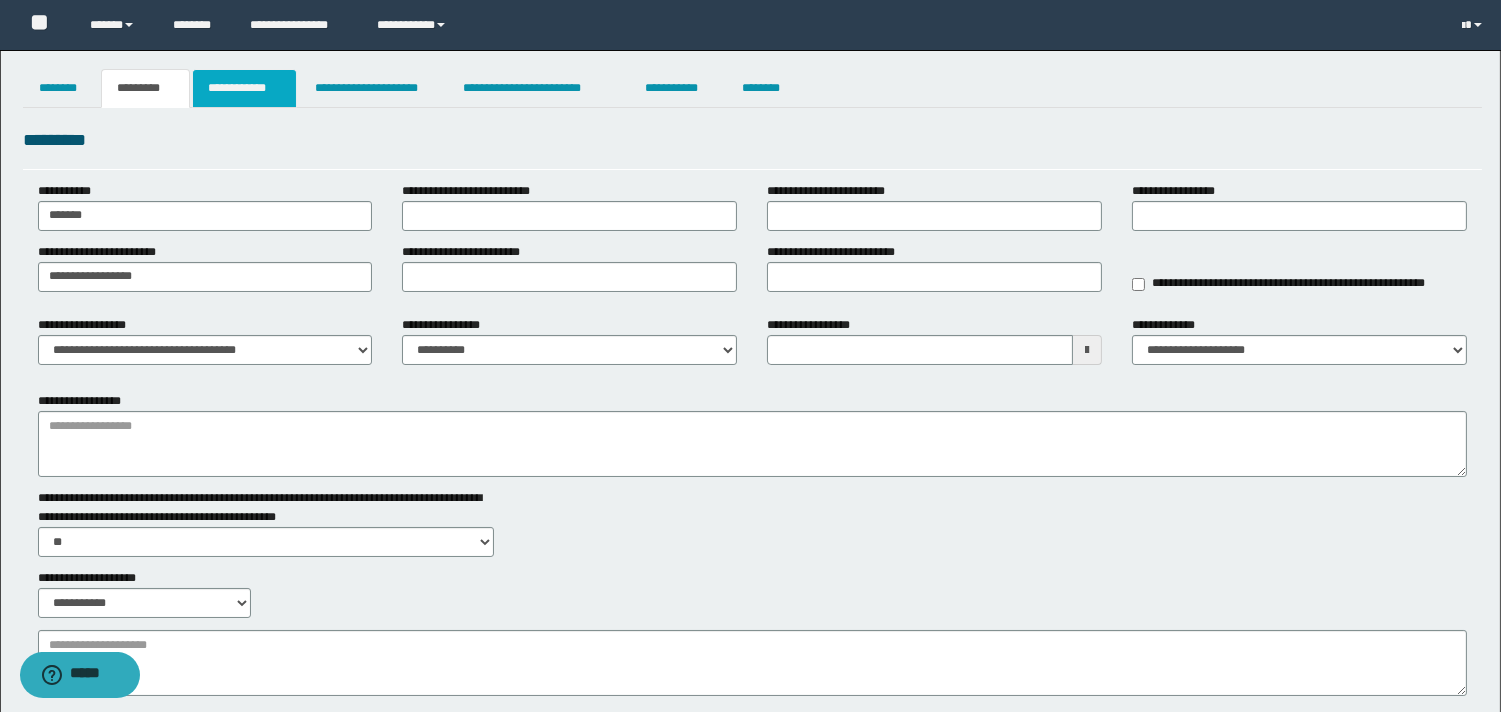 drag, startPoint x: 204, startPoint y: 65, endPoint x: 216, endPoint y: 102, distance: 38.8973 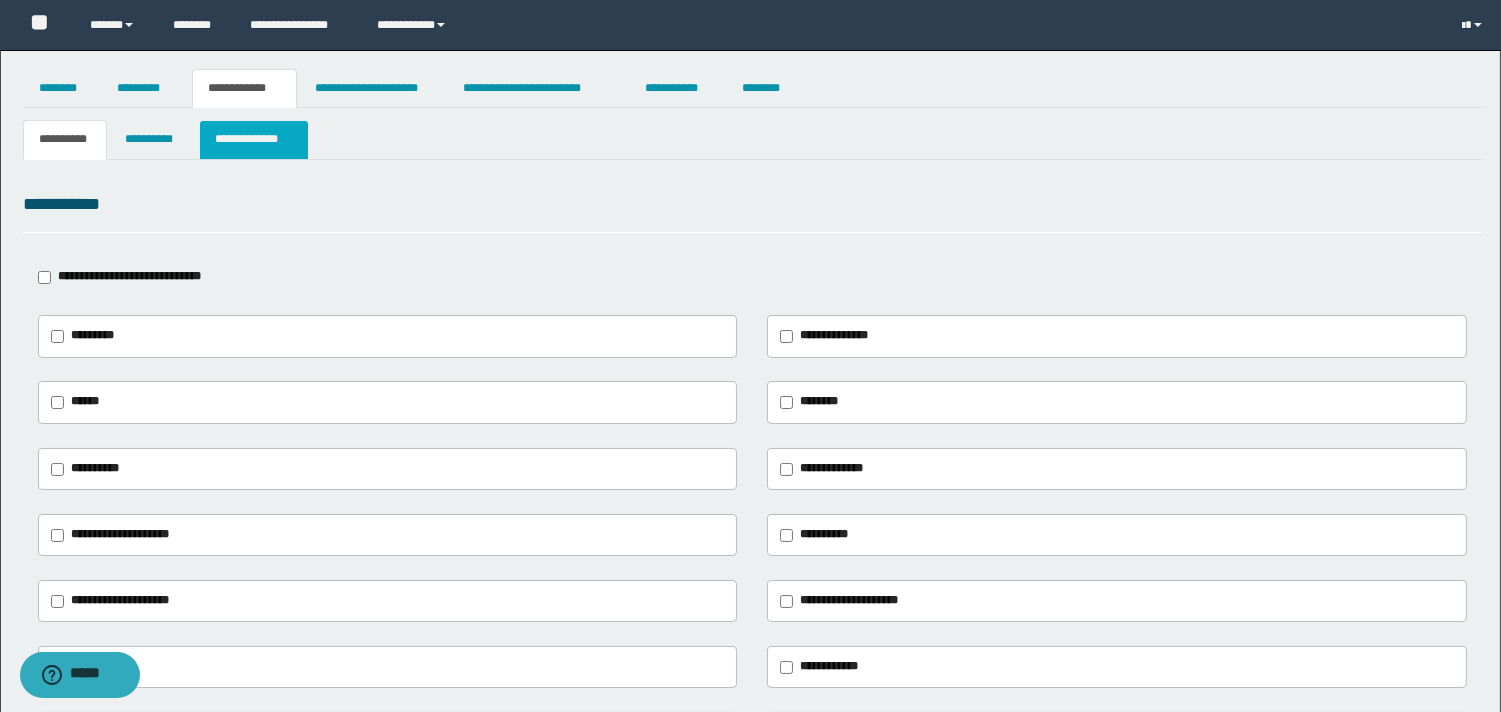 click on "**********" at bounding box center (253, 139) 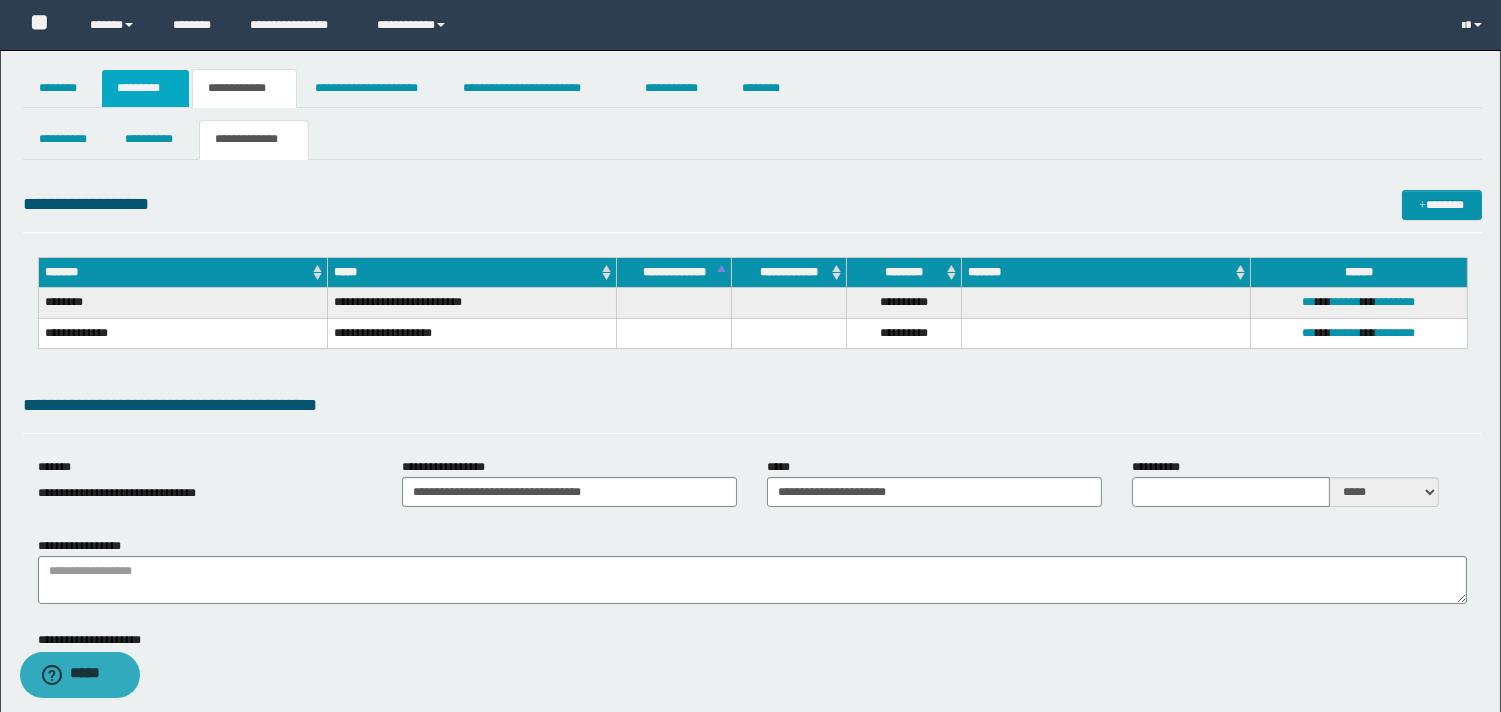 click on "*********" at bounding box center [145, 88] 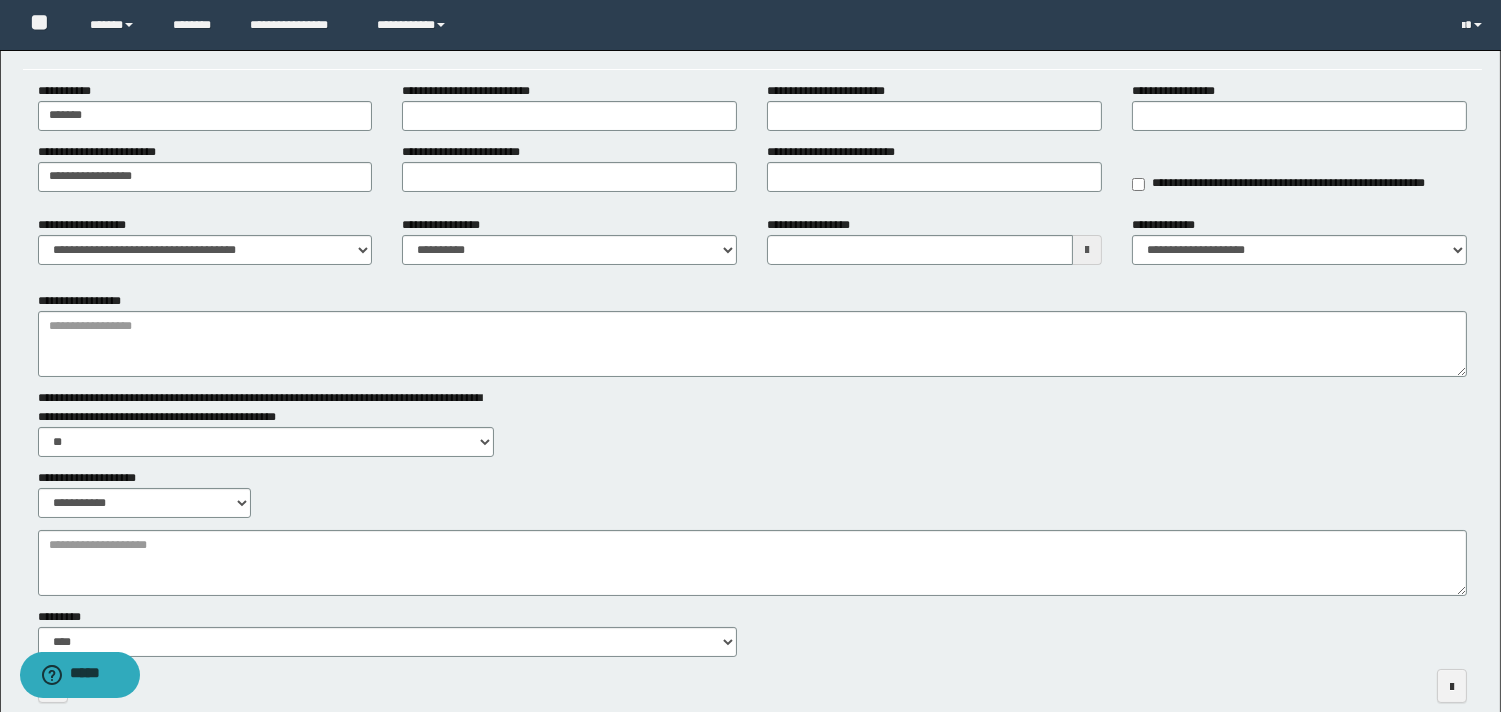 scroll, scrollTop: 200, scrollLeft: 0, axis: vertical 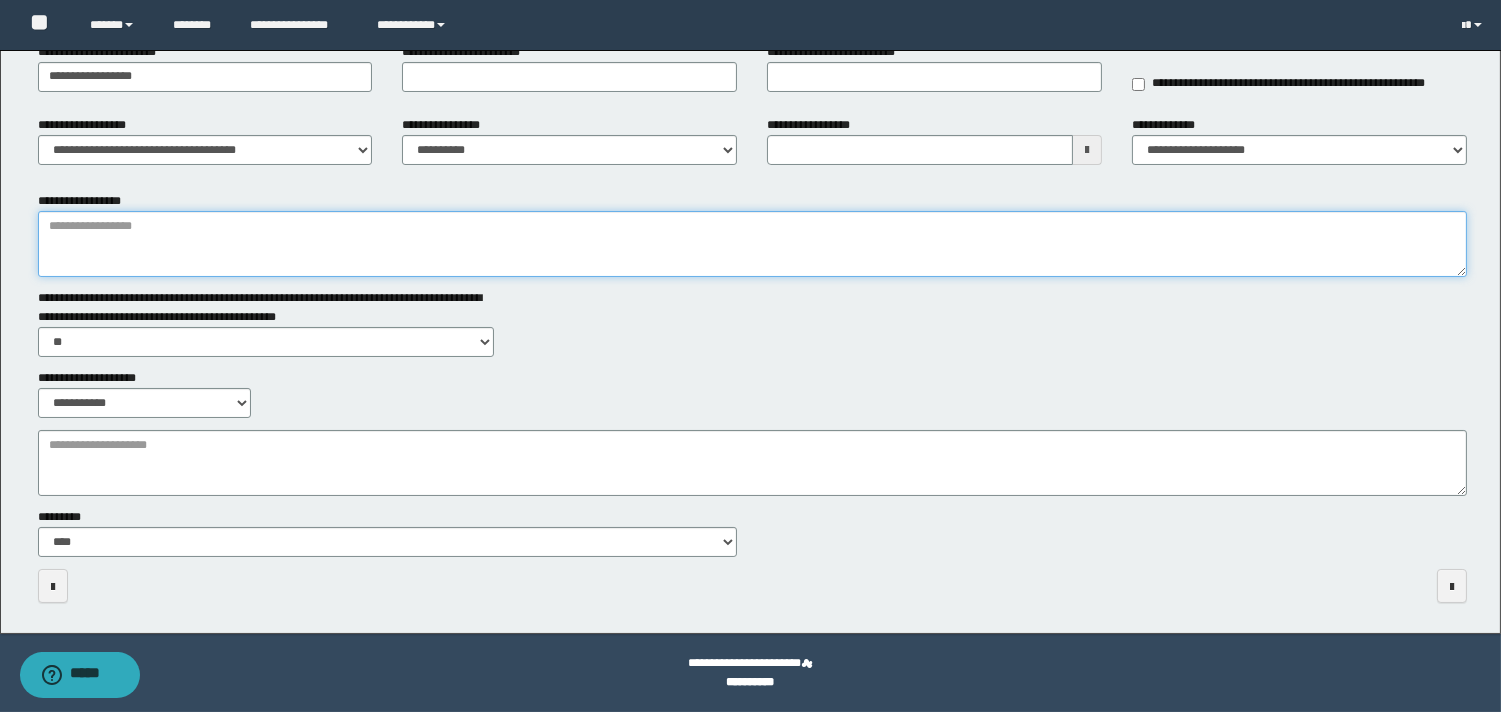 click on "**********" at bounding box center [752, 244] 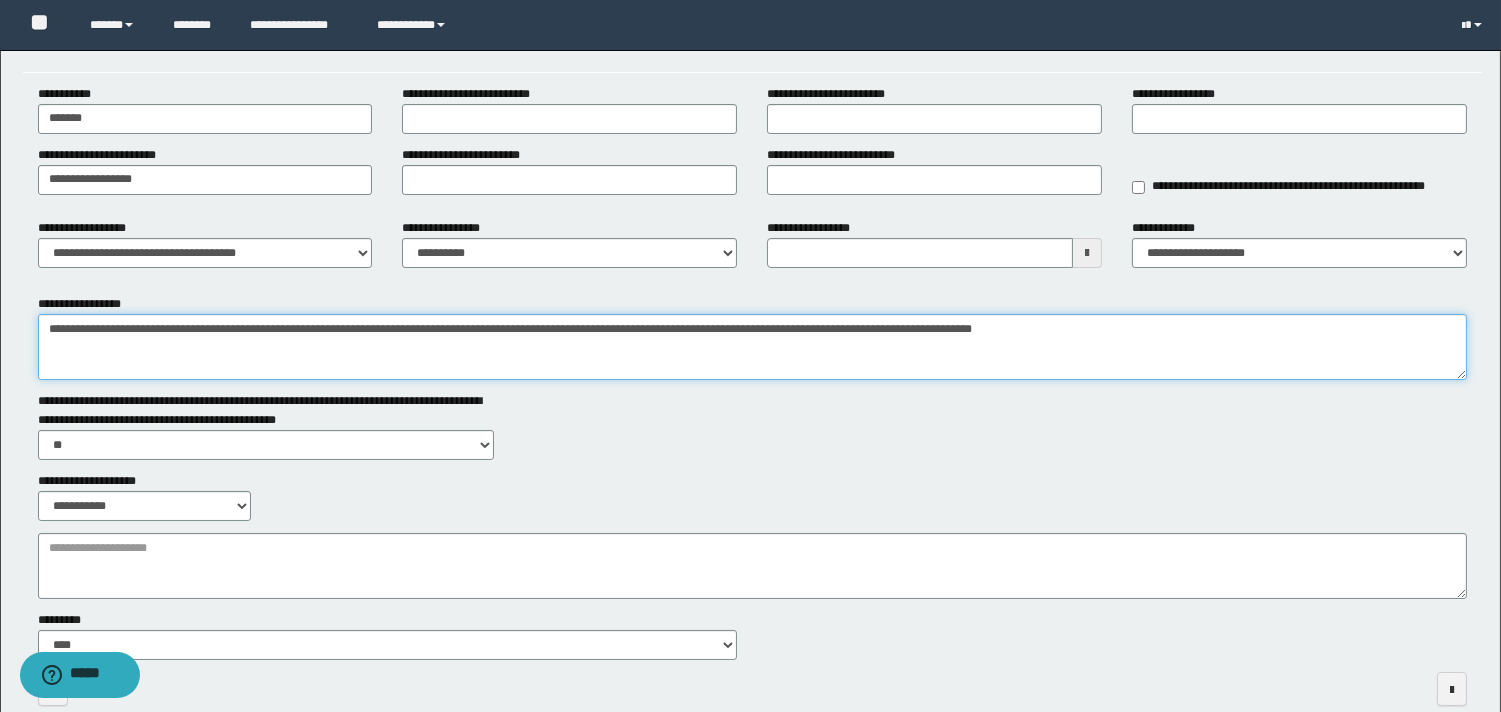 scroll, scrollTop: 88, scrollLeft: 0, axis: vertical 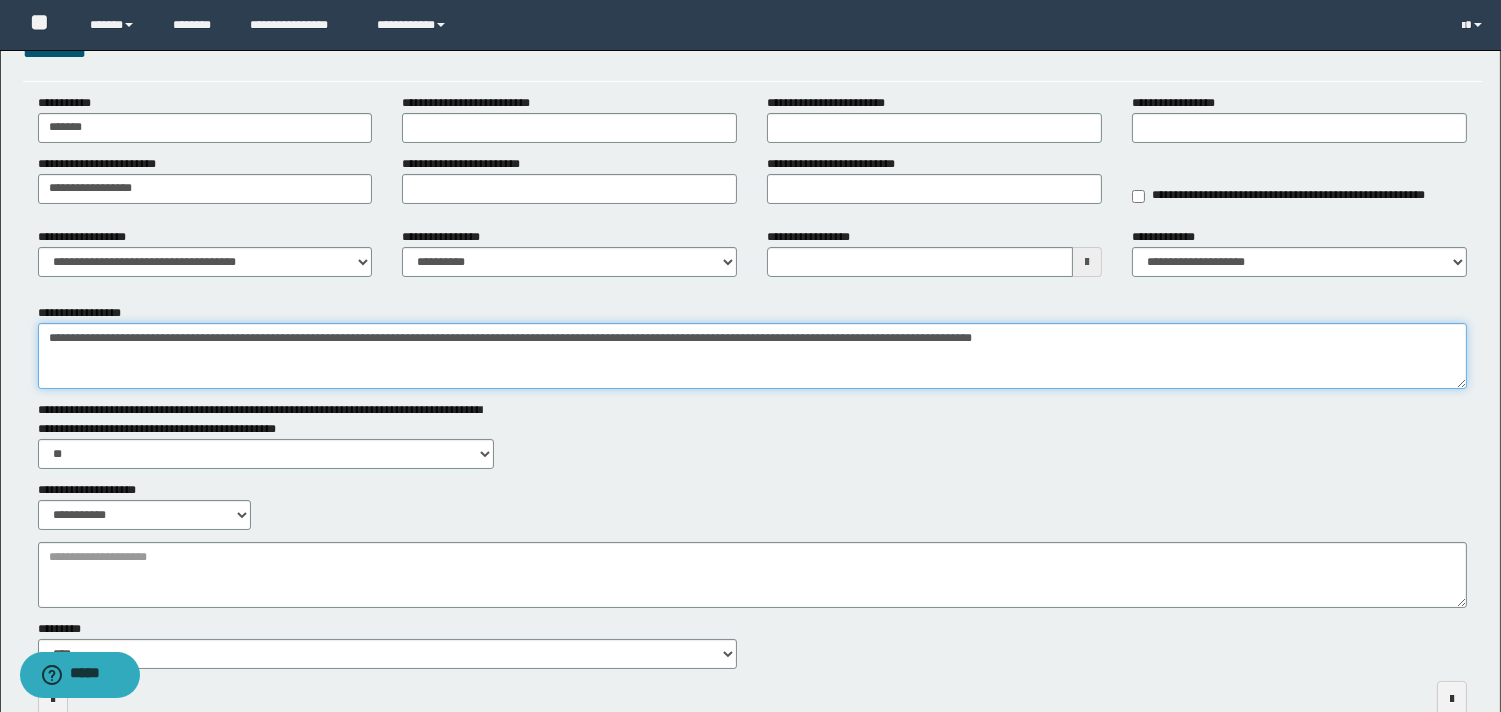 type on "**********" 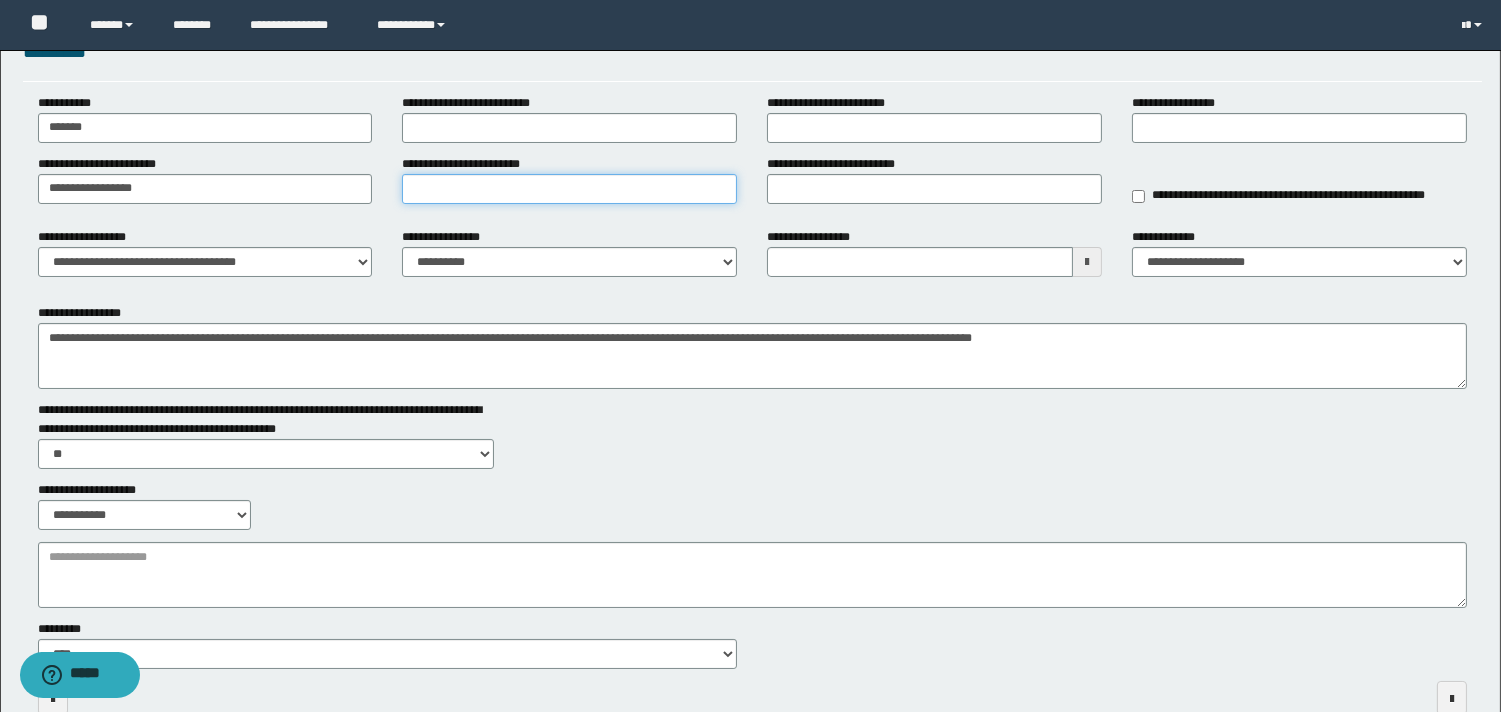 click on "**********" at bounding box center [569, 189] 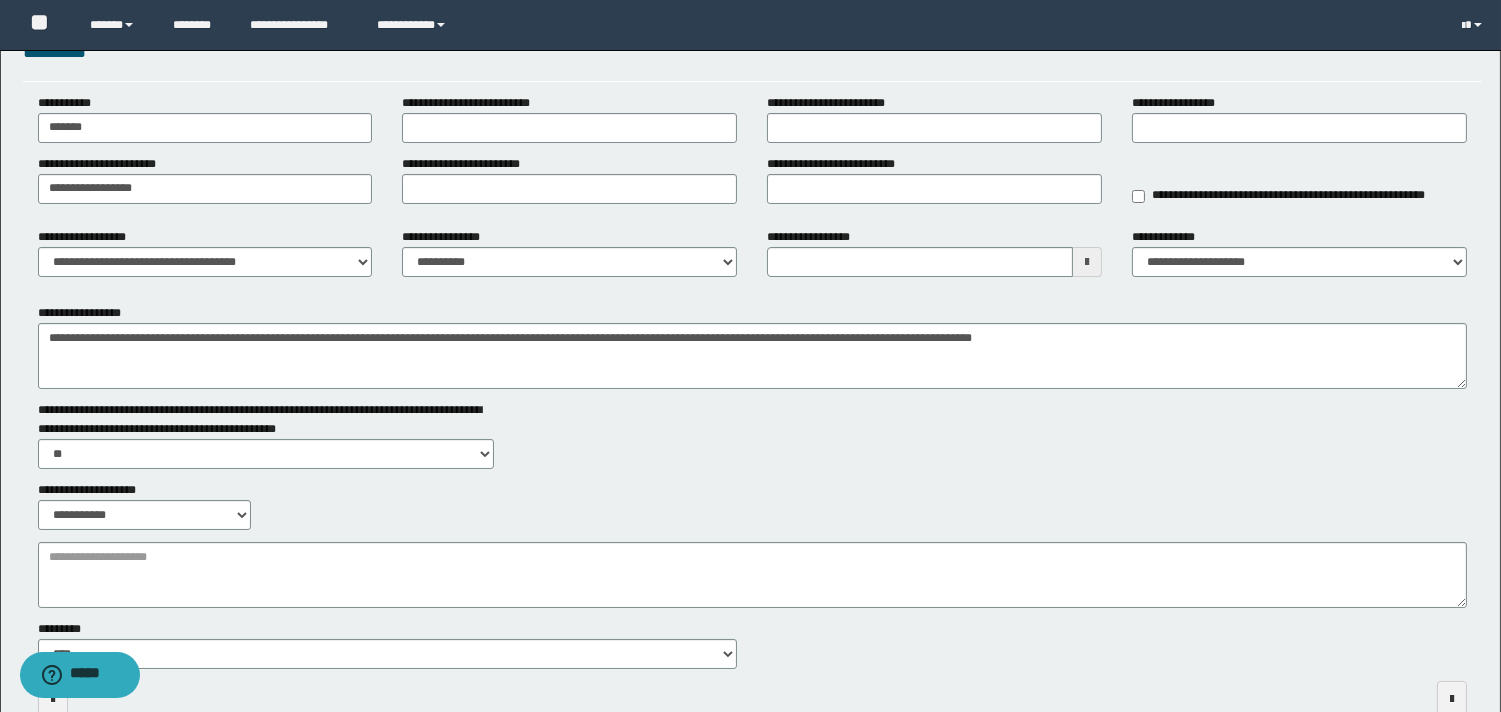 click on "**********" at bounding box center (752, 376) 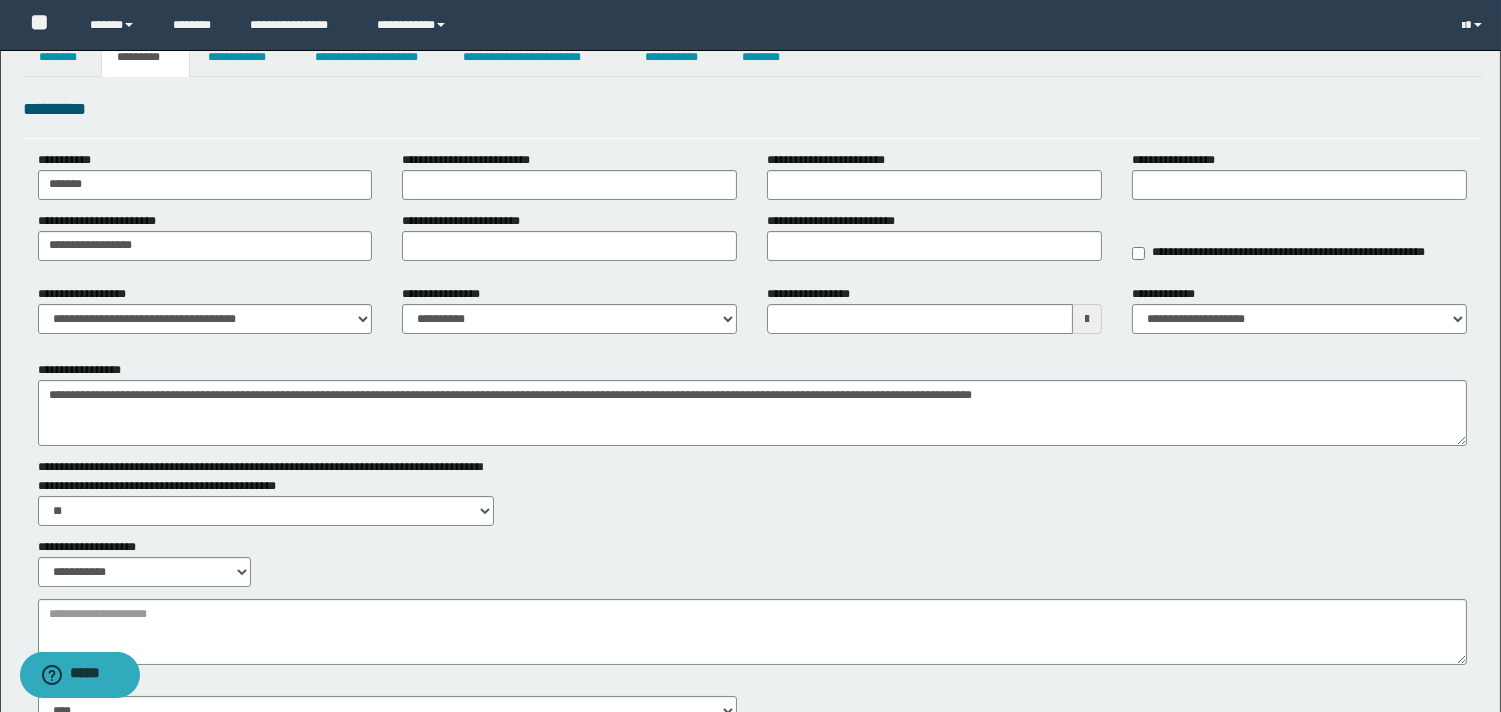 scroll, scrollTop: 0, scrollLeft: 0, axis: both 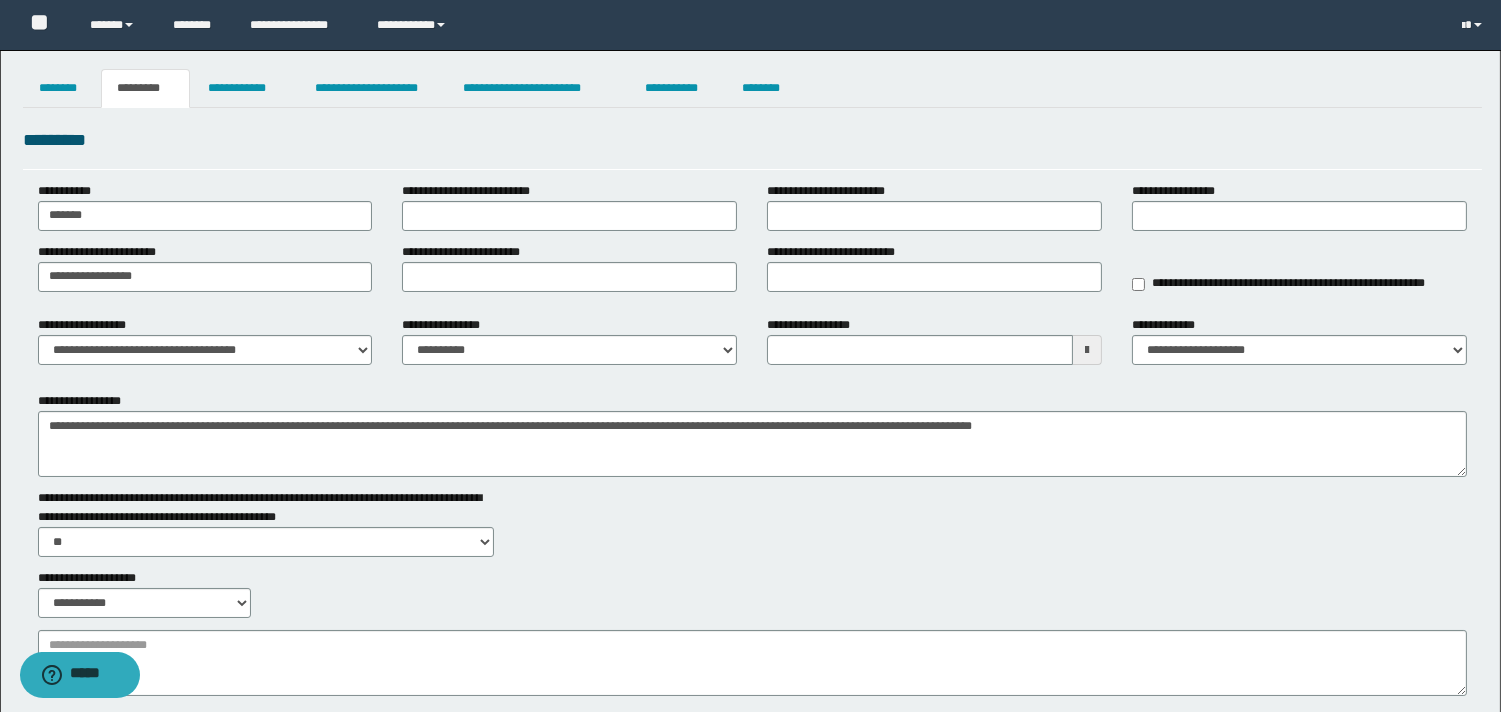 click on "*********" at bounding box center (145, 88) 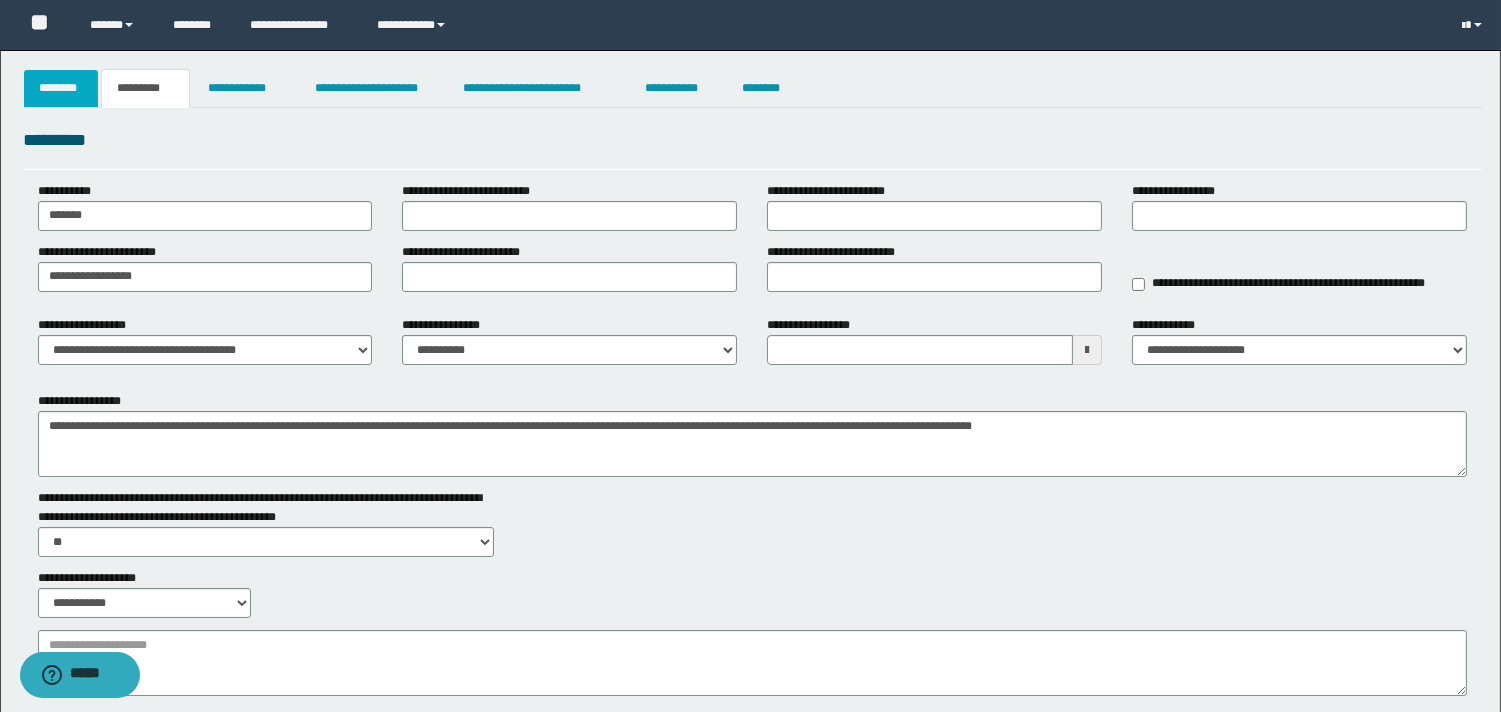 click on "********" at bounding box center [61, 88] 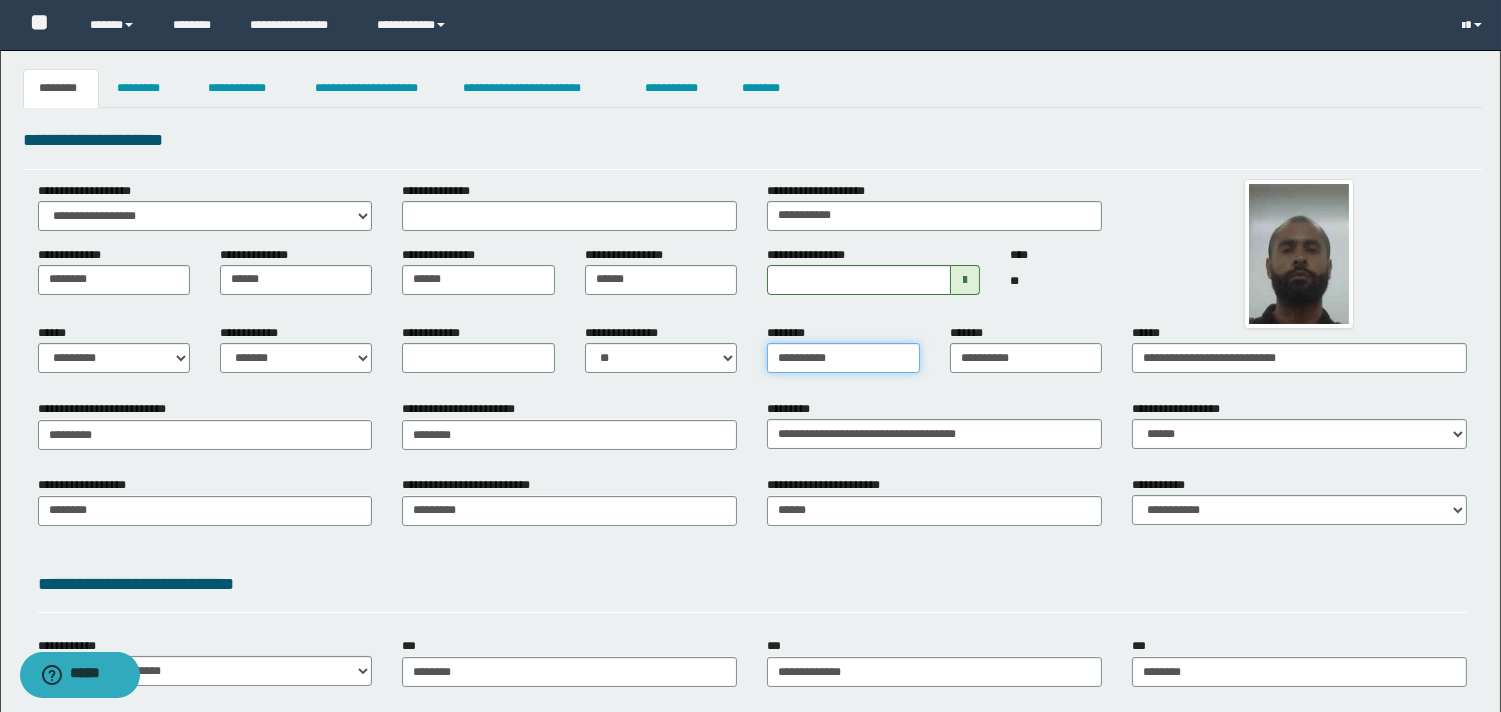 click on "**********" at bounding box center [843, 358] 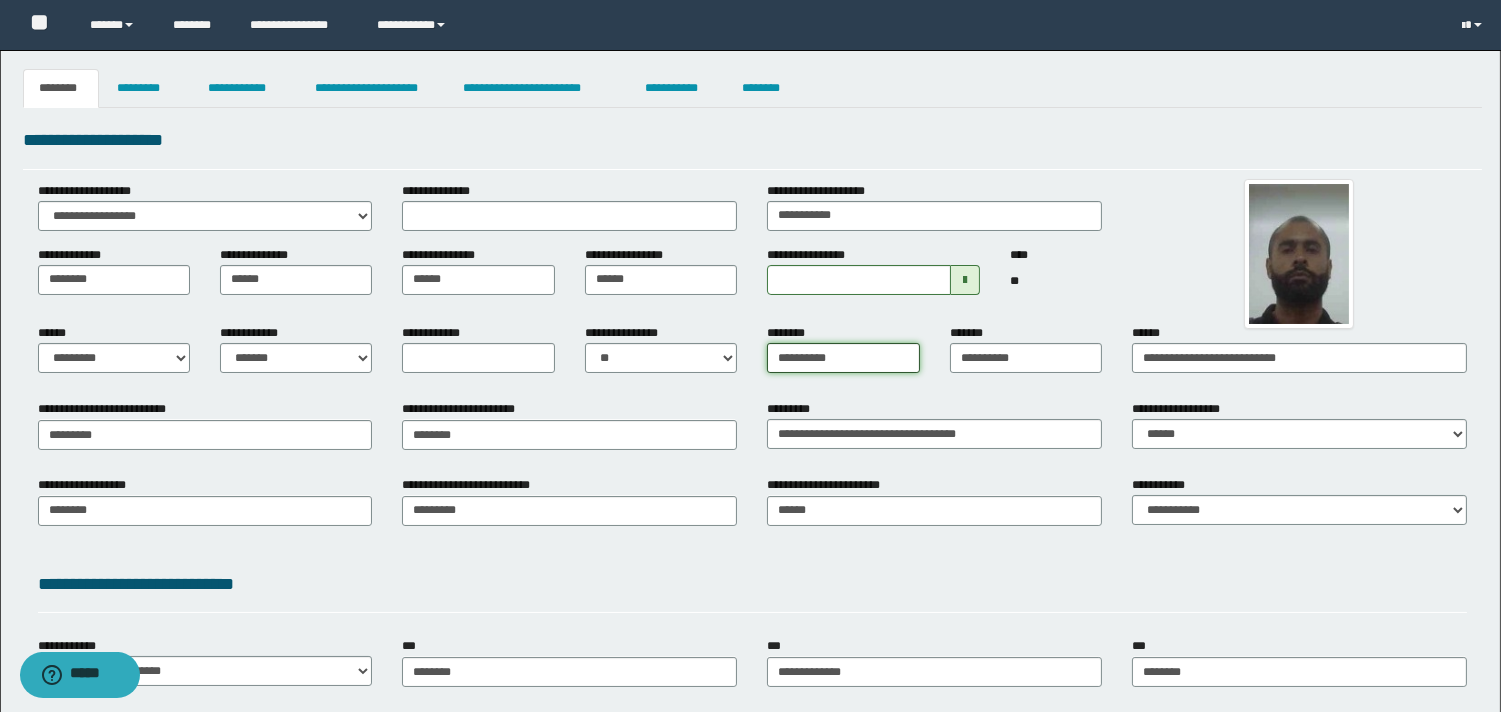 click on "**********" at bounding box center (843, 358) 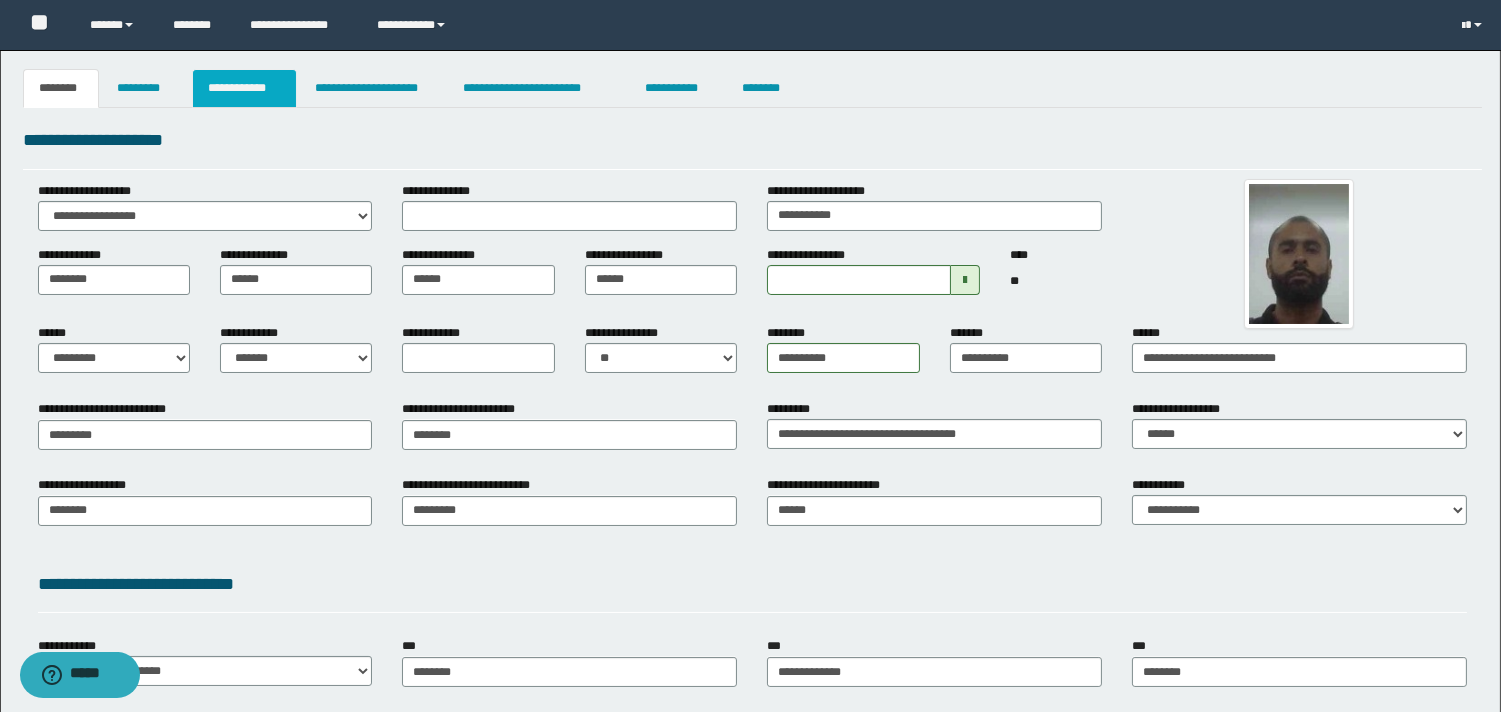 click on "**********" at bounding box center [244, 88] 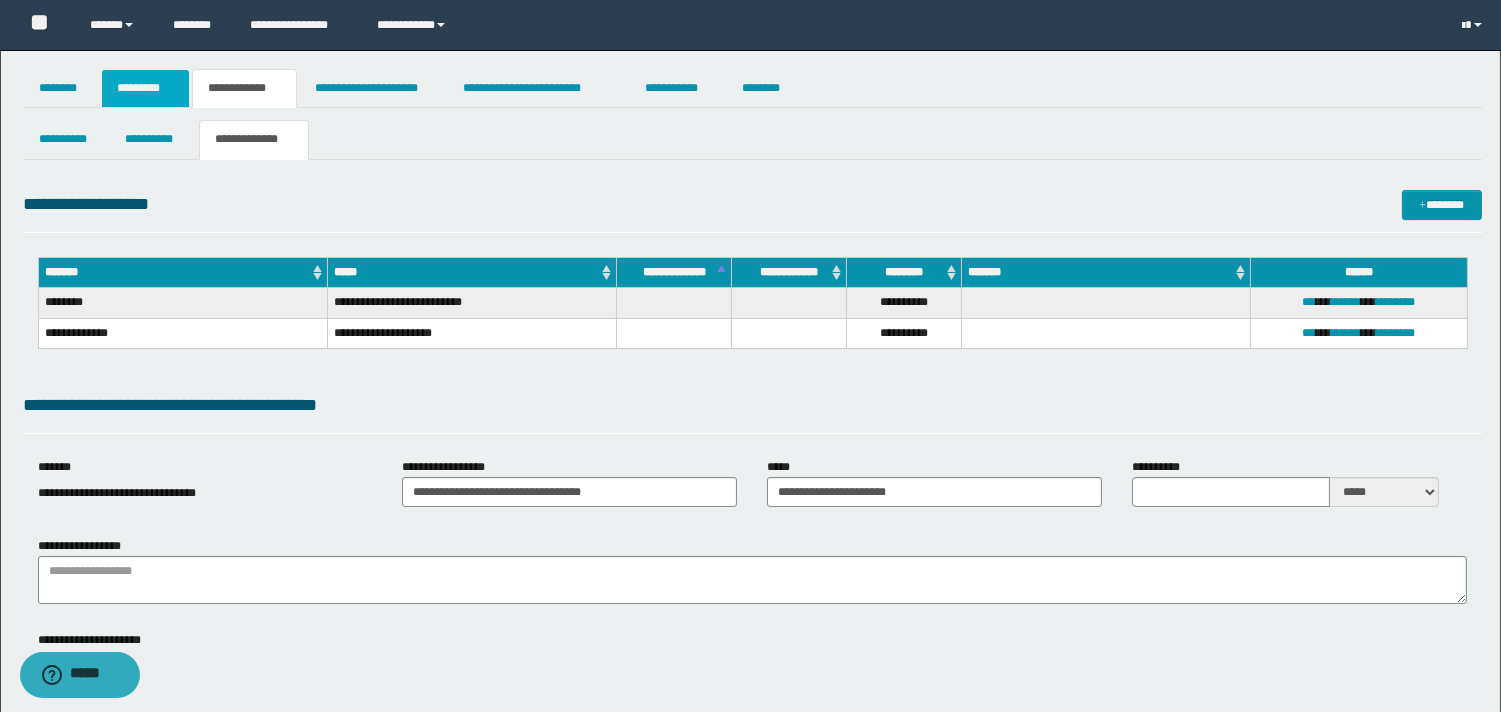click on "**********" at bounding box center (750, 863) 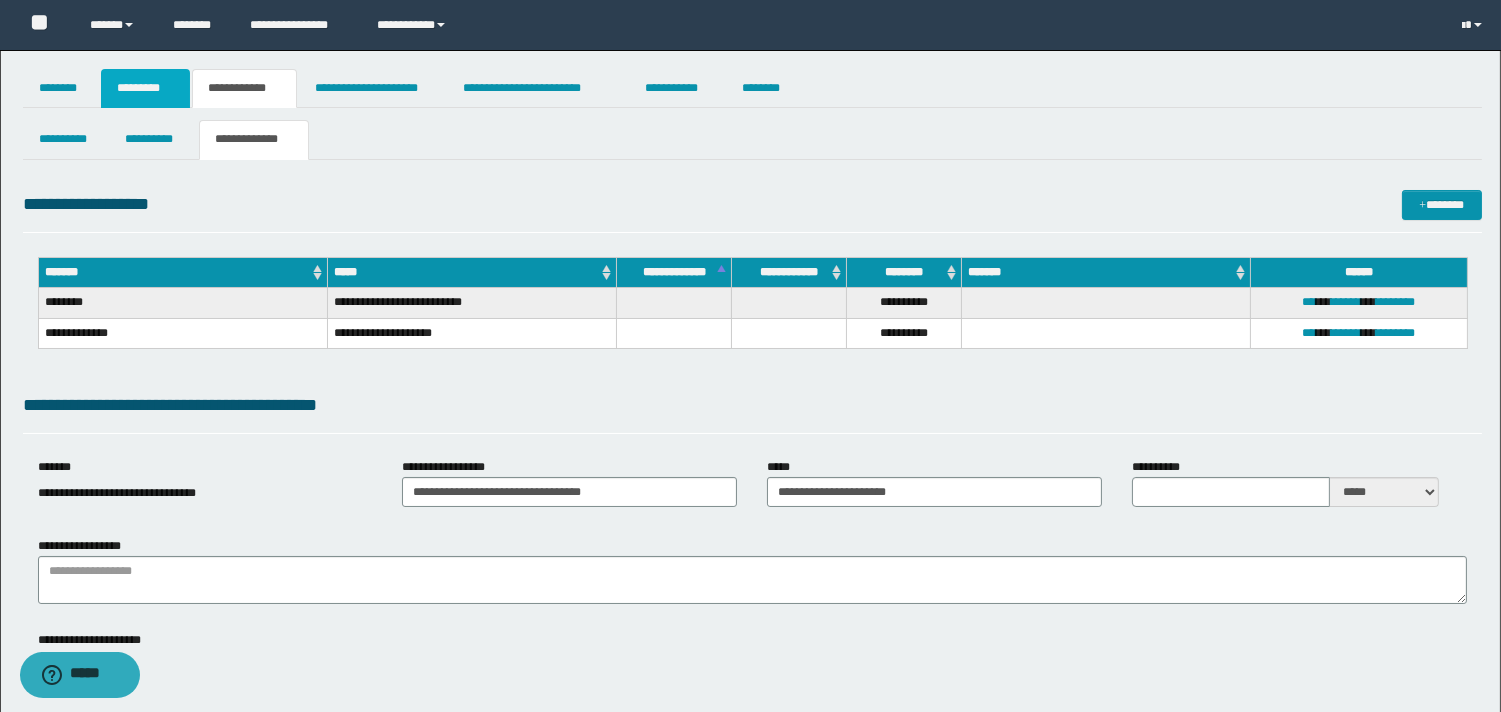 drag, startPoint x: 168, startPoint y: 91, endPoint x: 196, endPoint y: 121, distance: 41.036568 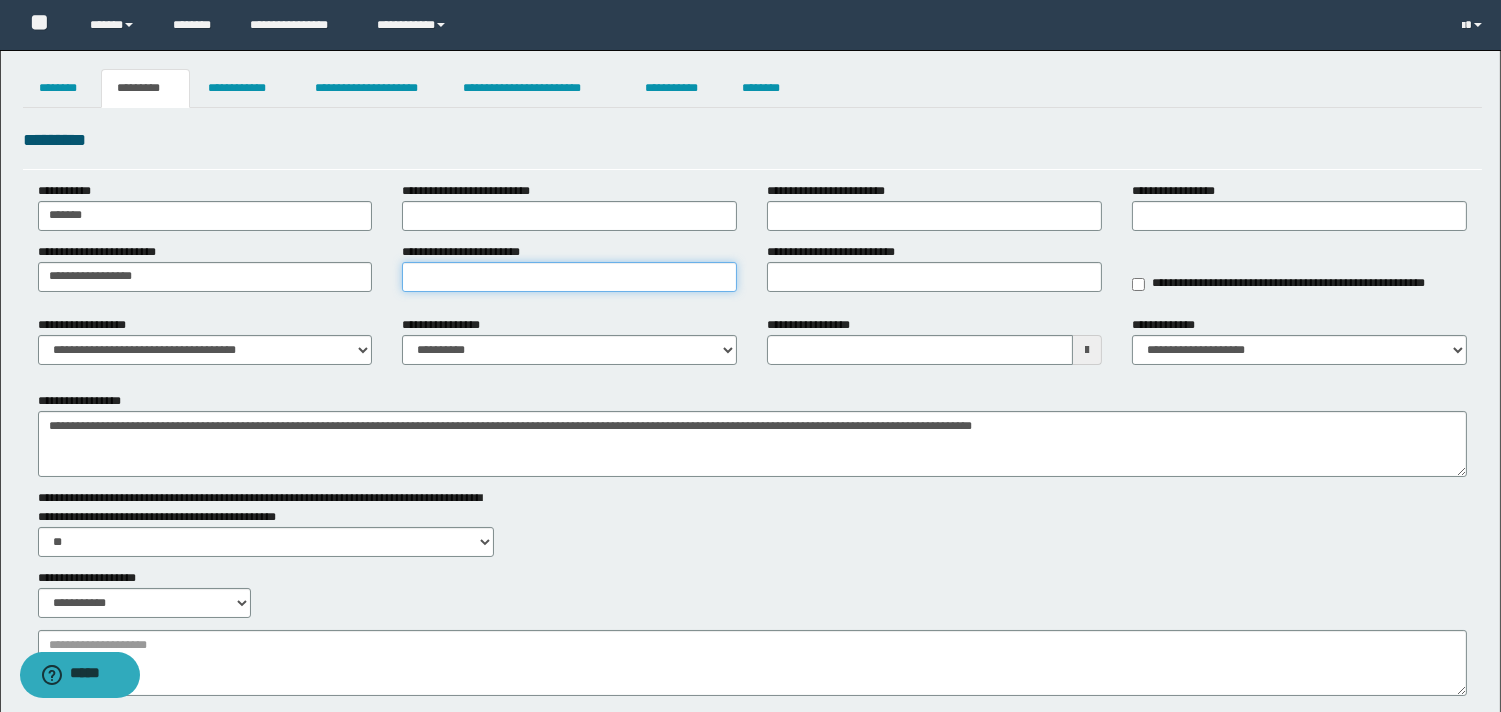 click on "**********" at bounding box center [569, 277] 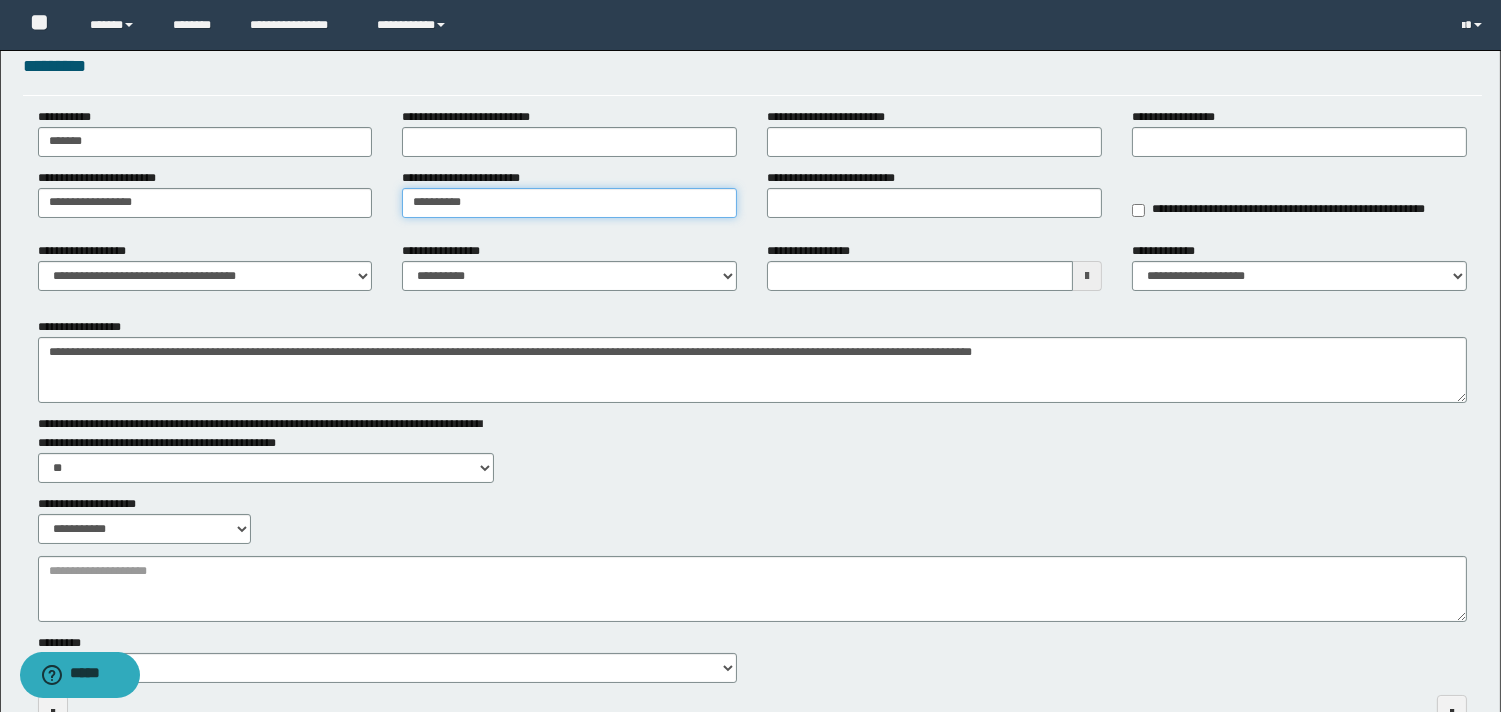 scroll, scrollTop: 200, scrollLeft: 0, axis: vertical 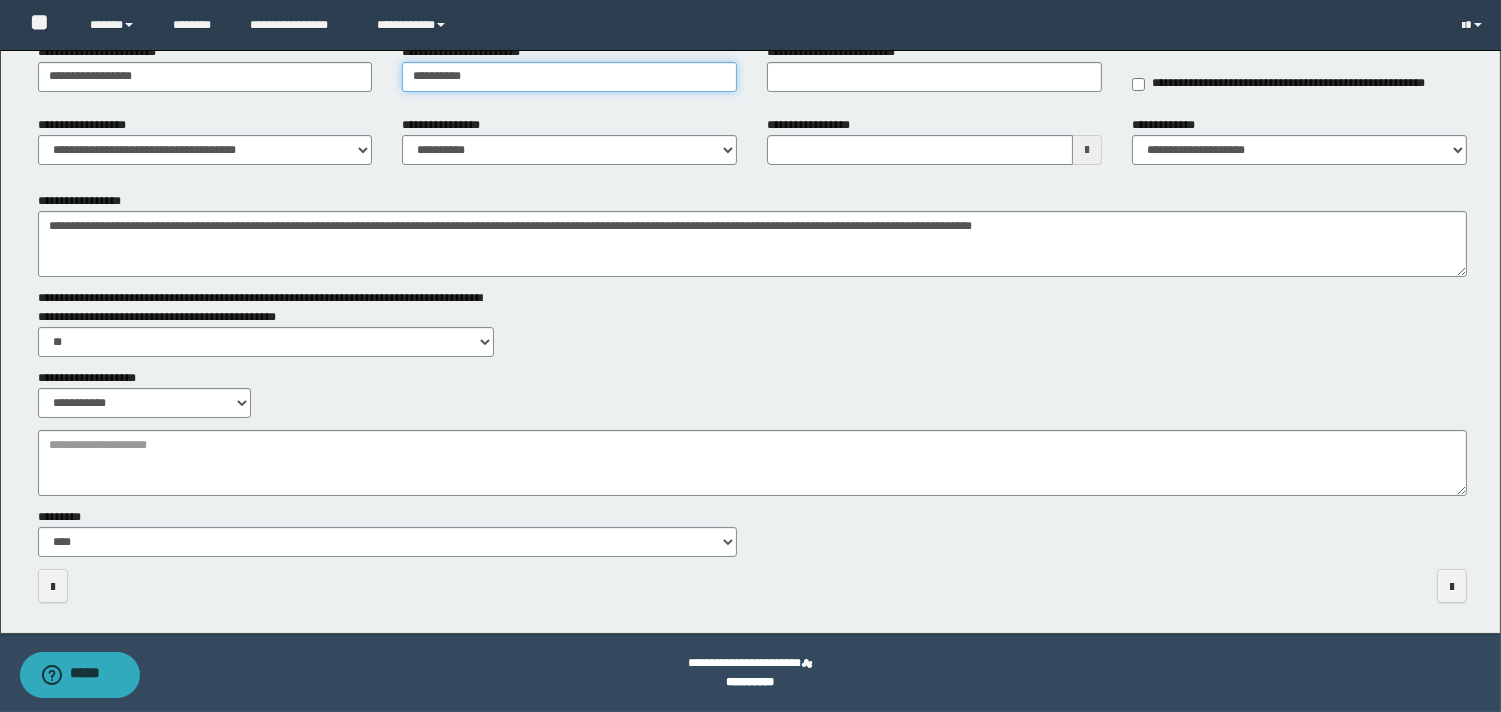 type on "**********" 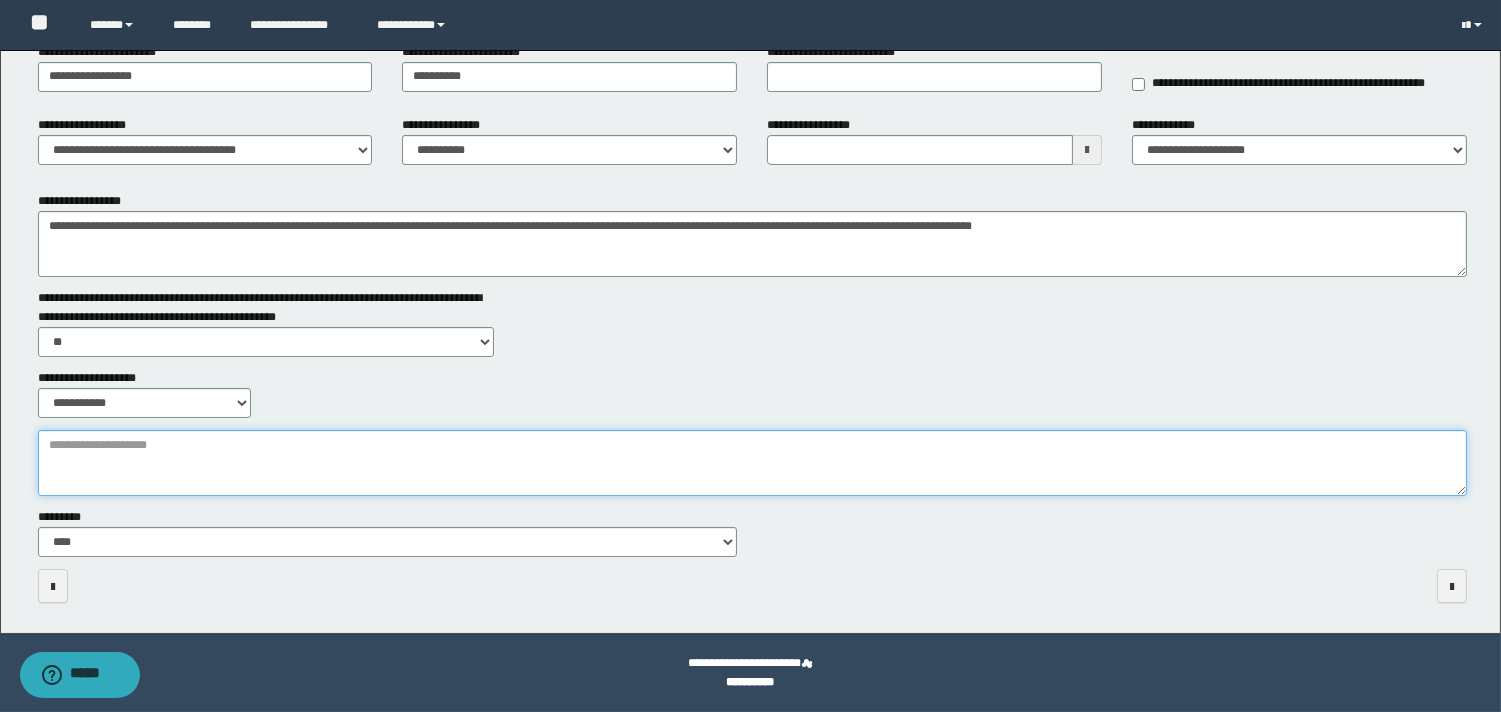 drag, startPoint x: 547, startPoint y: 451, endPoint x: 703, endPoint y: 701, distance: 294.67947 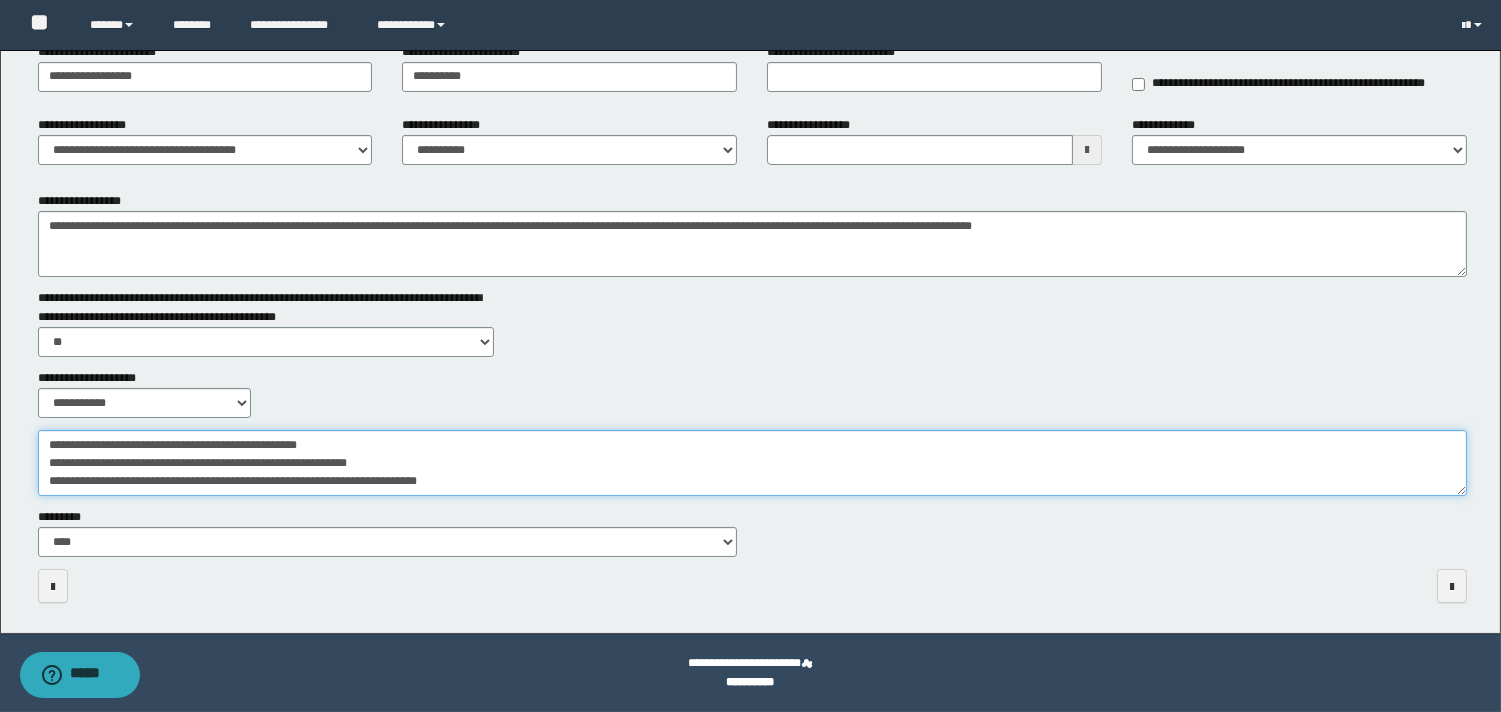 scroll, scrollTop: 17, scrollLeft: 0, axis: vertical 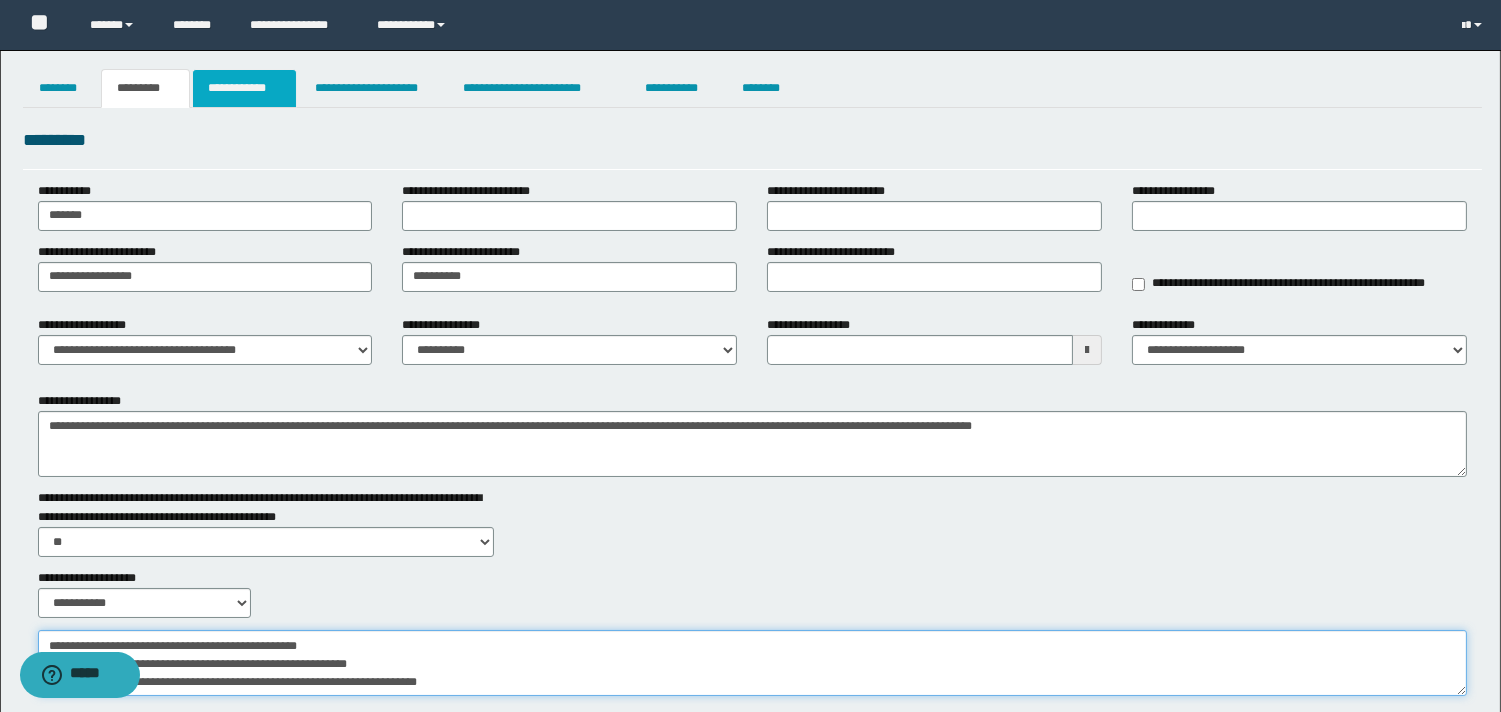 type on "**********" 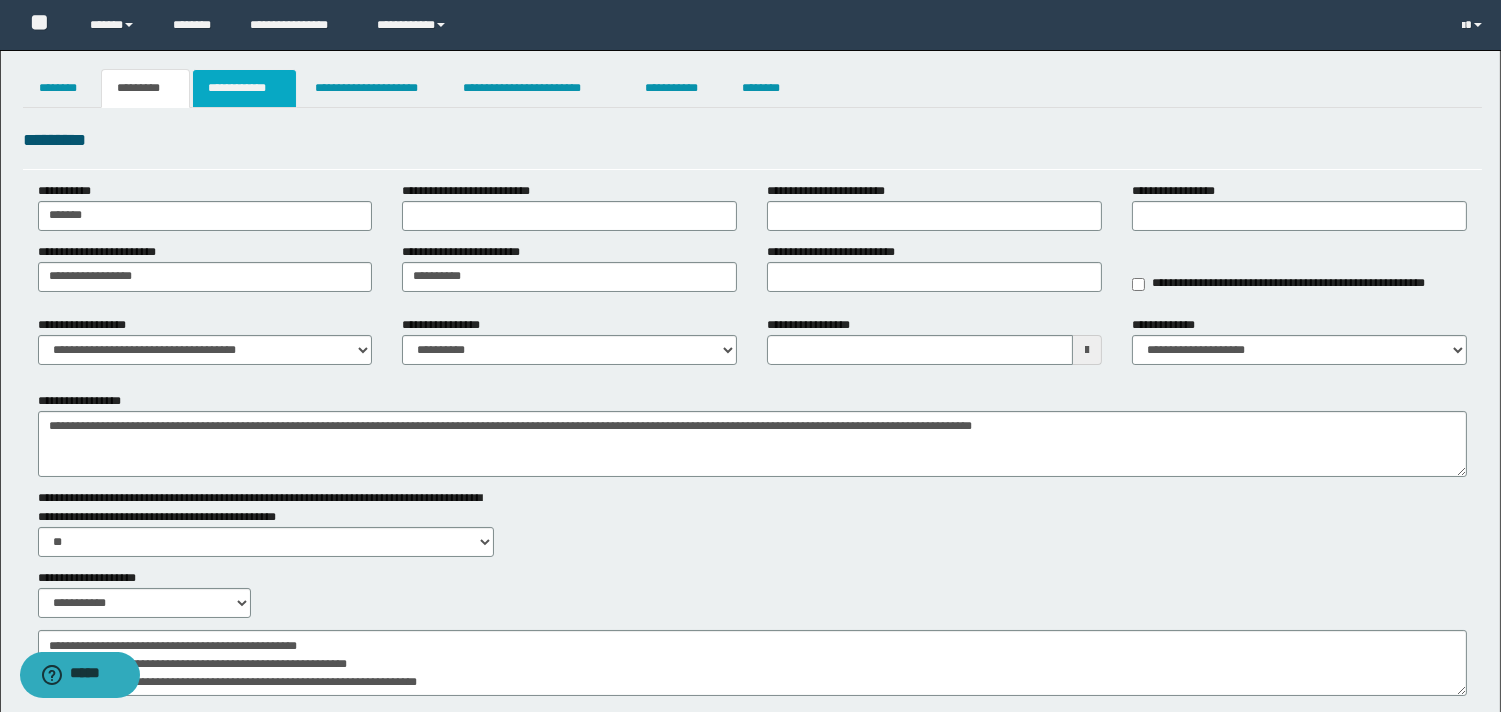 click on "**********" at bounding box center [244, 88] 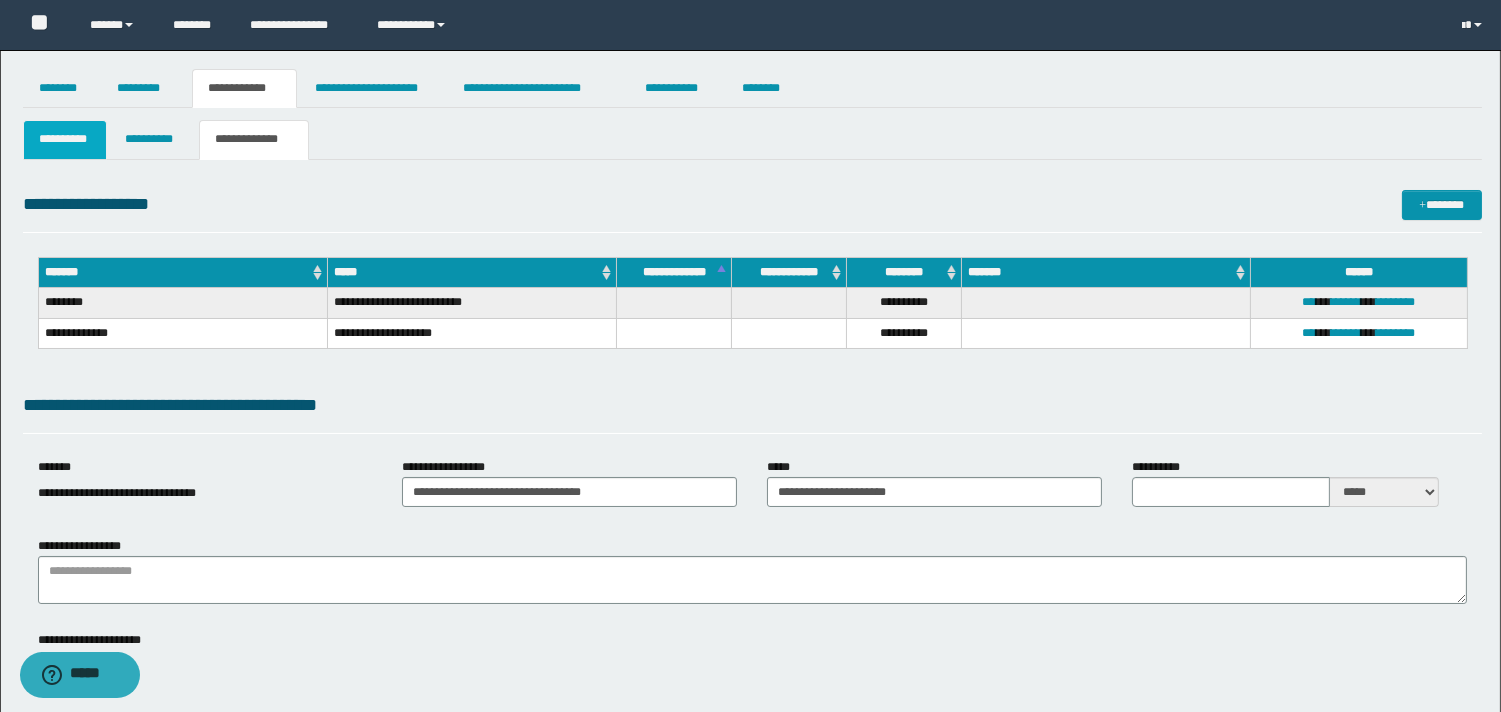 click on "**********" at bounding box center [65, 139] 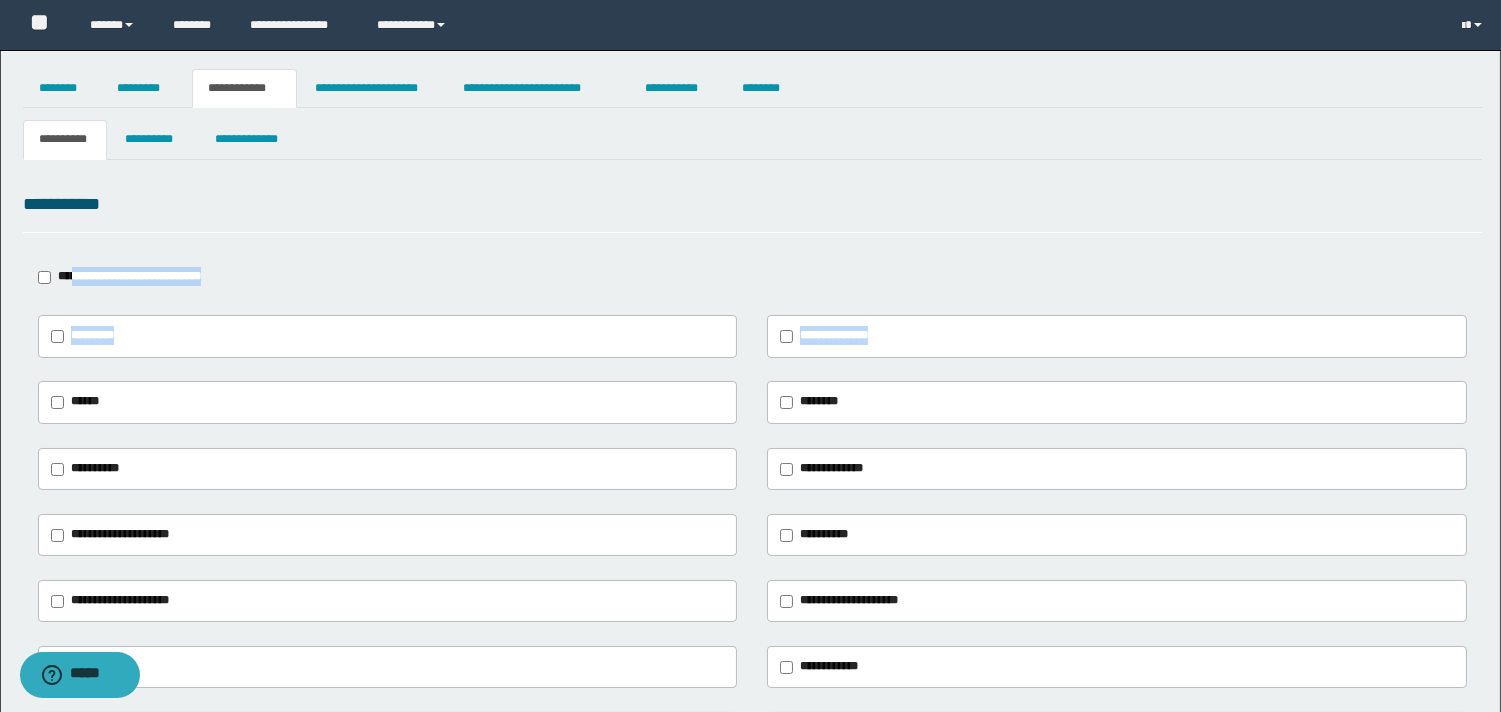 drag, startPoint x: 77, startPoint y: 275, endPoint x: 0, endPoint y: 350, distance: 107.48953 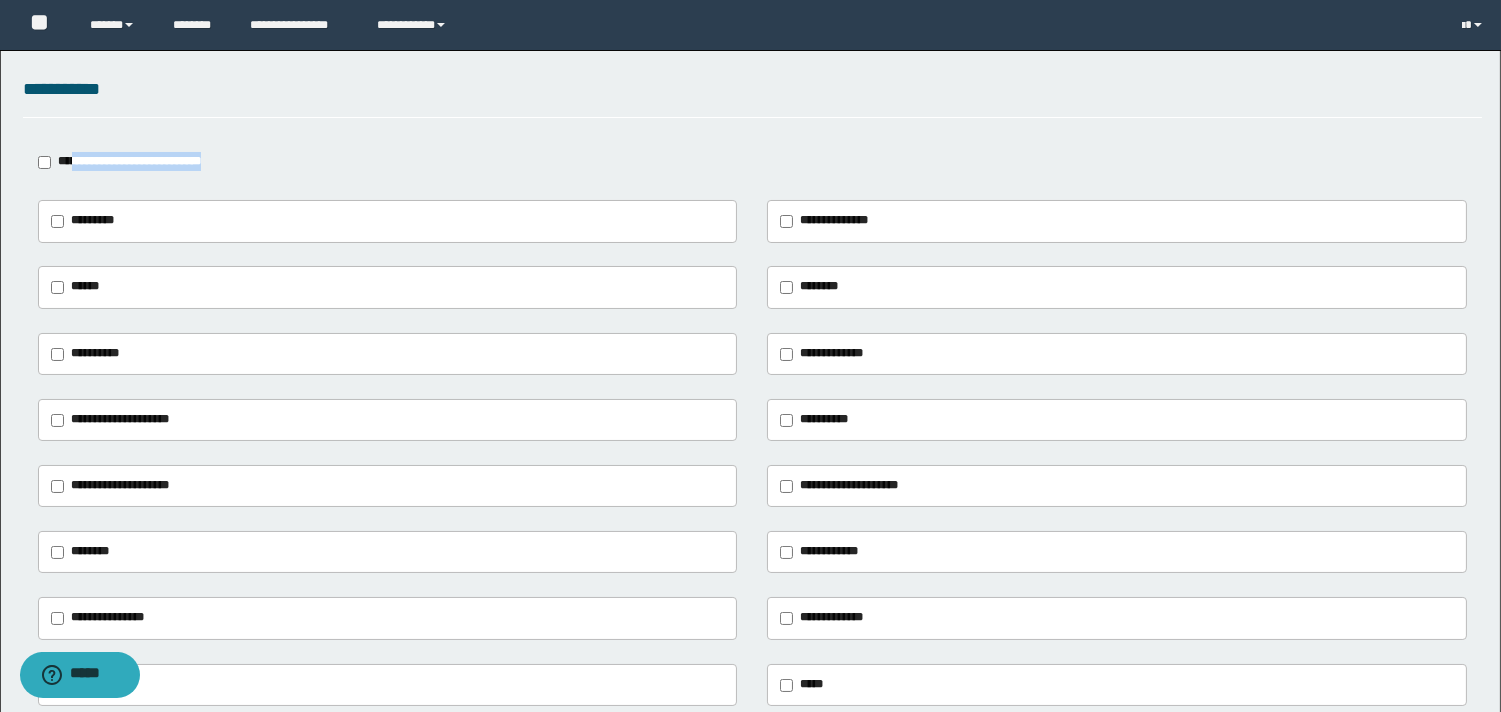 scroll, scrollTop: 222, scrollLeft: 0, axis: vertical 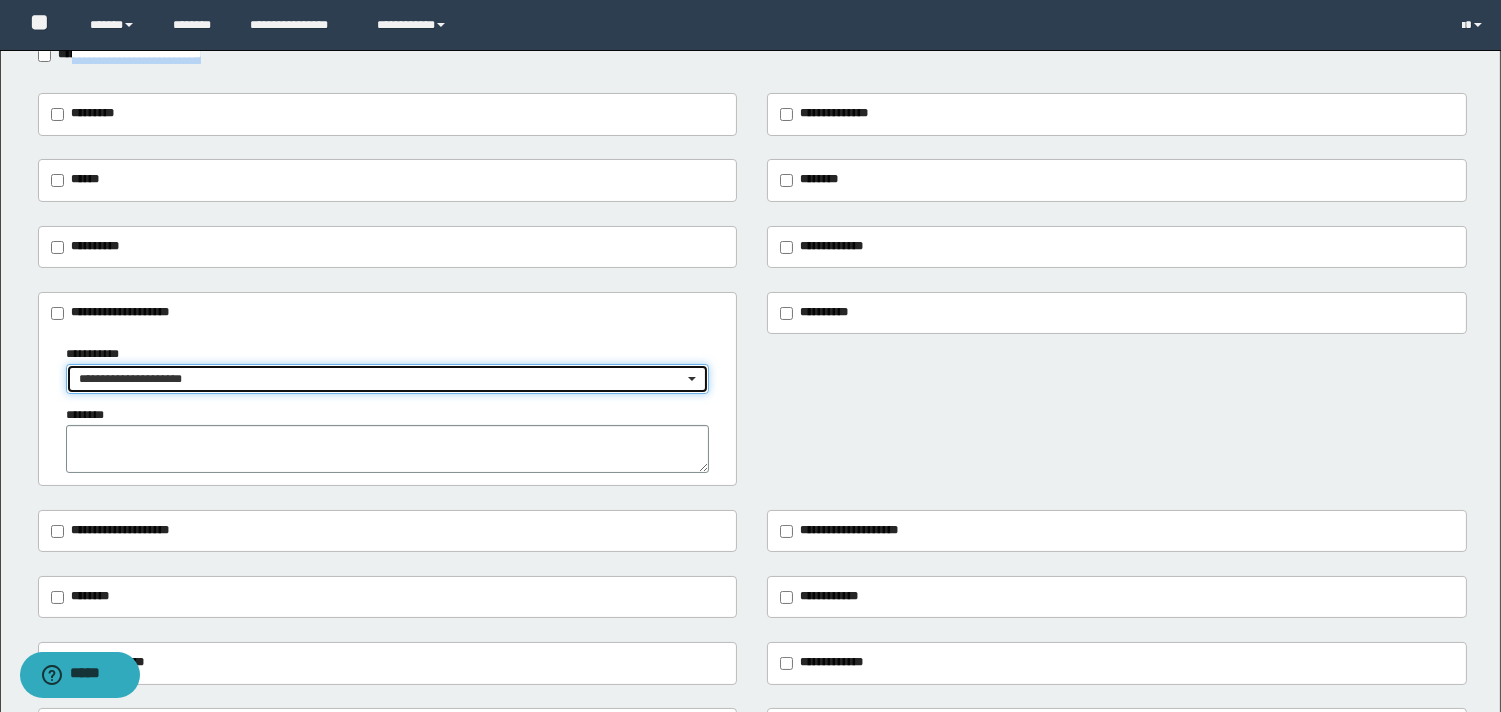 drag, startPoint x: 102, startPoint y: 377, endPoint x: 170, endPoint y: 442, distance: 94.06912 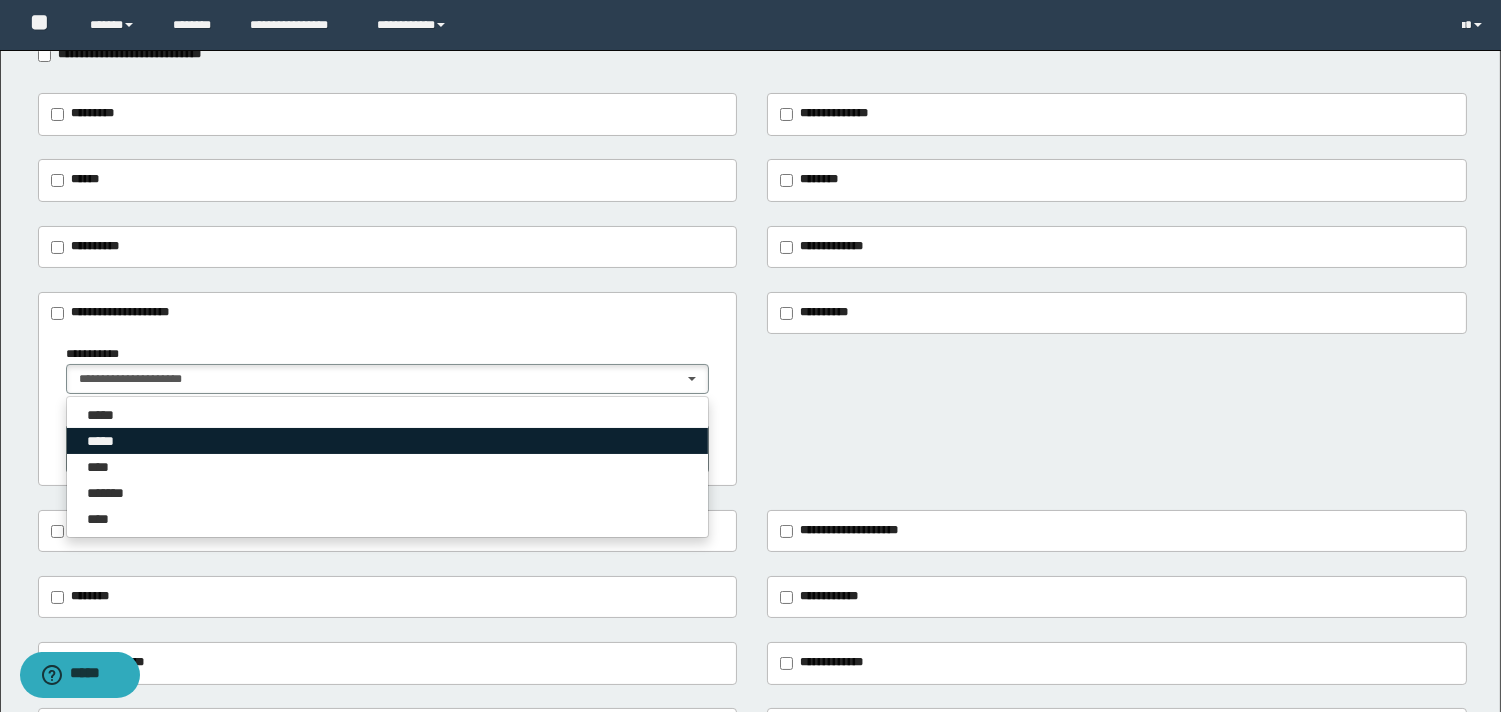 click on "*****" at bounding box center (107, 441) 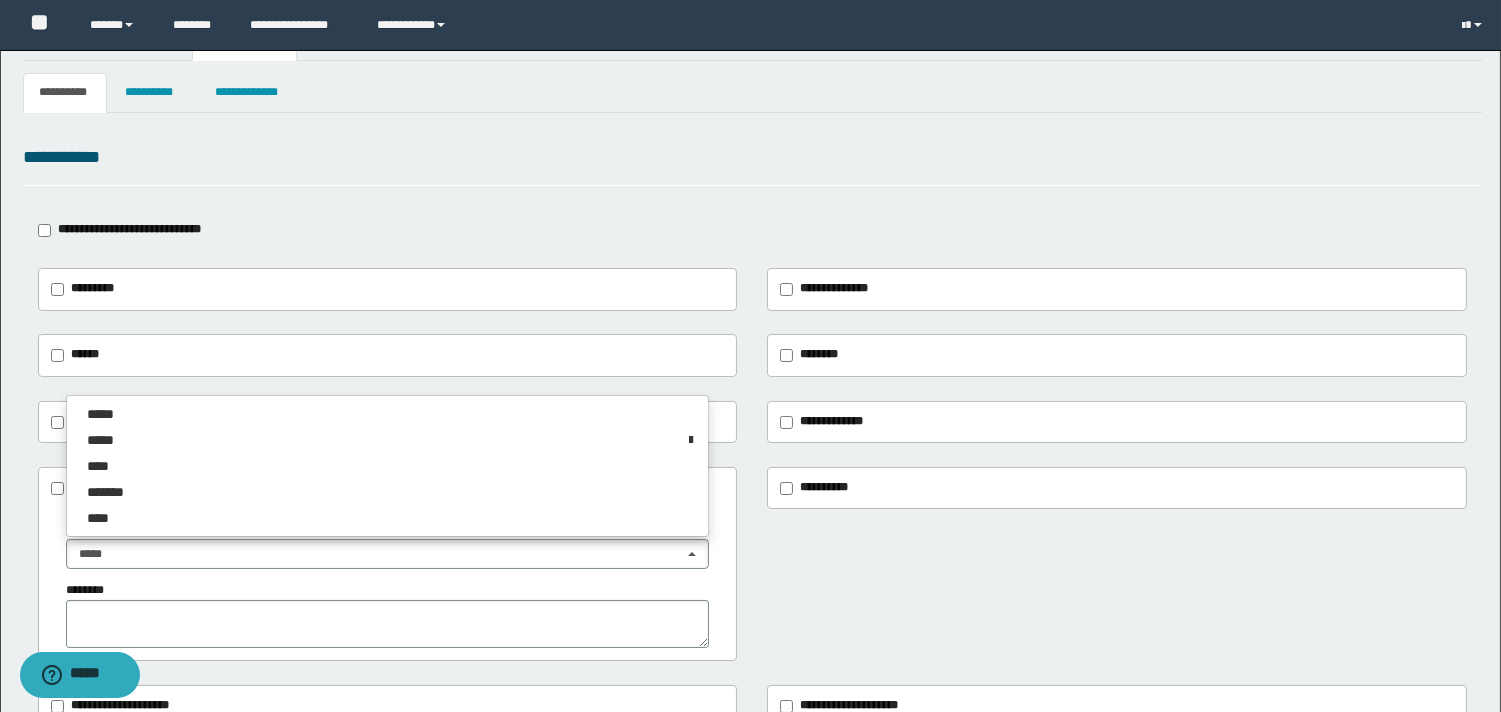 scroll, scrollTop: 0, scrollLeft: 0, axis: both 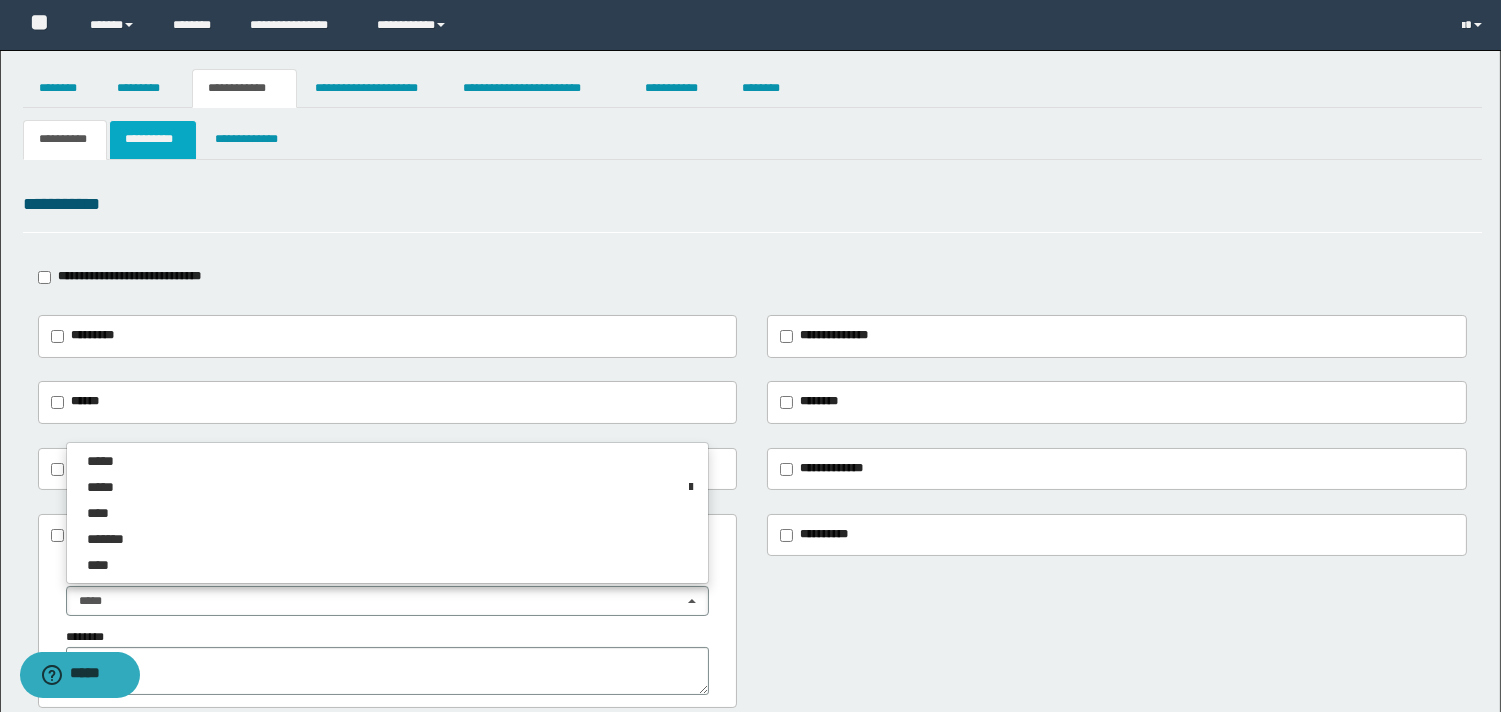 click on "**********" at bounding box center (153, 139) 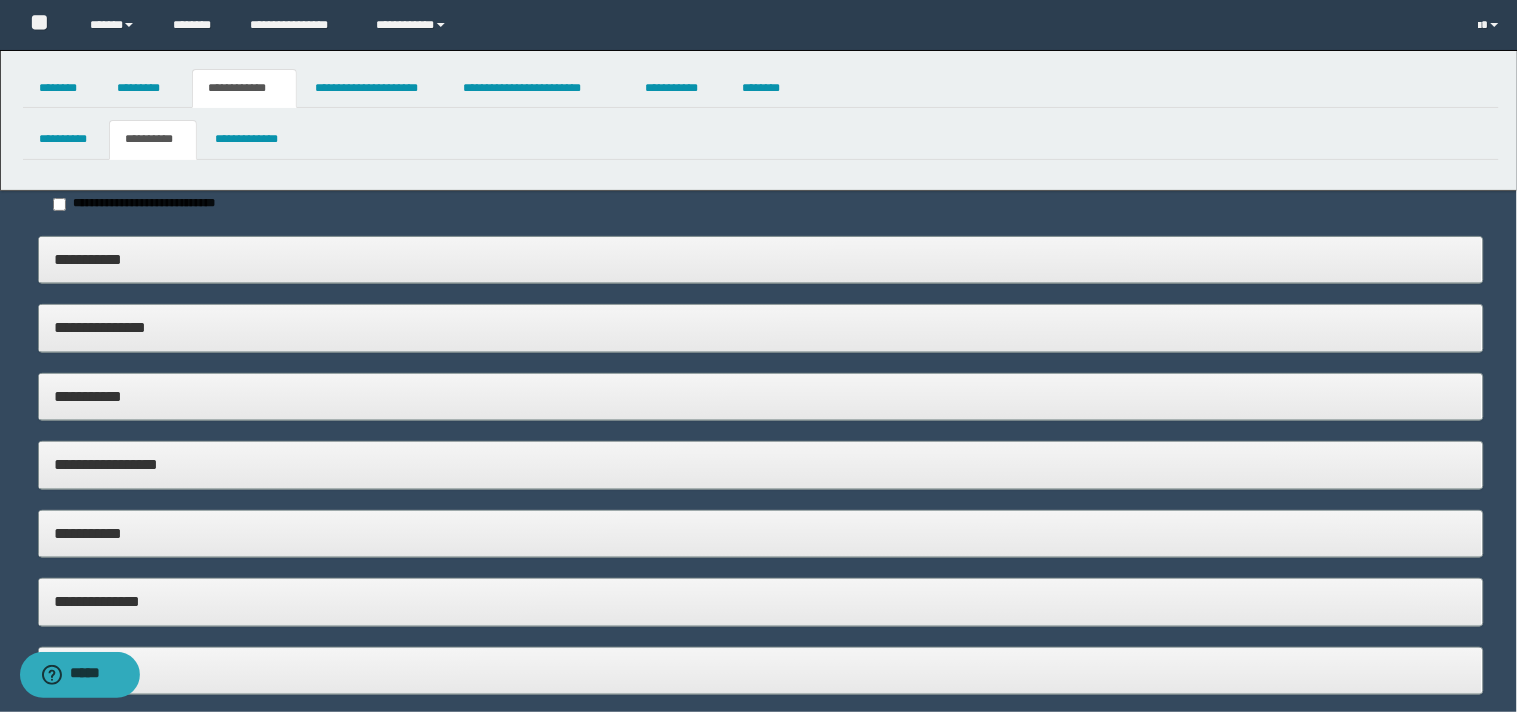 type on "*****" 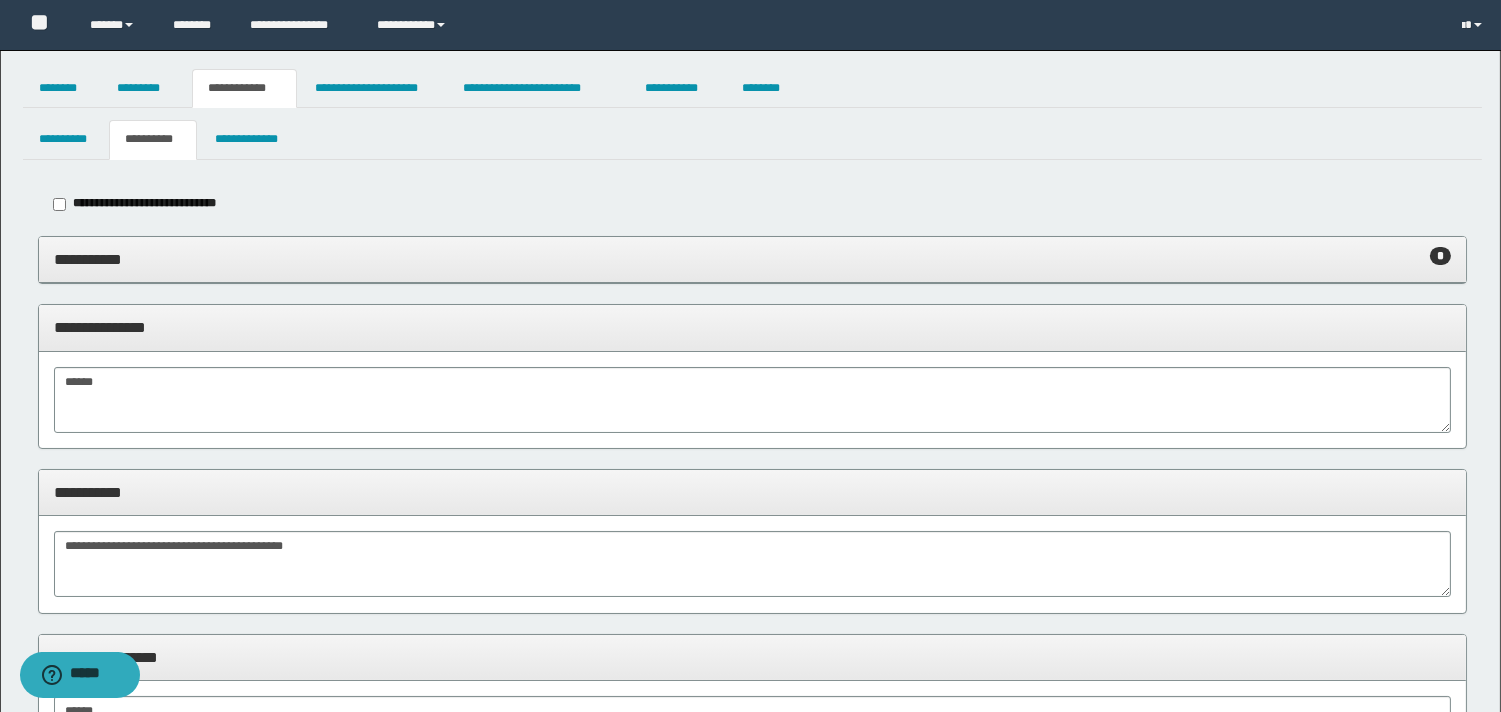 click on "**********" at bounding box center (752, 656) 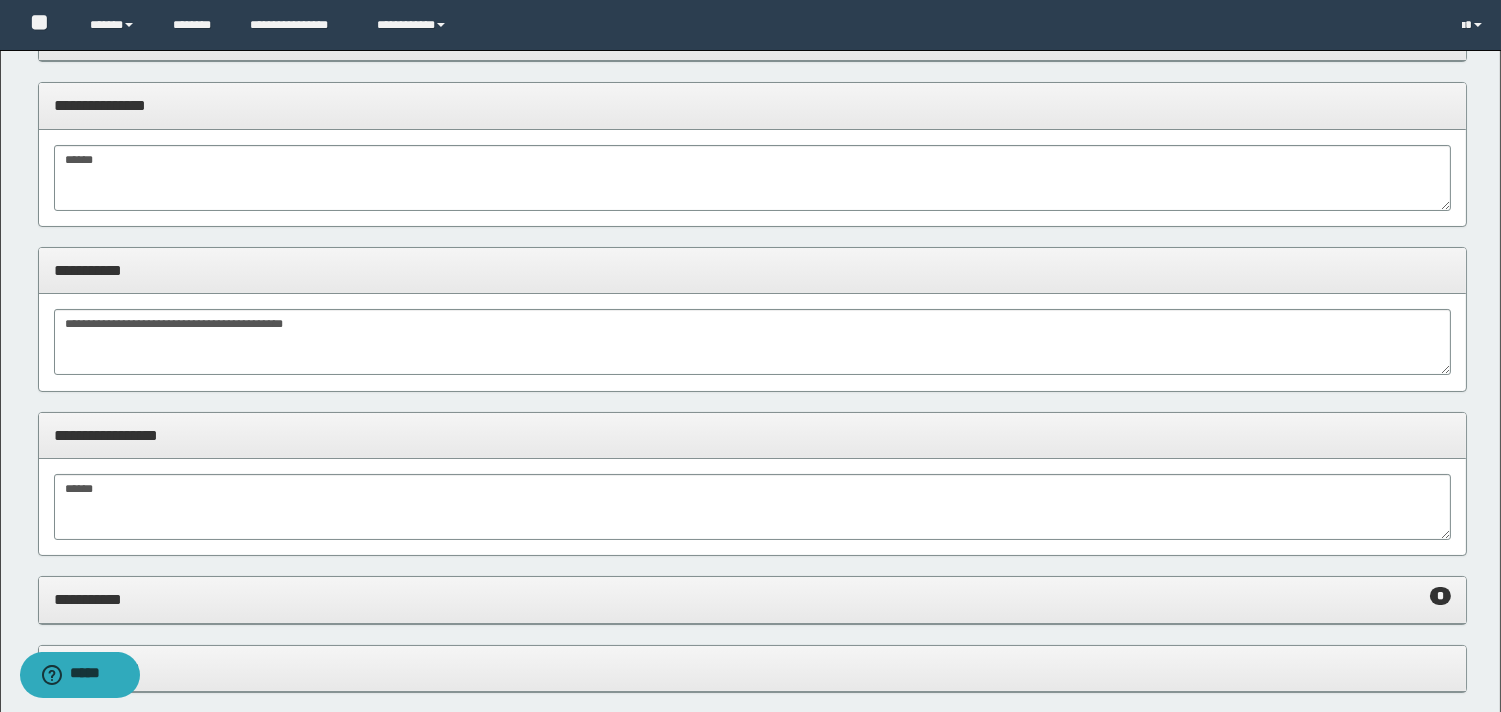 scroll, scrollTop: 0, scrollLeft: 0, axis: both 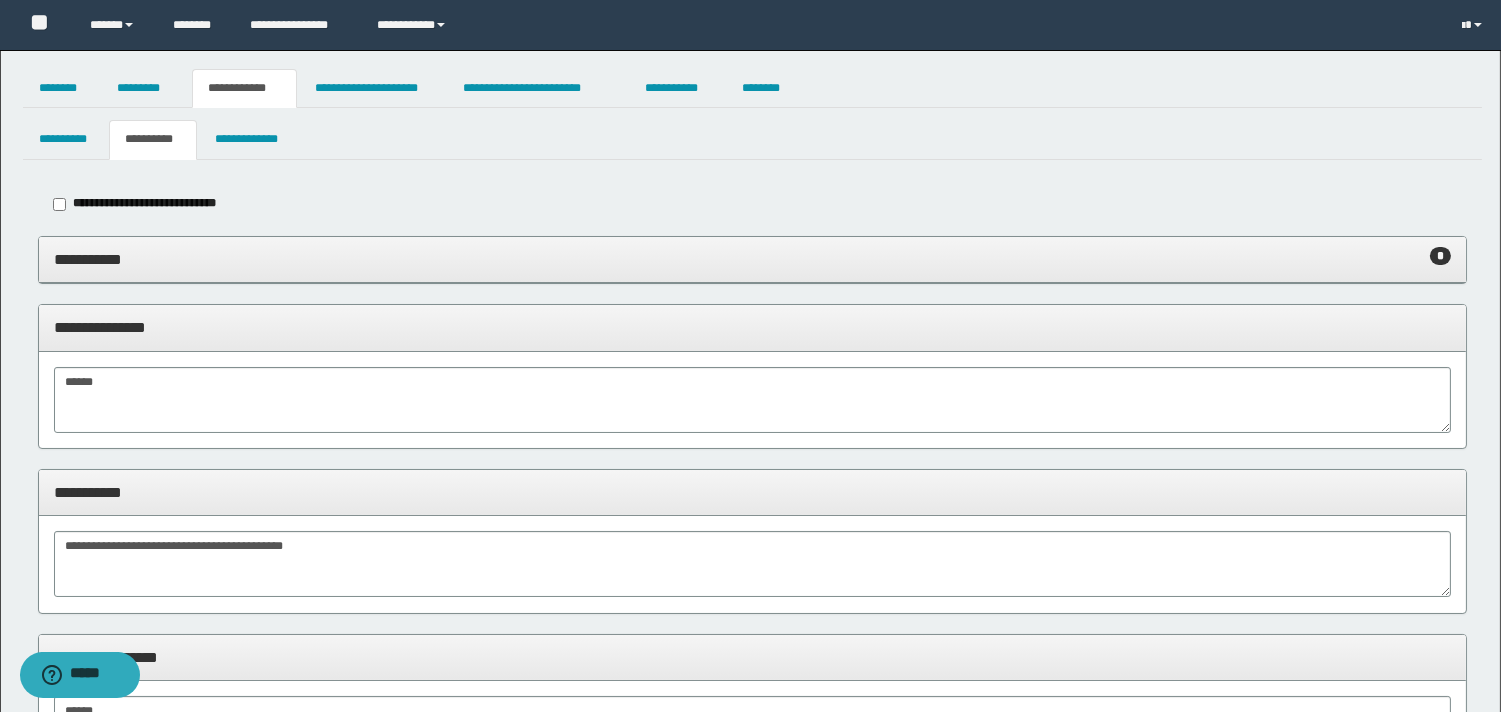 click on "**********" at bounding box center [752, 259] 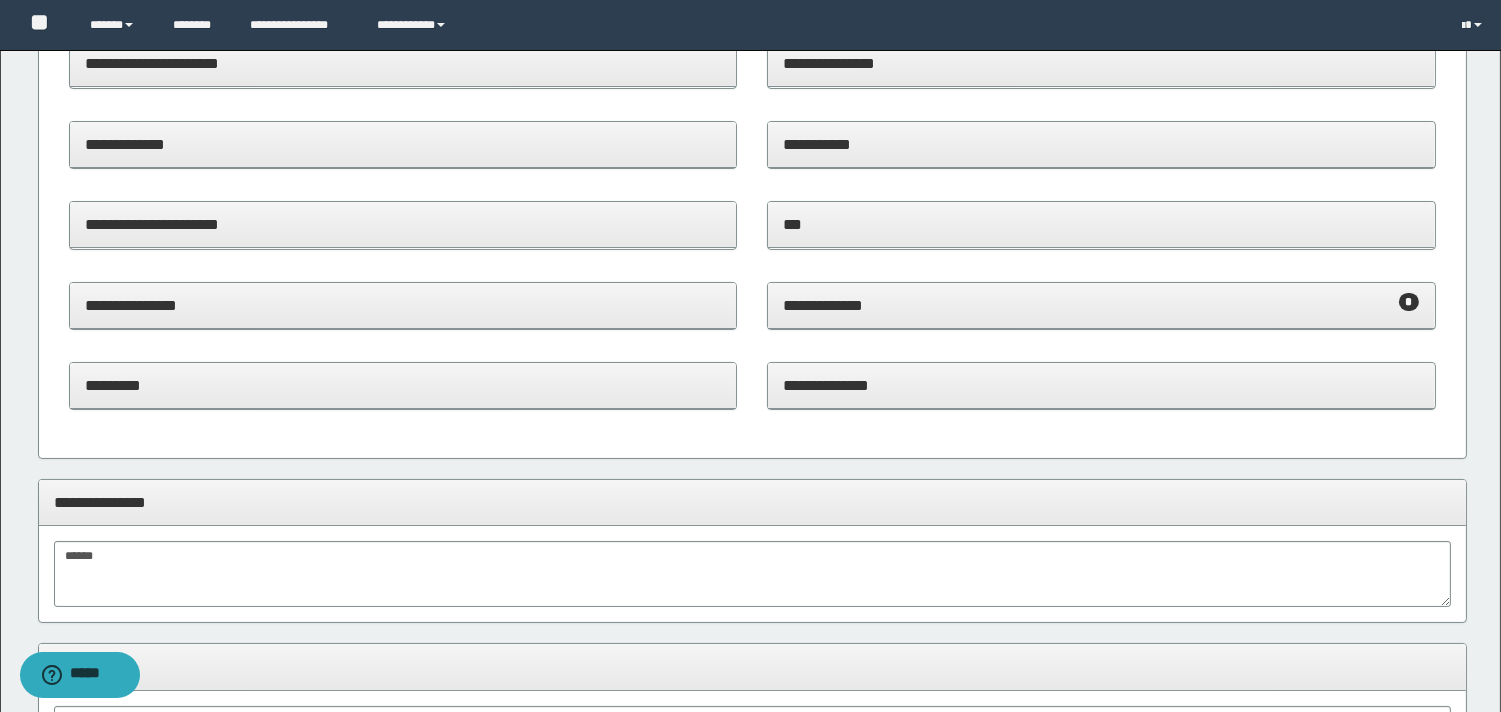 scroll, scrollTop: 555, scrollLeft: 0, axis: vertical 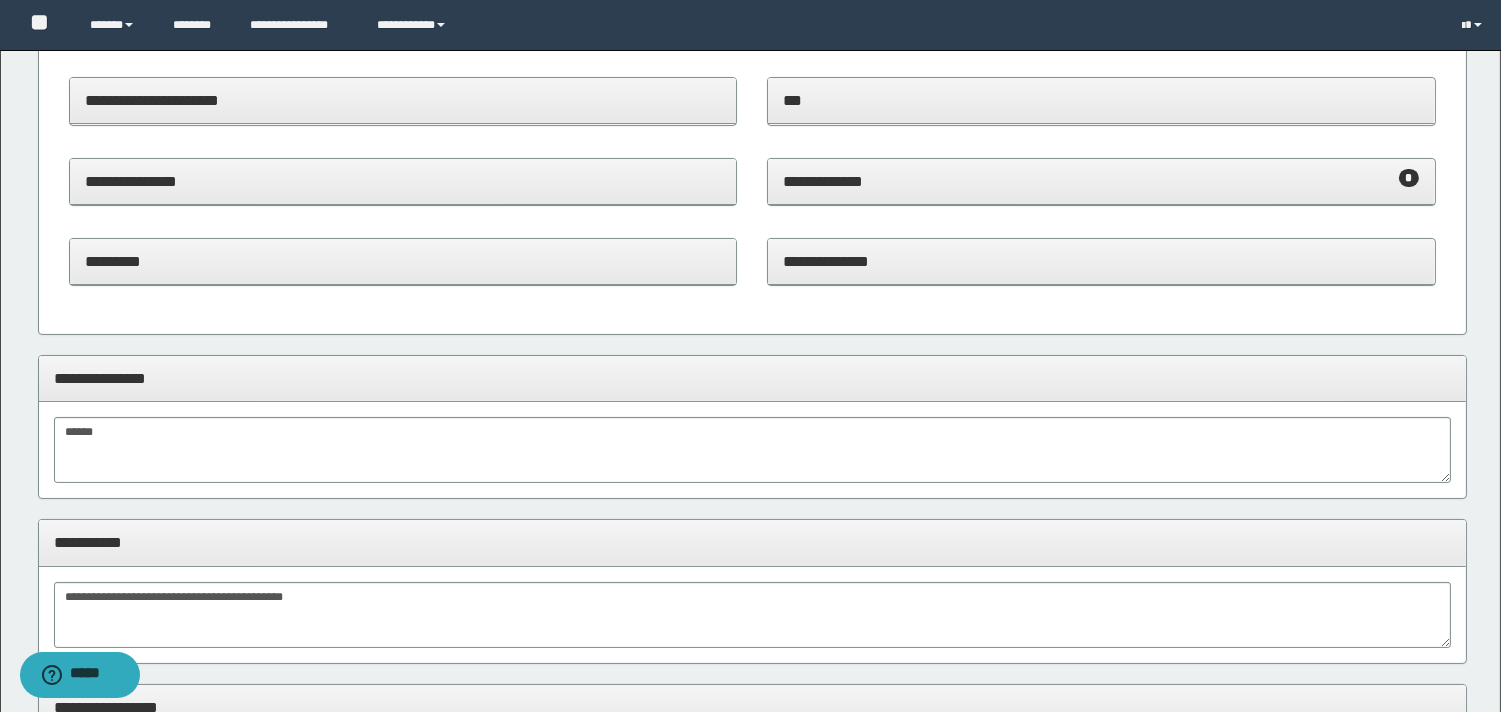 click on "**********" at bounding box center (1101, 261) 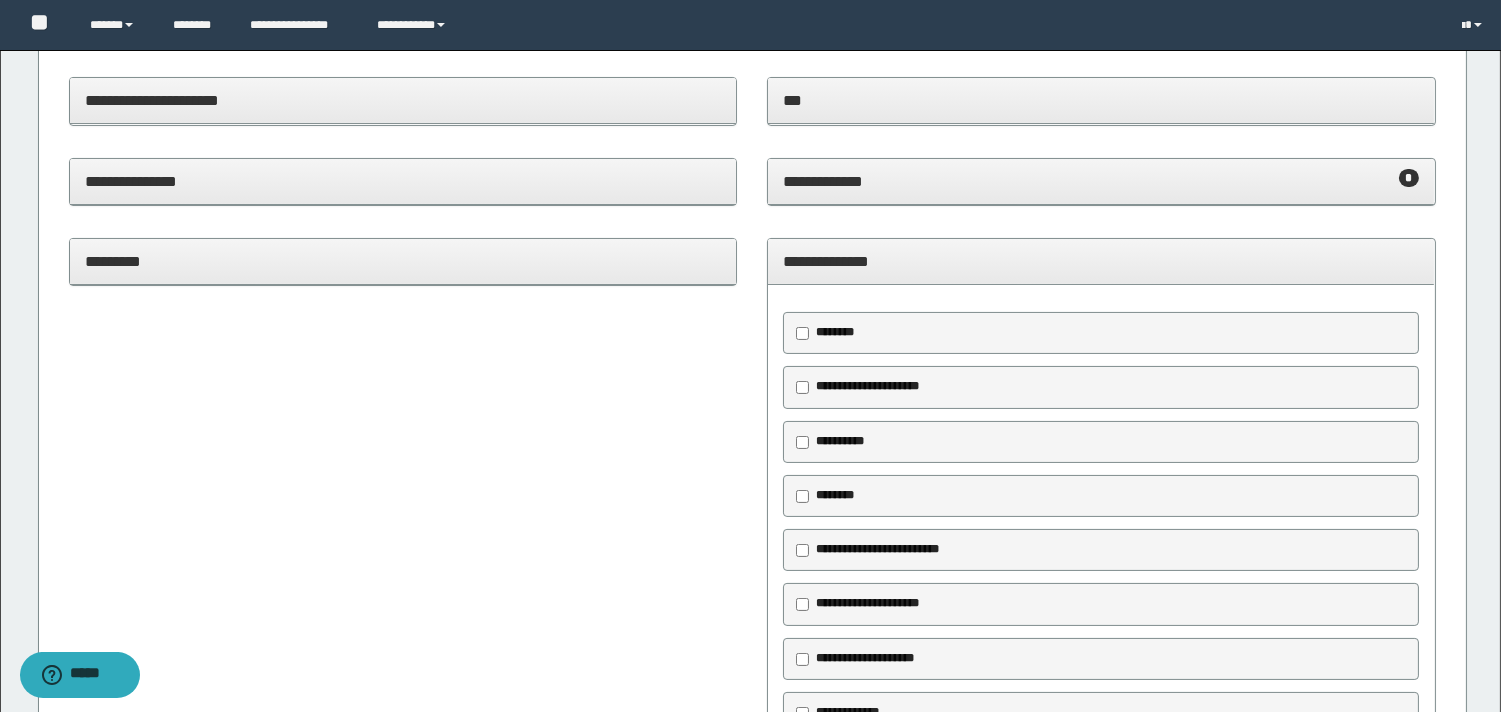 click on "**********" at bounding box center (1101, 192) 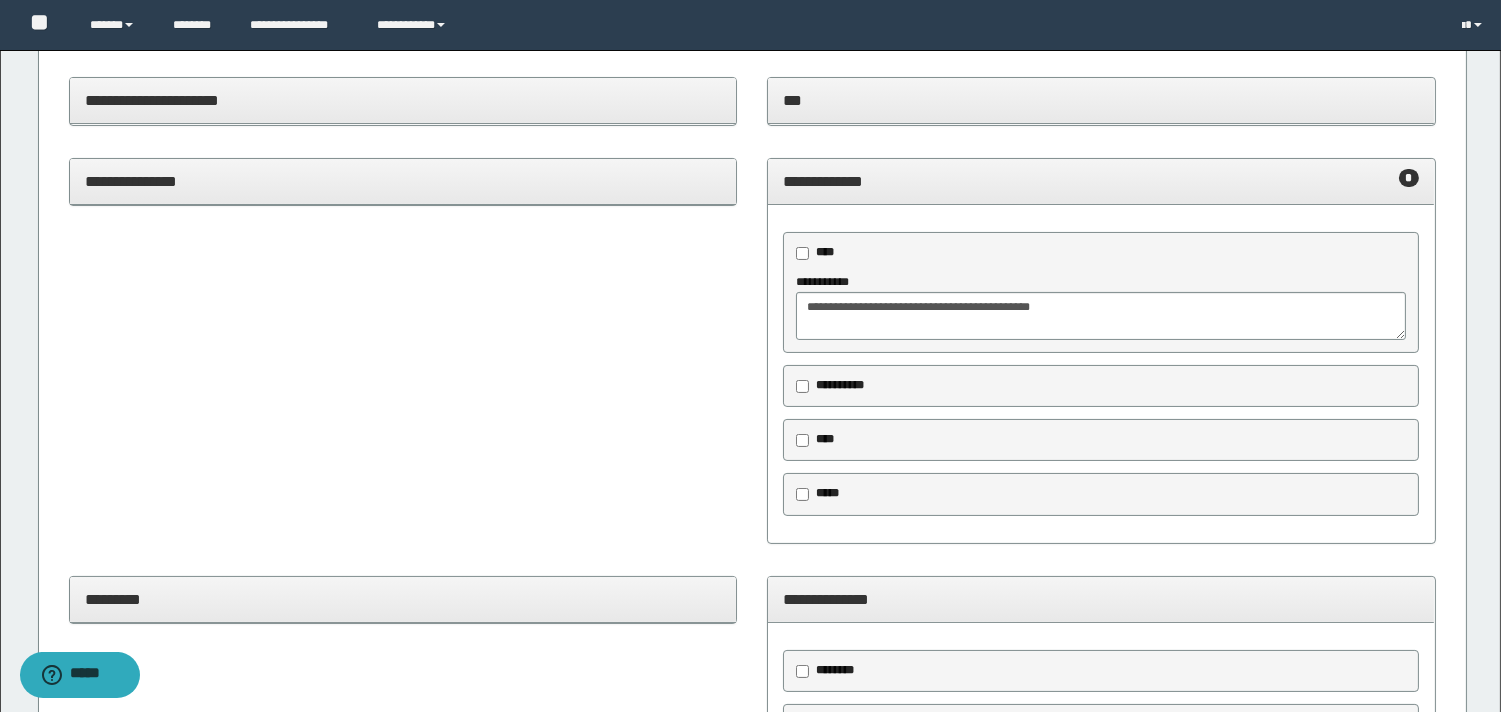 click on "**********" at bounding box center (752, 361) 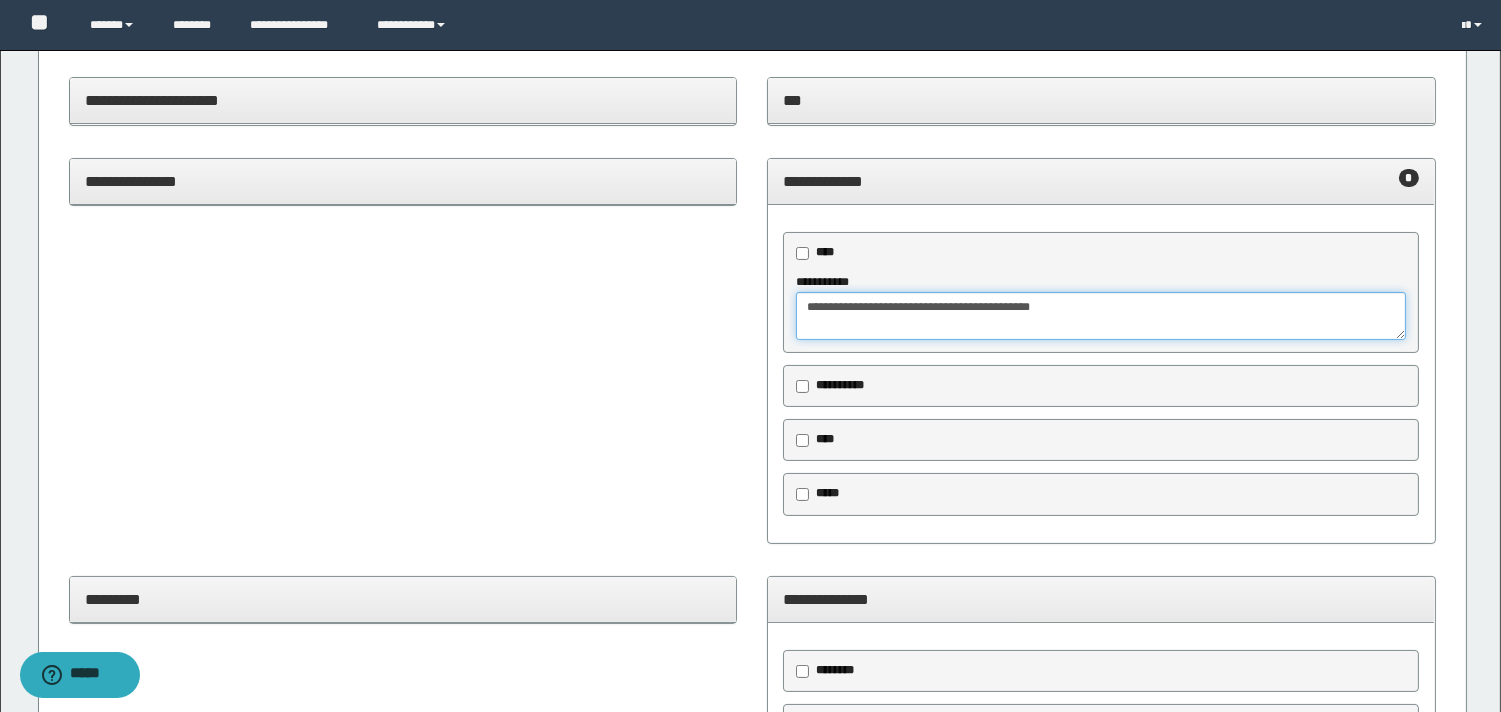 click on "**********" at bounding box center [1101, 316] 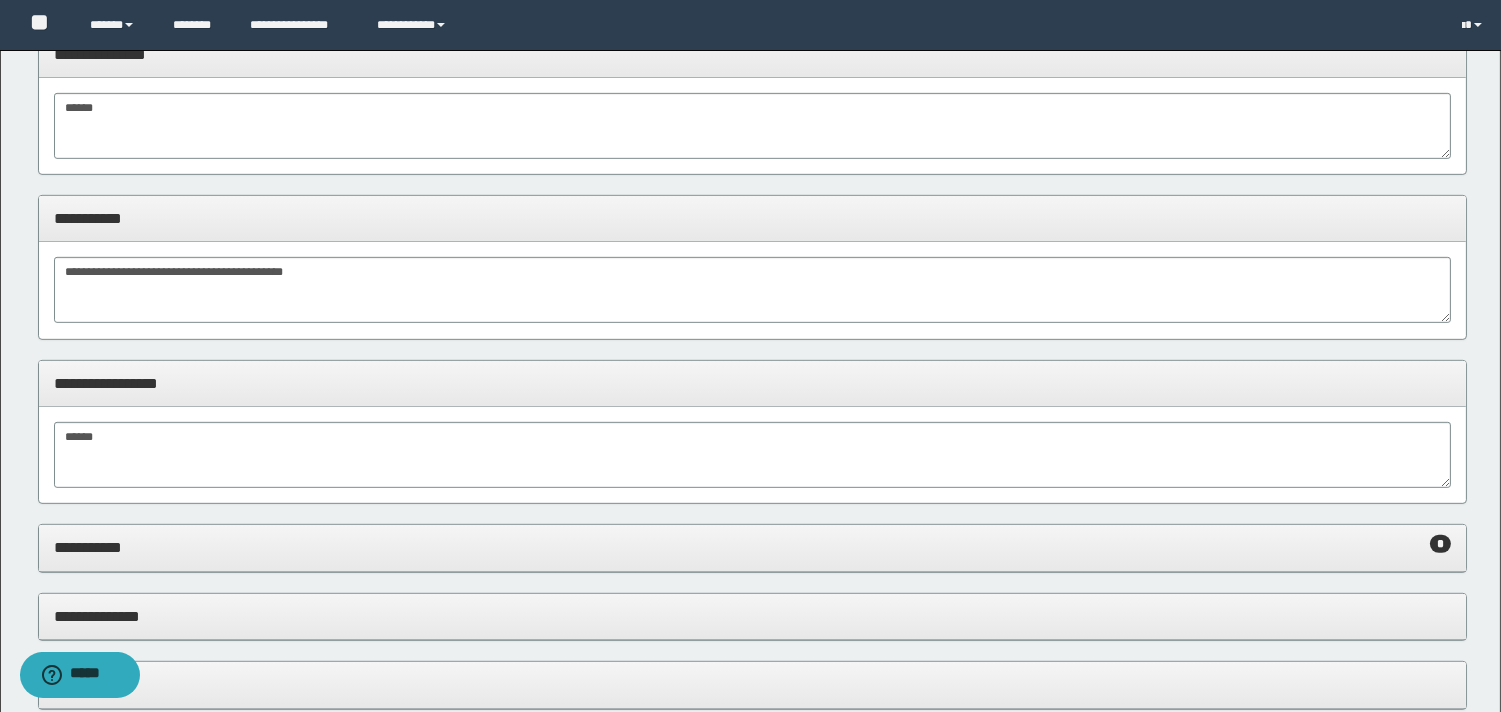 scroll, scrollTop: 1777, scrollLeft: 0, axis: vertical 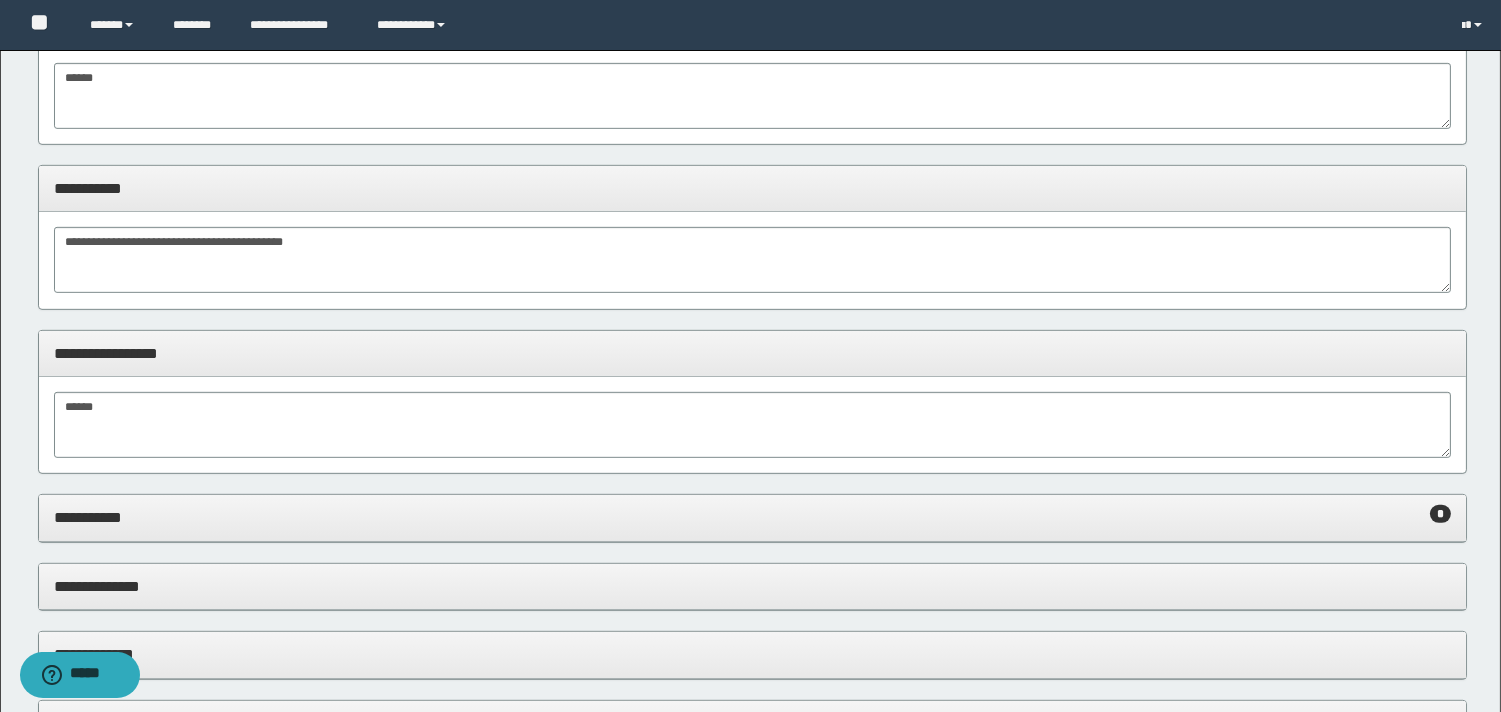type on "**********" 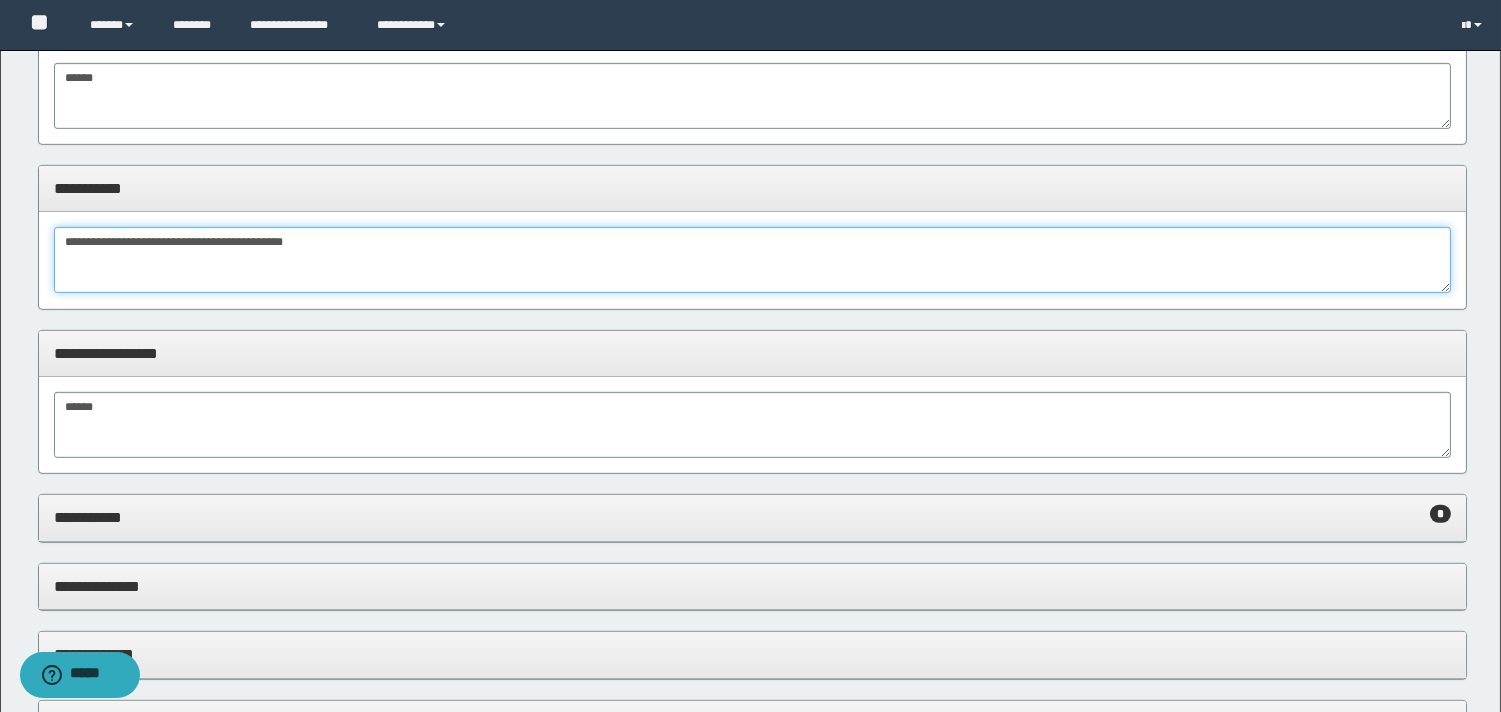 click on "**********" at bounding box center [752, 260] 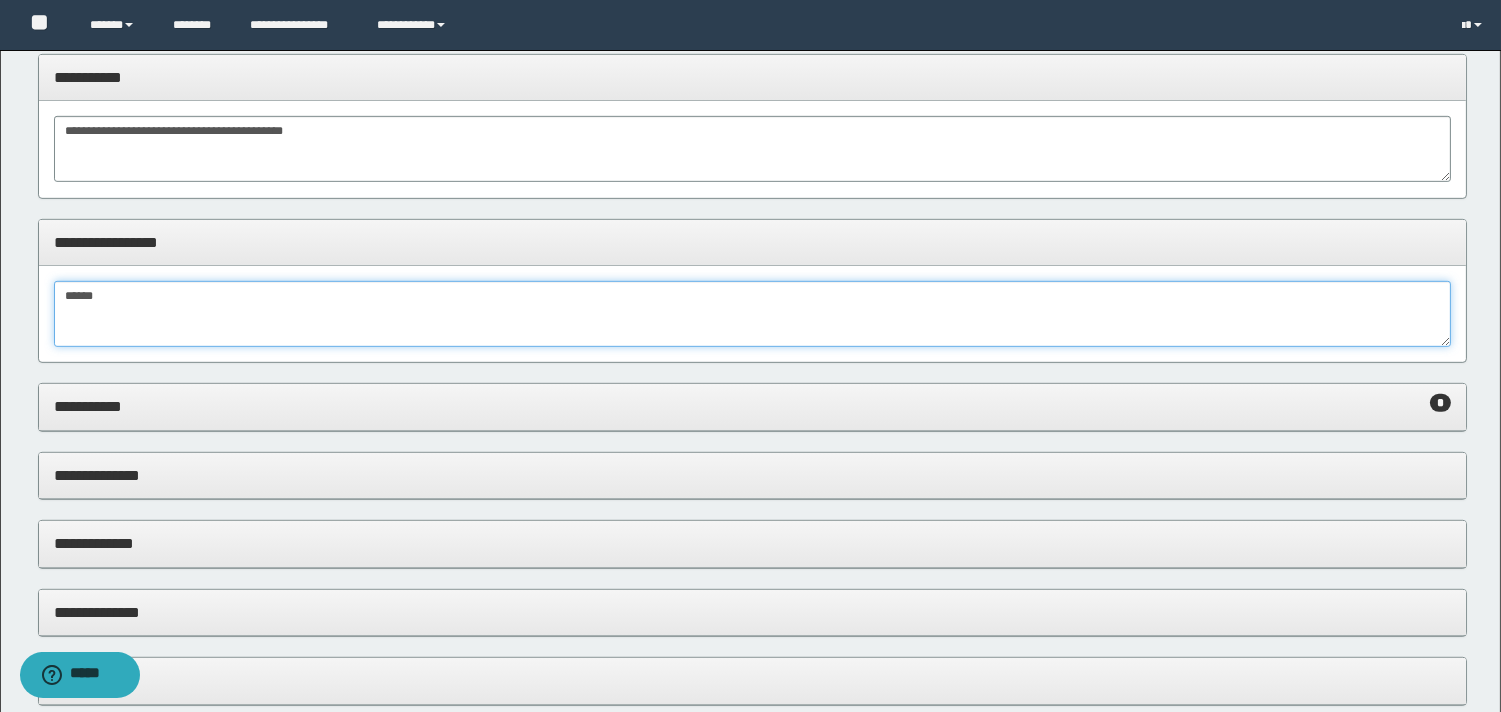 drag, startPoint x: 246, startPoint y: 288, endPoint x: 271, endPoint y: 277, distance: 27.313 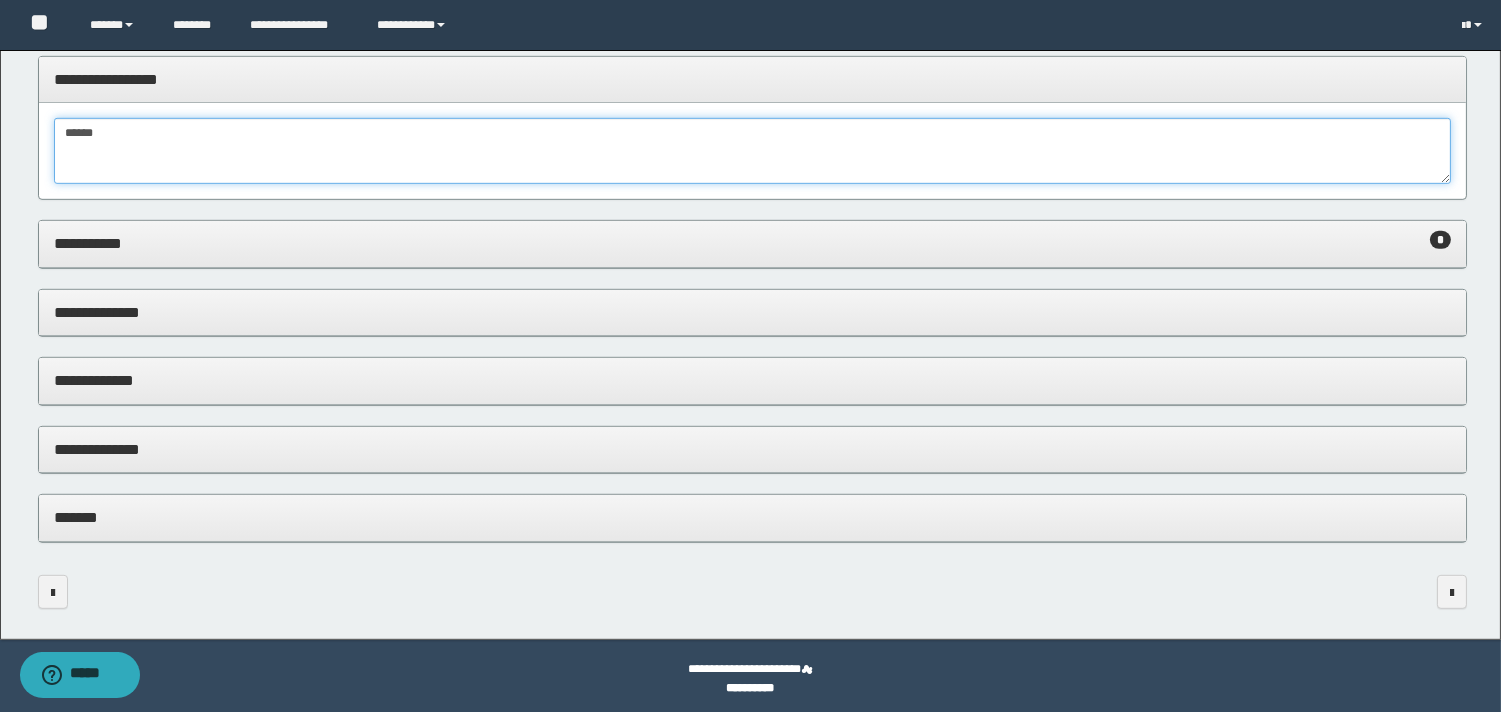 scroll, scrollTop: 2056, scrollLeft: 0, axis: vertical 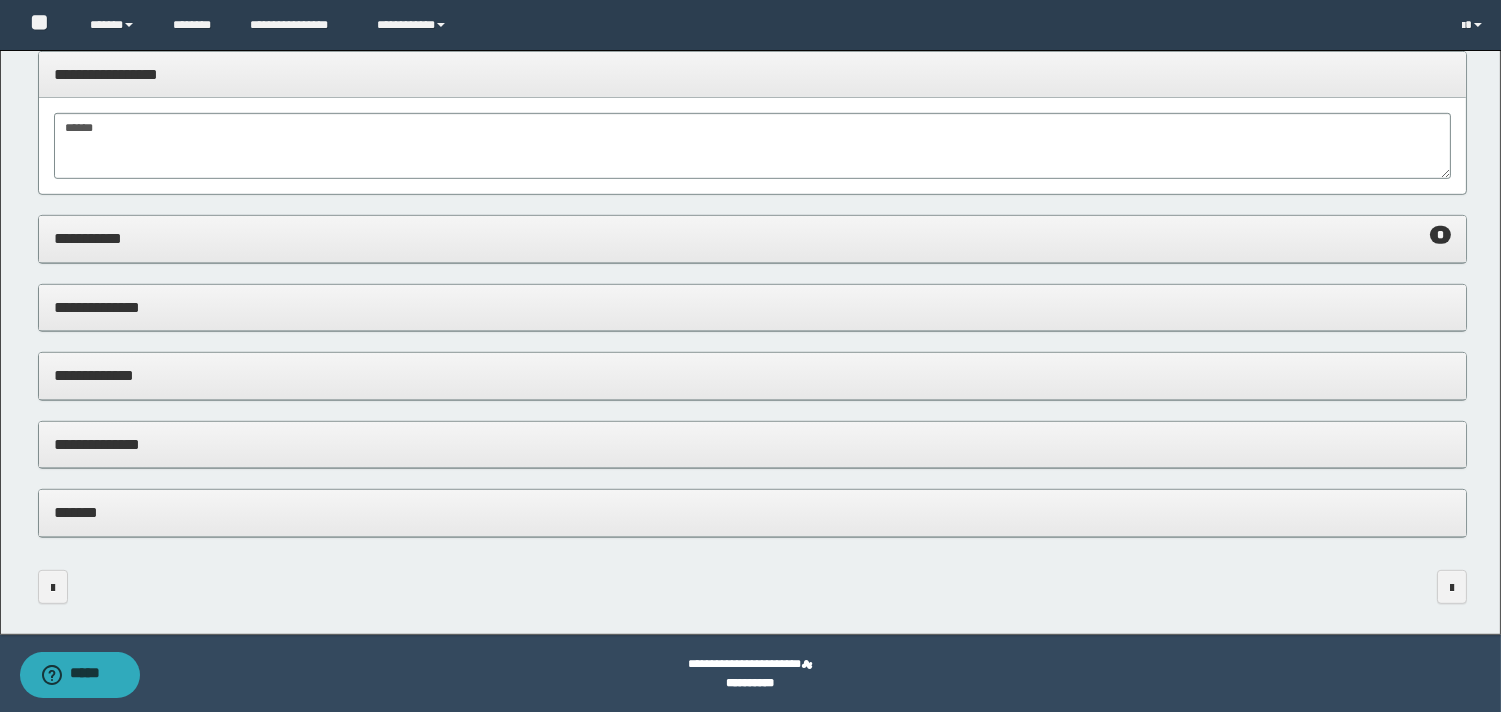 click on "**********" at bounding box center (752, 238) 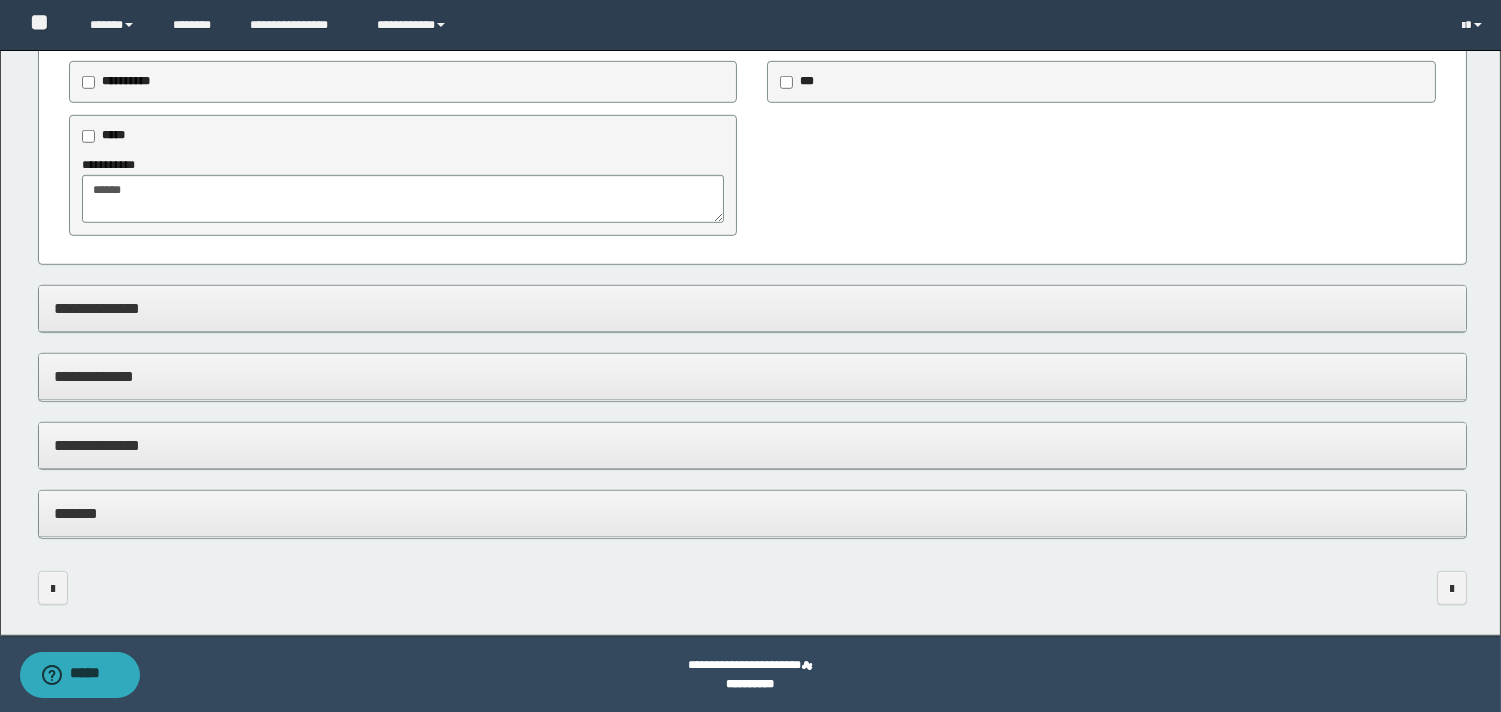 click on "**********" at bounding box center [752, 309] 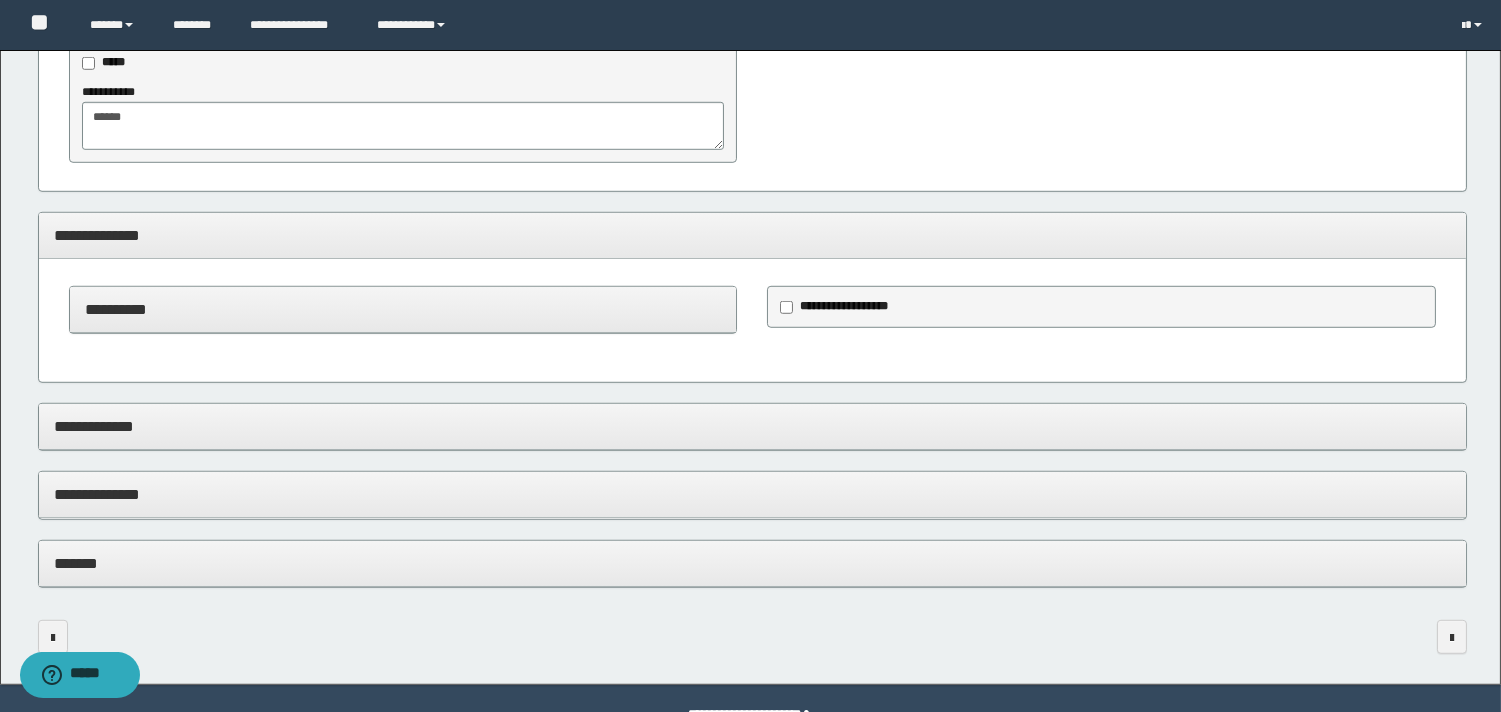 scroll, scrollTop: 2530, scrollLeft: 0, axis: vertical 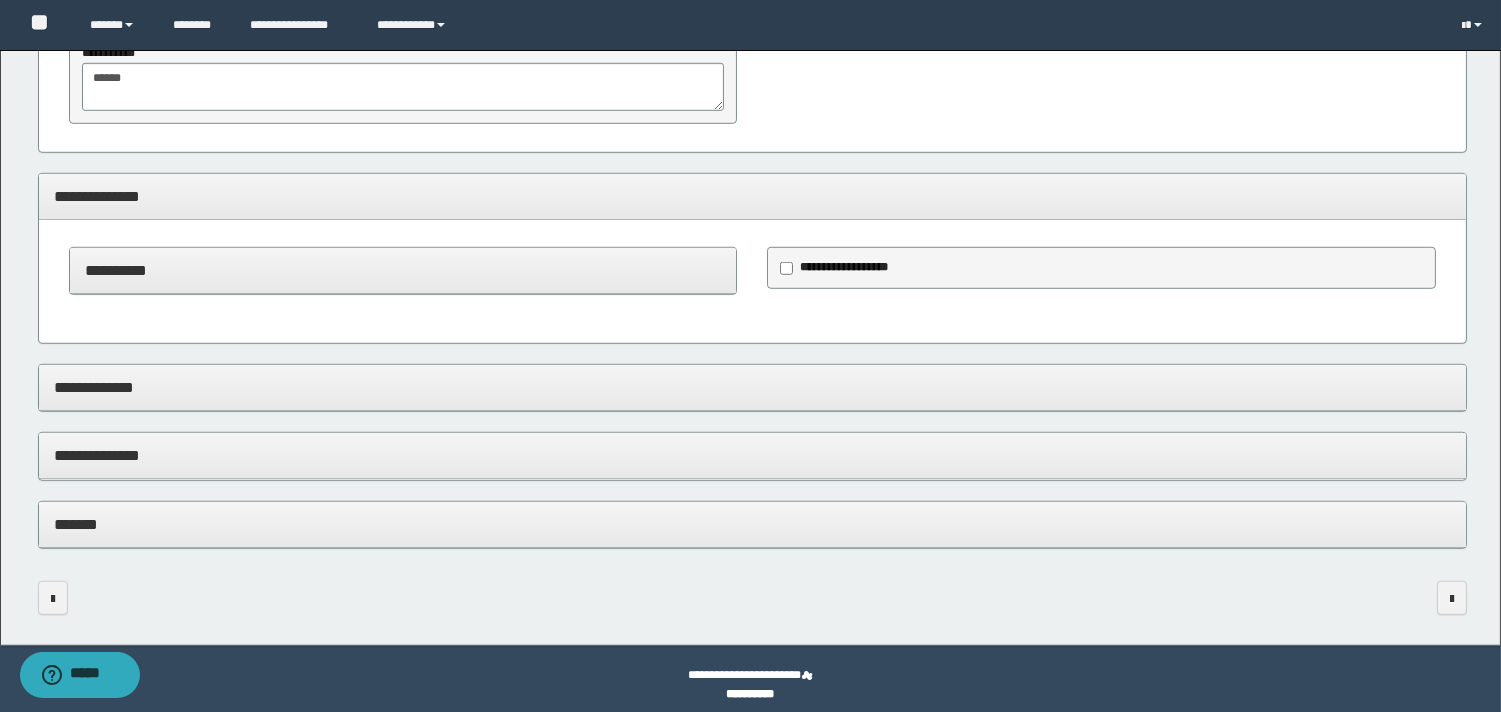 drag, startPoint x: 798, startPoint y: 285, endPoint x: 795, endPoint y: 274, distance: 11.401754 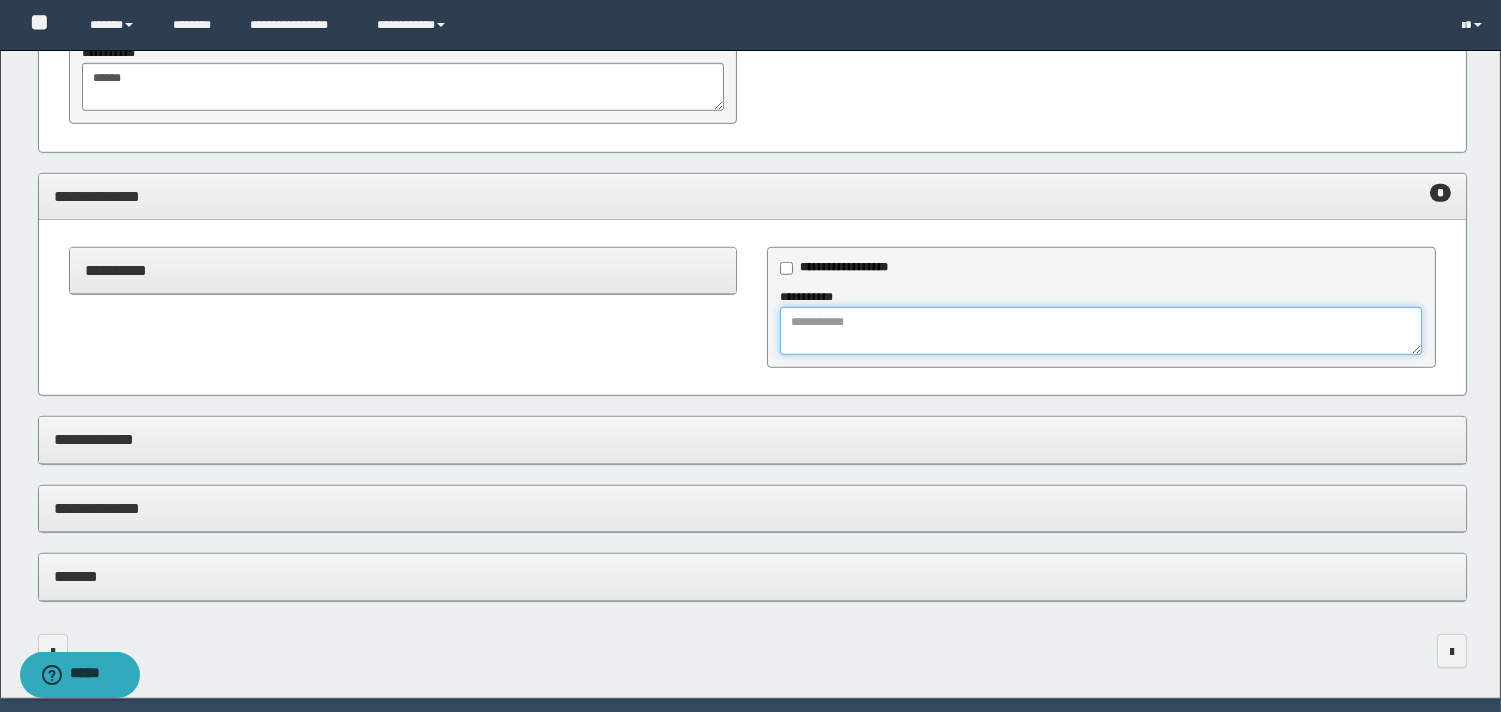 click at bounding box center (1101, 331) 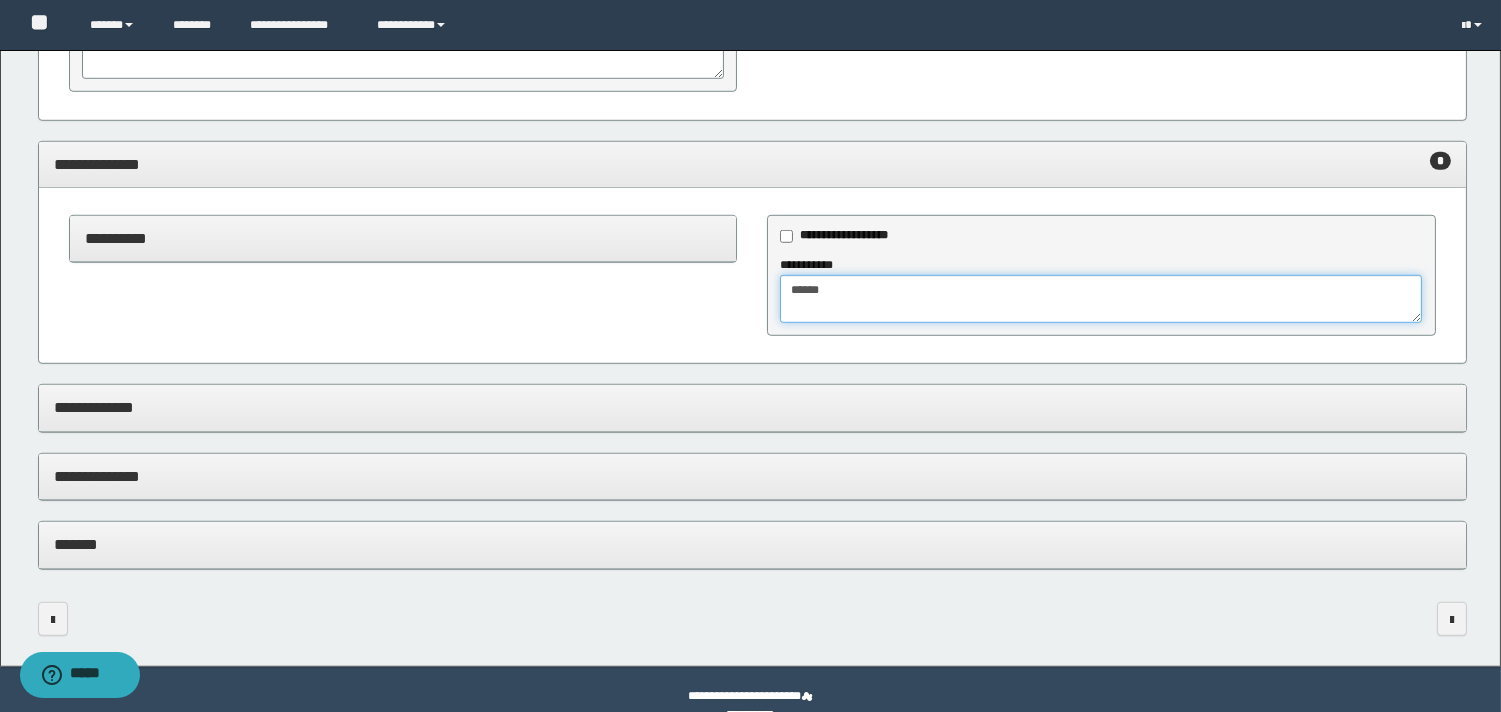 scroll, scrollTop: 2594, scrollLeft: 0, axis: vertical 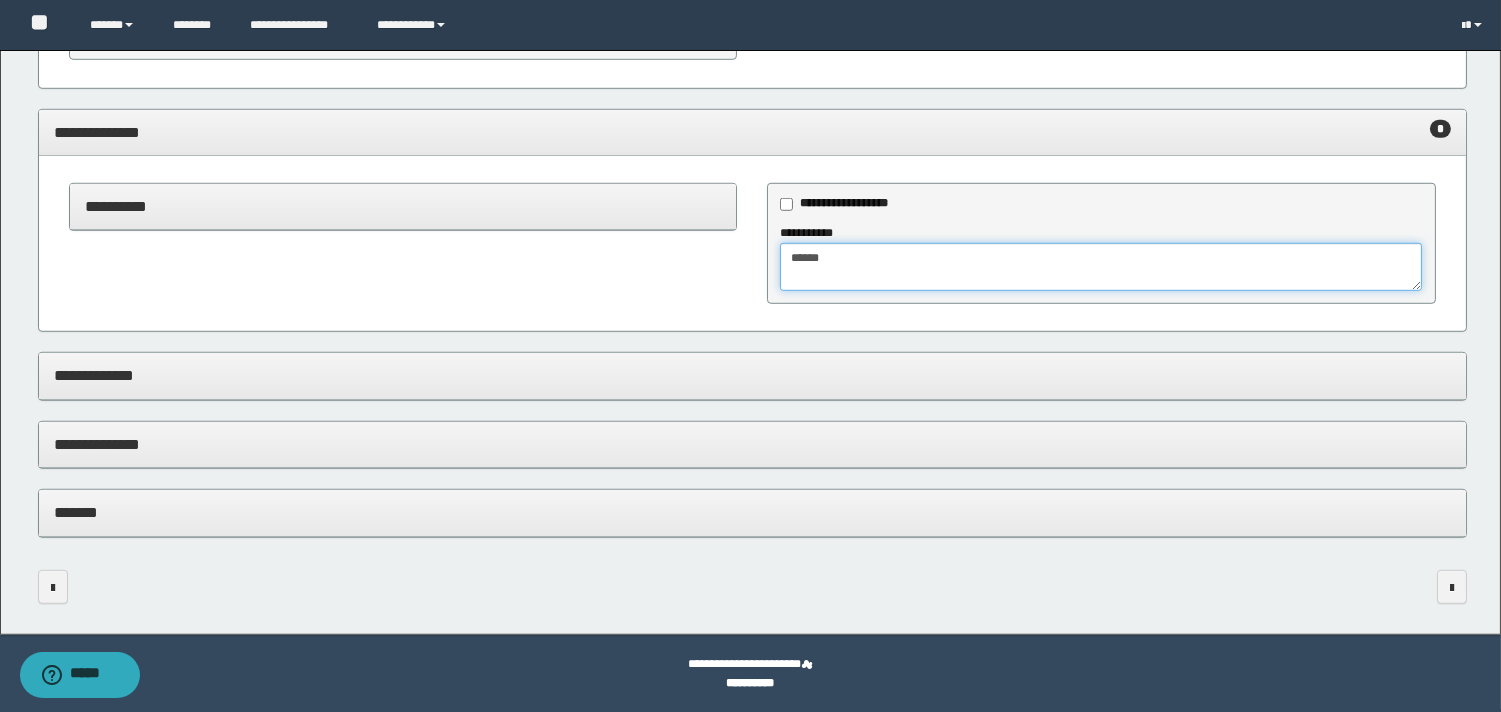 type on "*****" 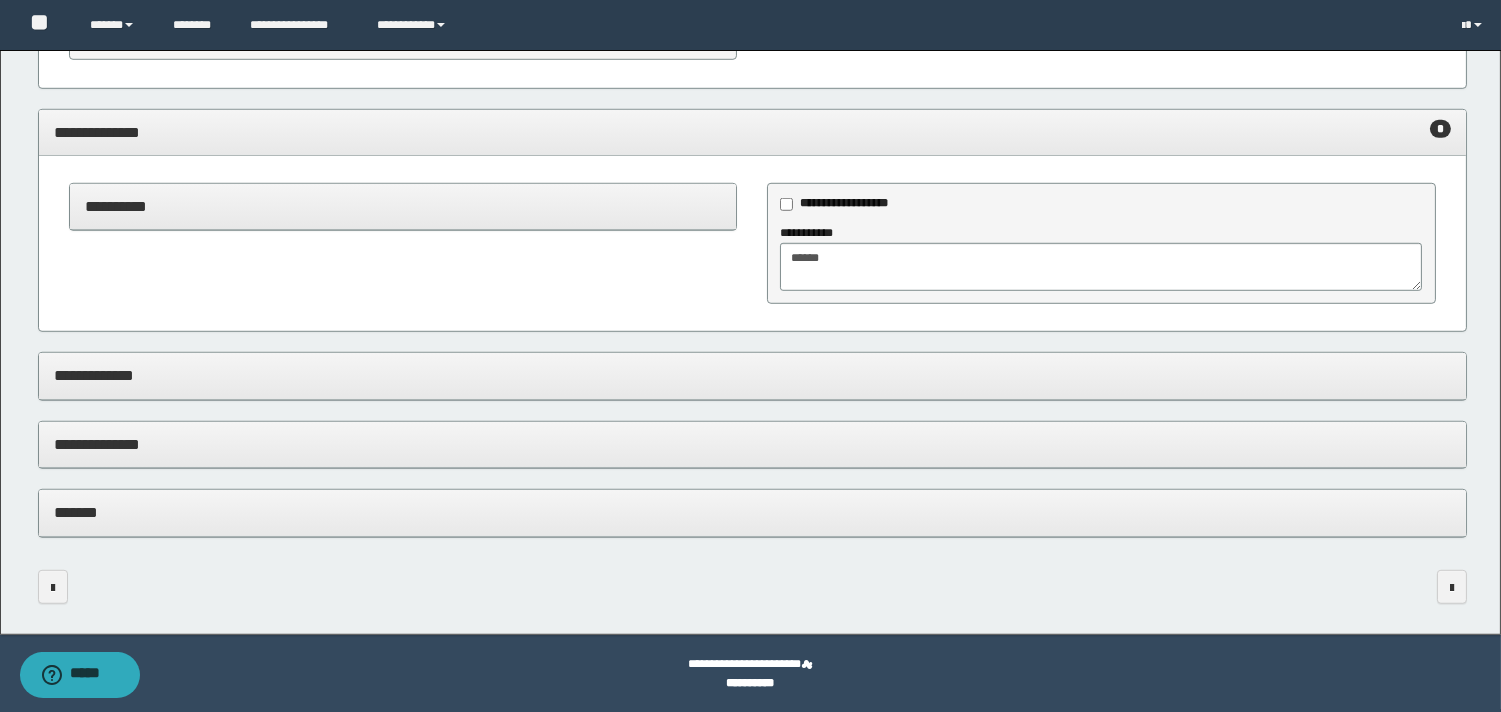 click on "*******" at bounding box center (752, 512) 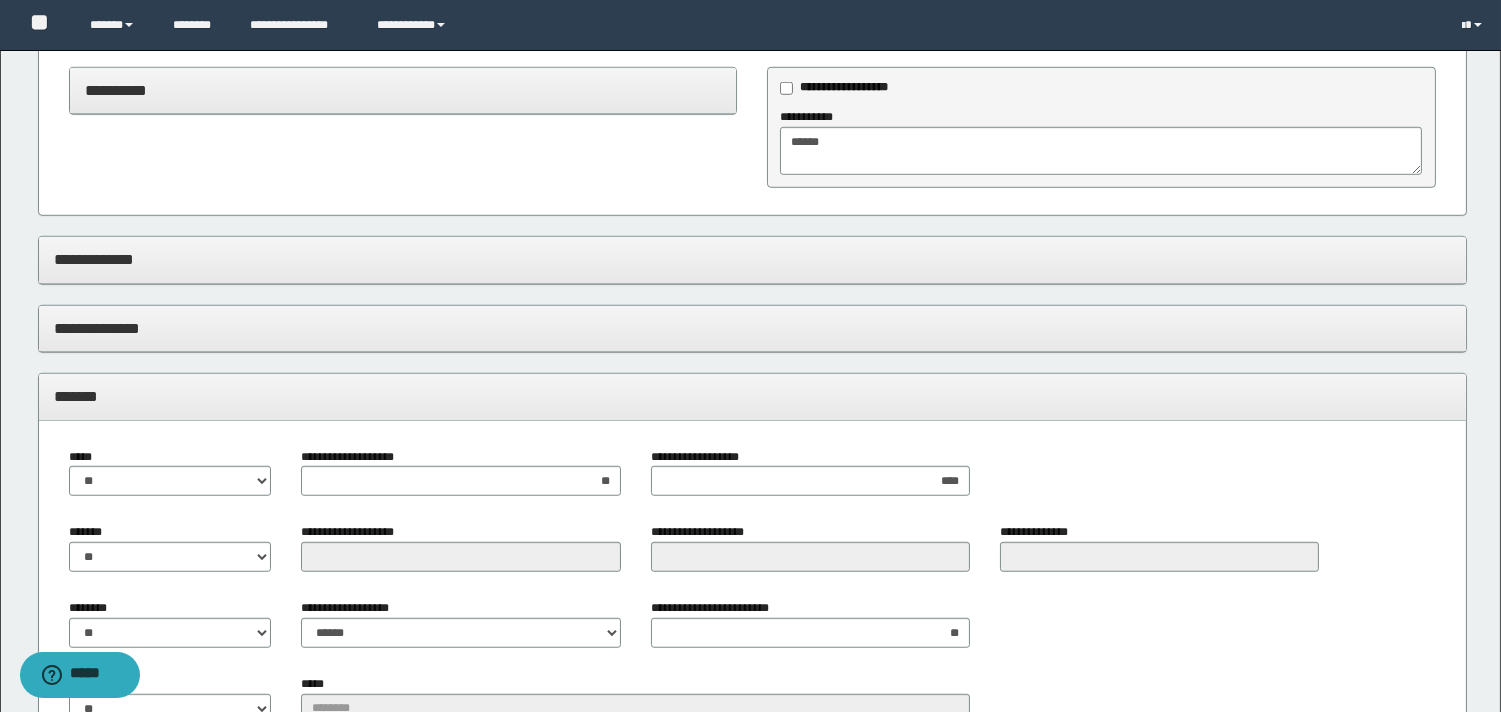 scroll, scrollTop: 2927, scrollLeft: 0, axis: vertical 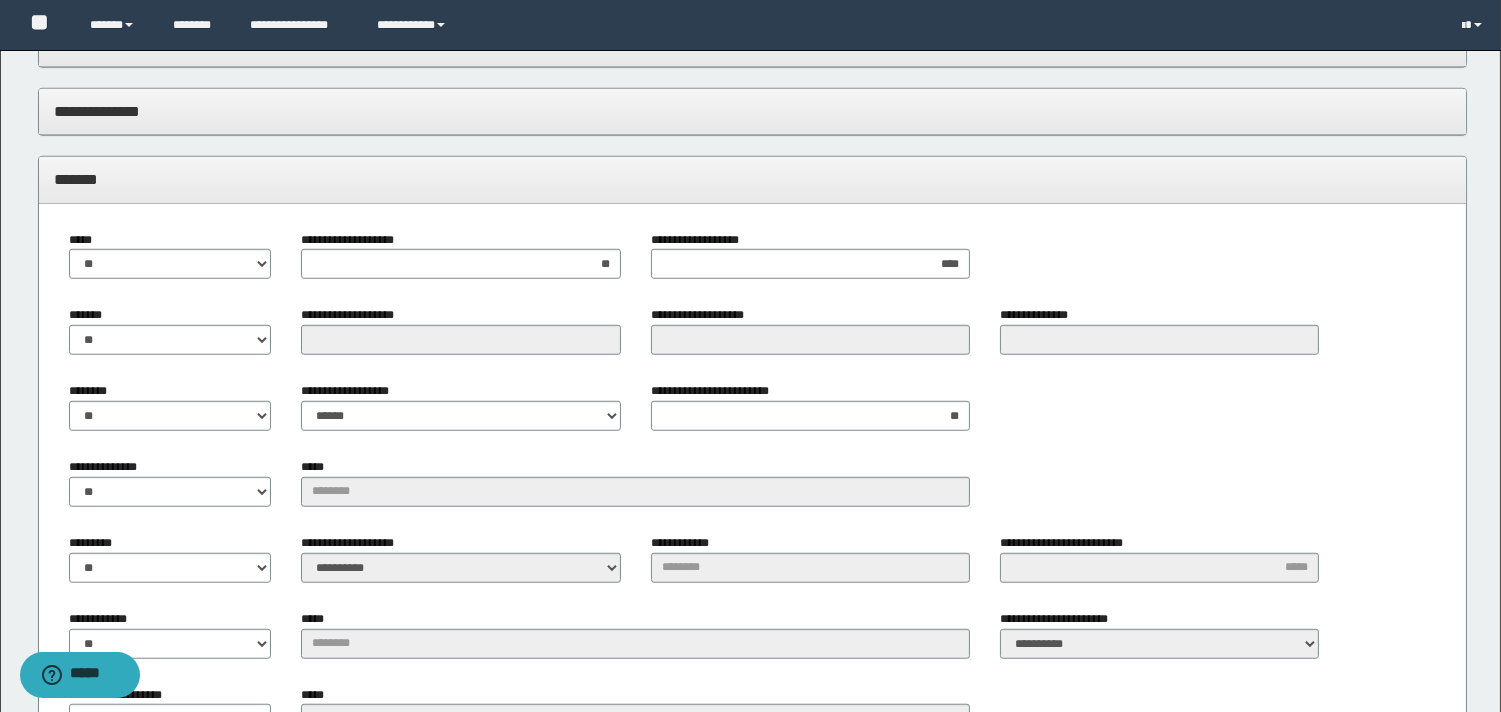 drag, startPoint x: 44, startPoint y: 381, endPoint x: 132, endPoint y: 393, distance: 88.814415 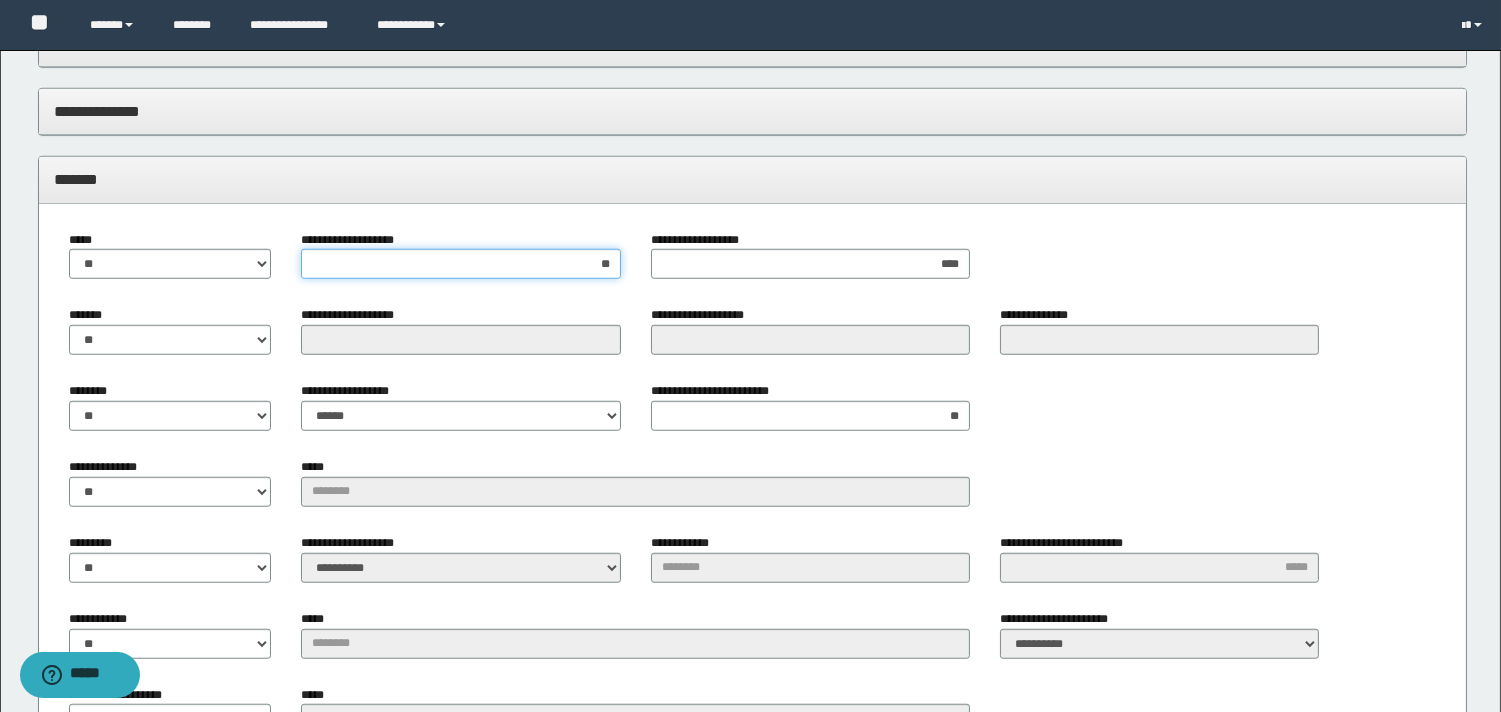 click on "**" at bounding box center (460, 264) 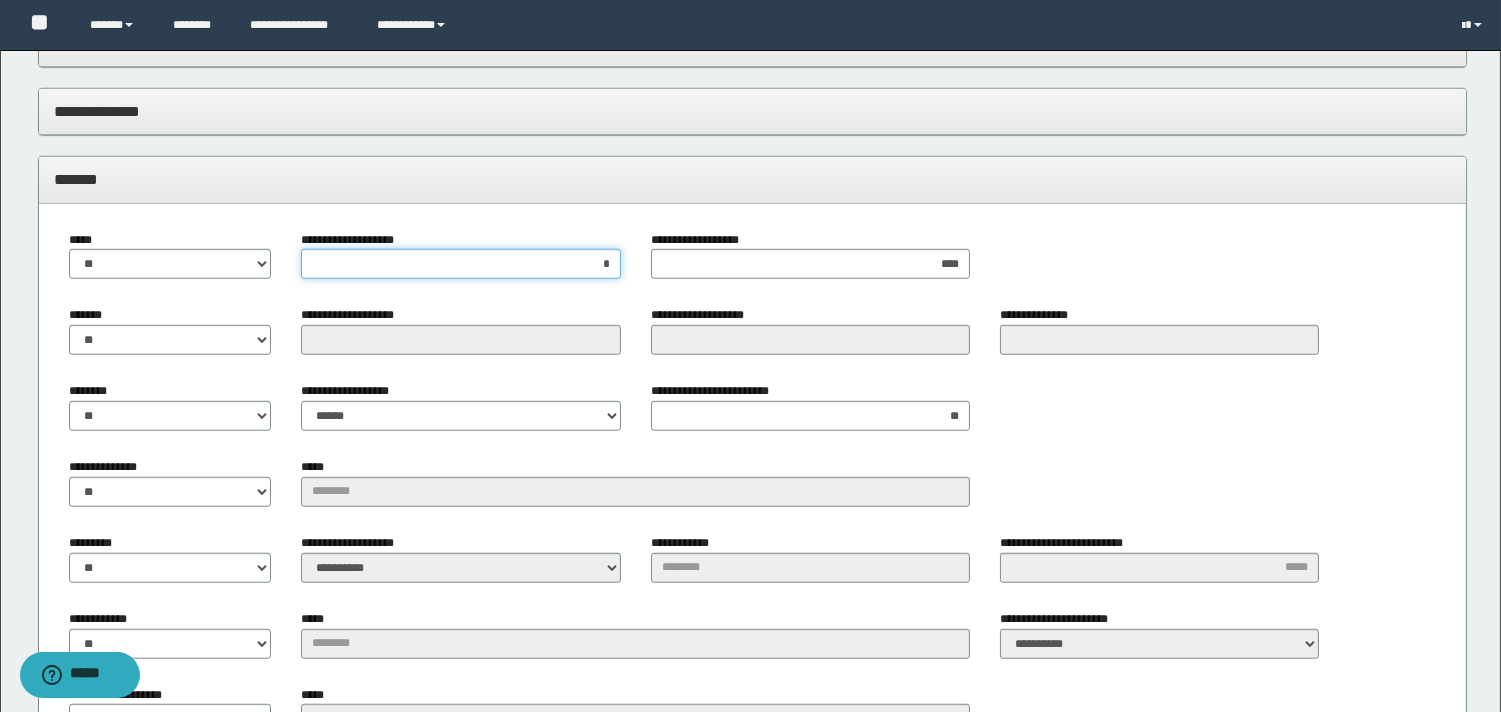 type on "**" 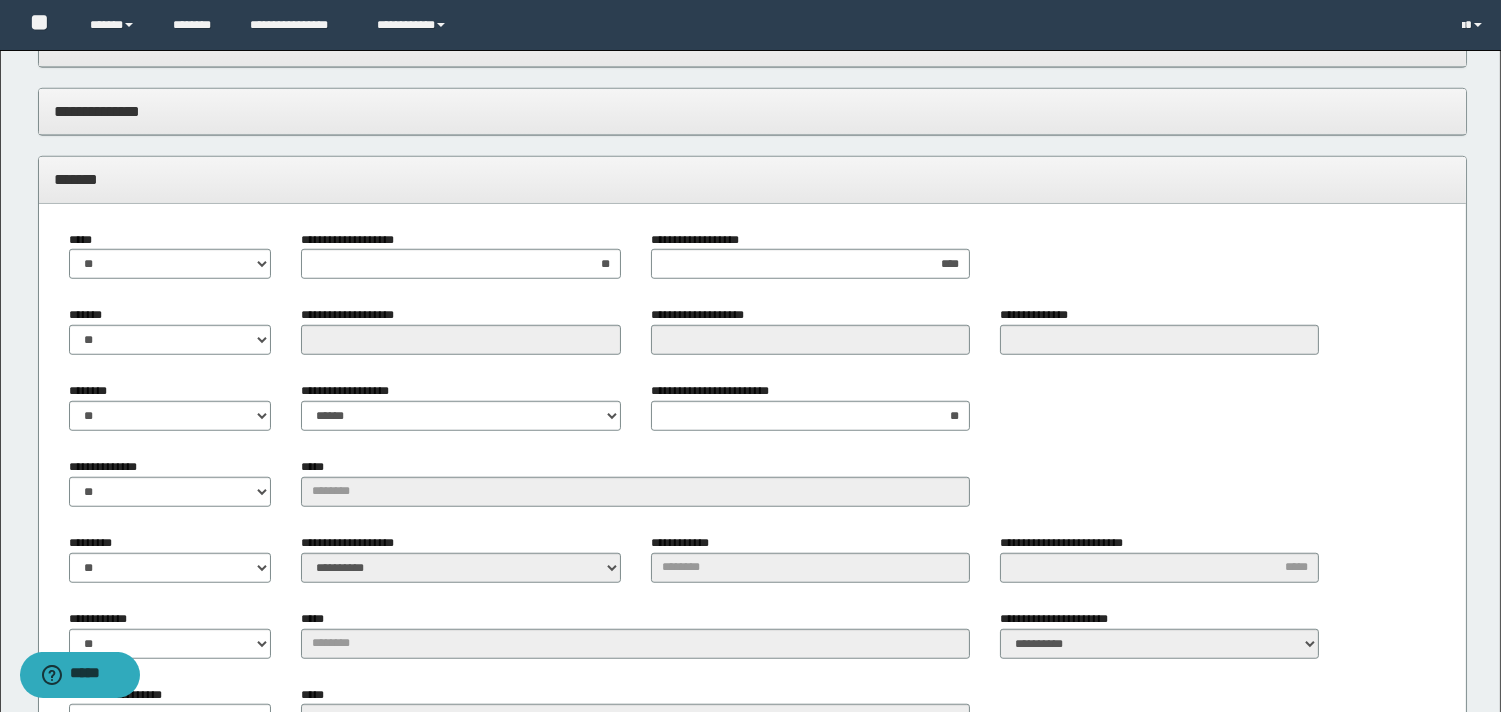click on "**********" at bounding box center [750, -963] 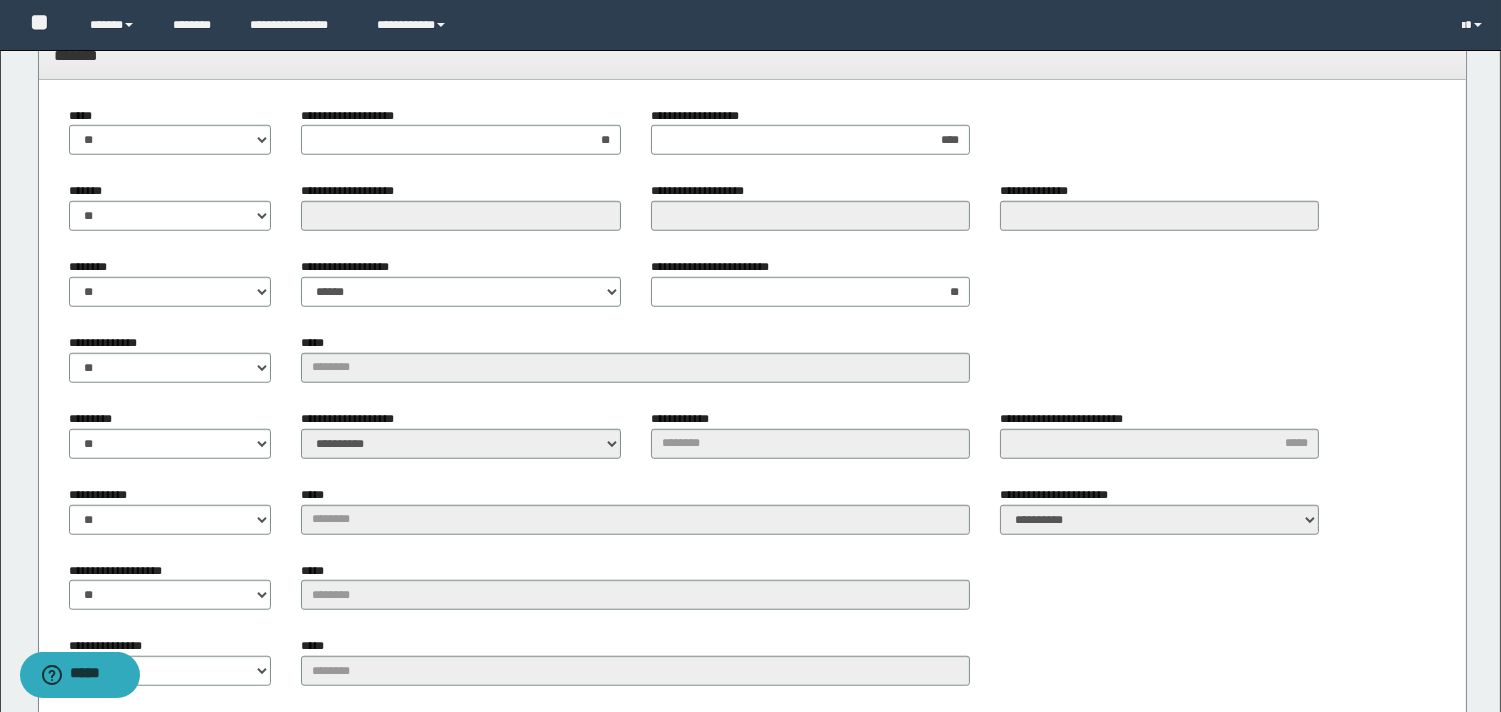 scroll, scrollTop: 3150, scrollLeft: 0, axis: vertical 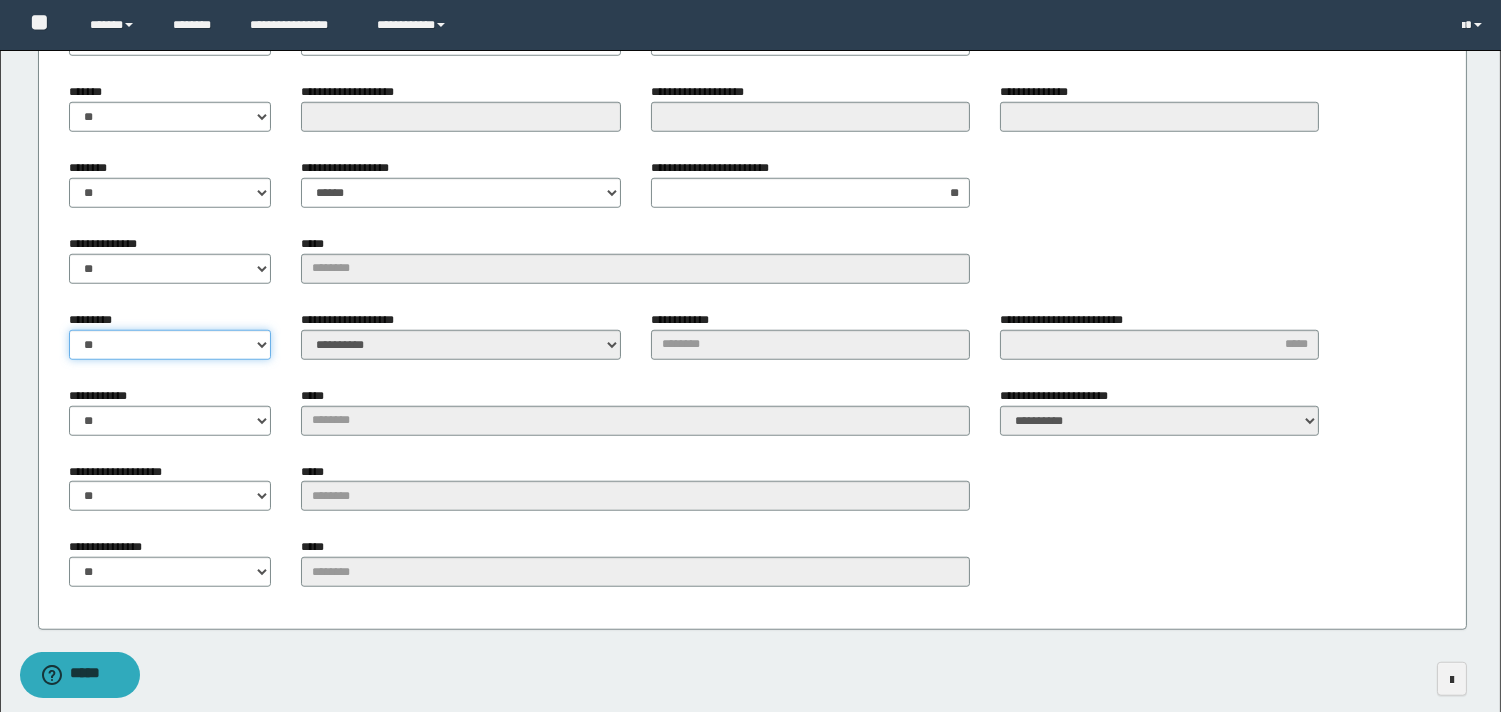 click on "**
**" at bounding box center [170, 345] 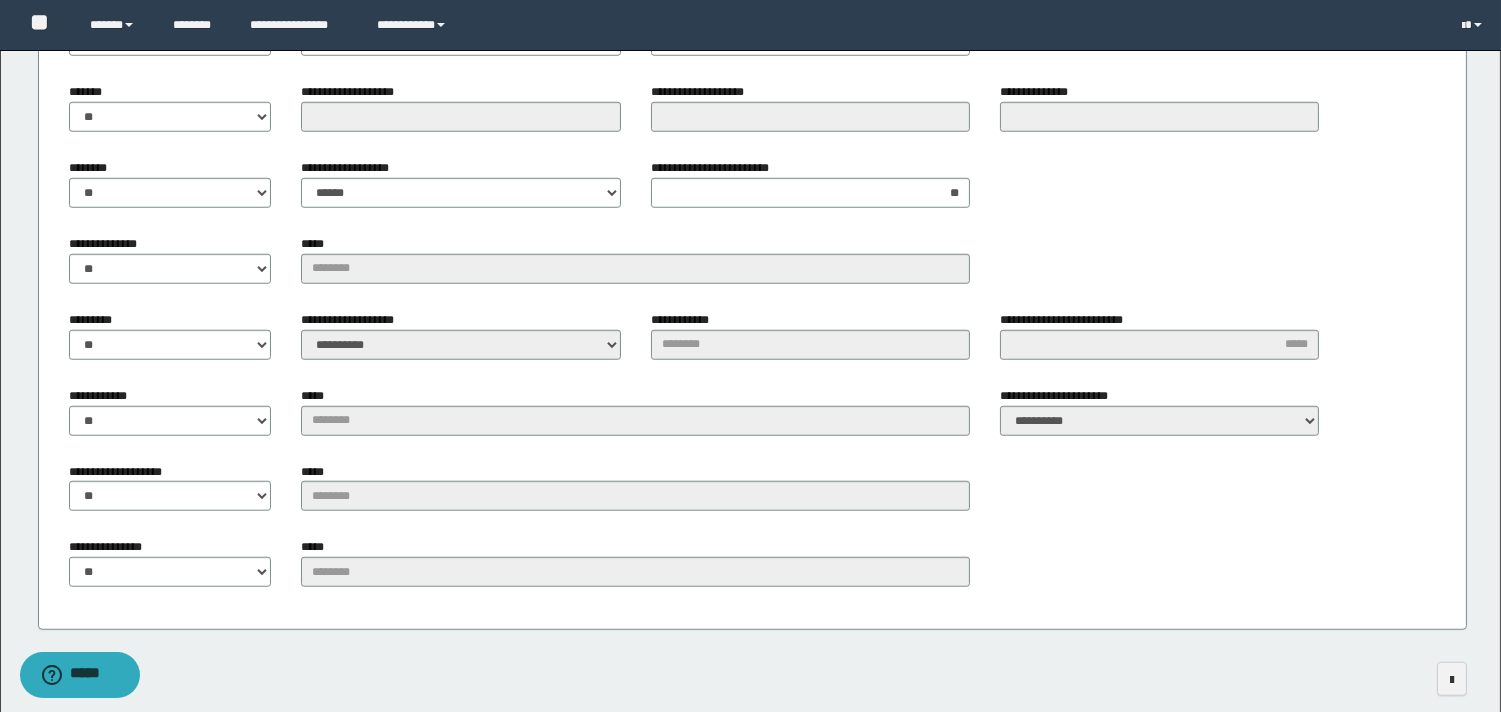 click on "**********" at bounding box center [750, -1186] 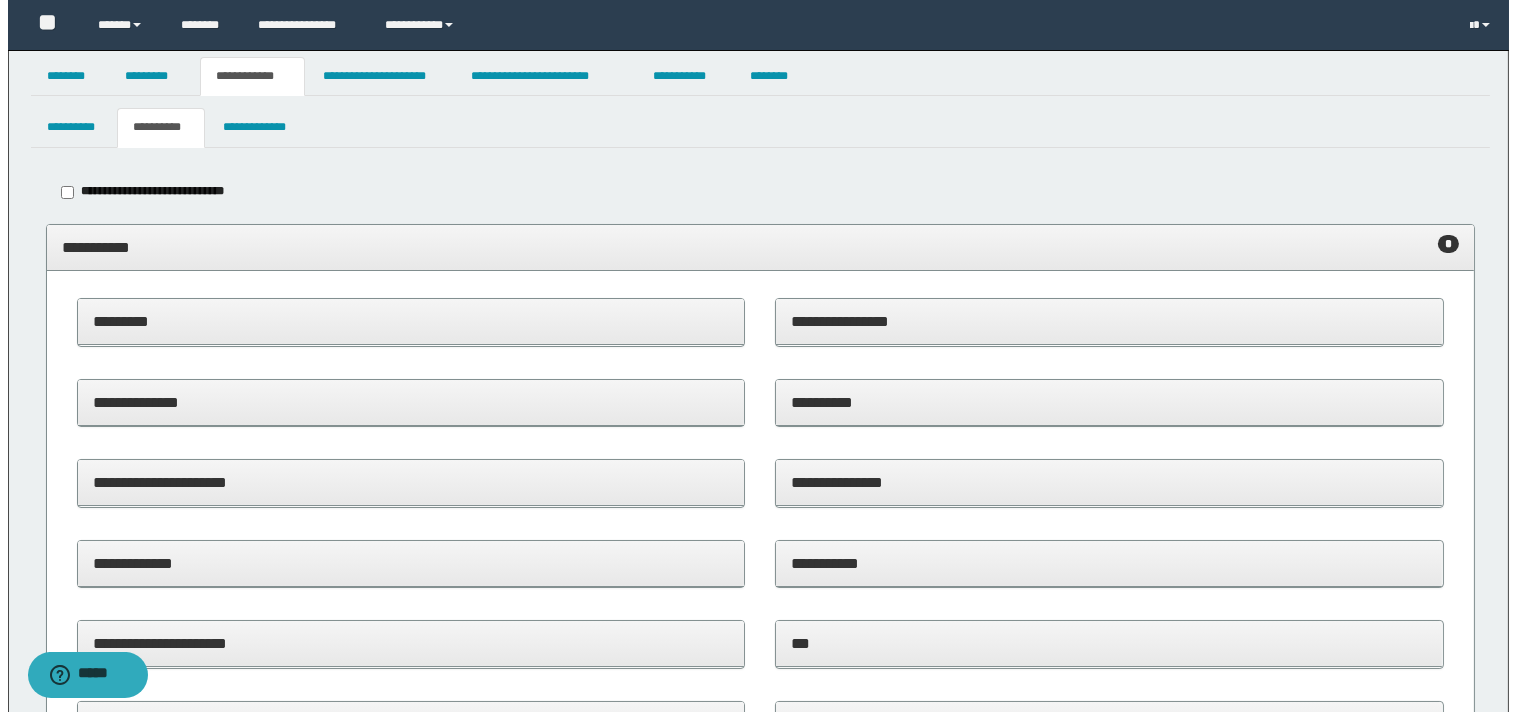 scroll, scrollTop: 0, scrollLeft: 0, axis: both 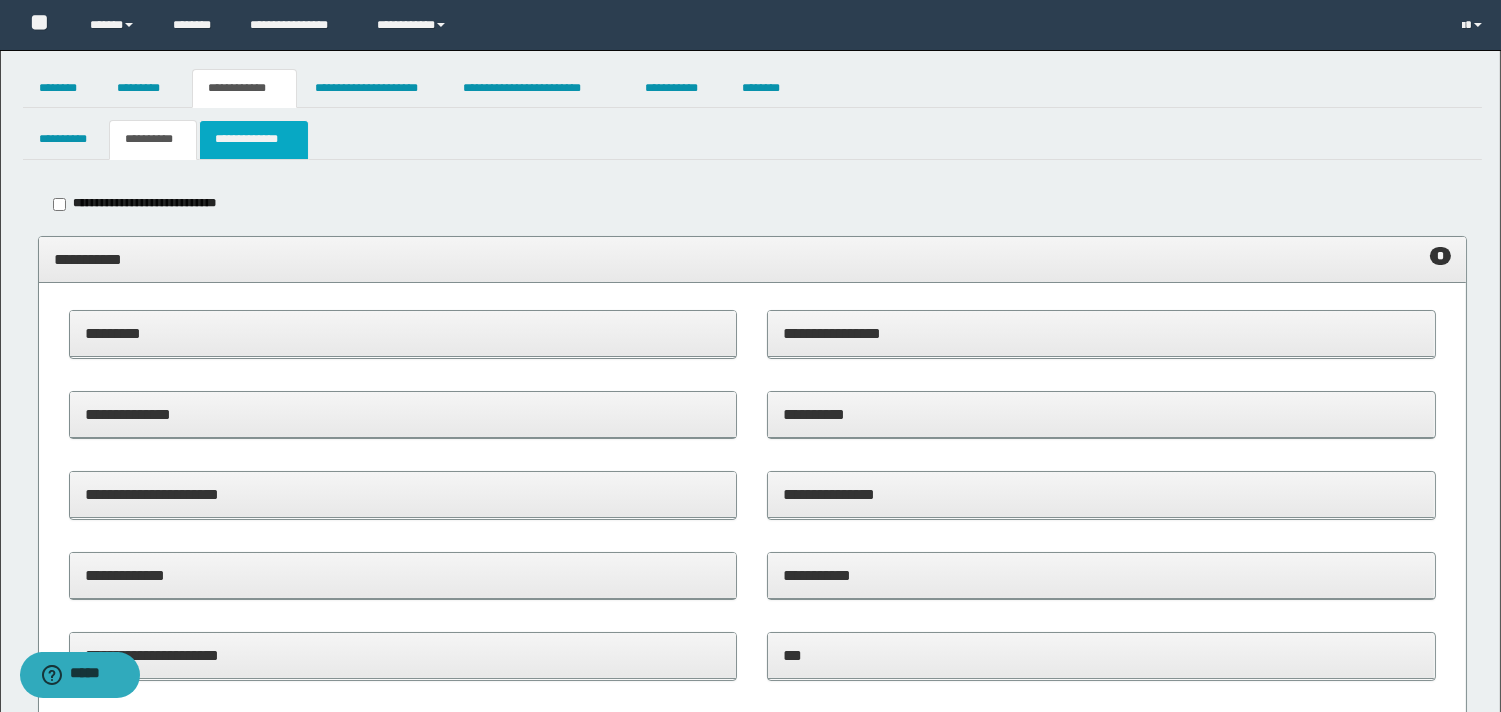 click on "**********" at bounding box center [253, 139] 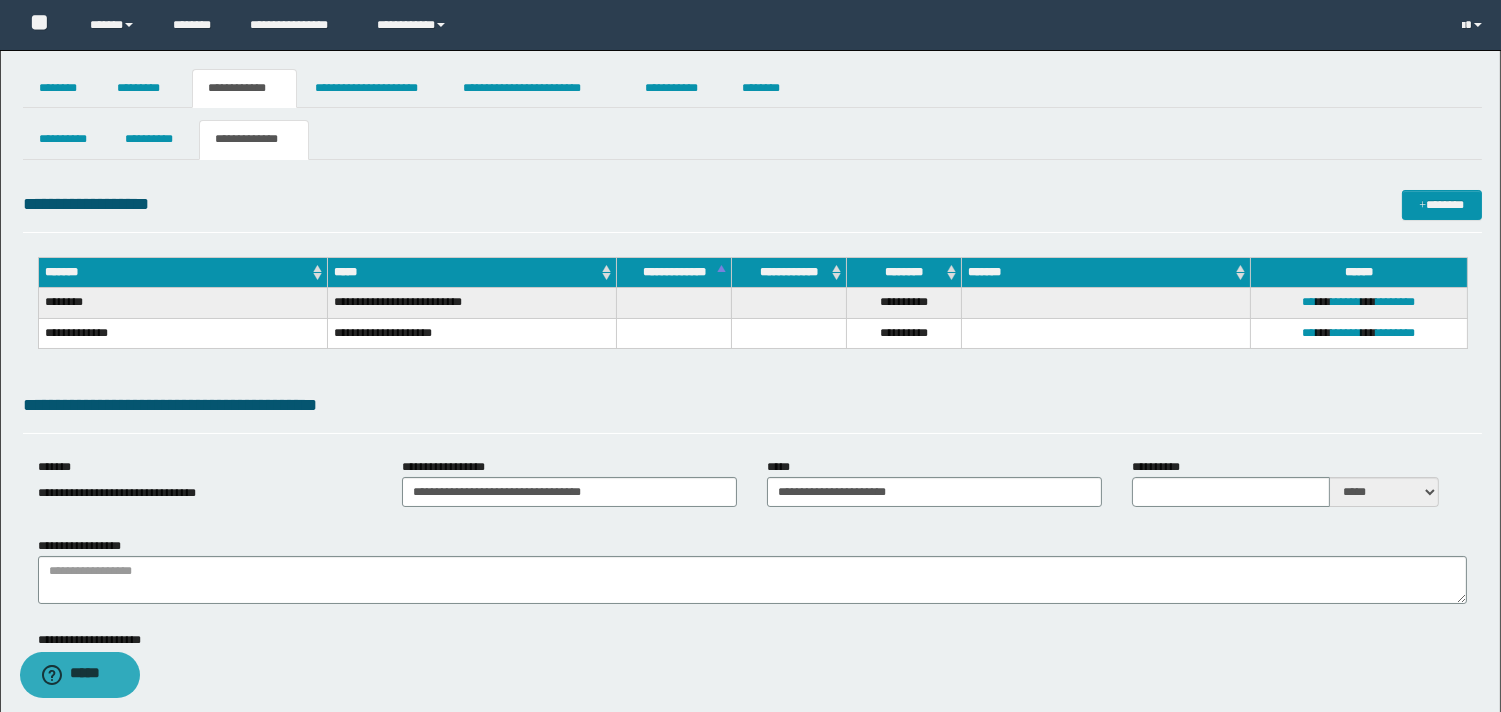 drag, startPoint x: 13, startPoint y: 300, endPoint x: 88, endPoint y: 344, distance: 86.95401 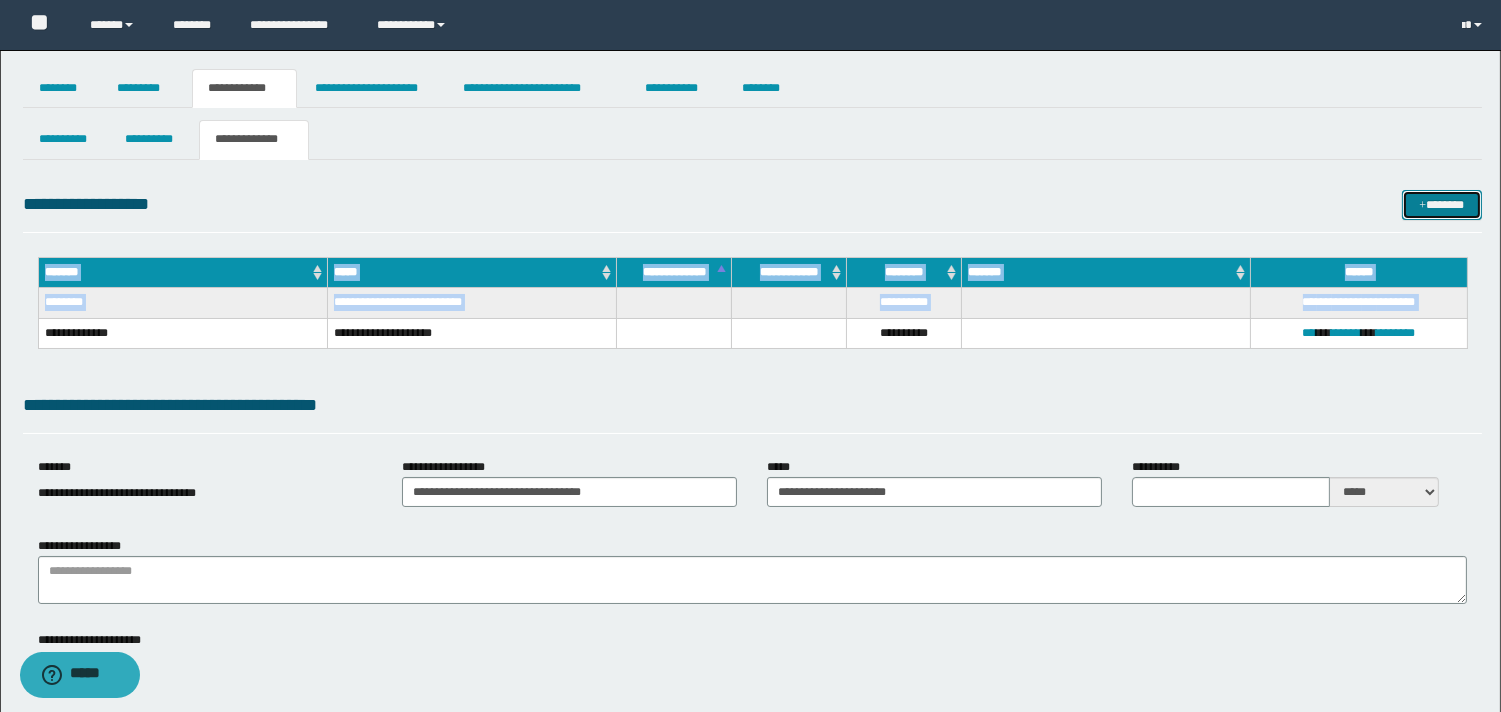 click on "*******" at bounding box center (1442, 205) 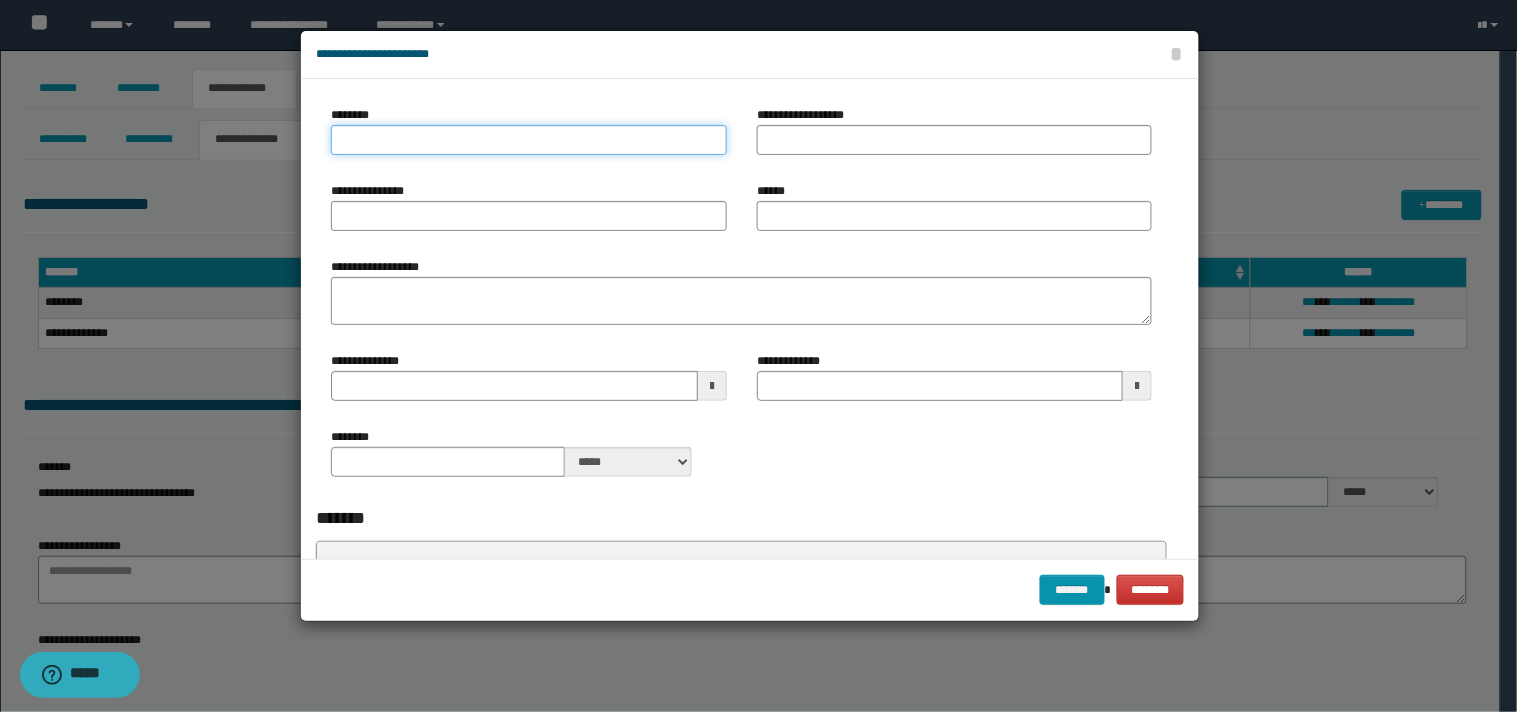 click on "********" at bounding box center (529, 140) 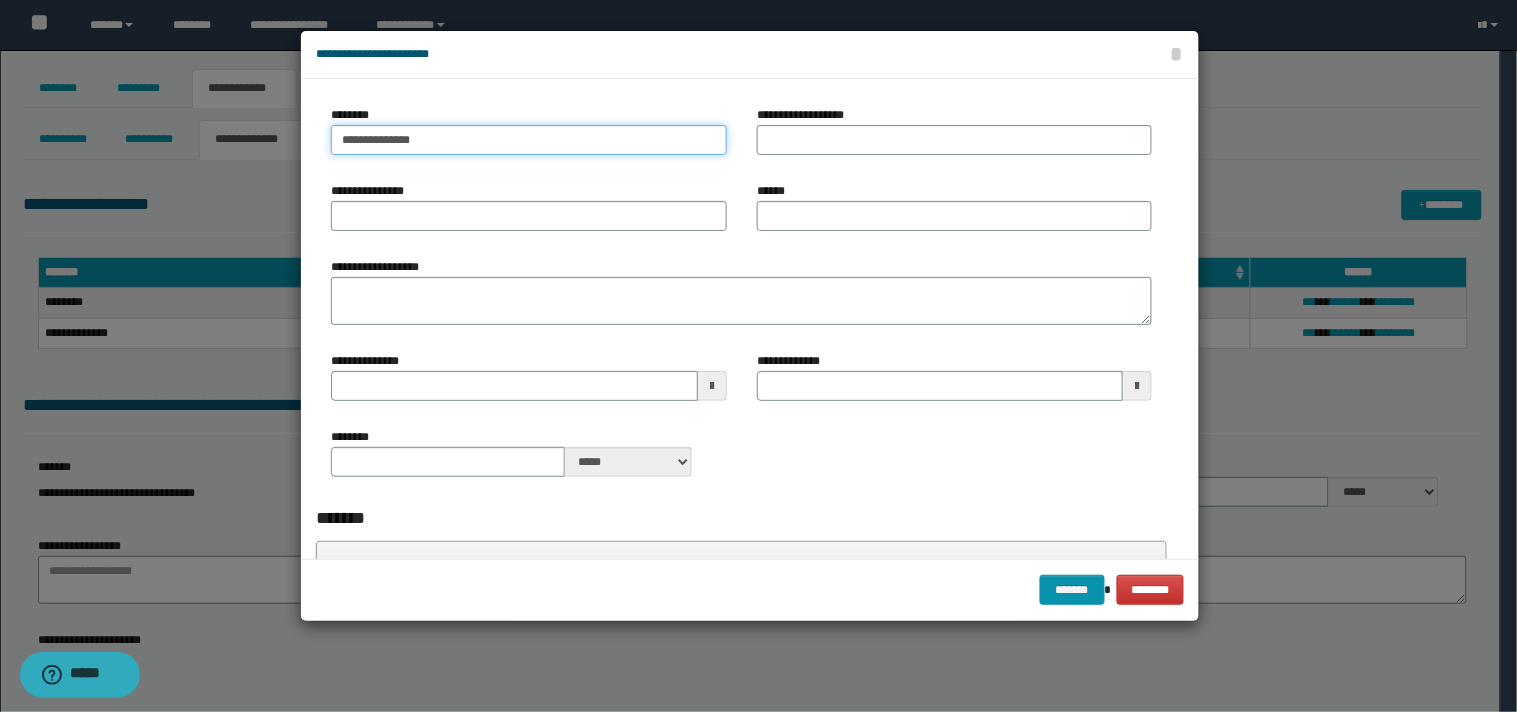 type on "**********" 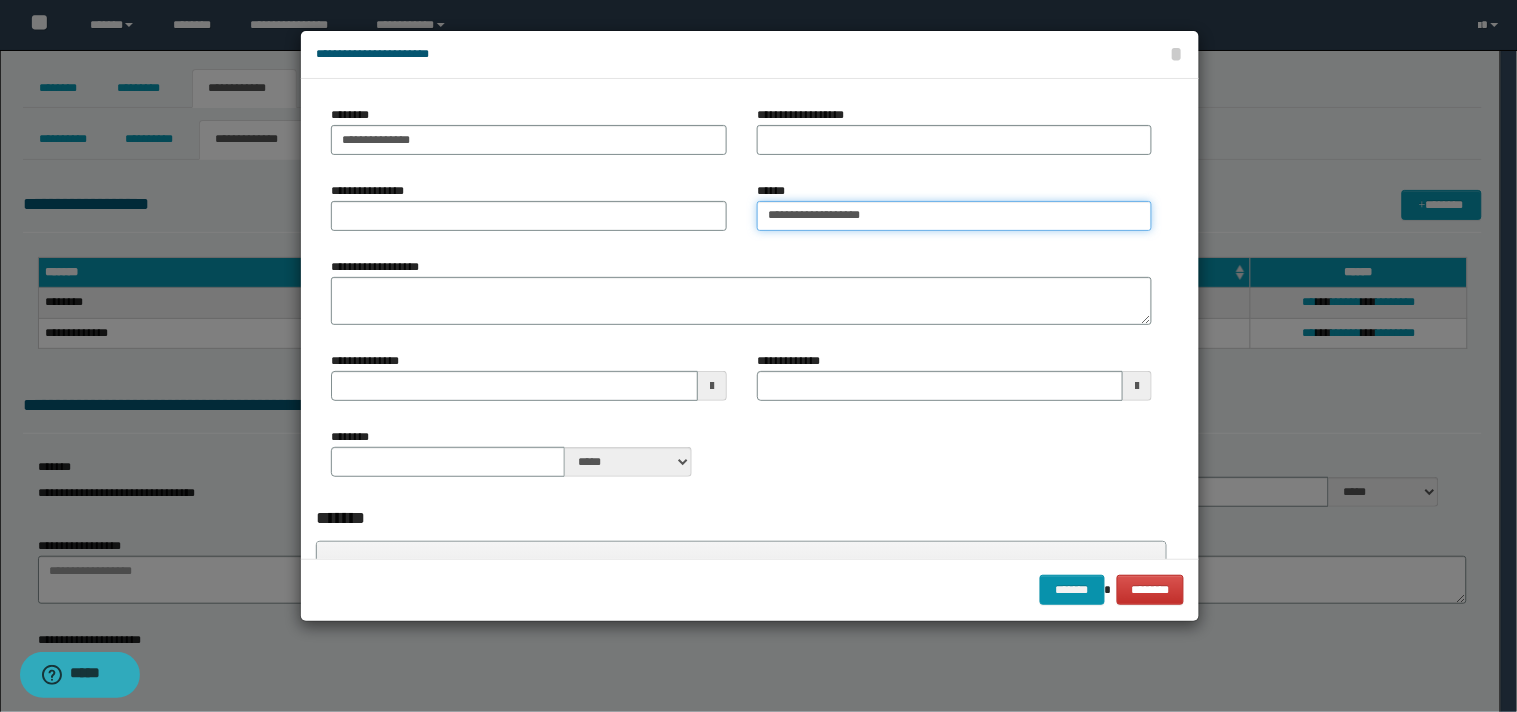 type on "**********" 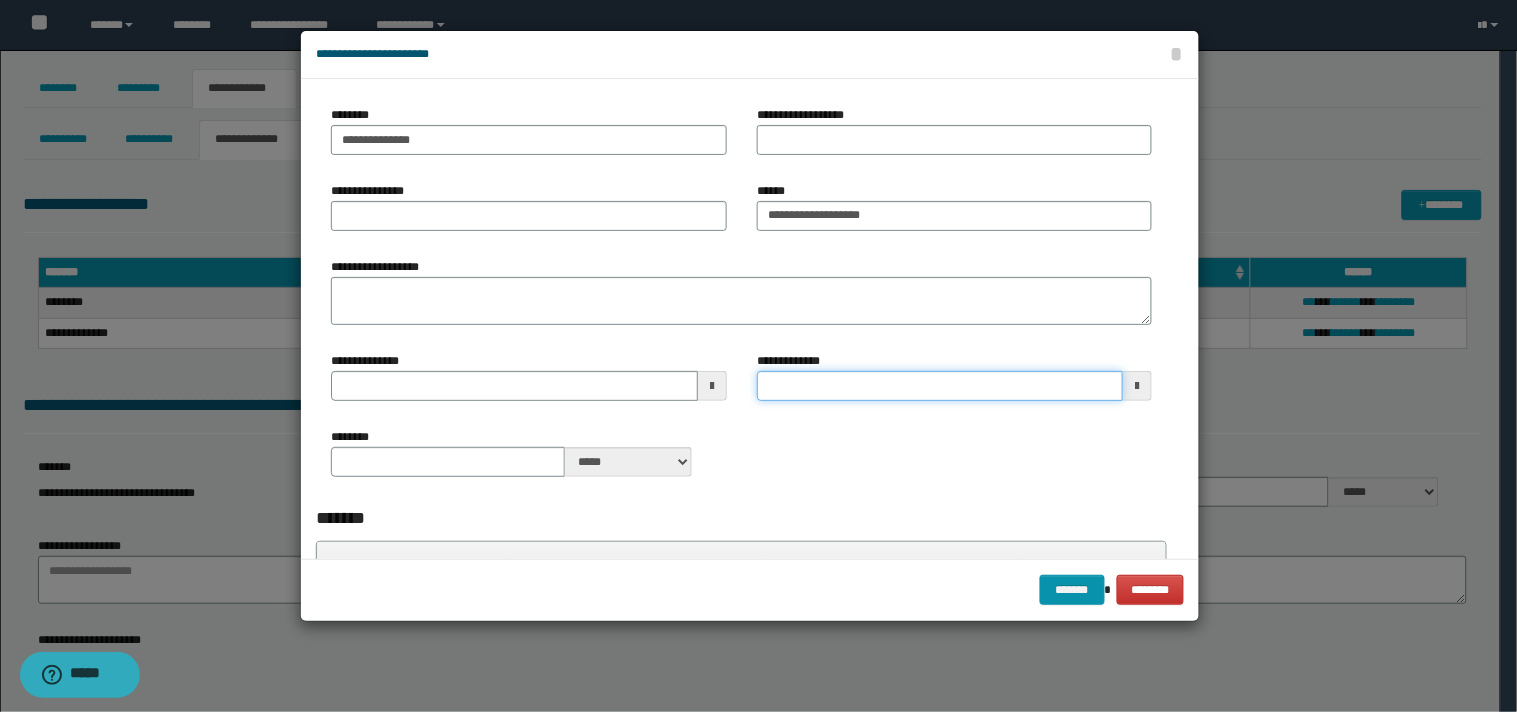 type 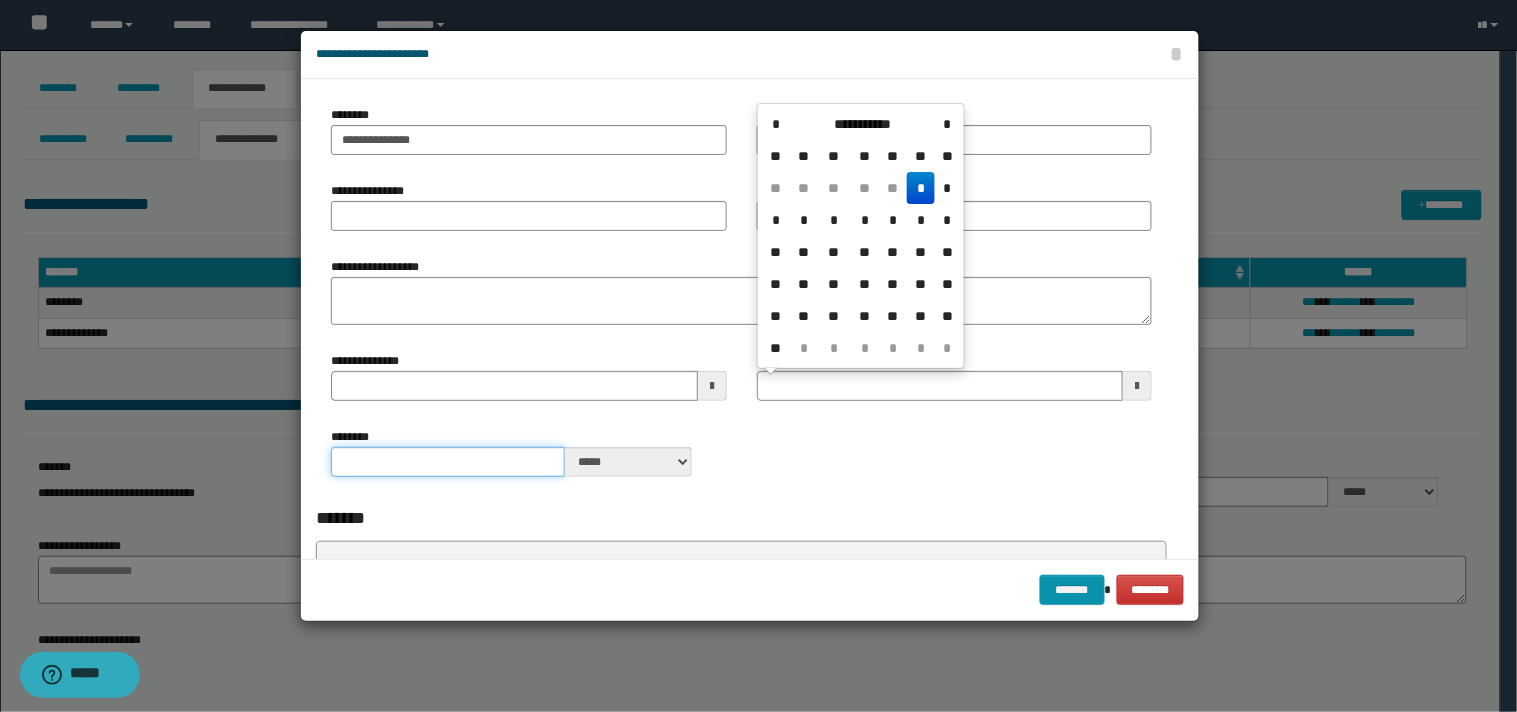 type 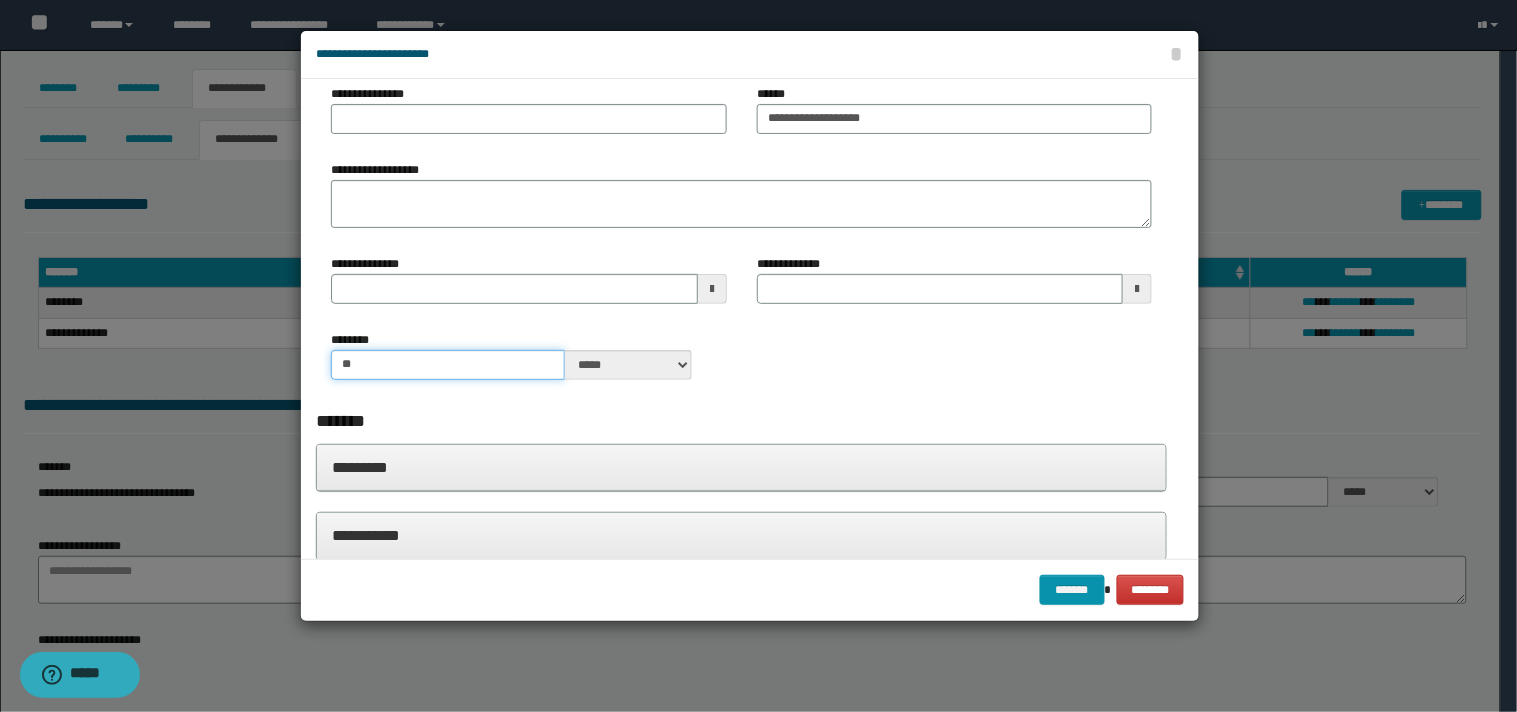 scroll, scrollTop: 333, scrollLeft: 0, axis: vertical 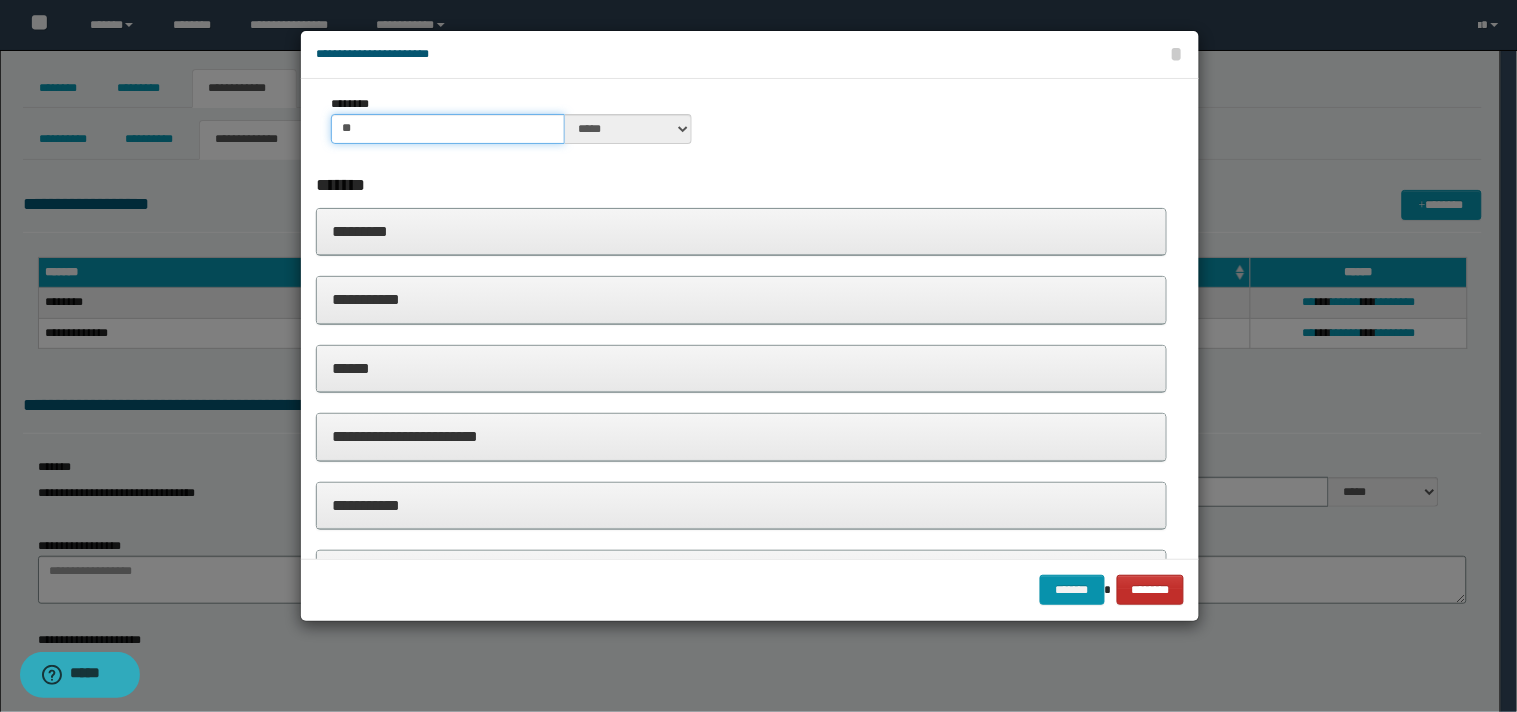 type on "**" 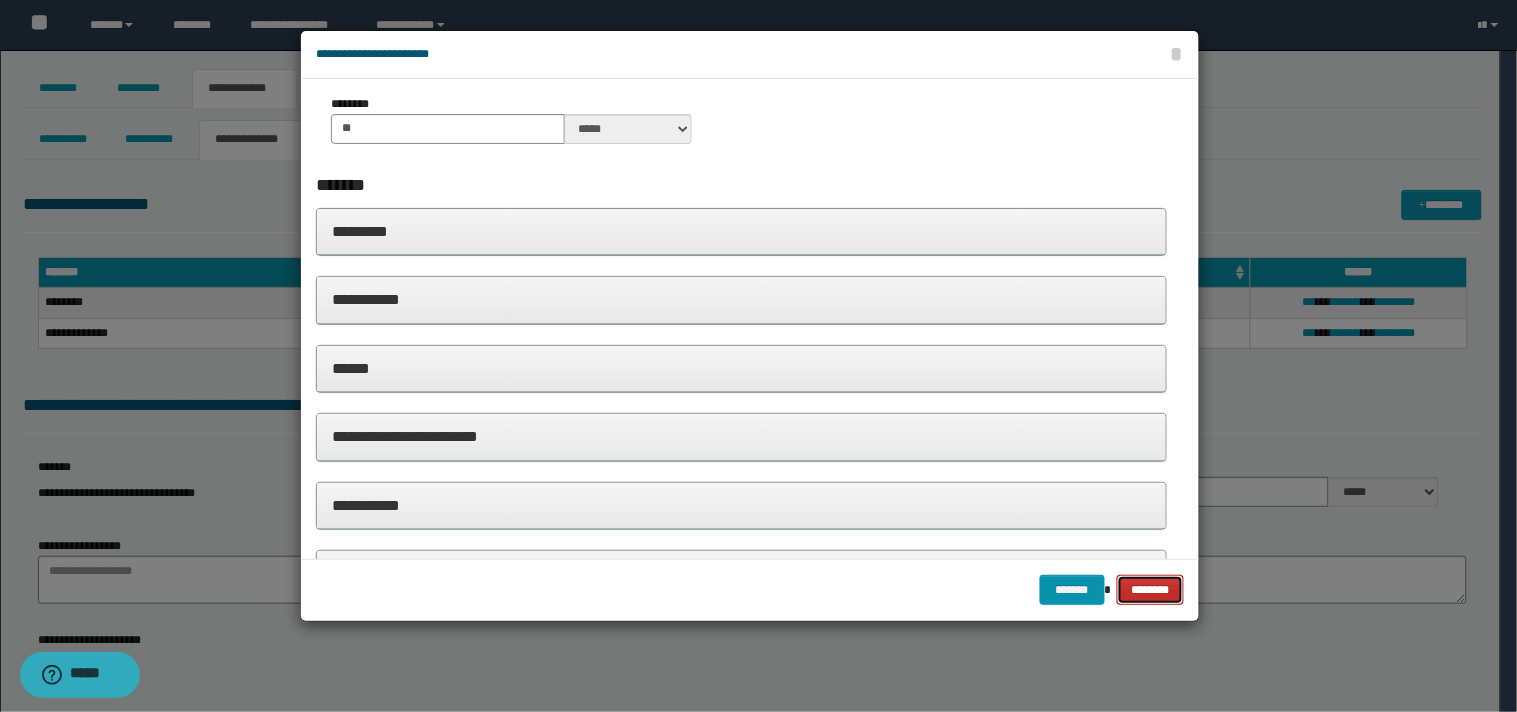 click on "********" at bounding box center [1151, 590] 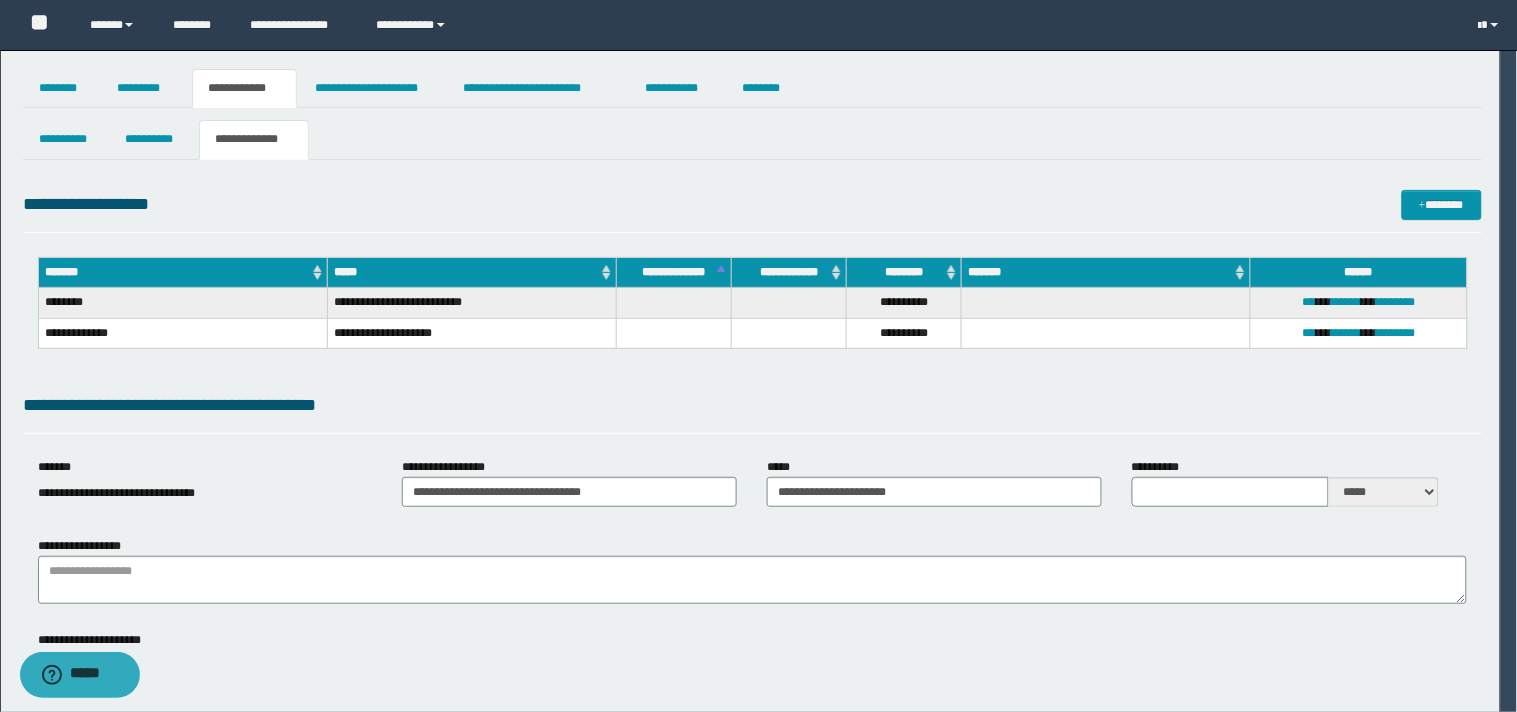 type 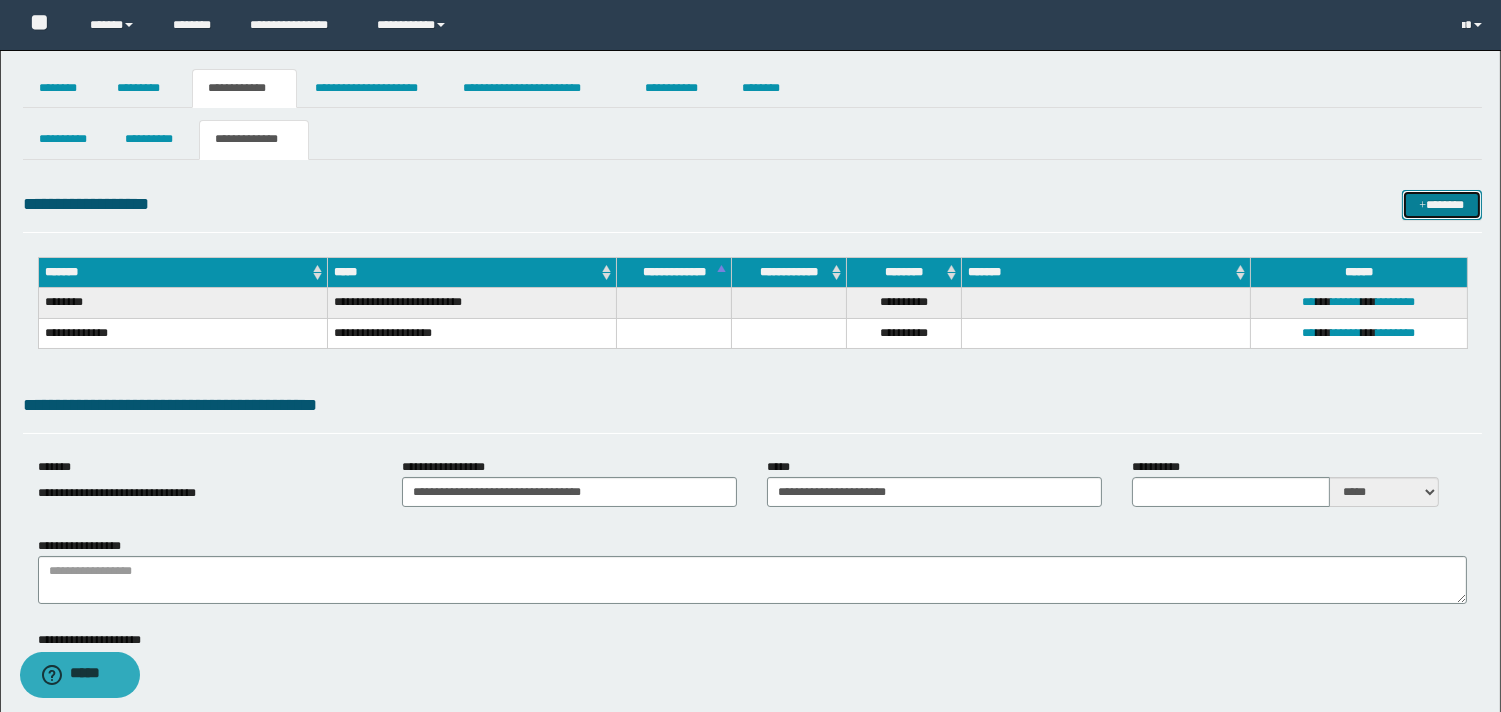 click on "*******" at bounding box center [1442, 205] 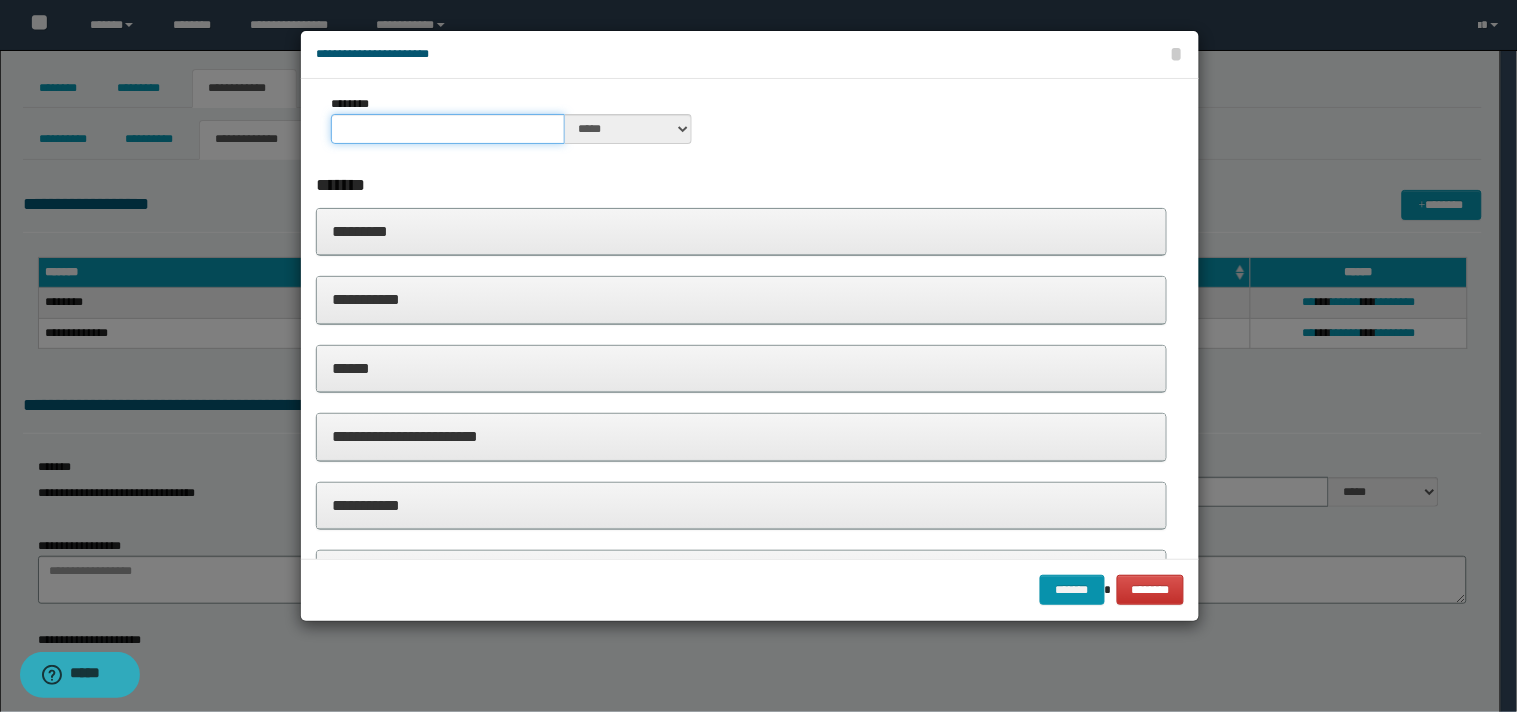 click on "********" at bounding box center [447, 129] 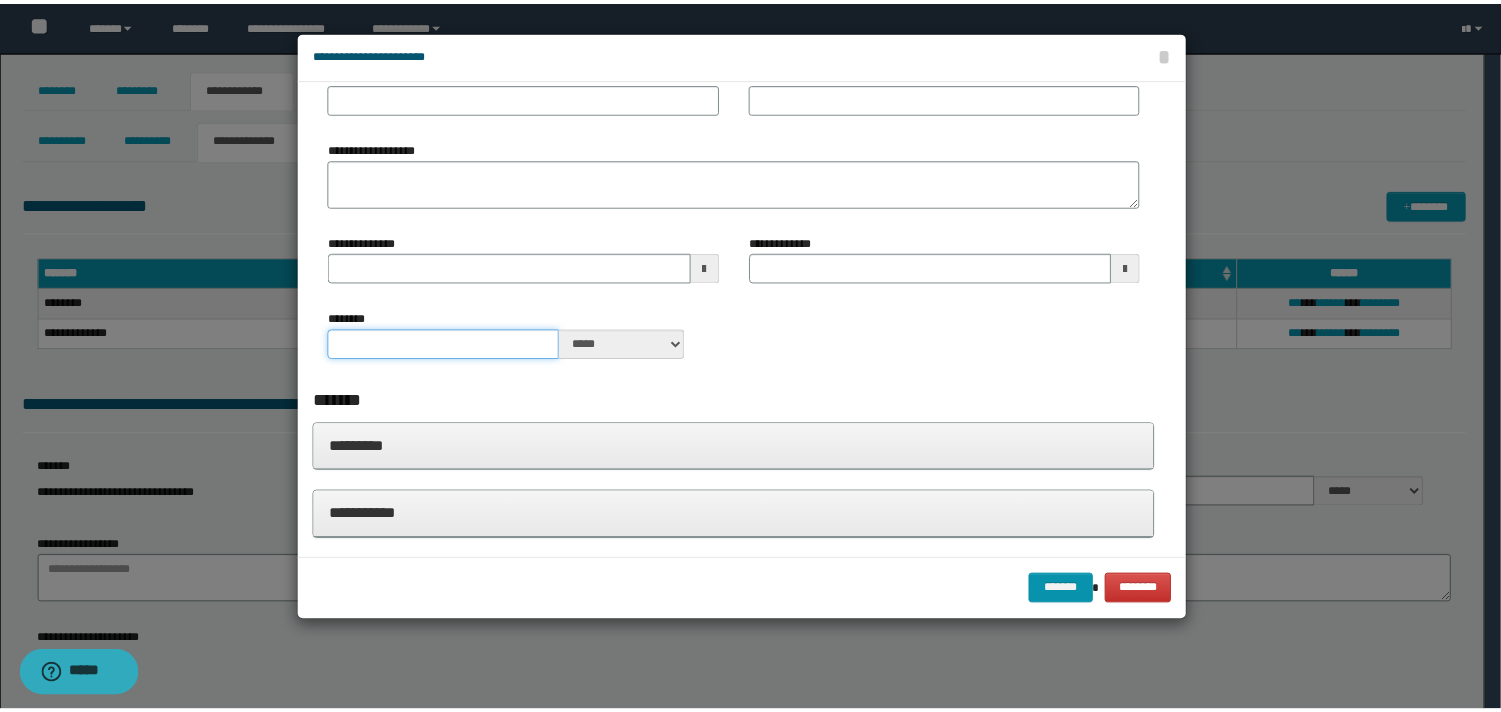 scroll, scrollTop: 0, scrollLeft: 0, axis: both 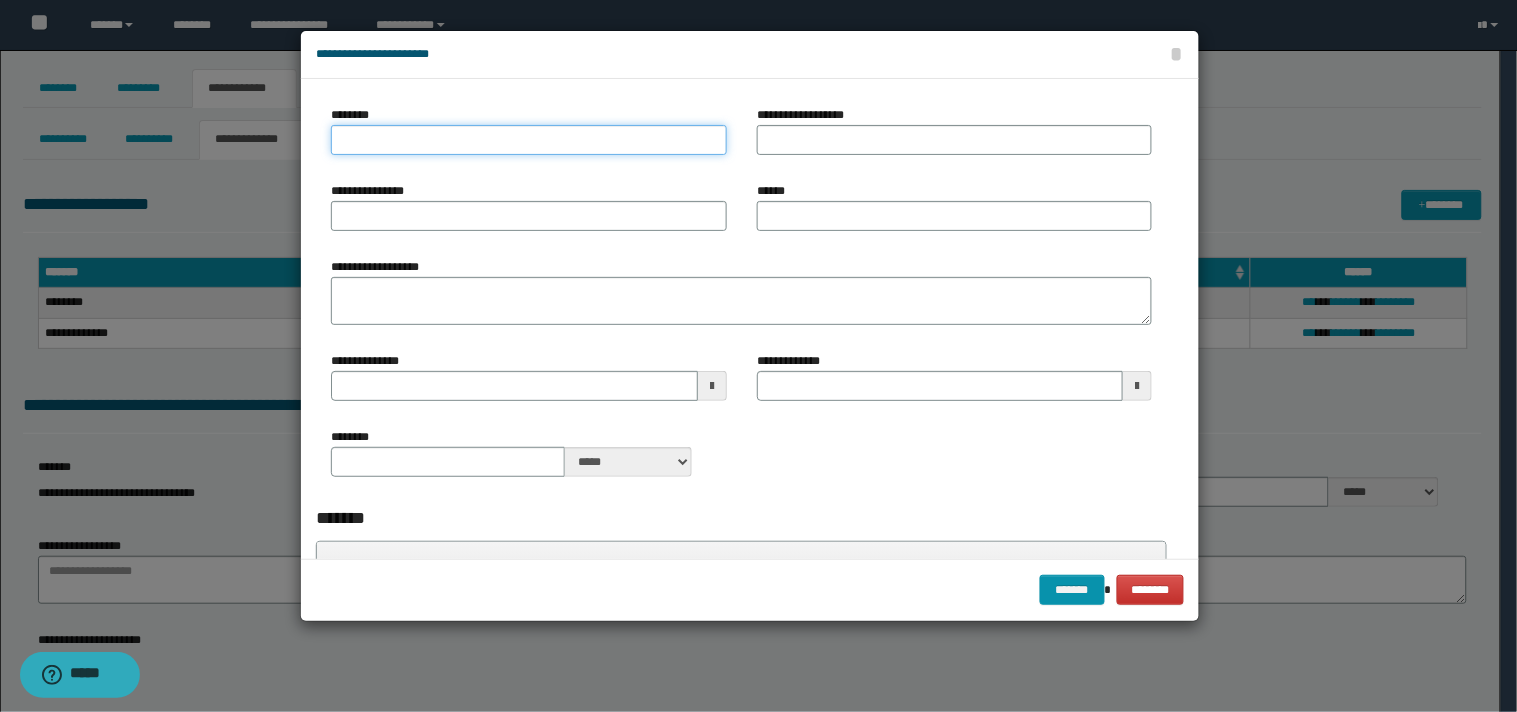 click on "********" at bounding box center [529, 140] 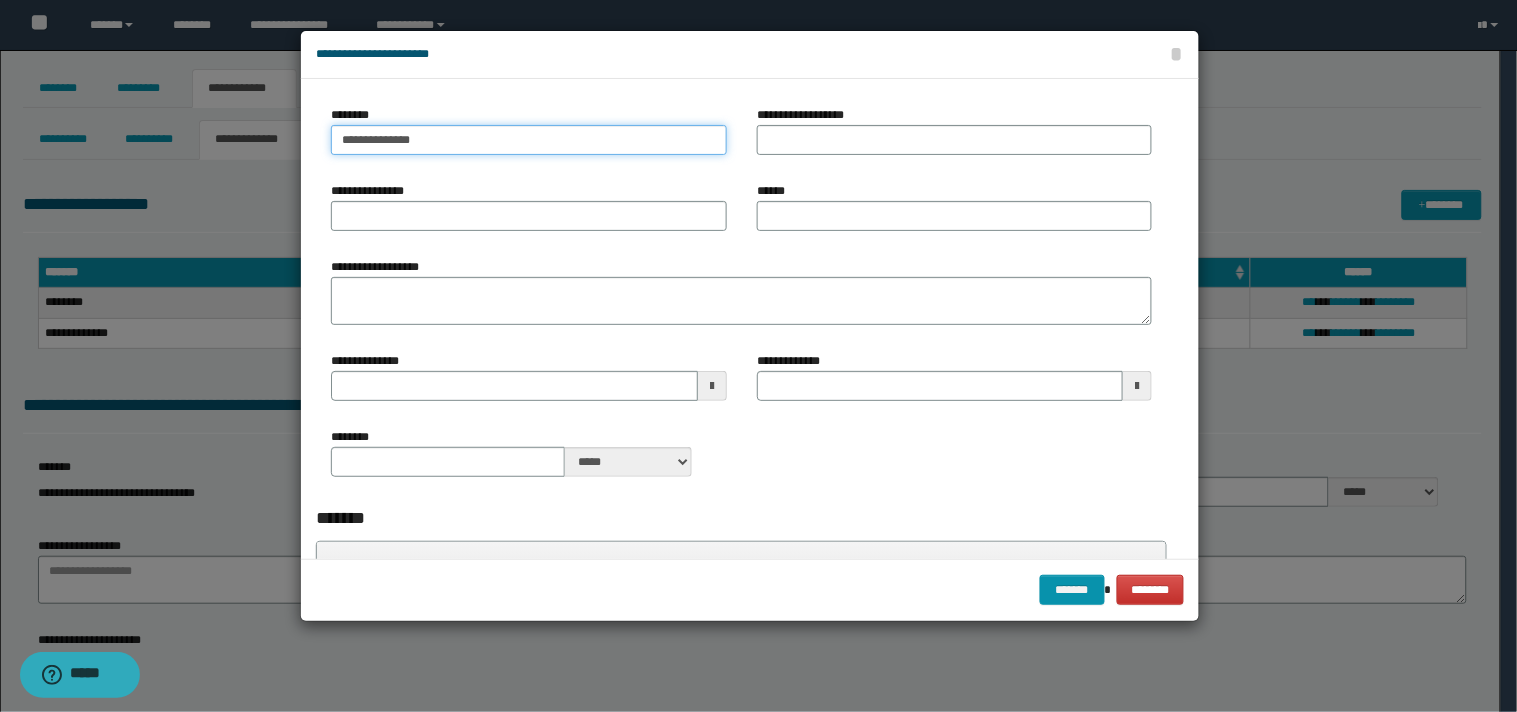 type on "**********" 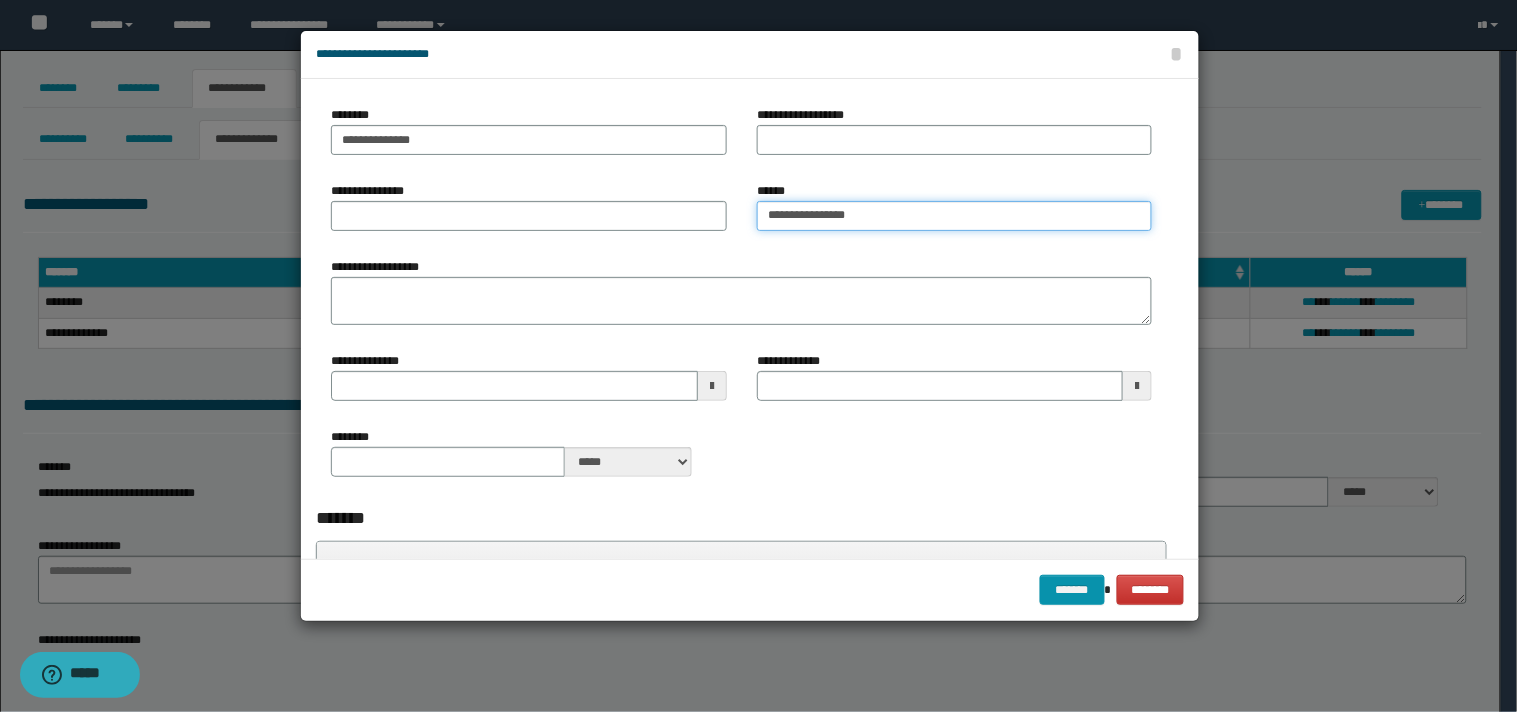 type on "**********" 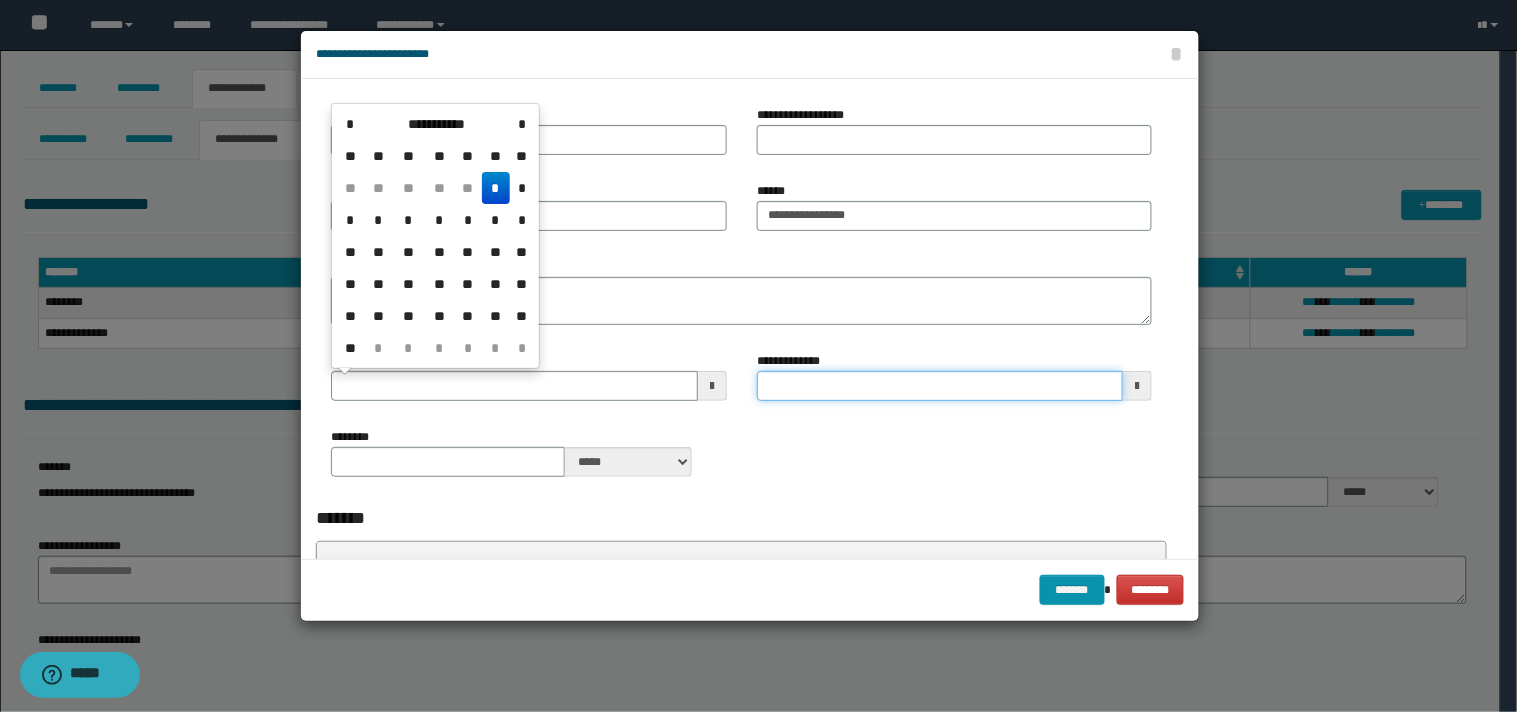 type 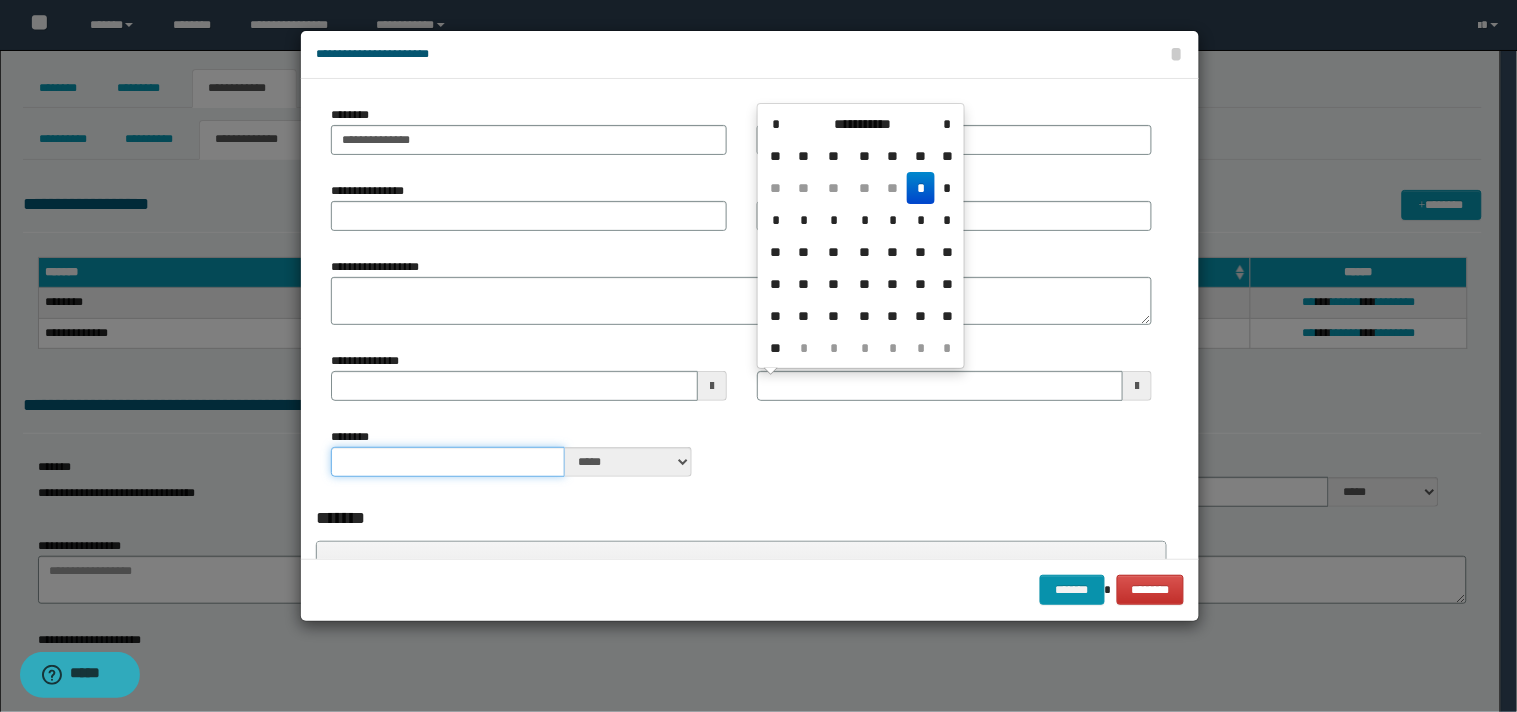 type 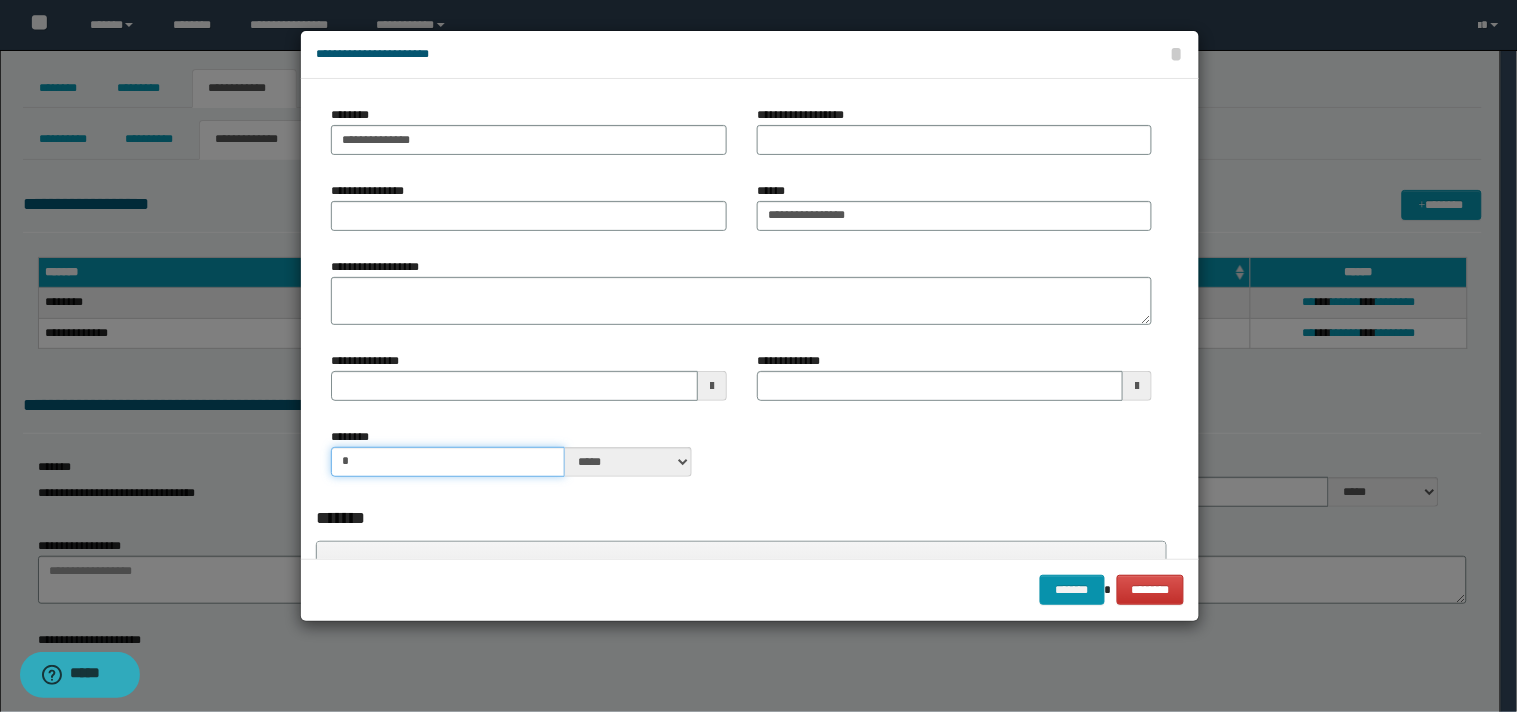 type on "**" 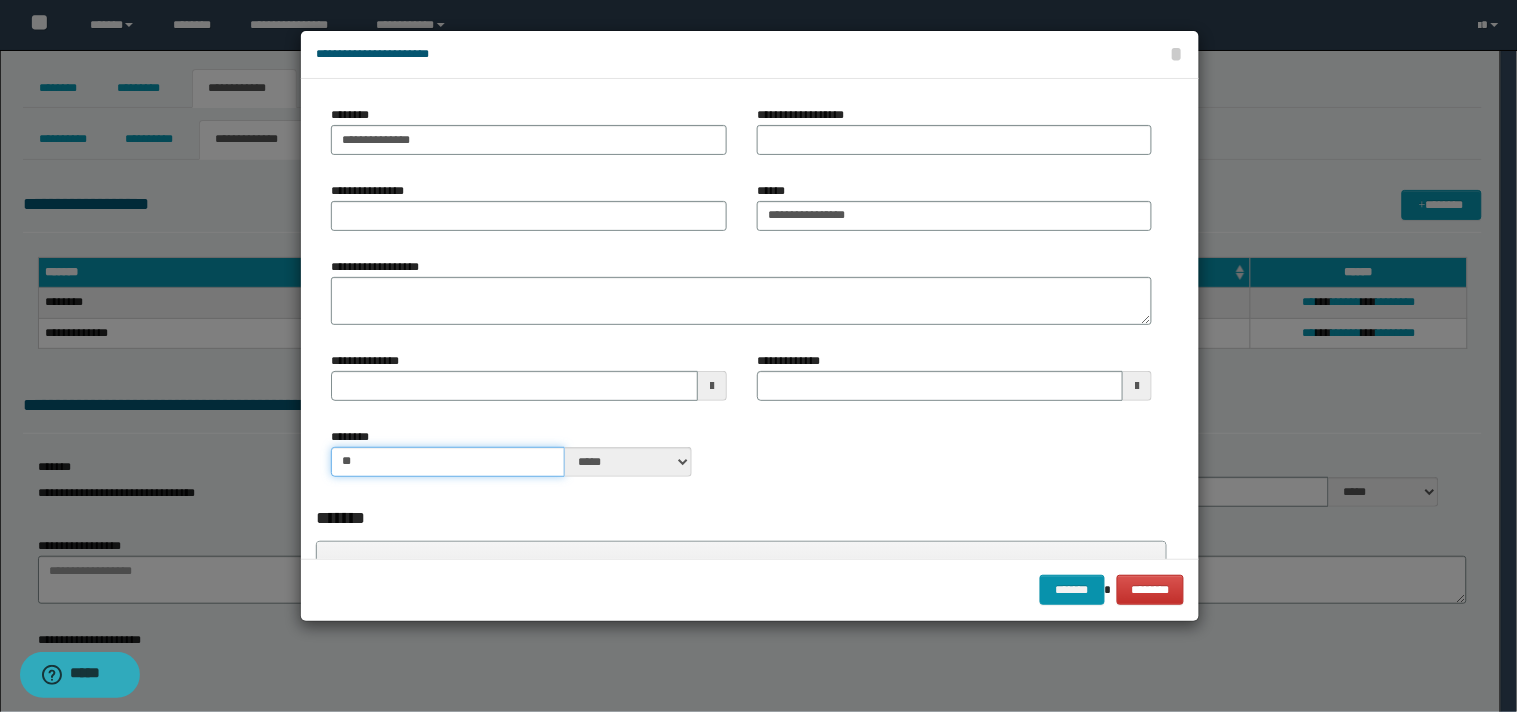 type 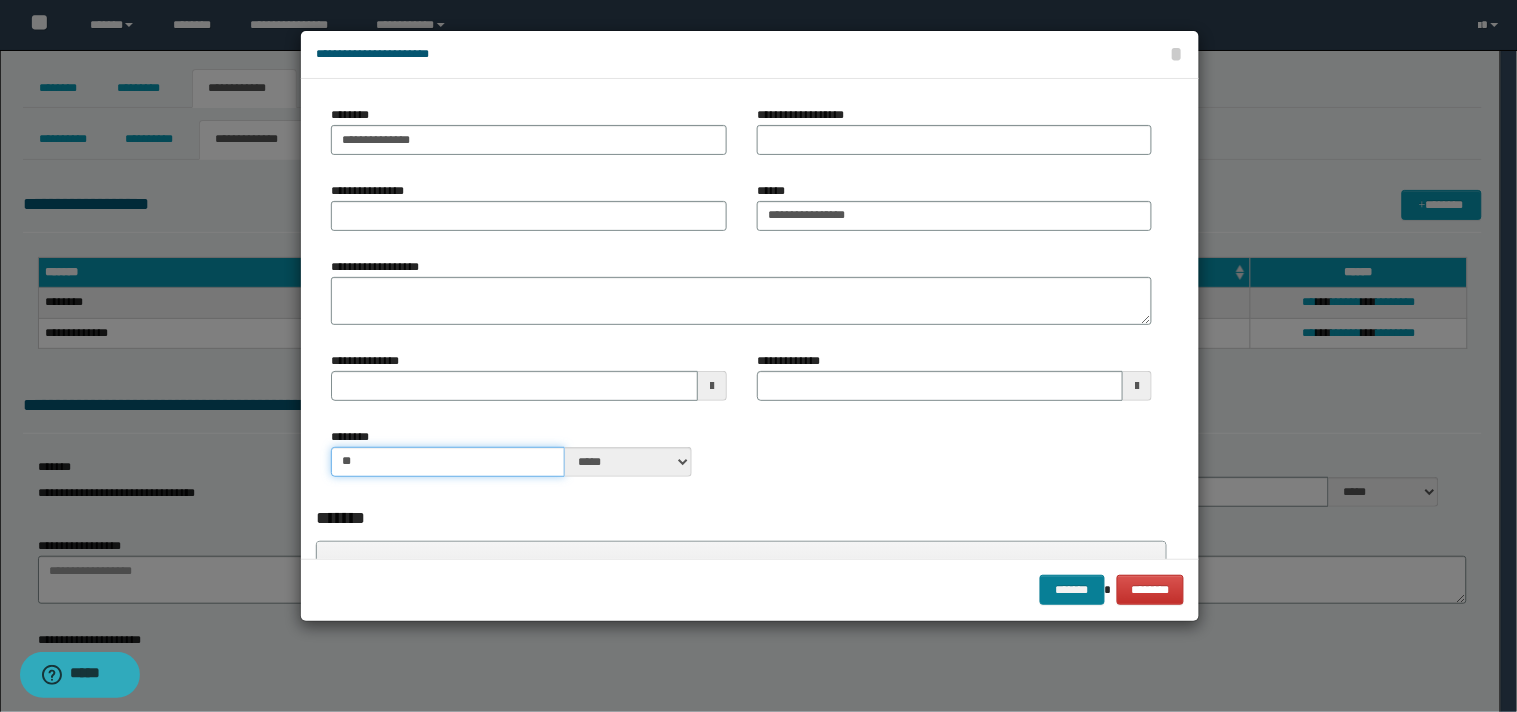 type on "**" 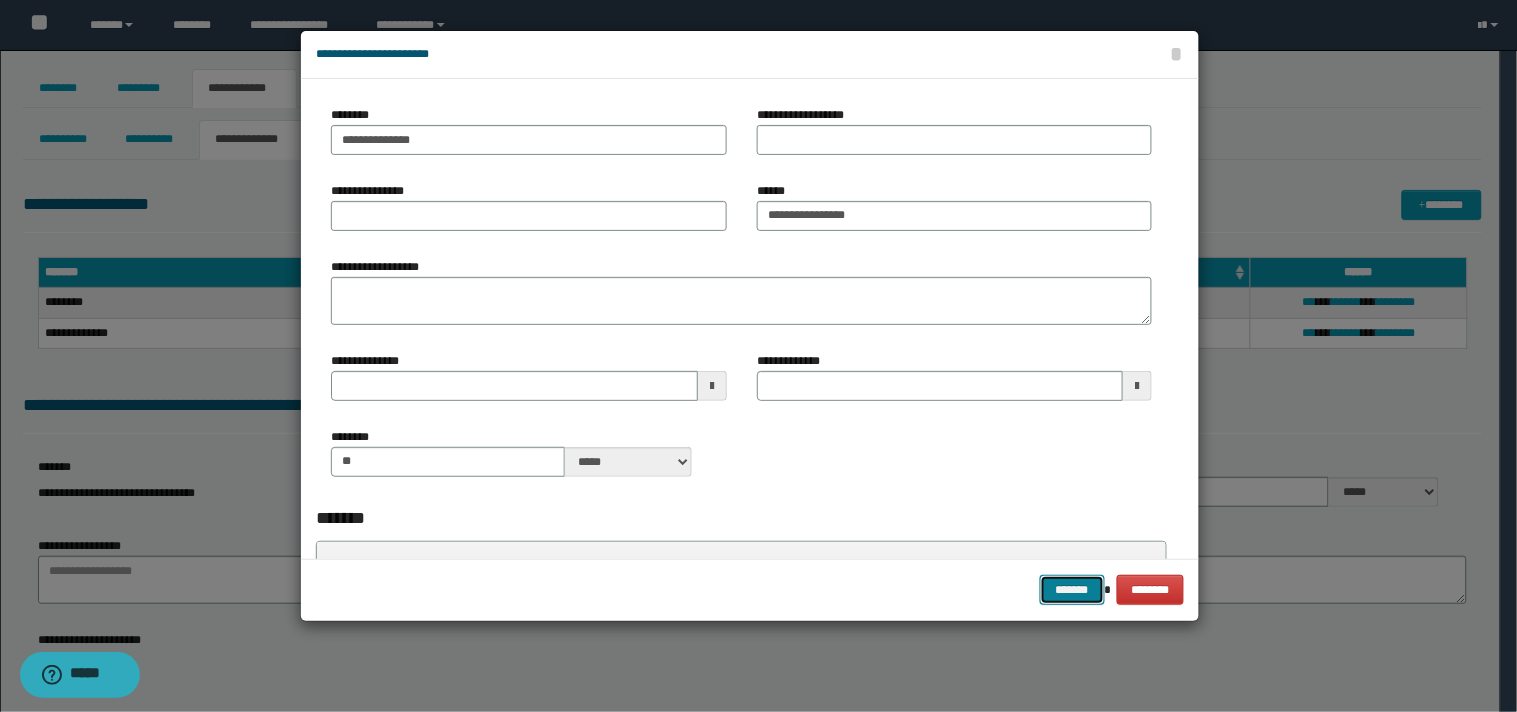 click on "*******" at bounding box center [1072, 590] 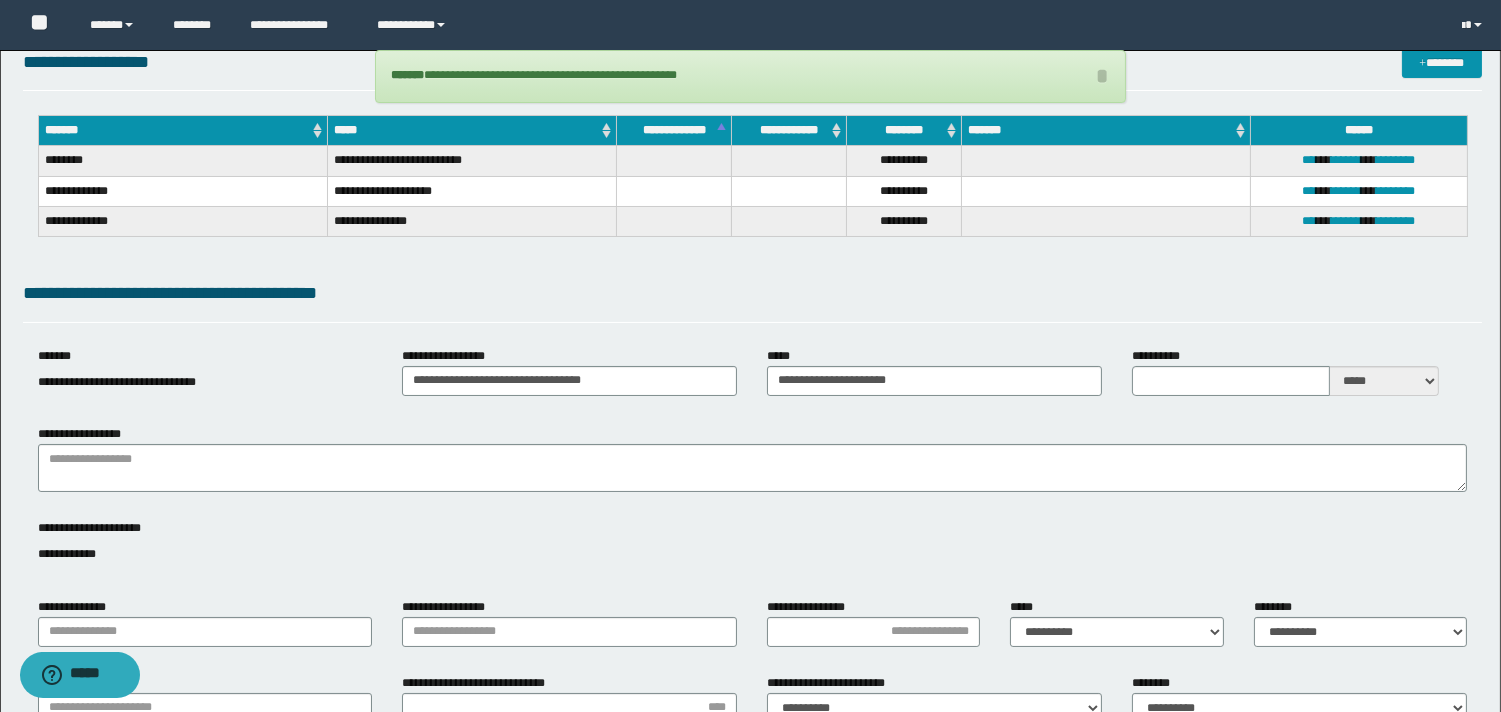 scroll, scrollTop: 0, scrollLeft: 0, axis: both 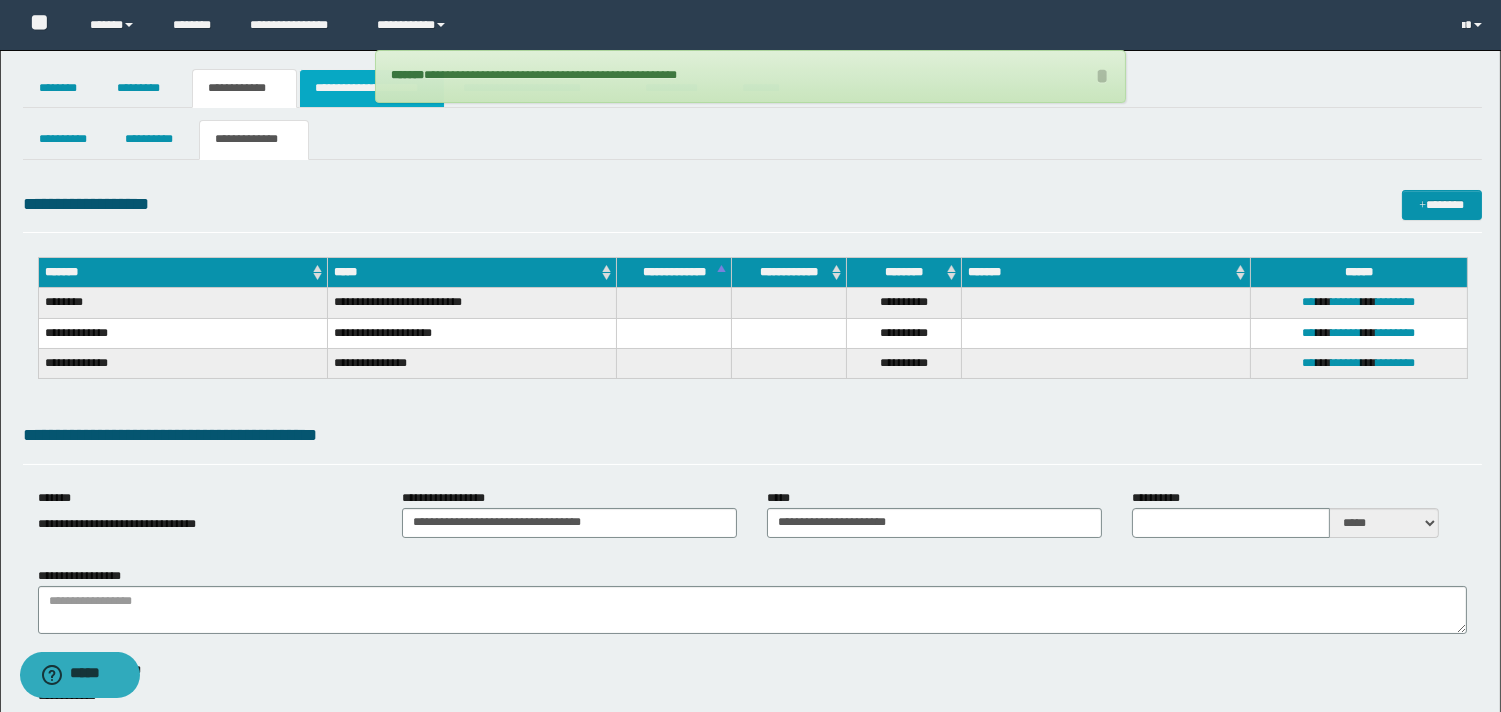 click on "**********" at bounding box center [372, 88] 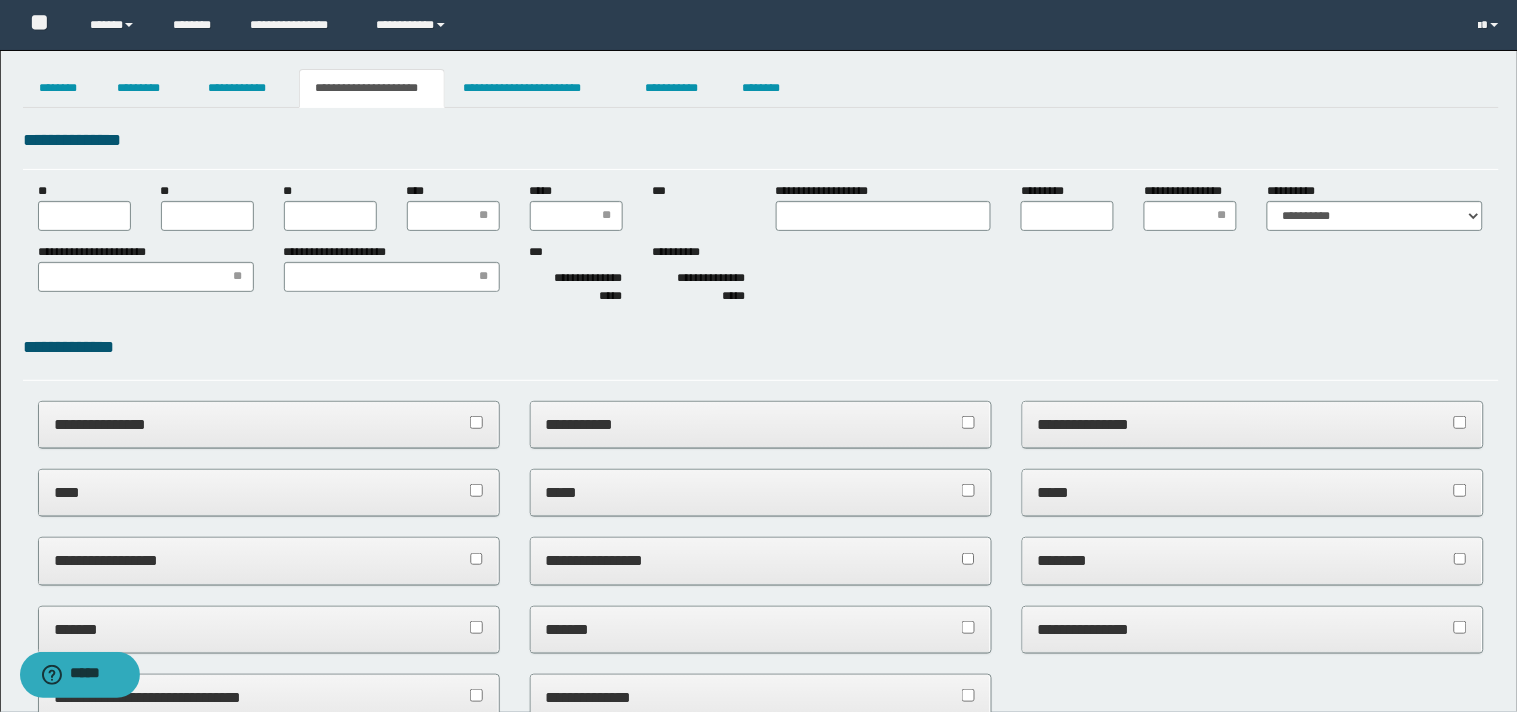 type 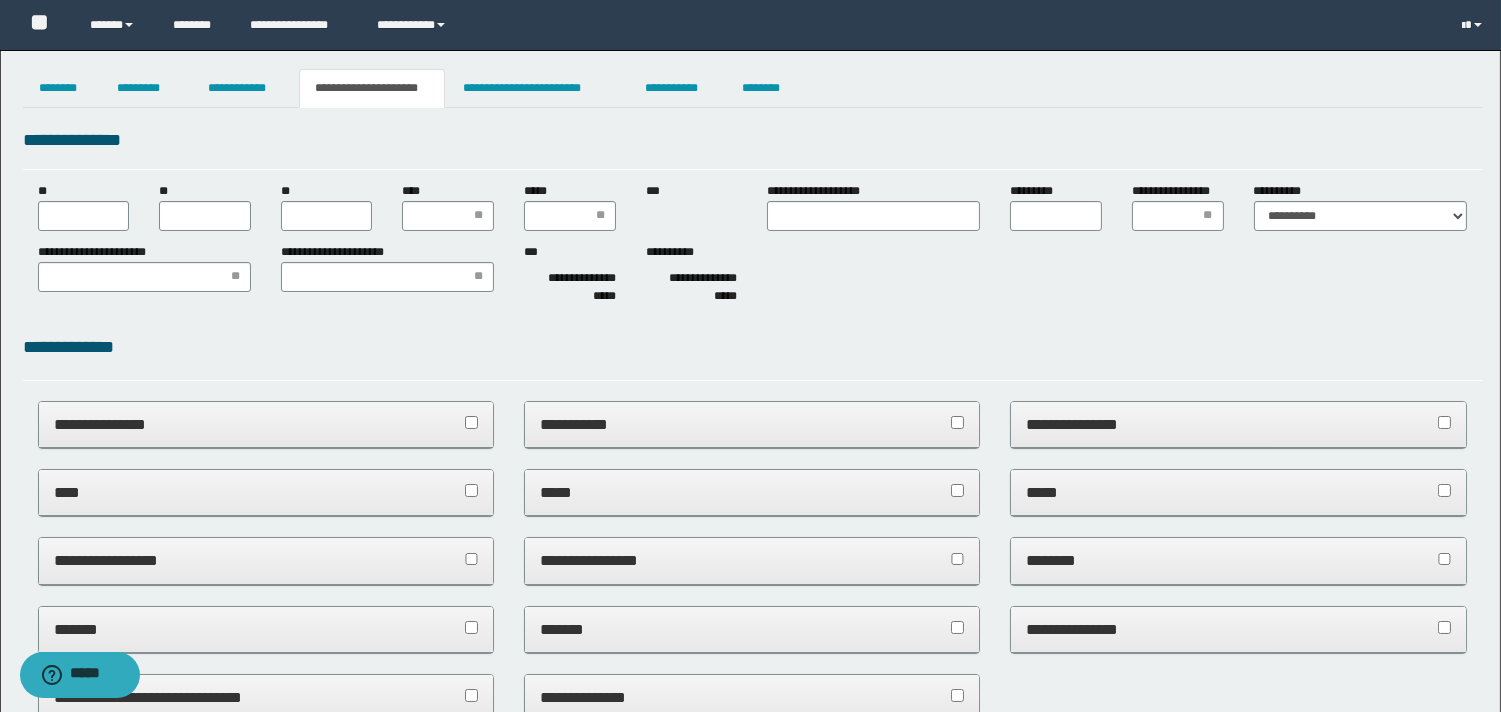scroll, scrollTop: 0, scrollLeft: 0, axis: both 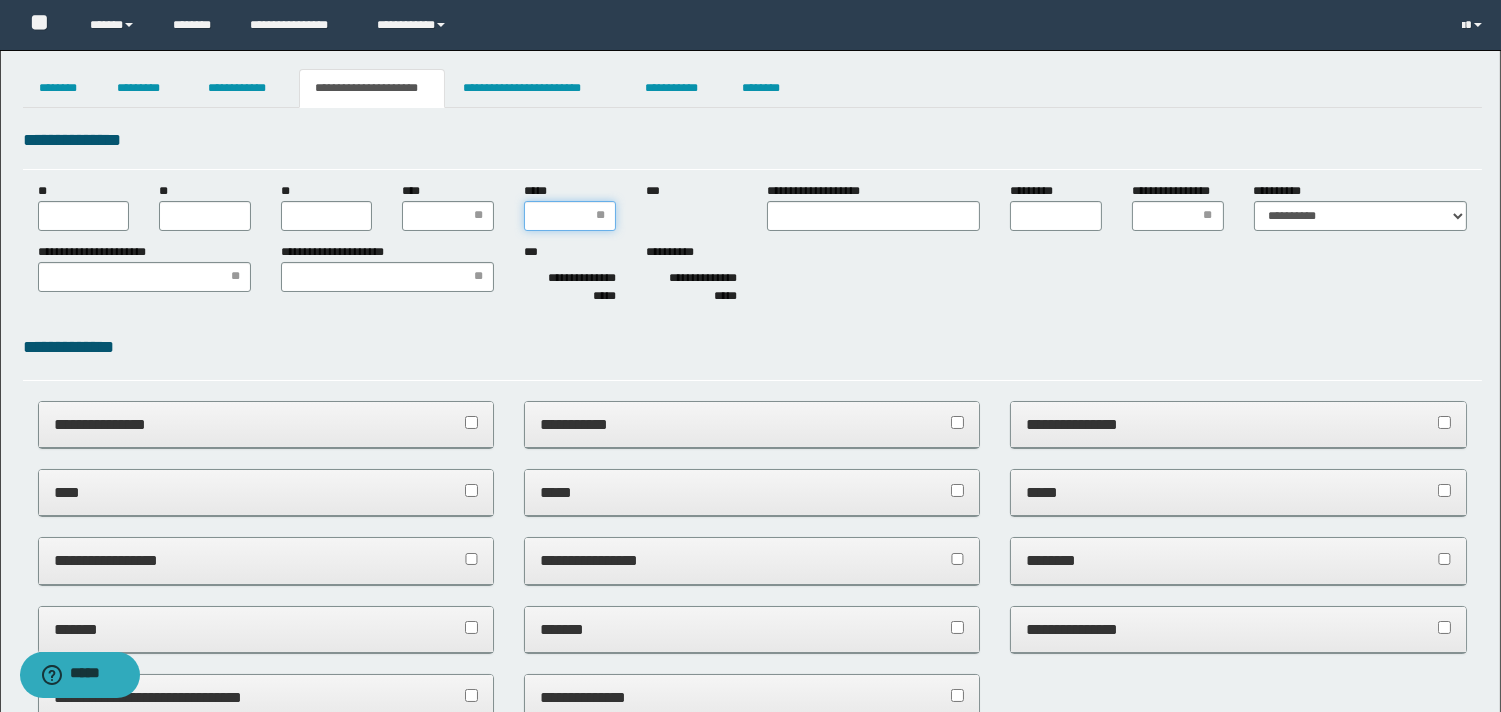 click on "*****" at bounding box center [570, 216] 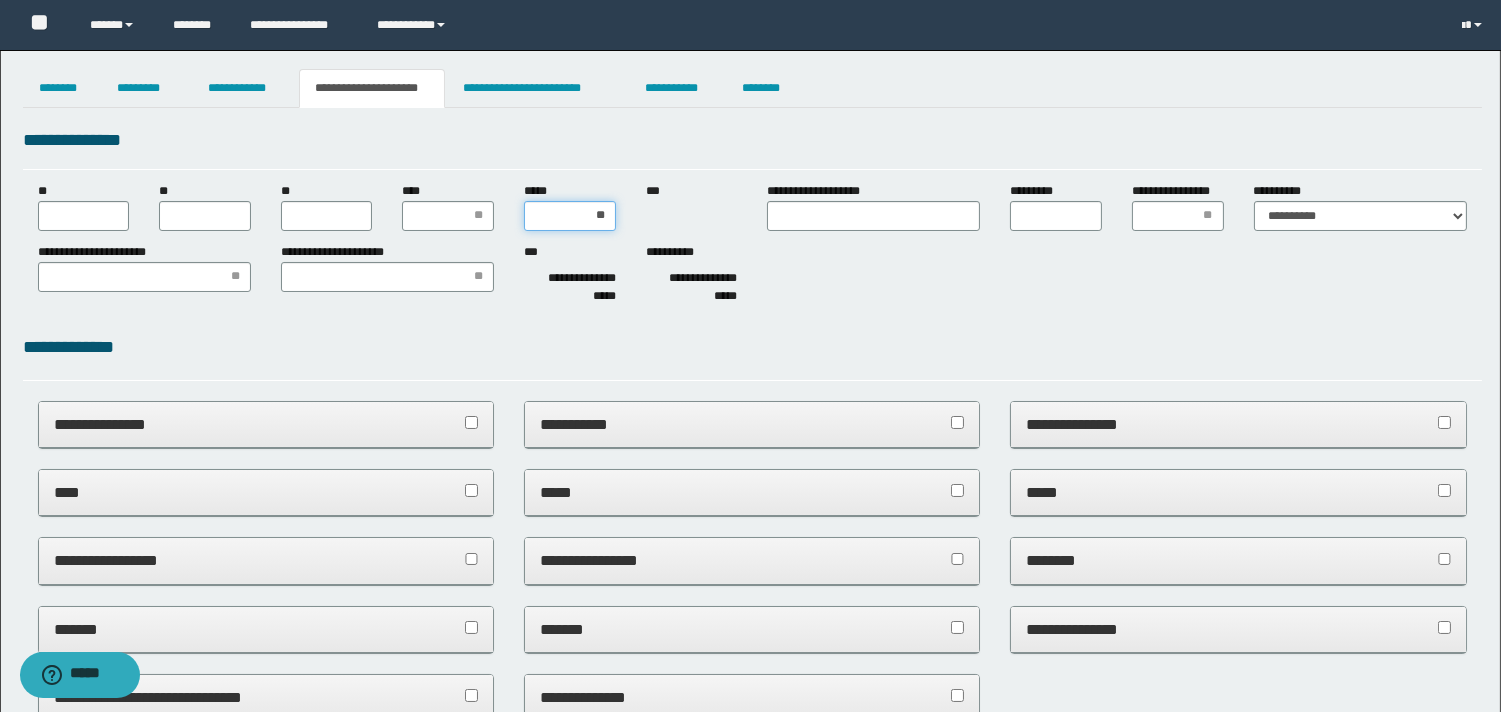 type on "***" 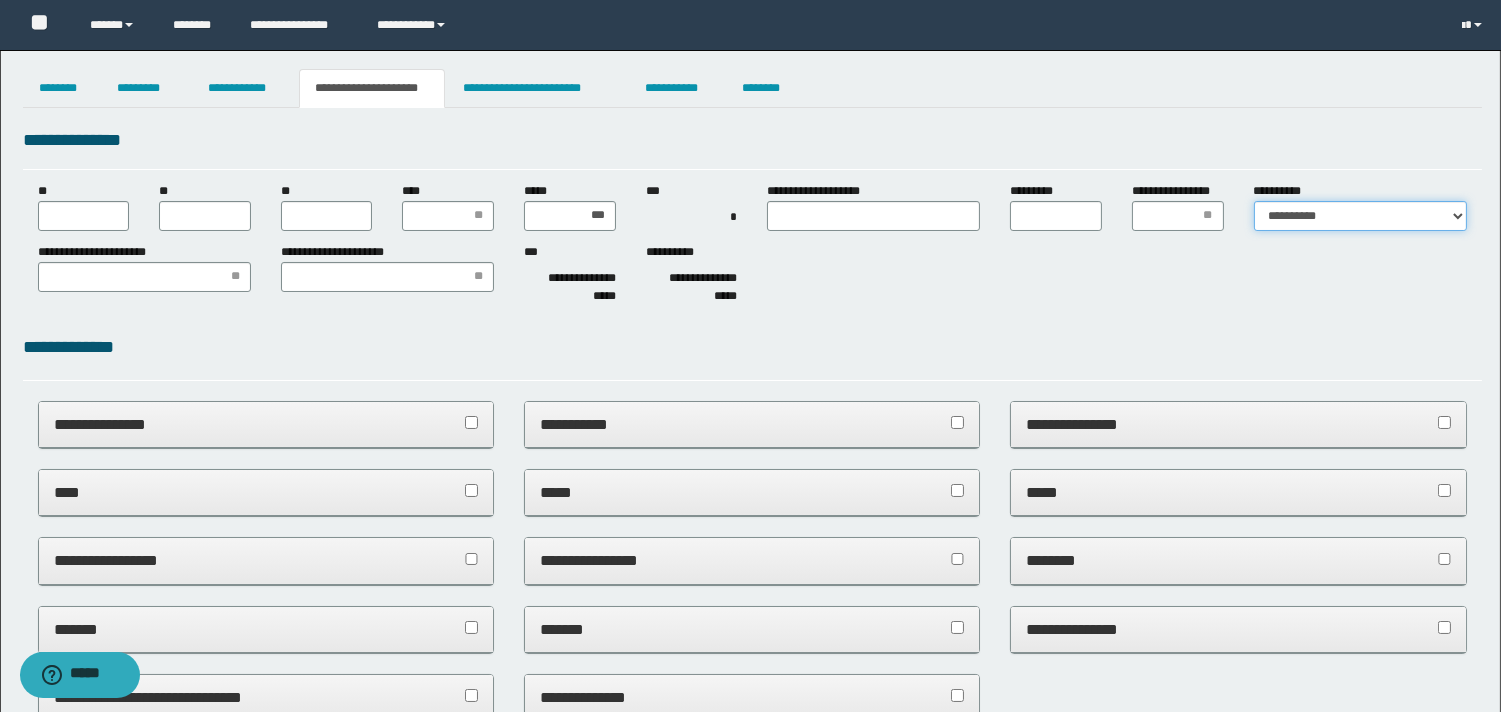 click on "**********" at bounding box center (1360, 216) 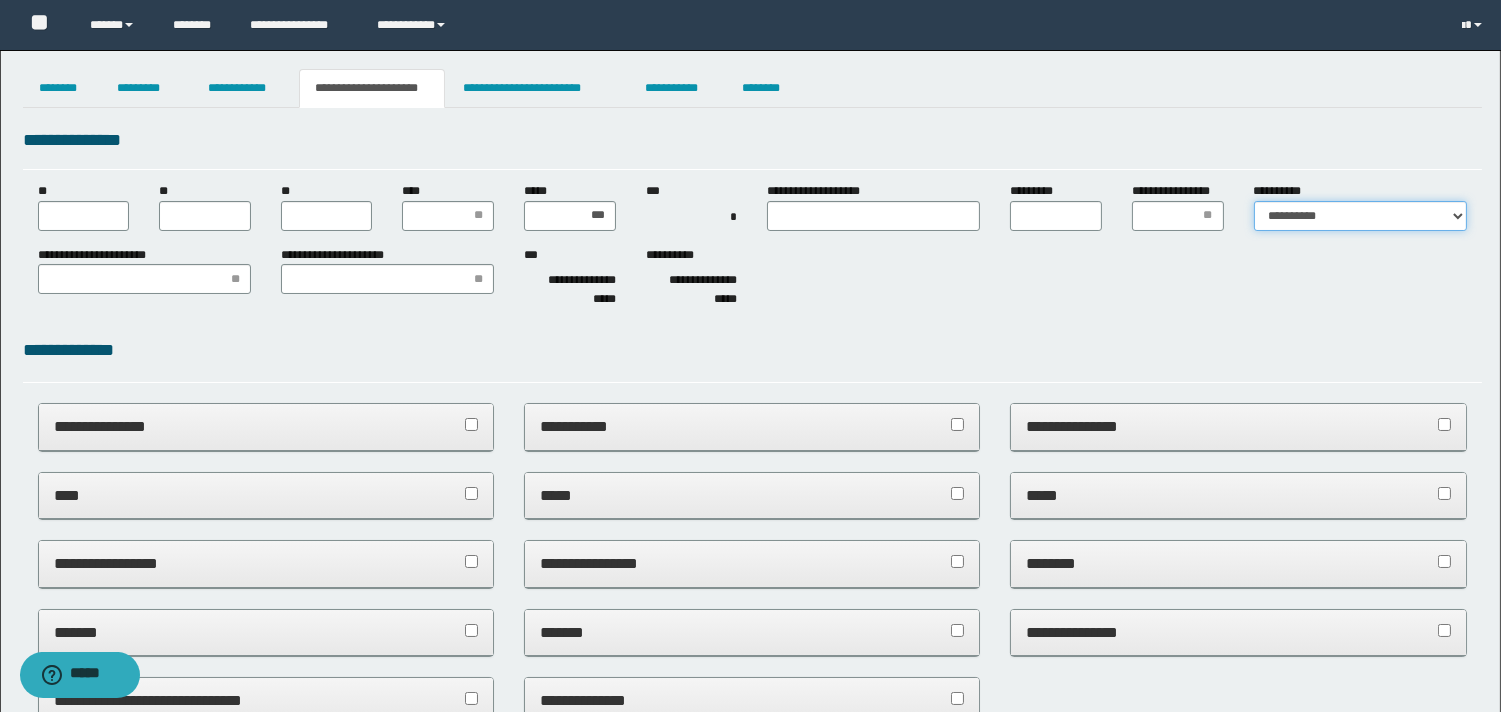 select on "*" 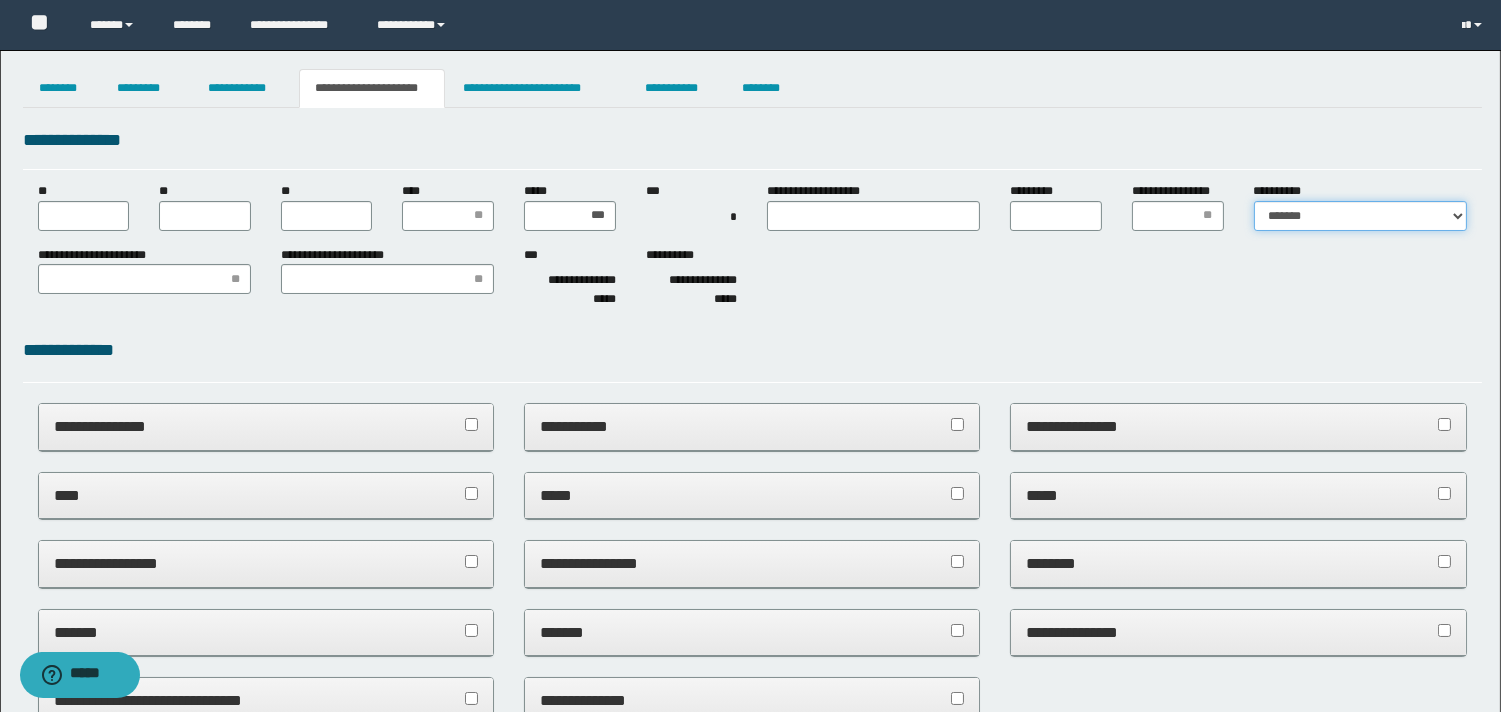 click on "**********" at bounding box center (1360, 216) 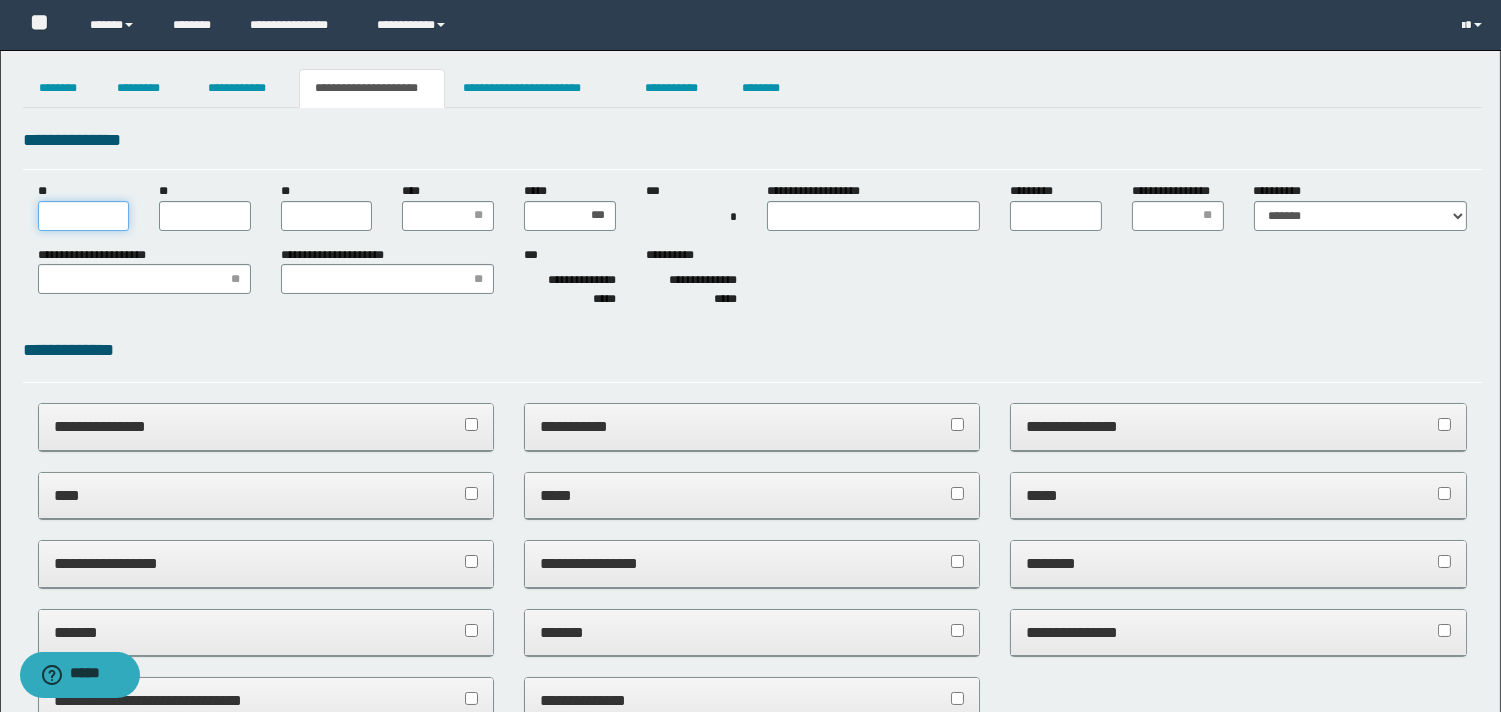 click on "**" at bounding box center (84, 216) 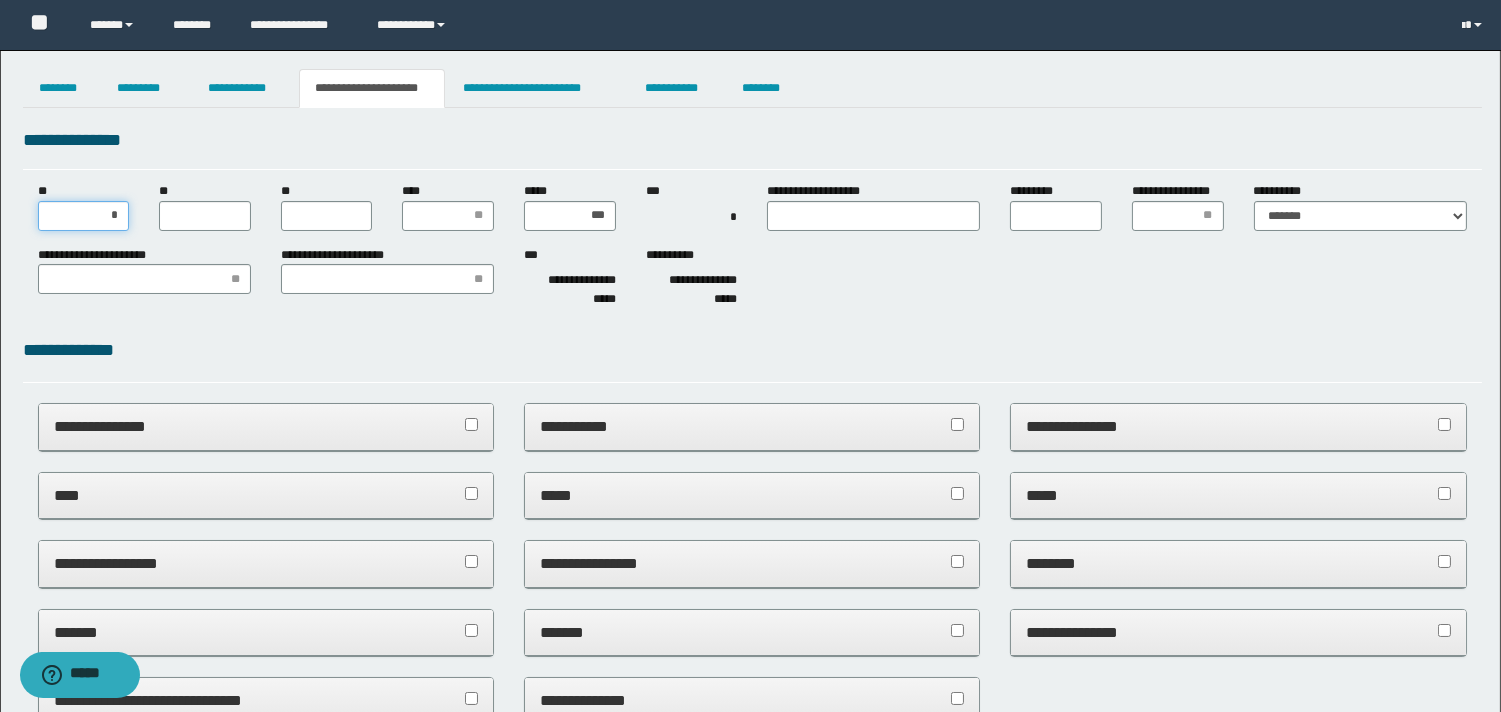 type on "**" 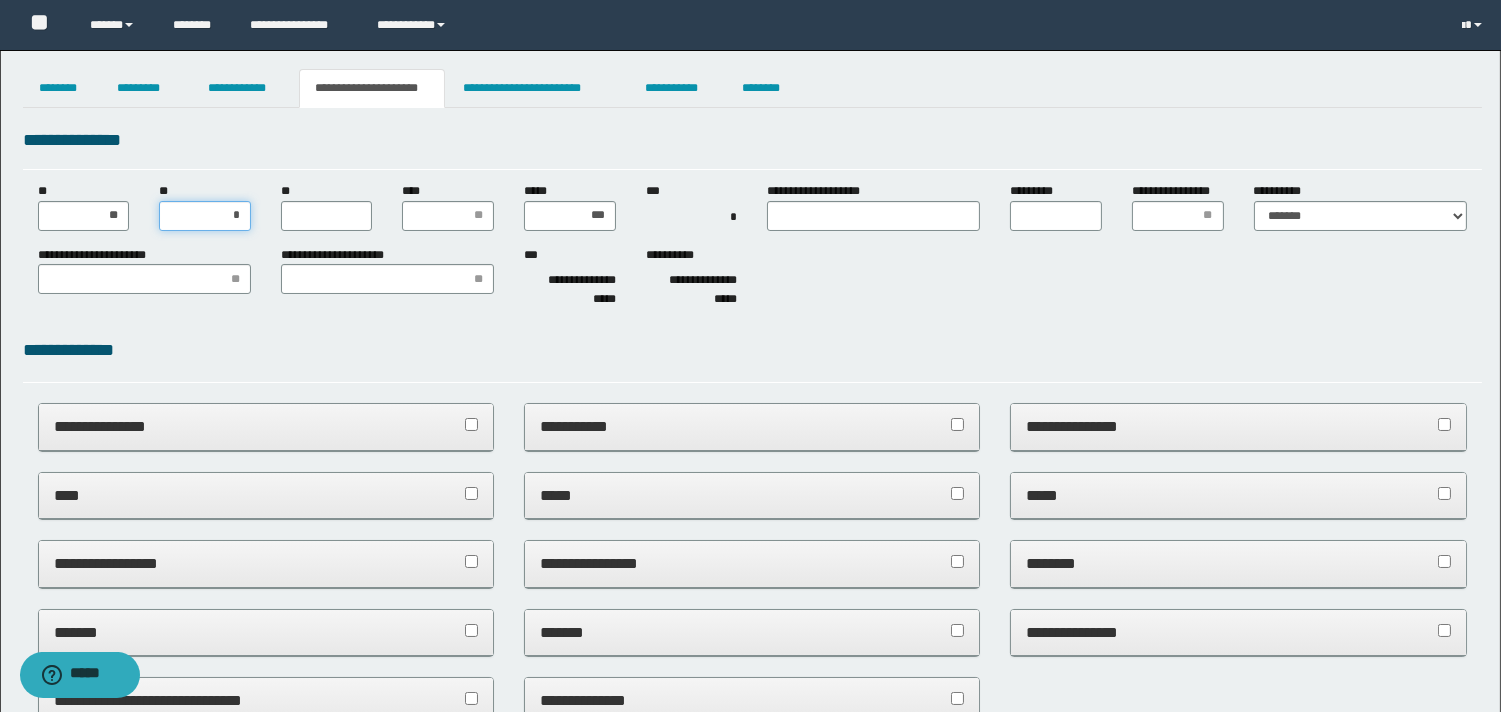 type on "**" 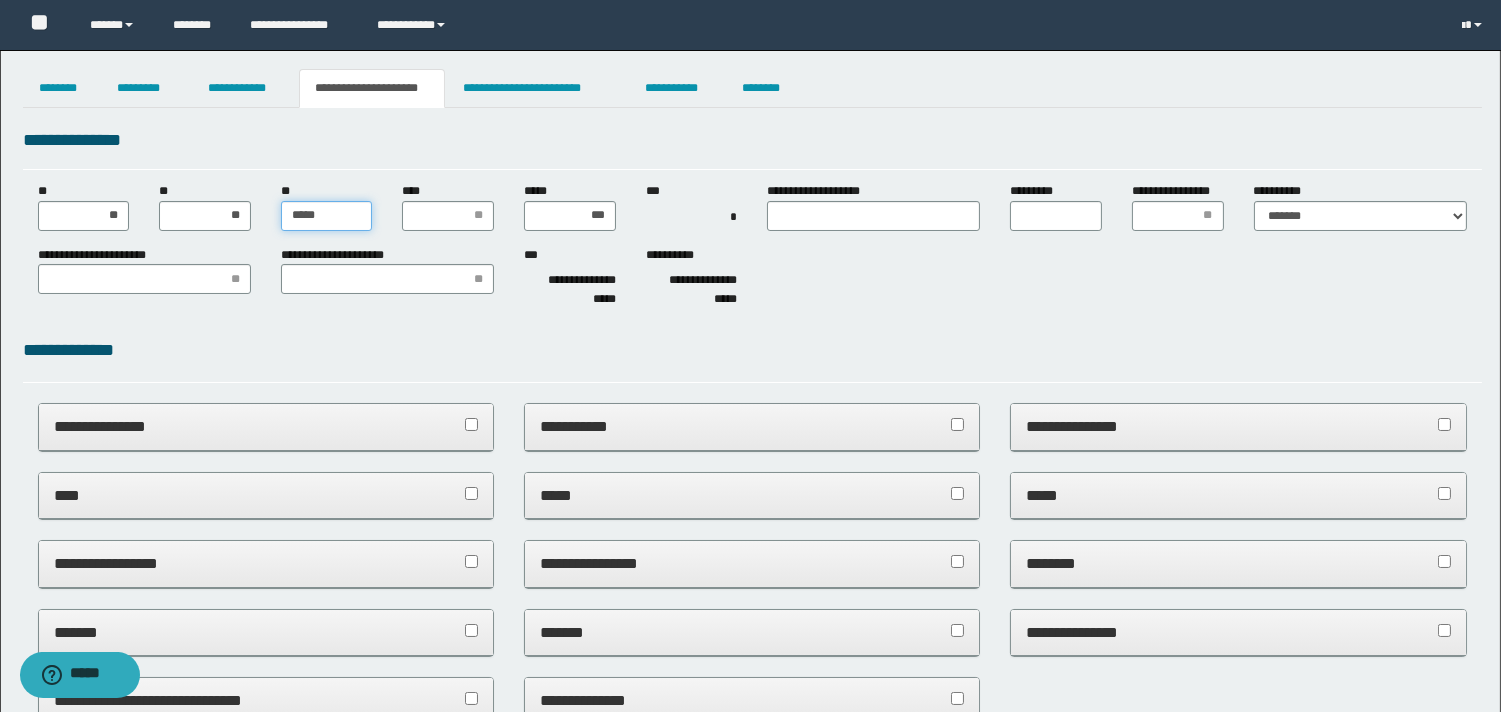type on "******" 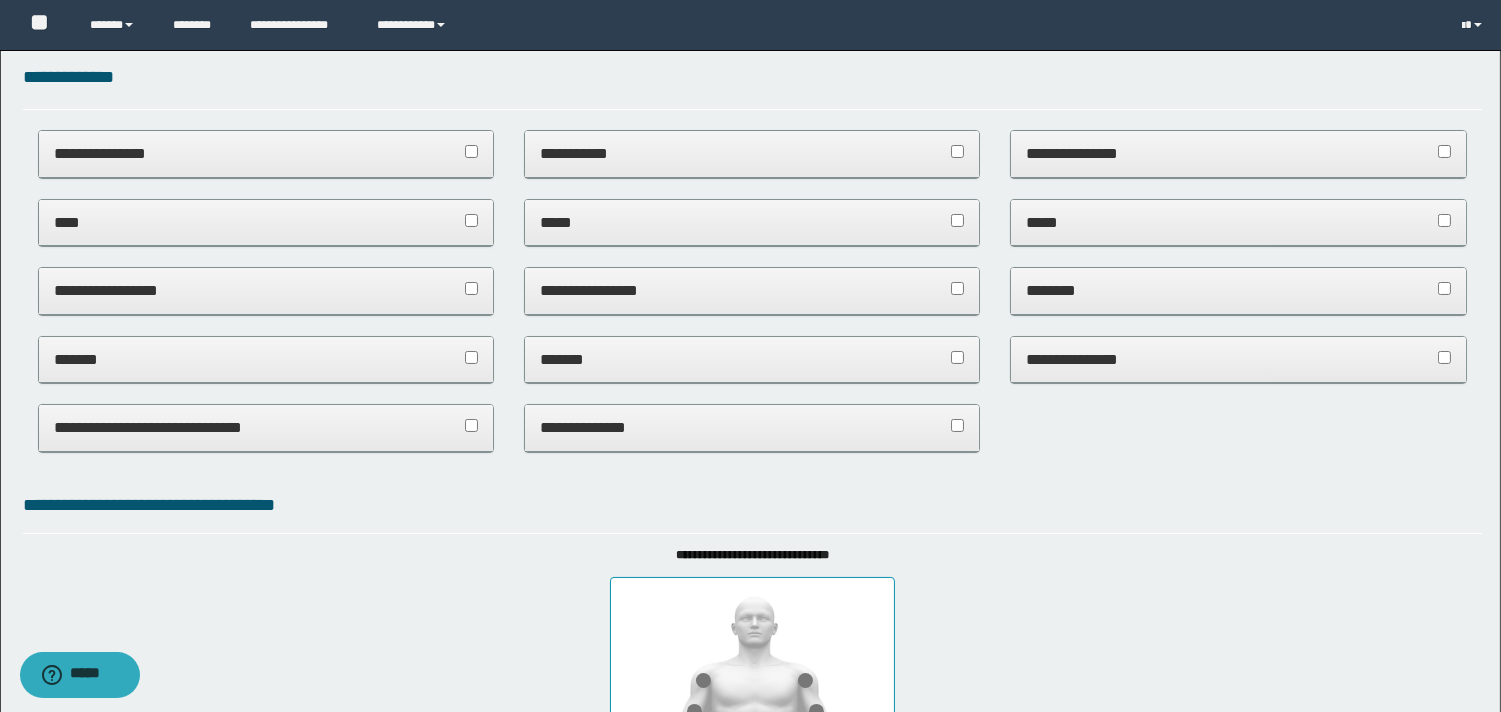 scroll, scrollTop: 111, scrollLeft: 0, axis: vertical 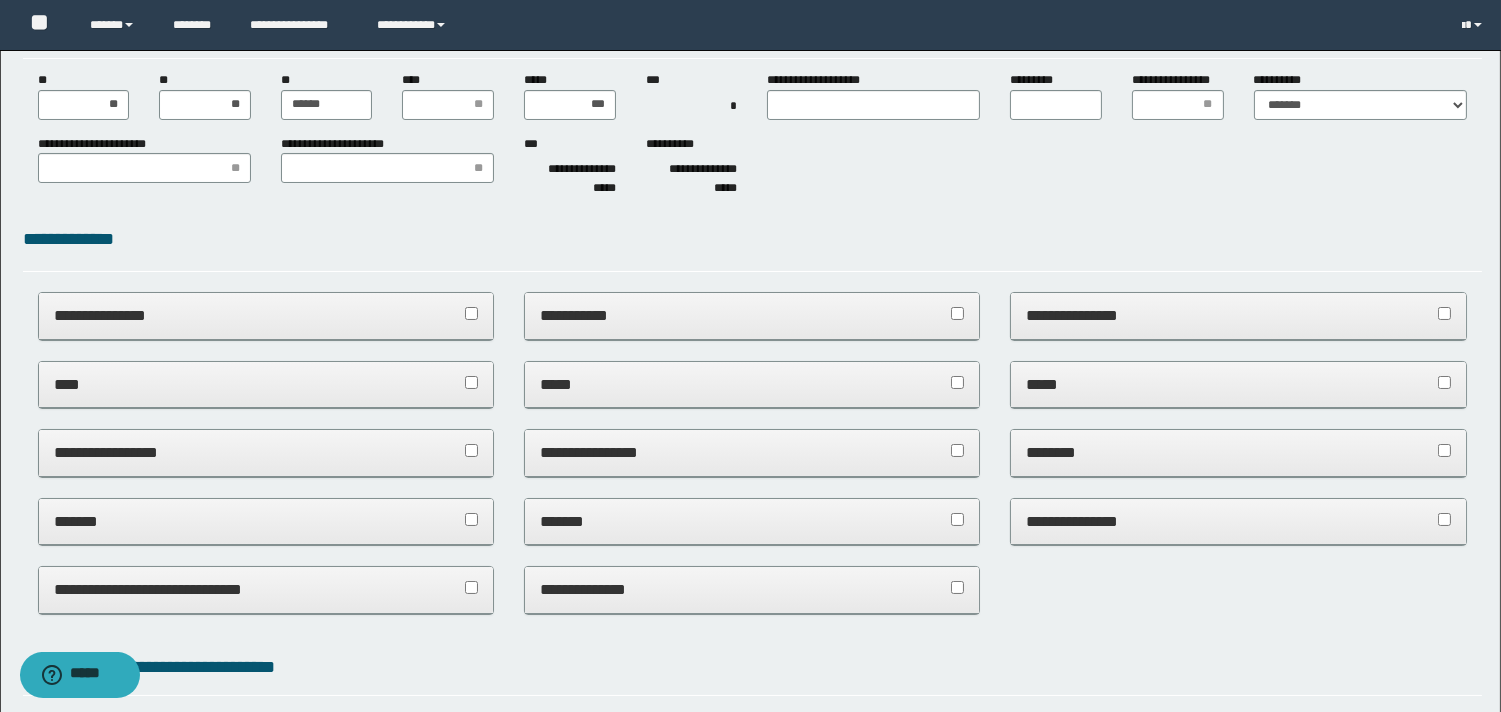 click on "****" at bounding box center [266, 385] 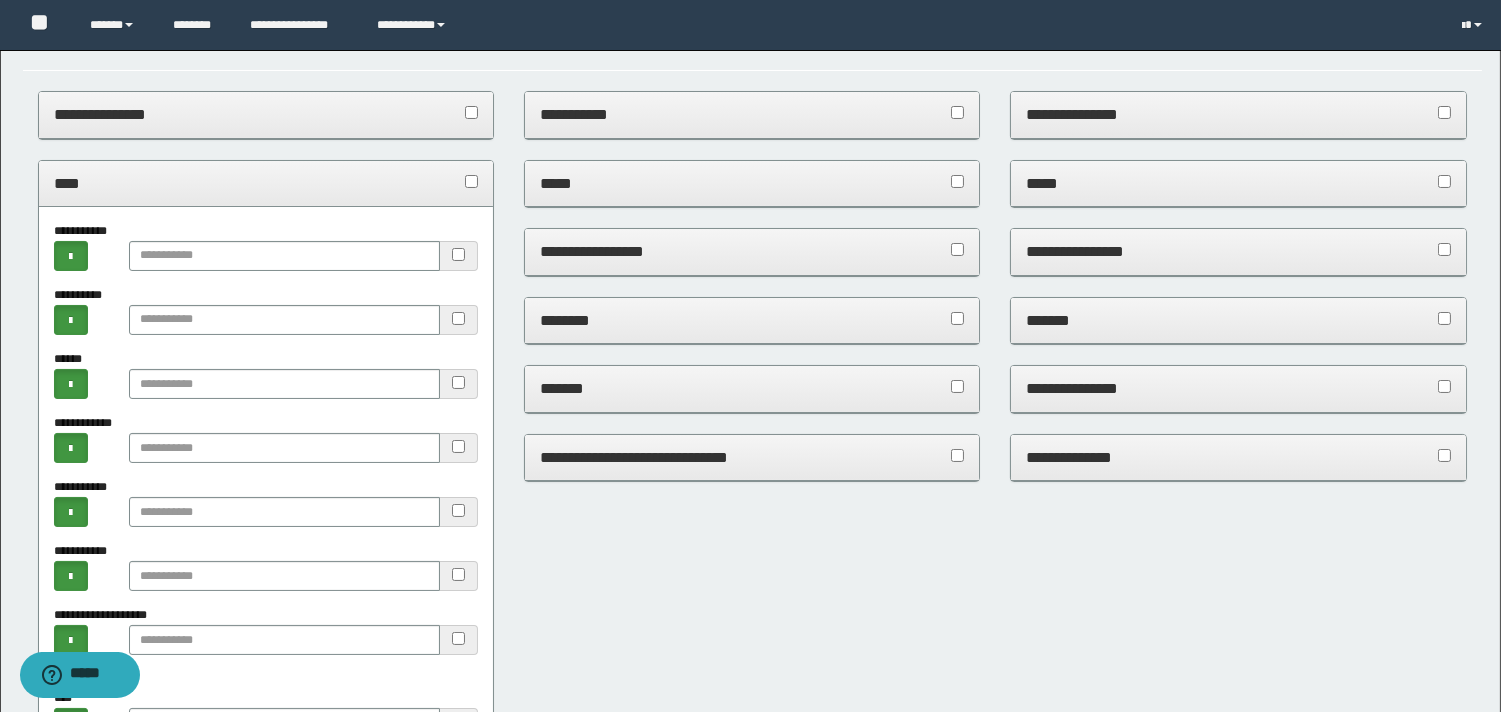 scroll, scrollTop: 333, scrollLeft: 0, axis: vertical 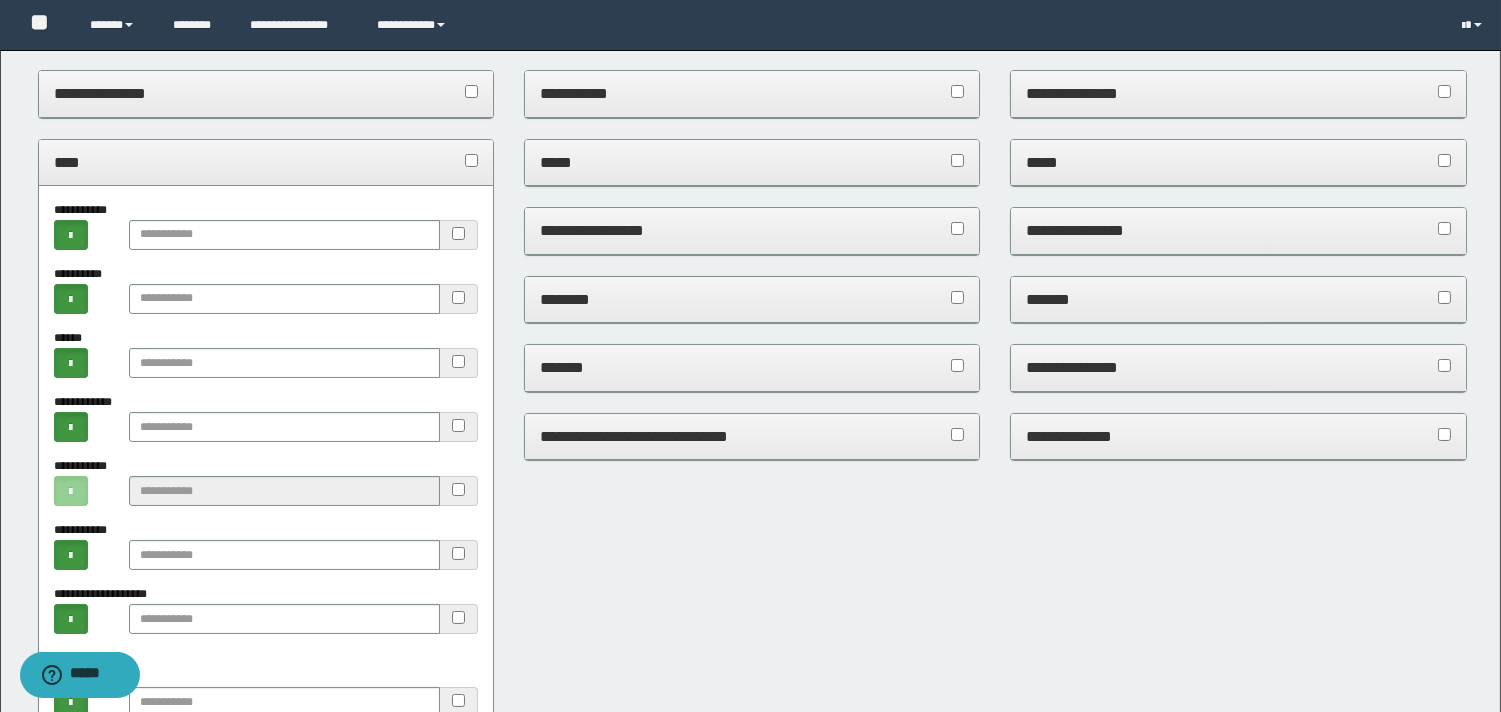 click on "**********" at bounding box center [1238, 367] 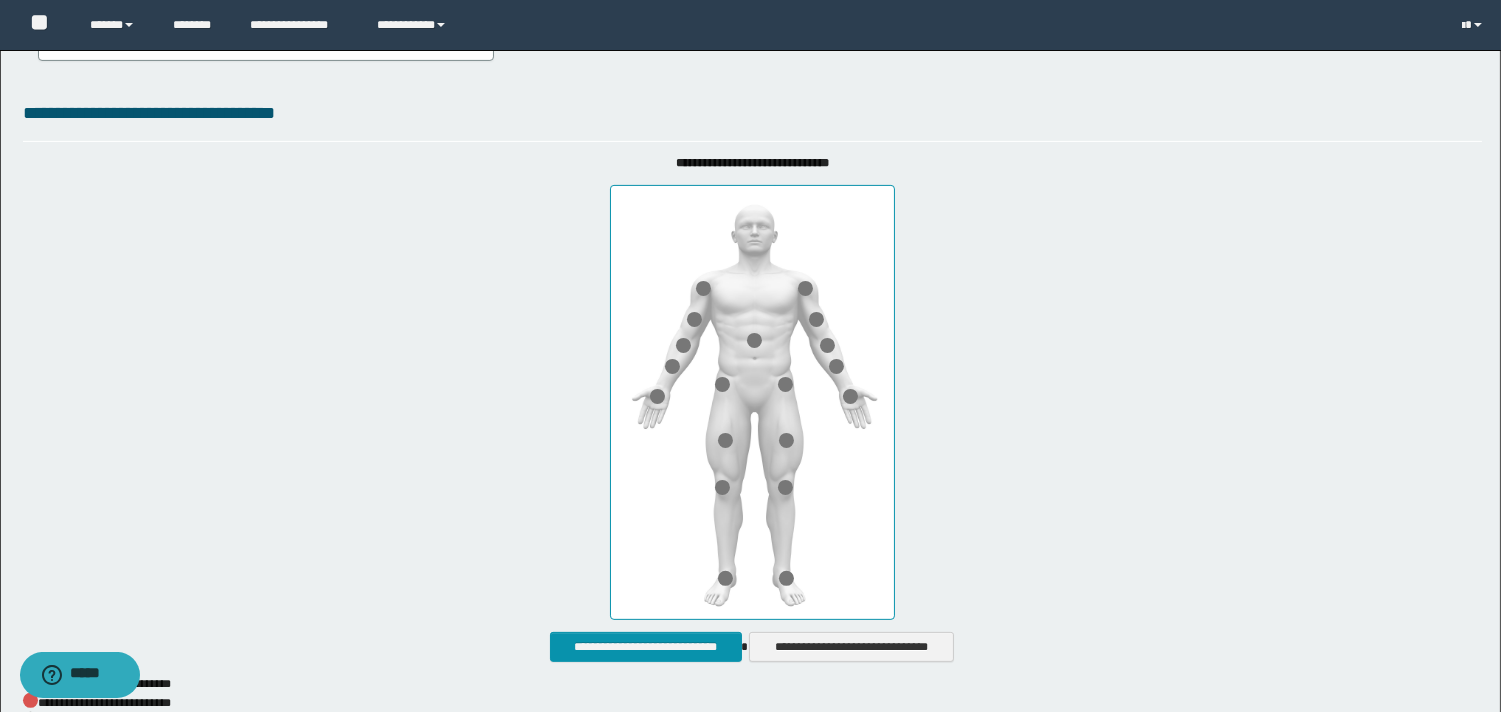 scroll, scrollTop: 1444, scrollLeft: 0, axis: vertical 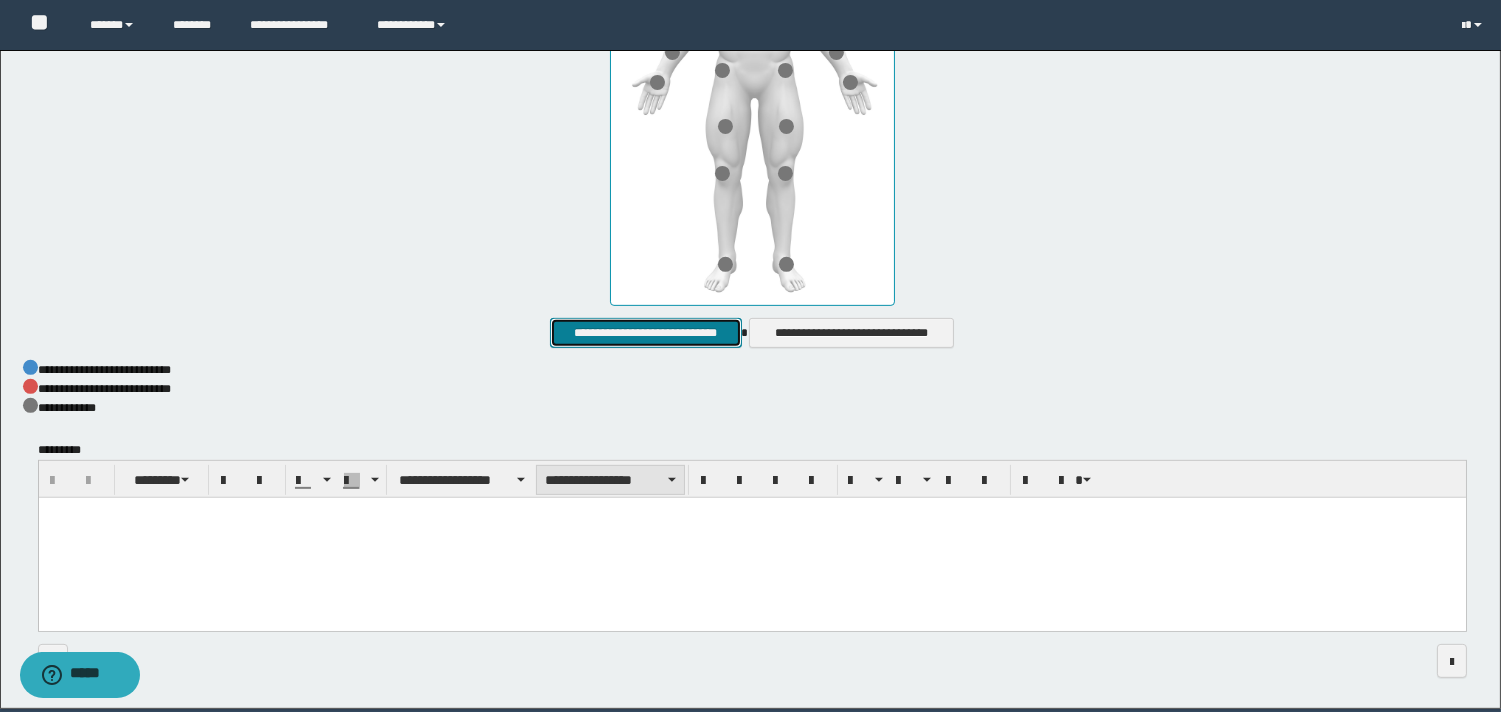 drag, startPoint x: 622, startPoint y: 316, endPoint x: 597, endPoint y: 463, distance: 149.1107 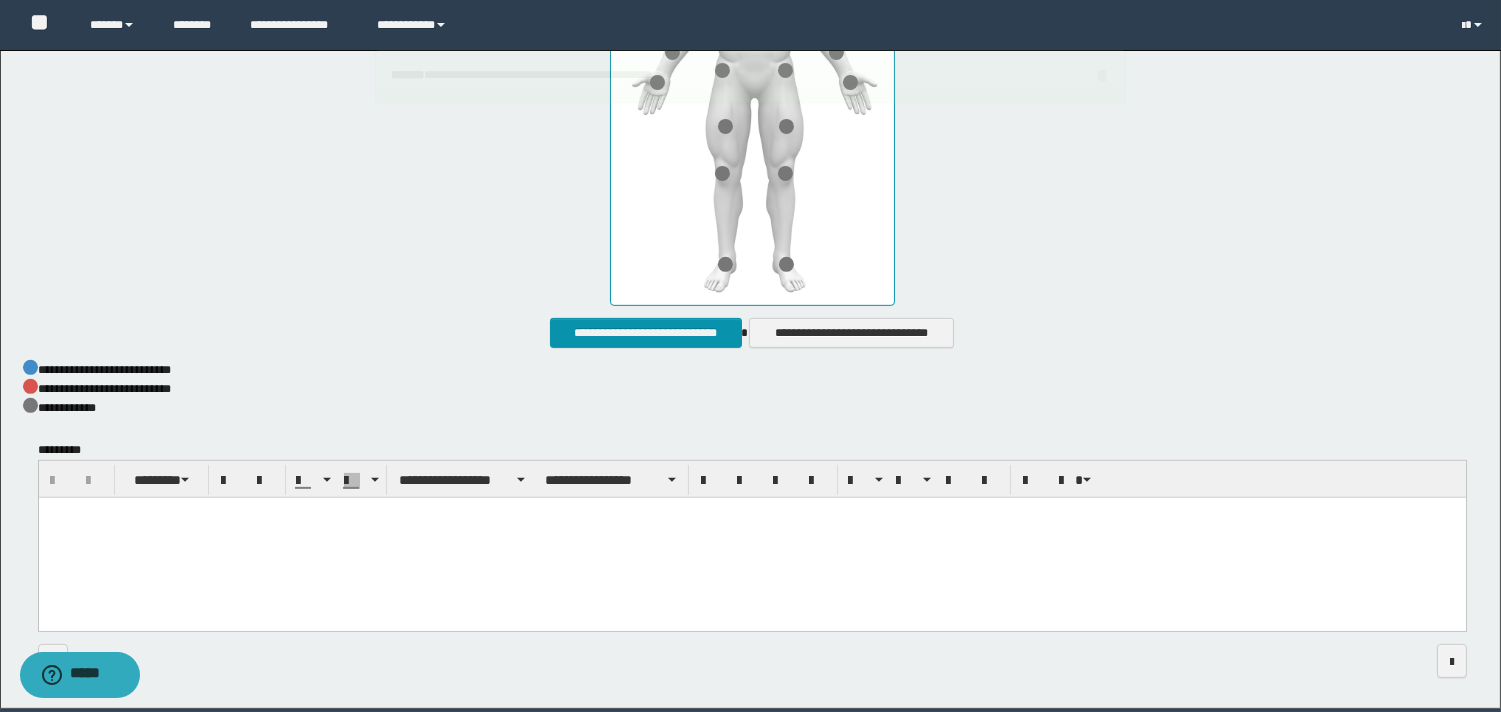 drag, startPoint x: 593, startPoint y: 539, endPoint x: 581, endPoint y: 622, distance: 83.86298 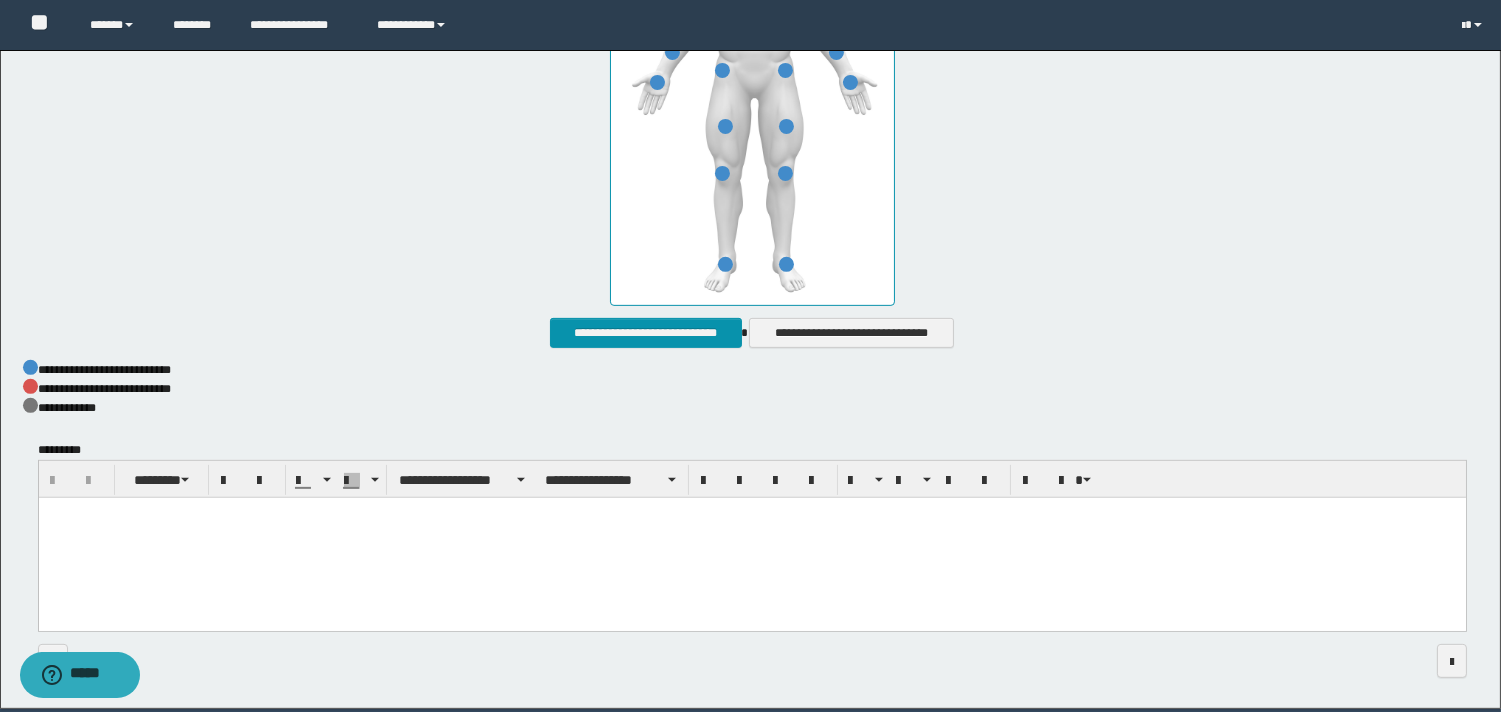 paste 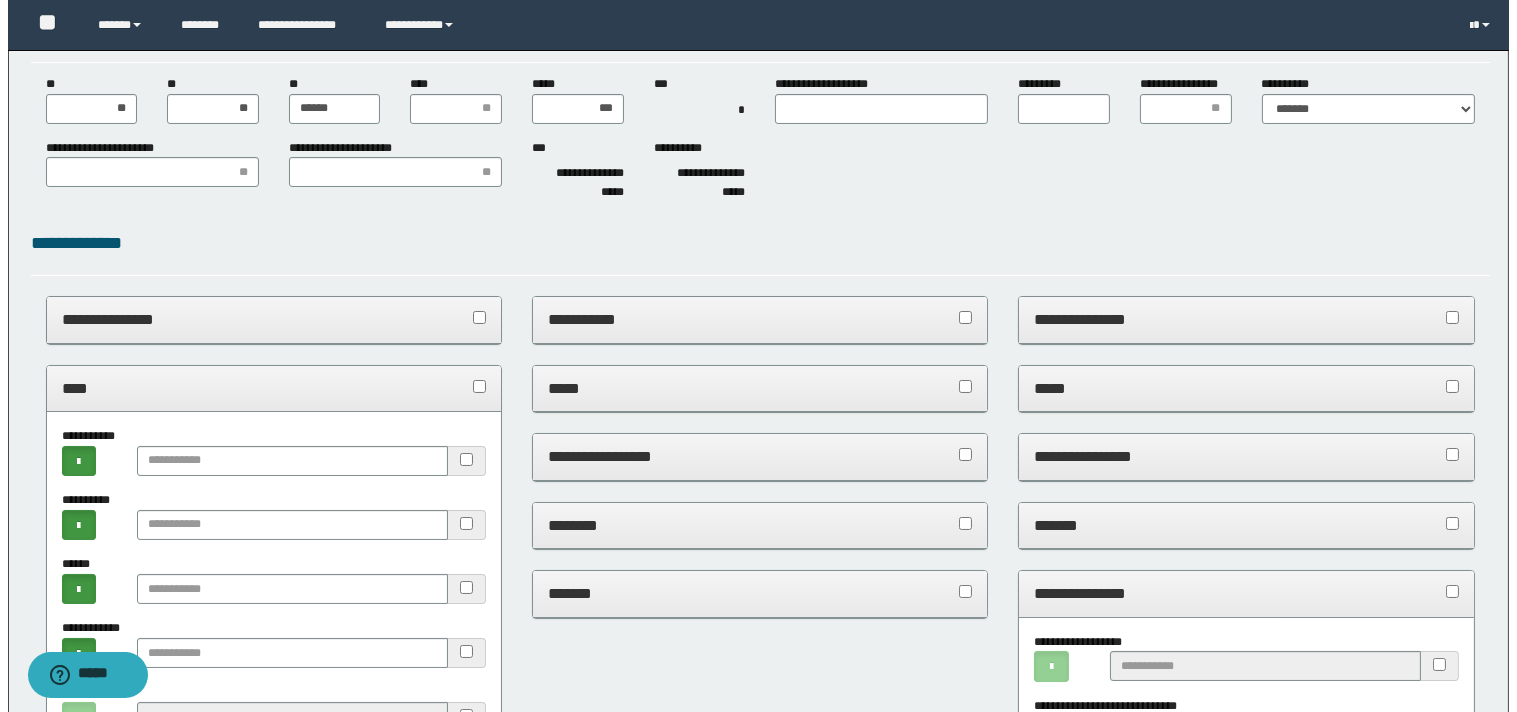 scroll, scrollTop: 0, scrollLeft: 0, axis: both 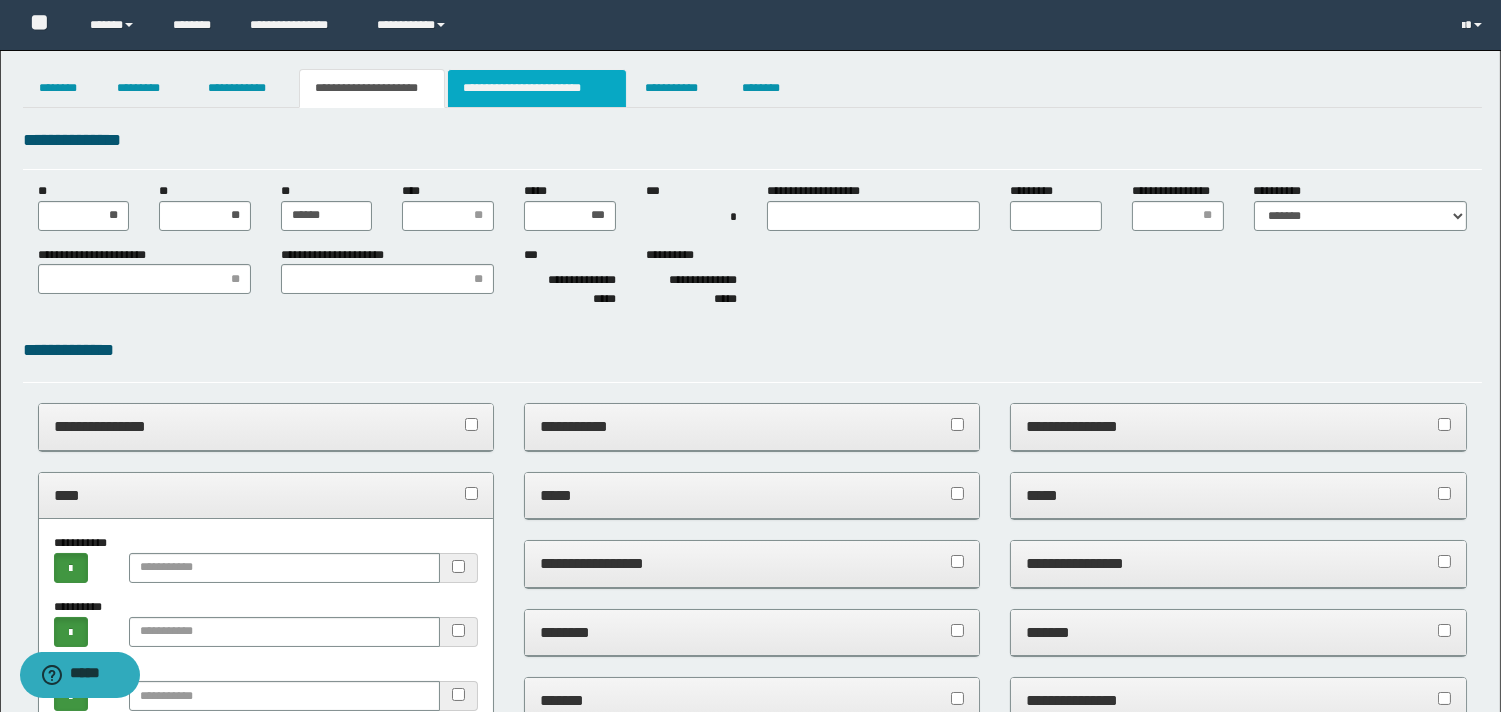 click on "**********" at bounding box center (537, 88) 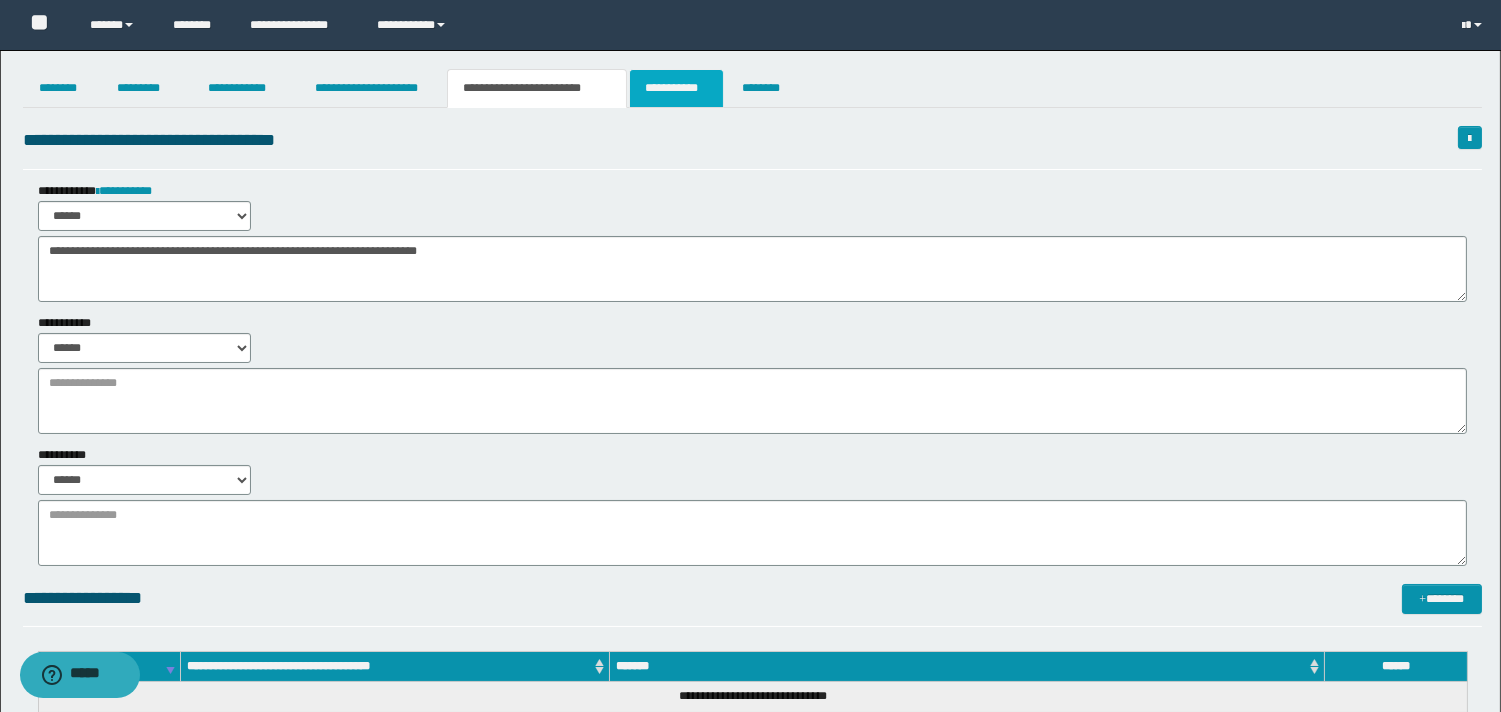 click on "**********" at bounding box center (676, 88) 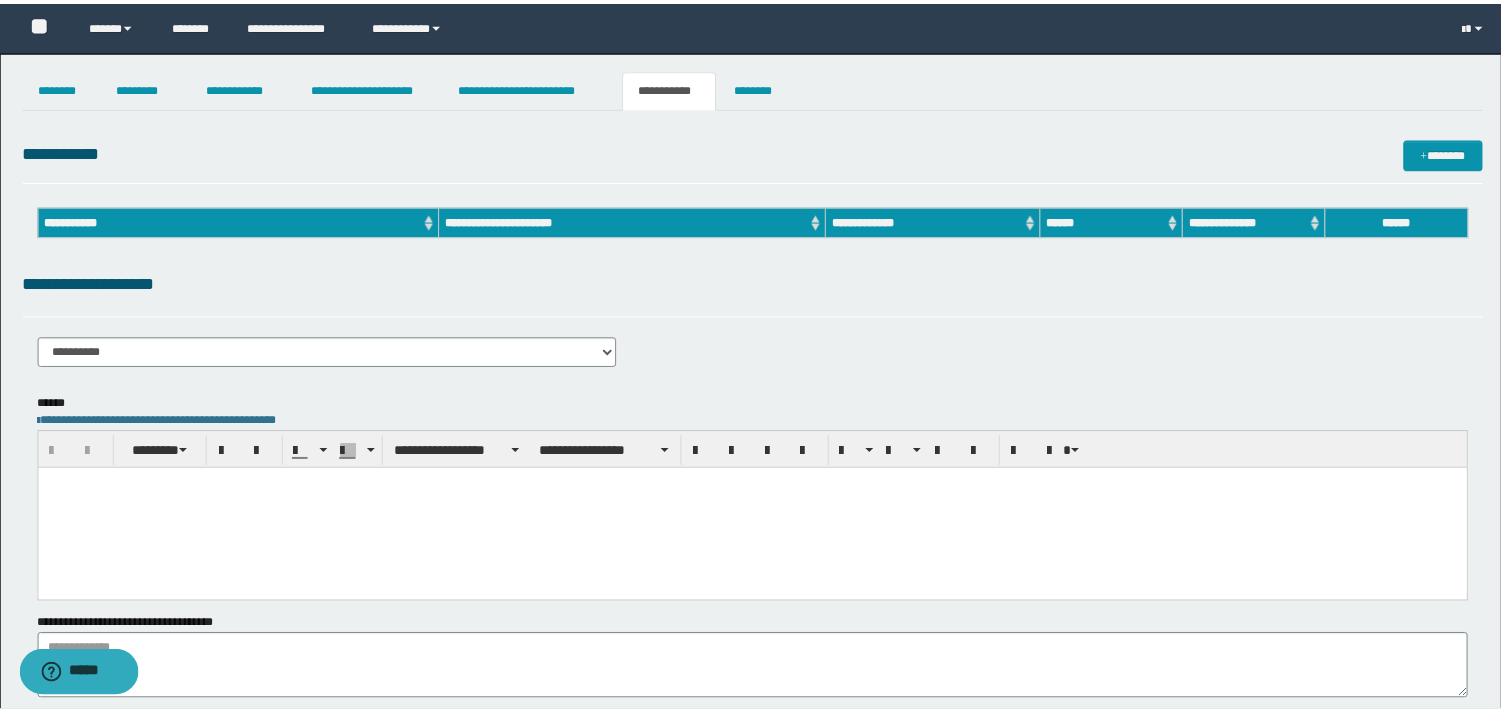 scroll, scrollTop: 0, scrollLeft: 0, axis: both 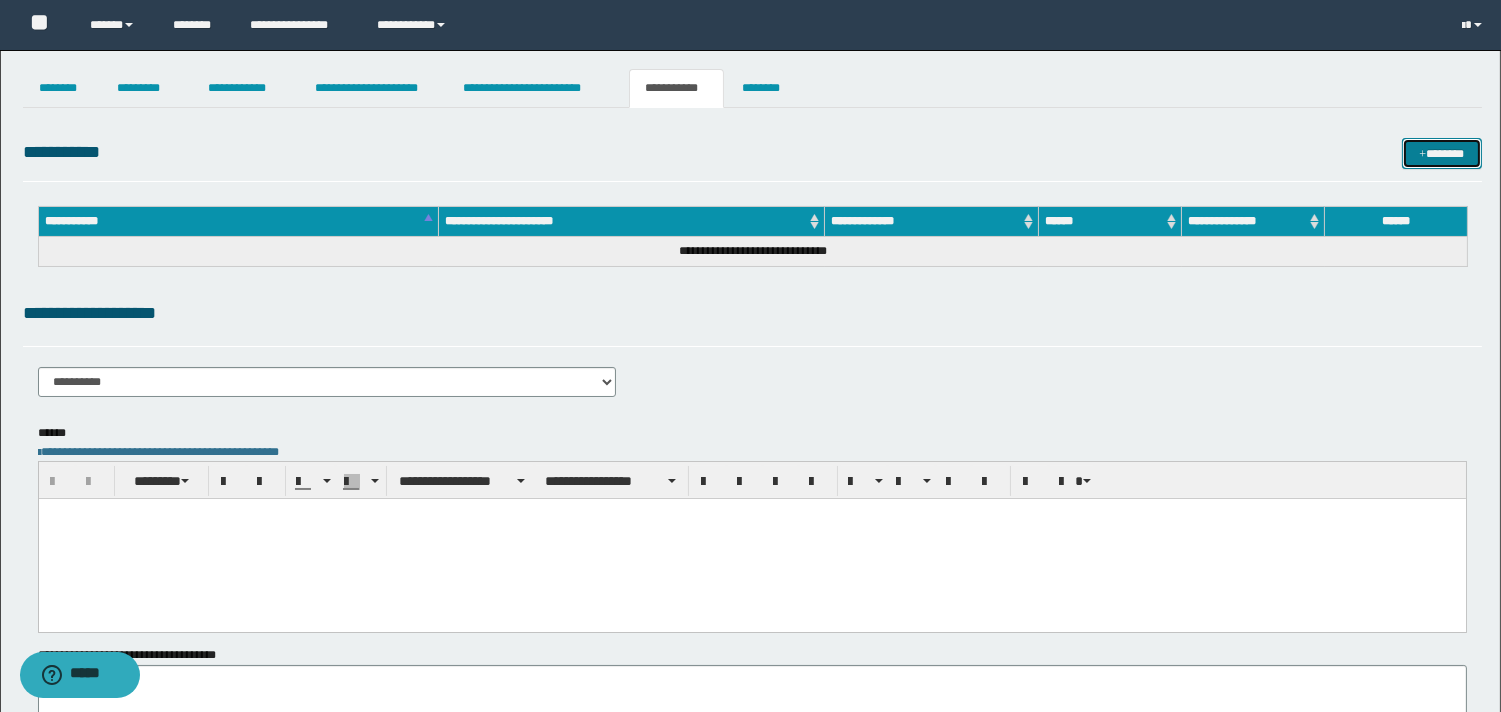 click at bounding box center [1422, 155] 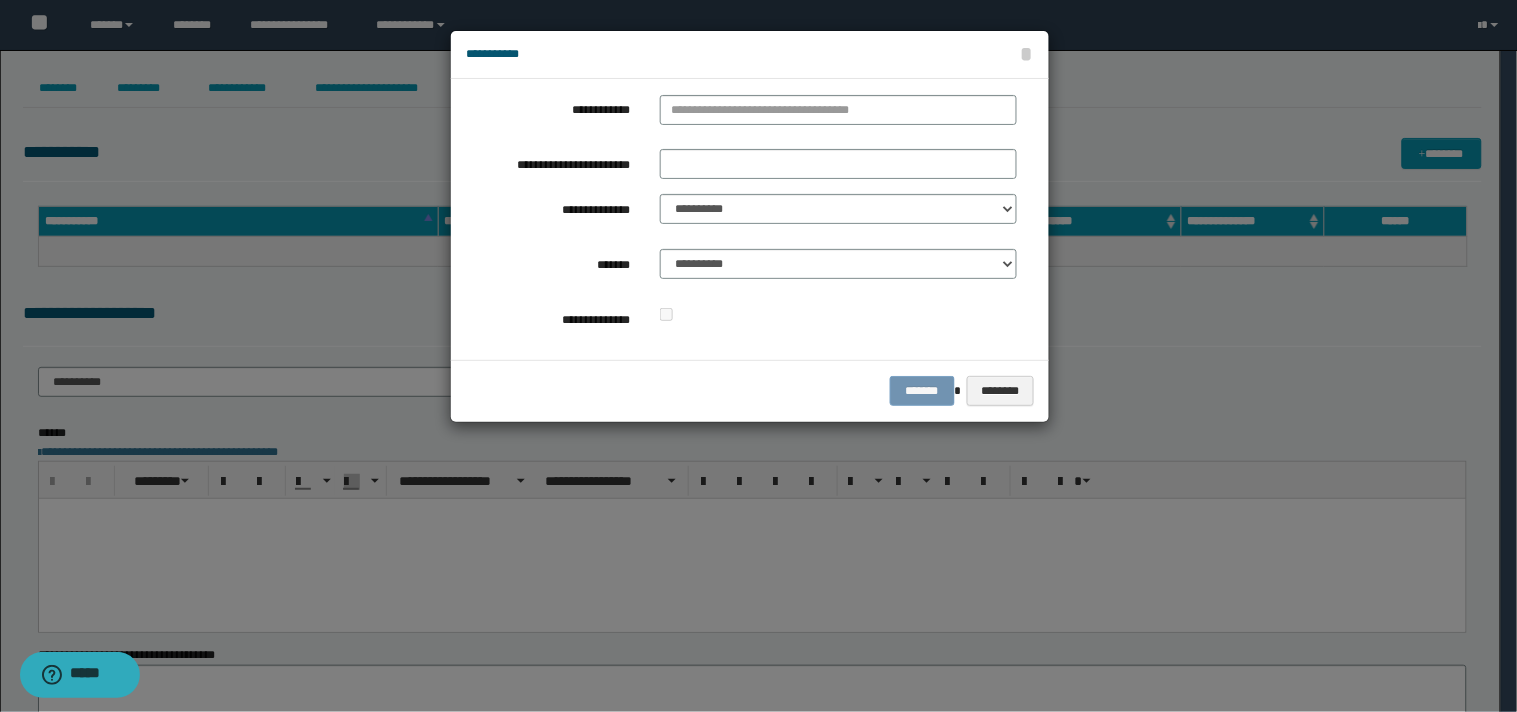 click at bounding box center [838, 114] 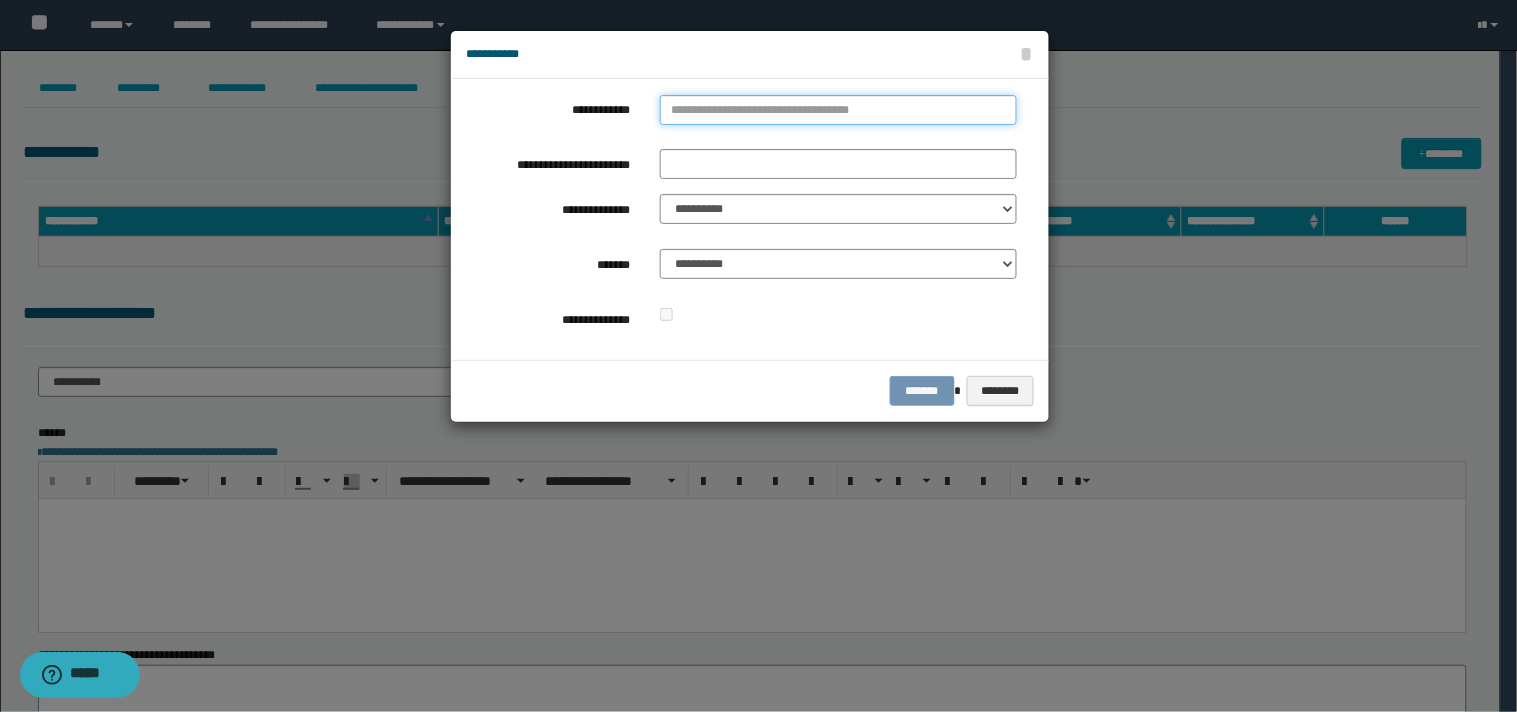 click on "**********" at bounding box center (838, 110) 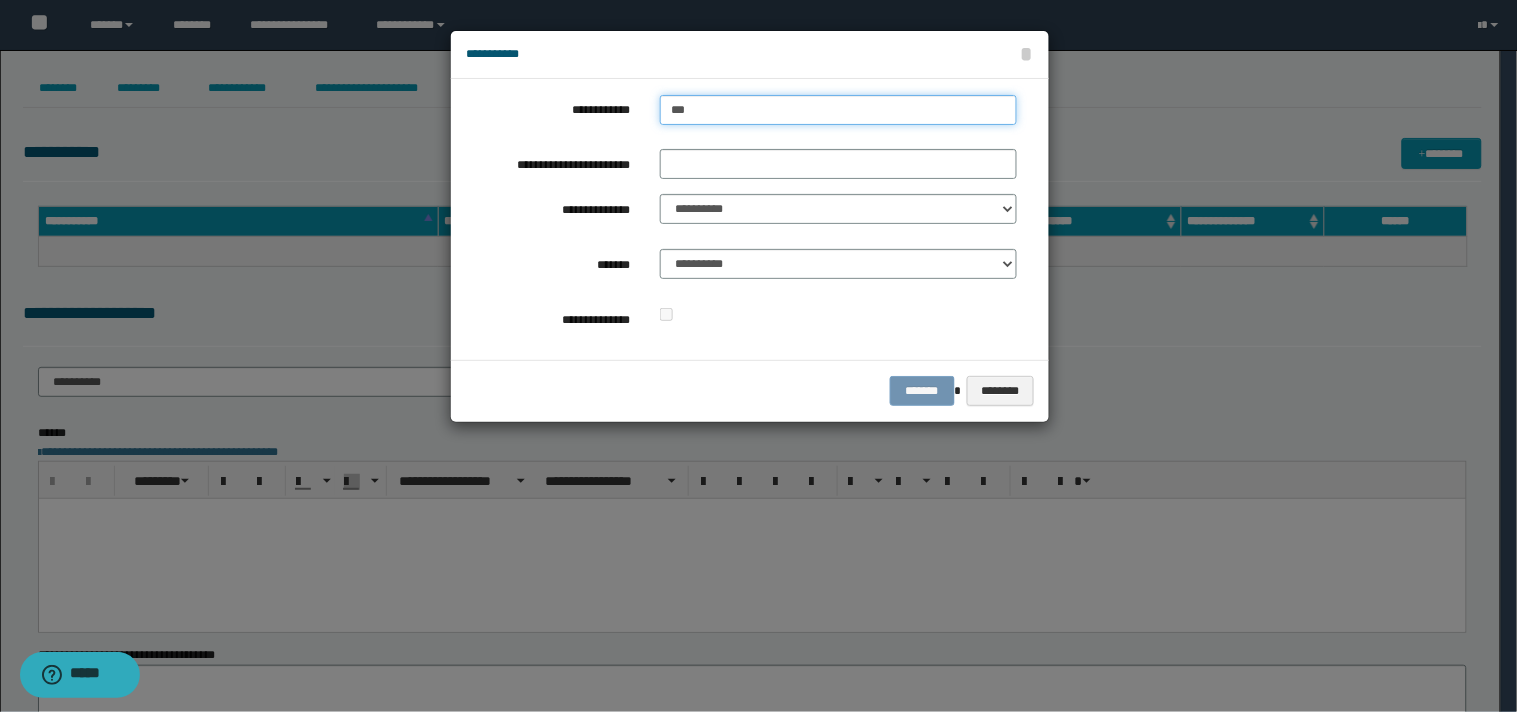 type on "****" 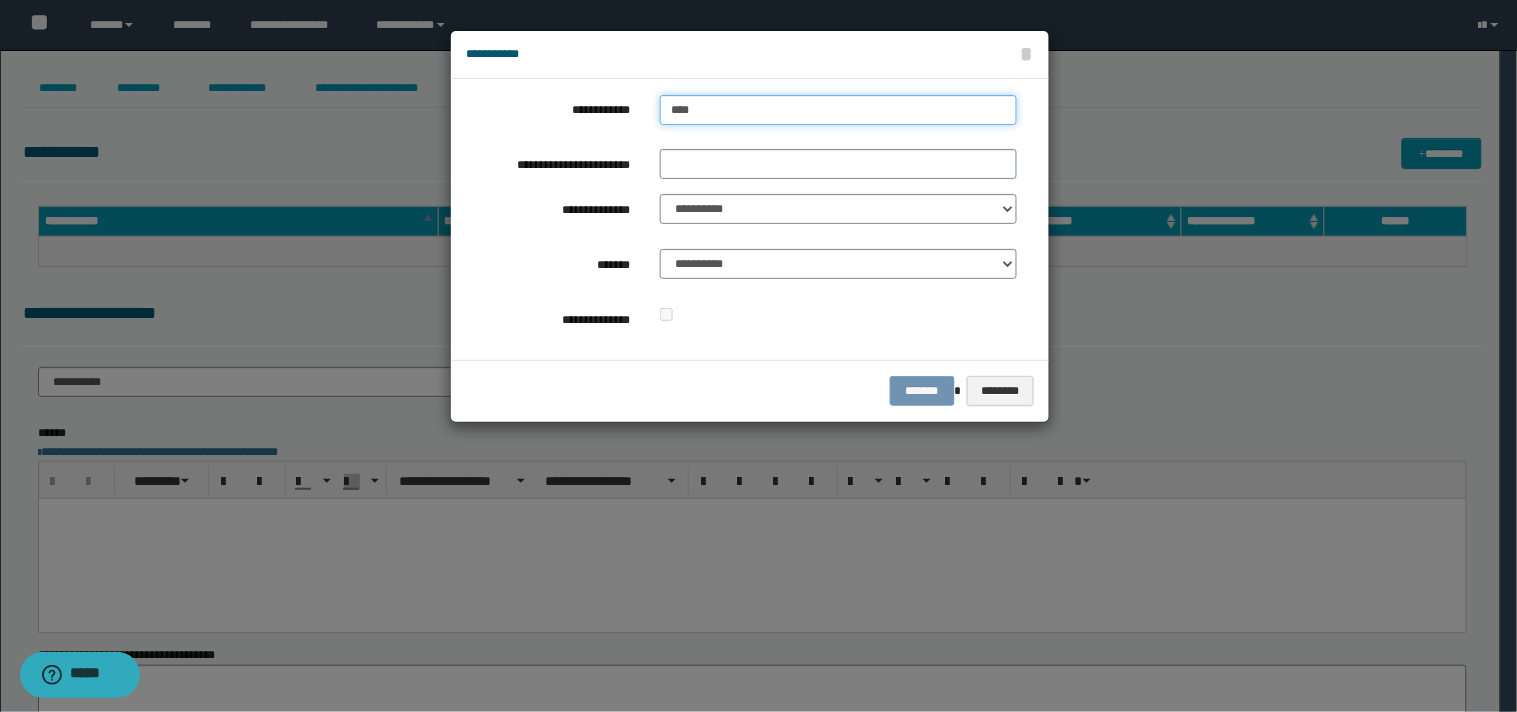 type on "****" 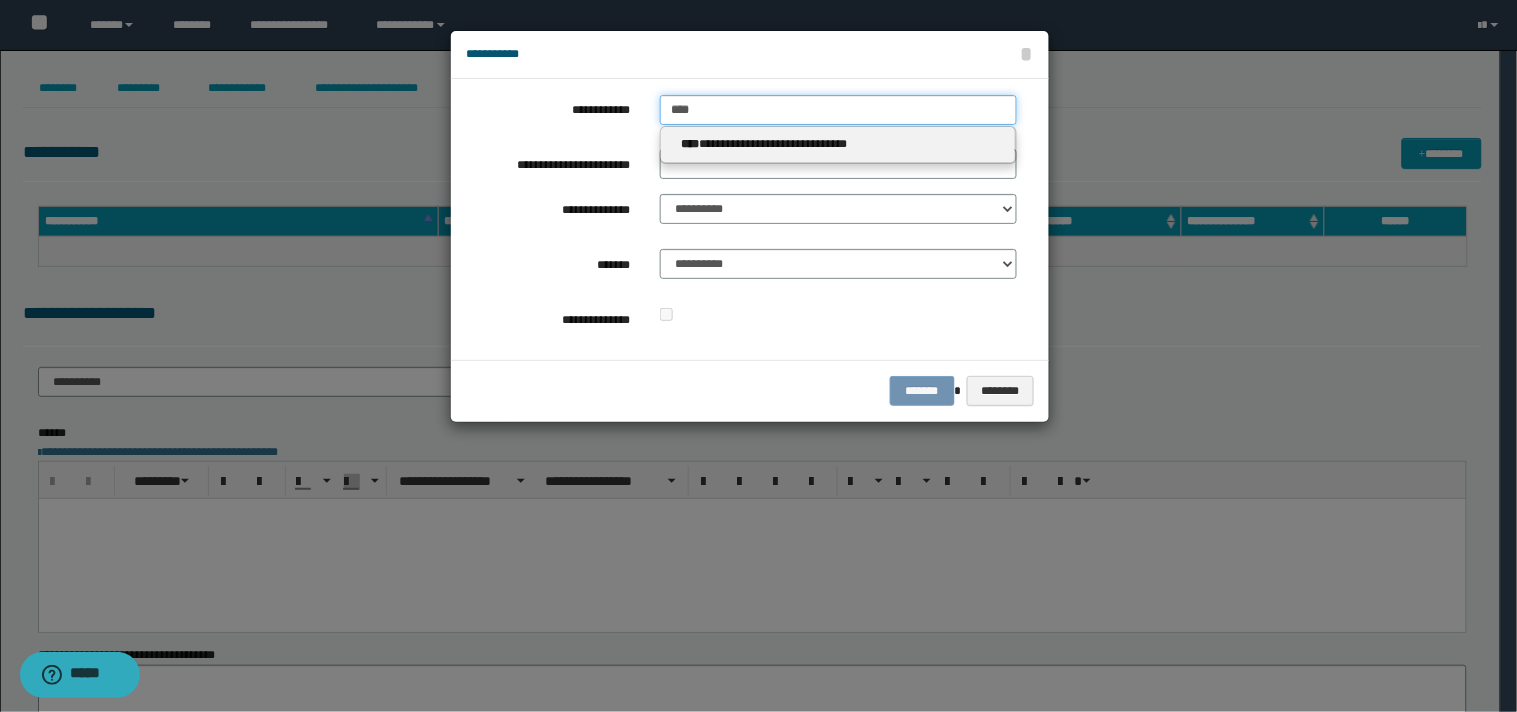type 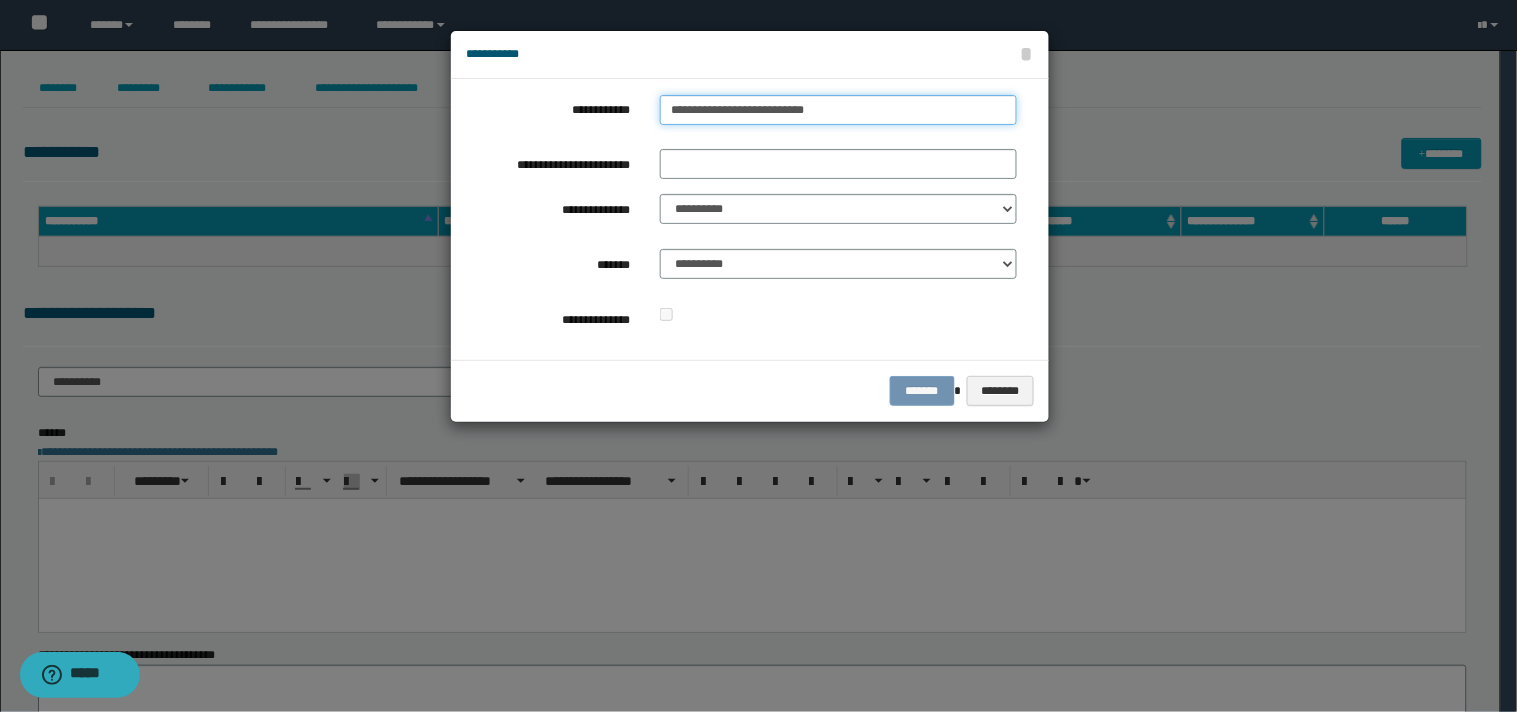 type on "**********" 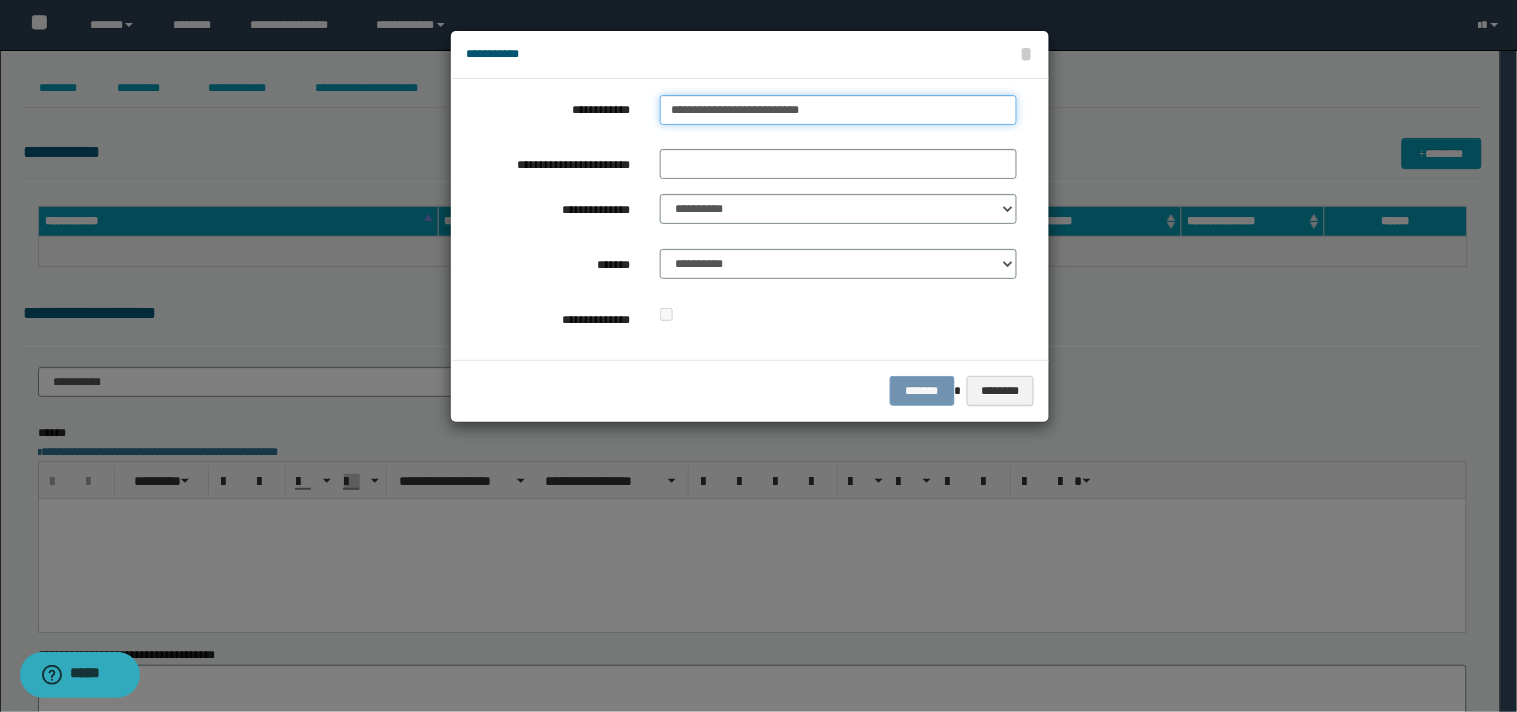 type on "**********" 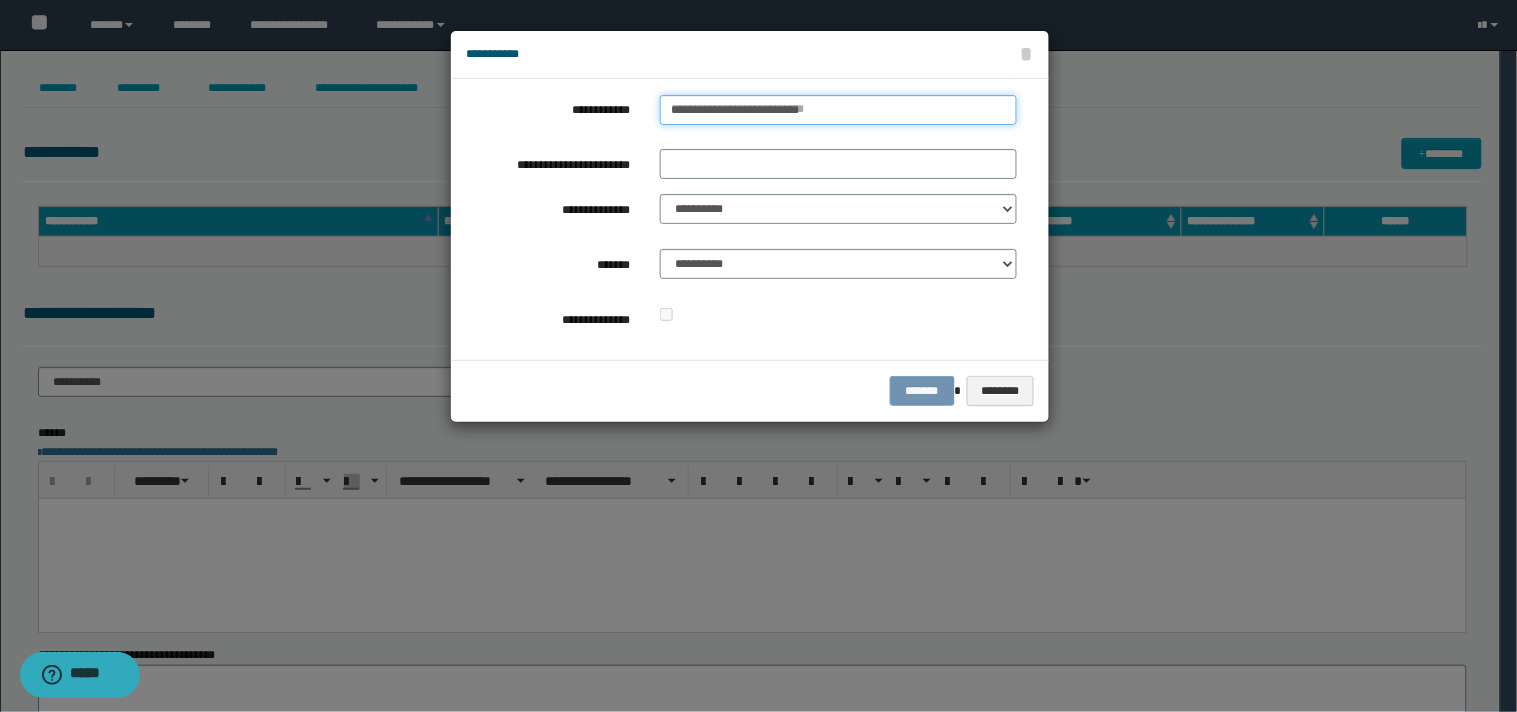 type 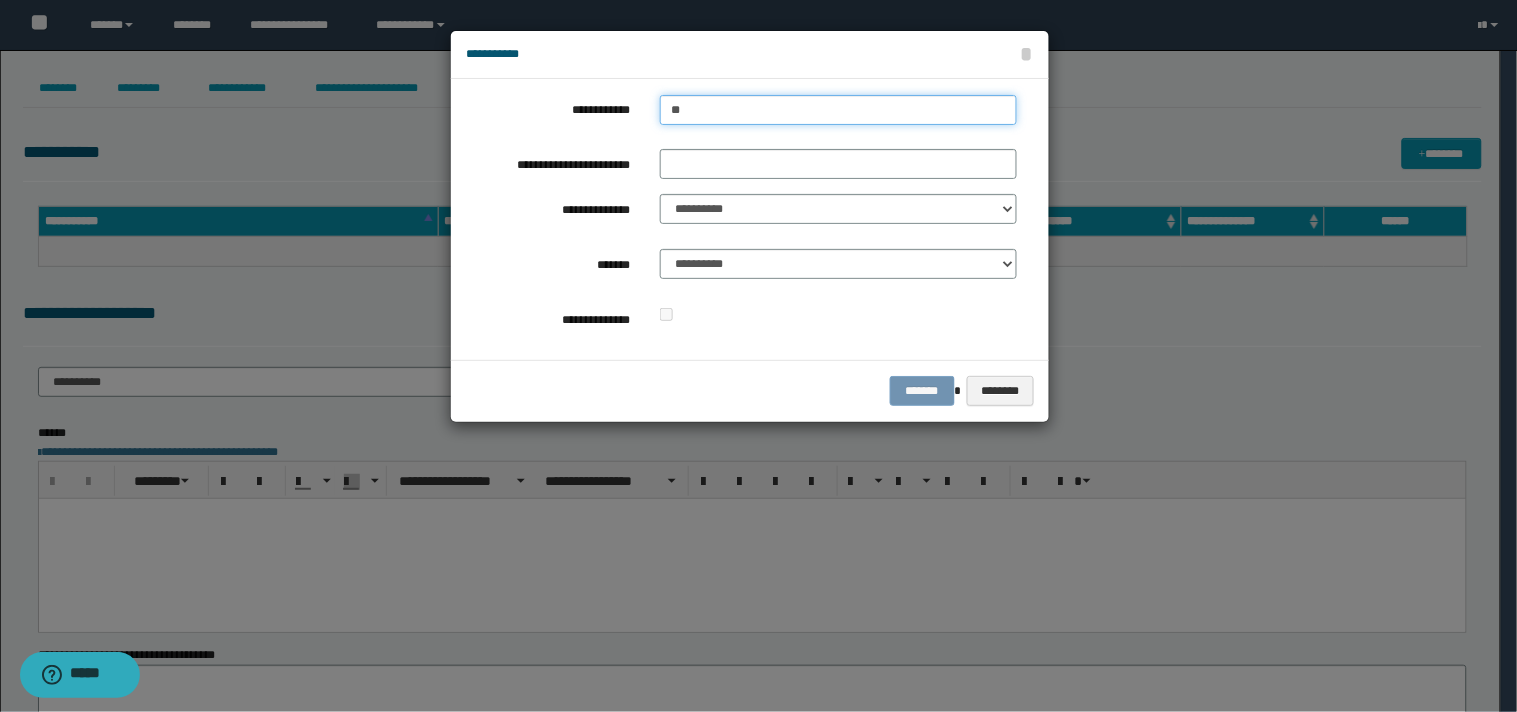 type on "*" 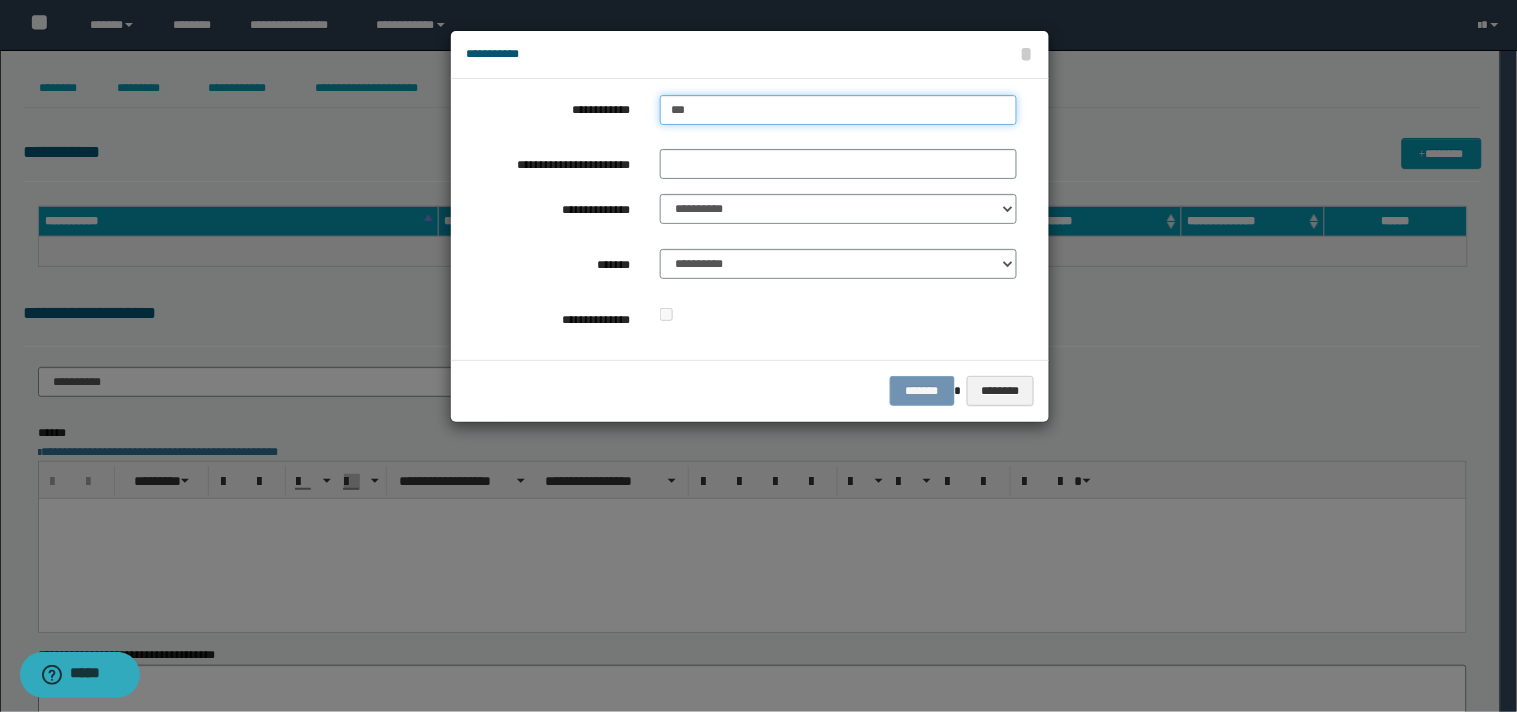 type on "****" 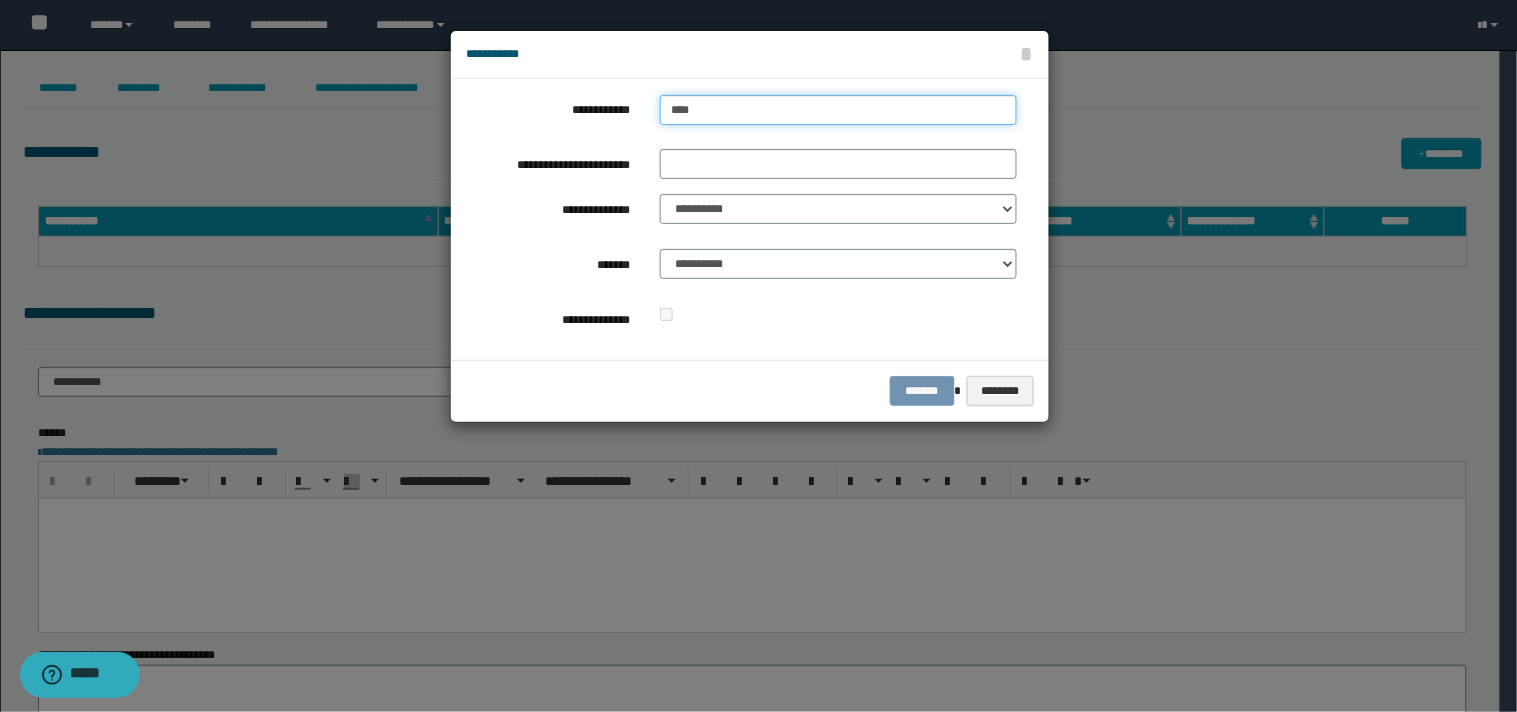 type on "****" 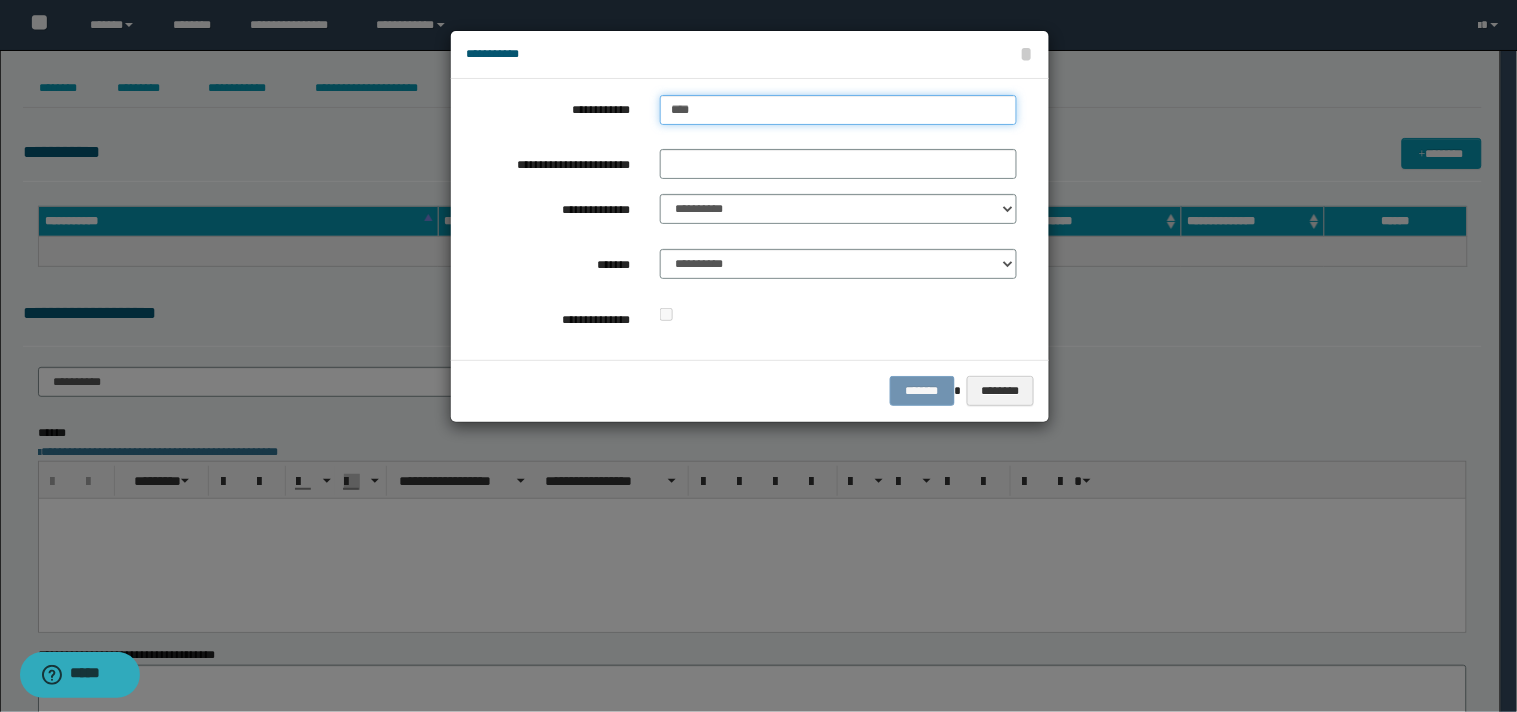 type 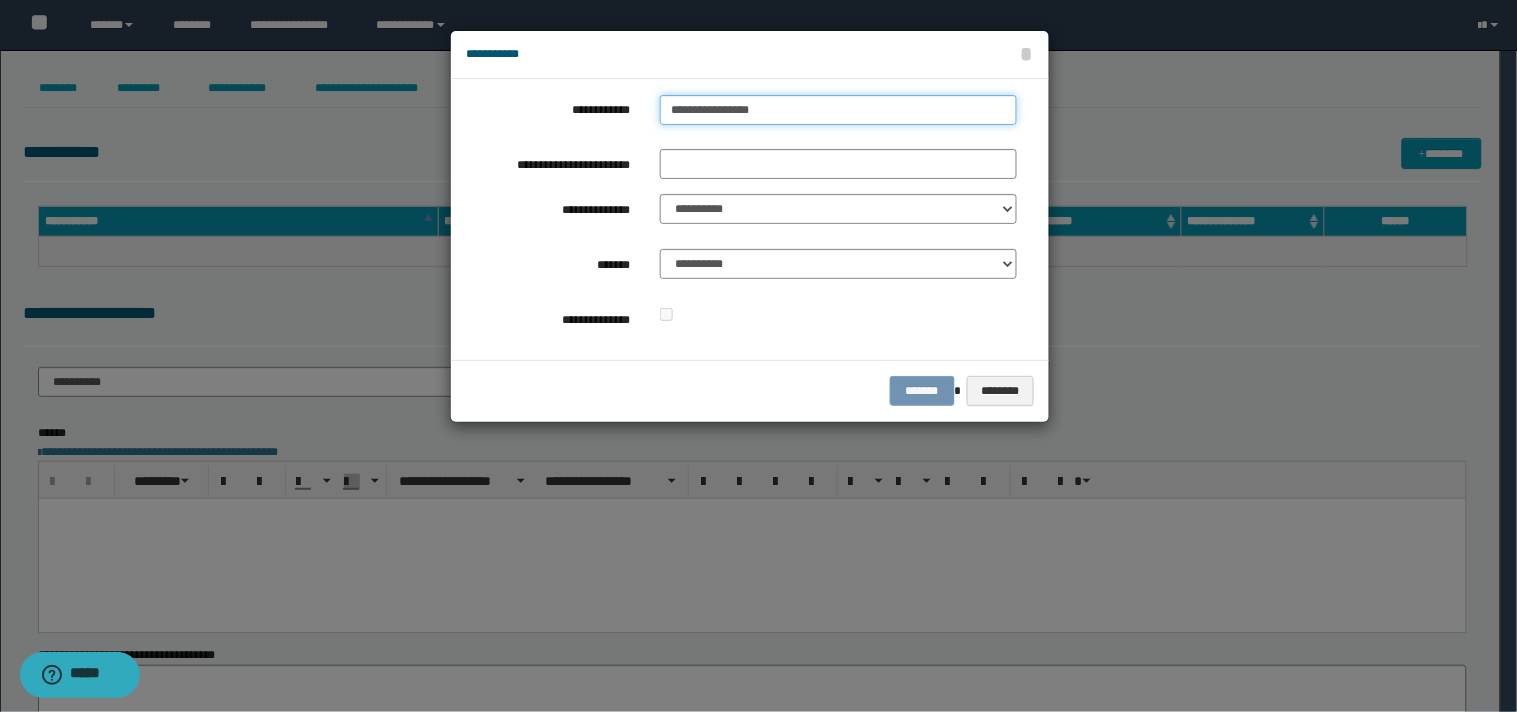 type on "**********" 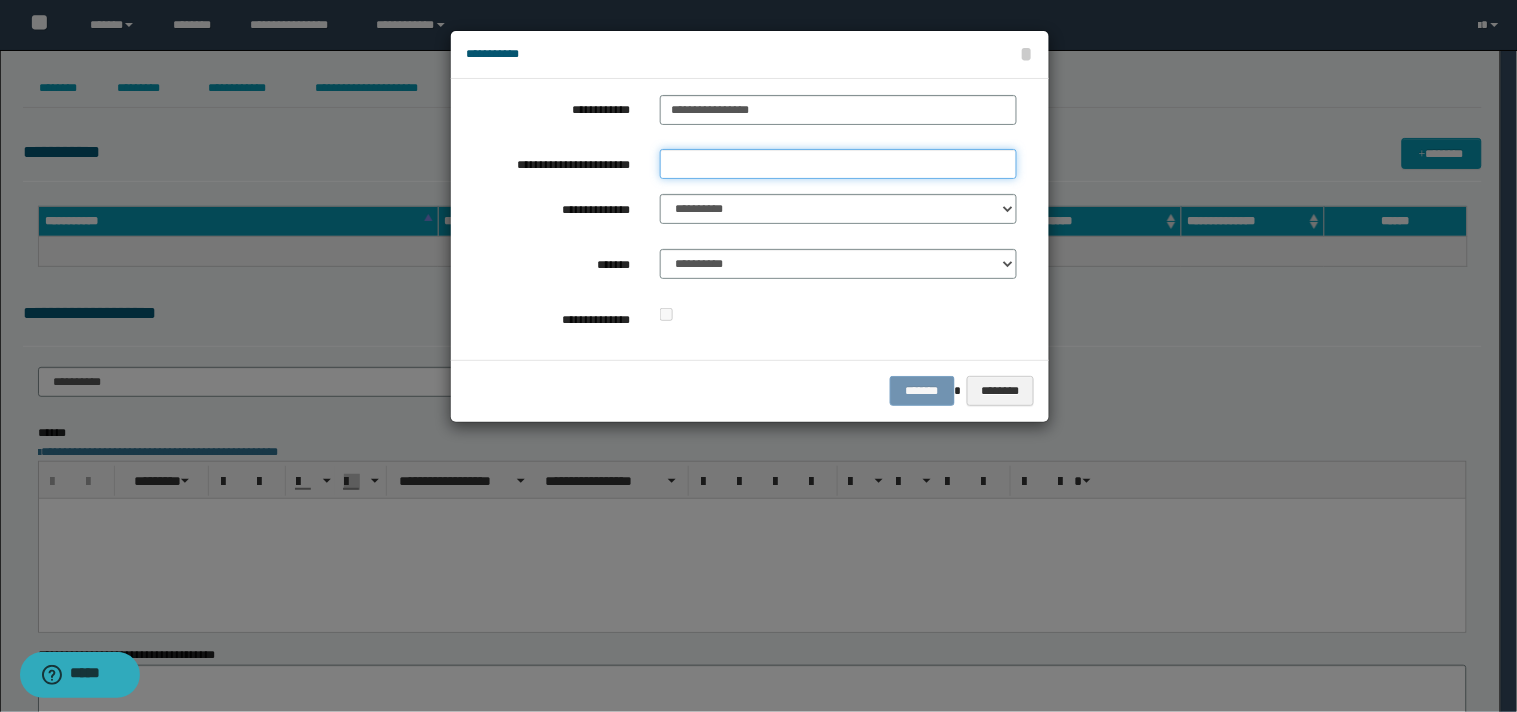type on "*" 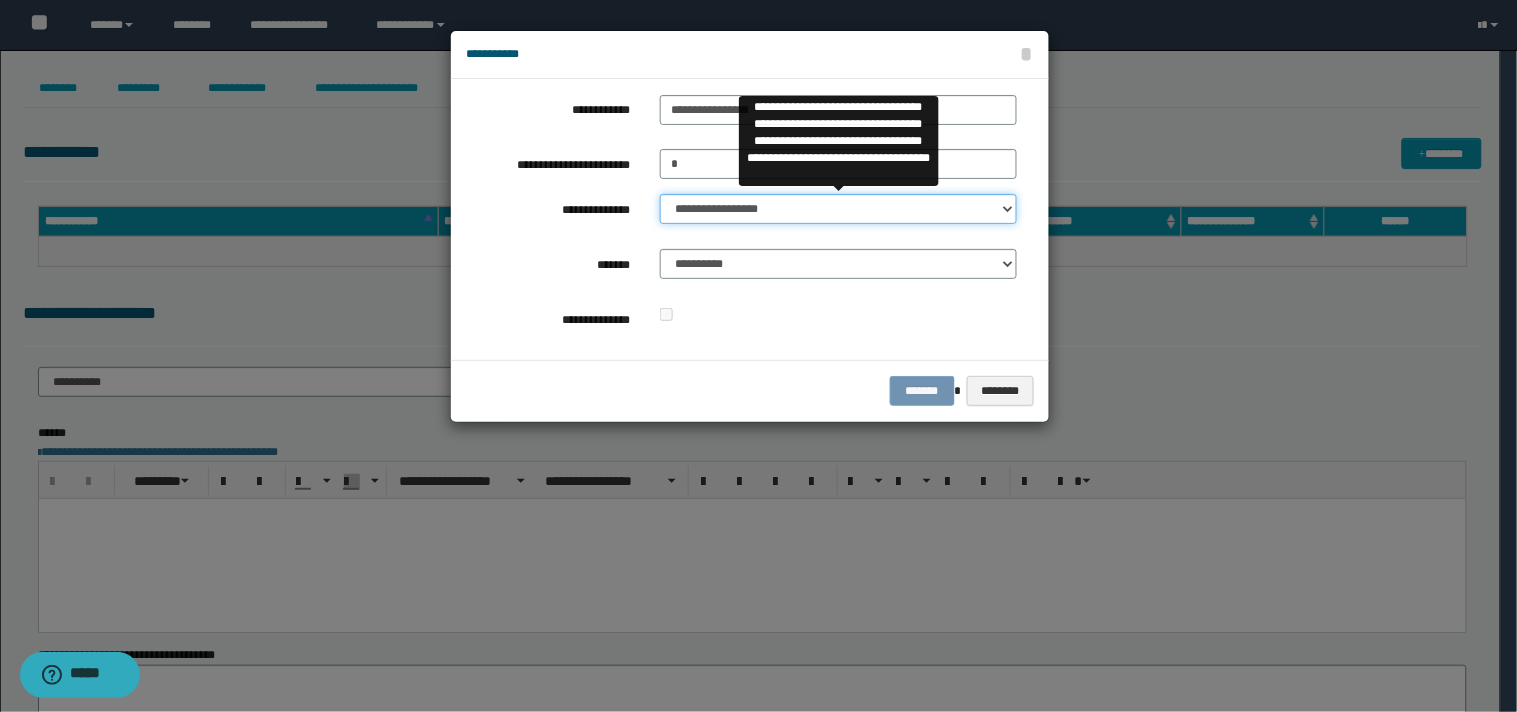 select on "**" 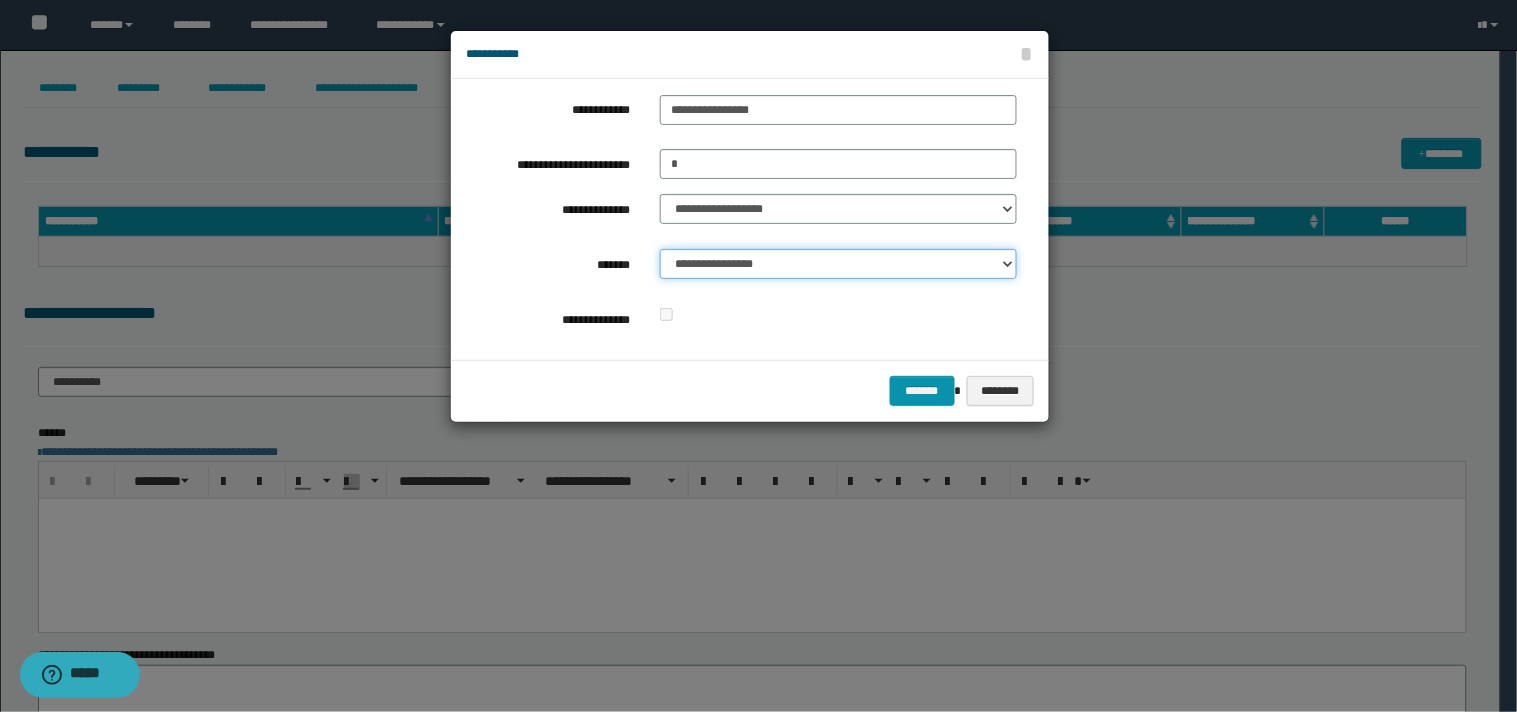 select on "*" 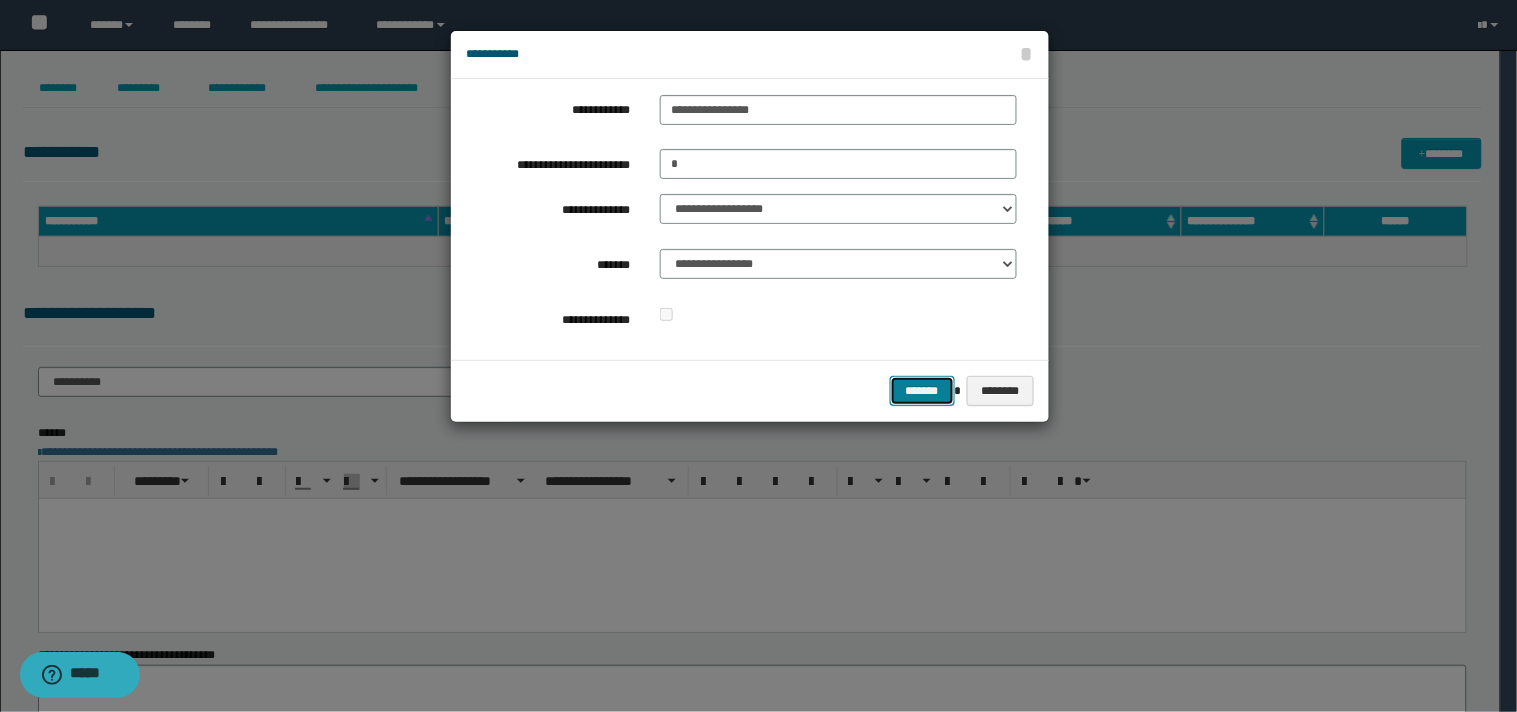 type 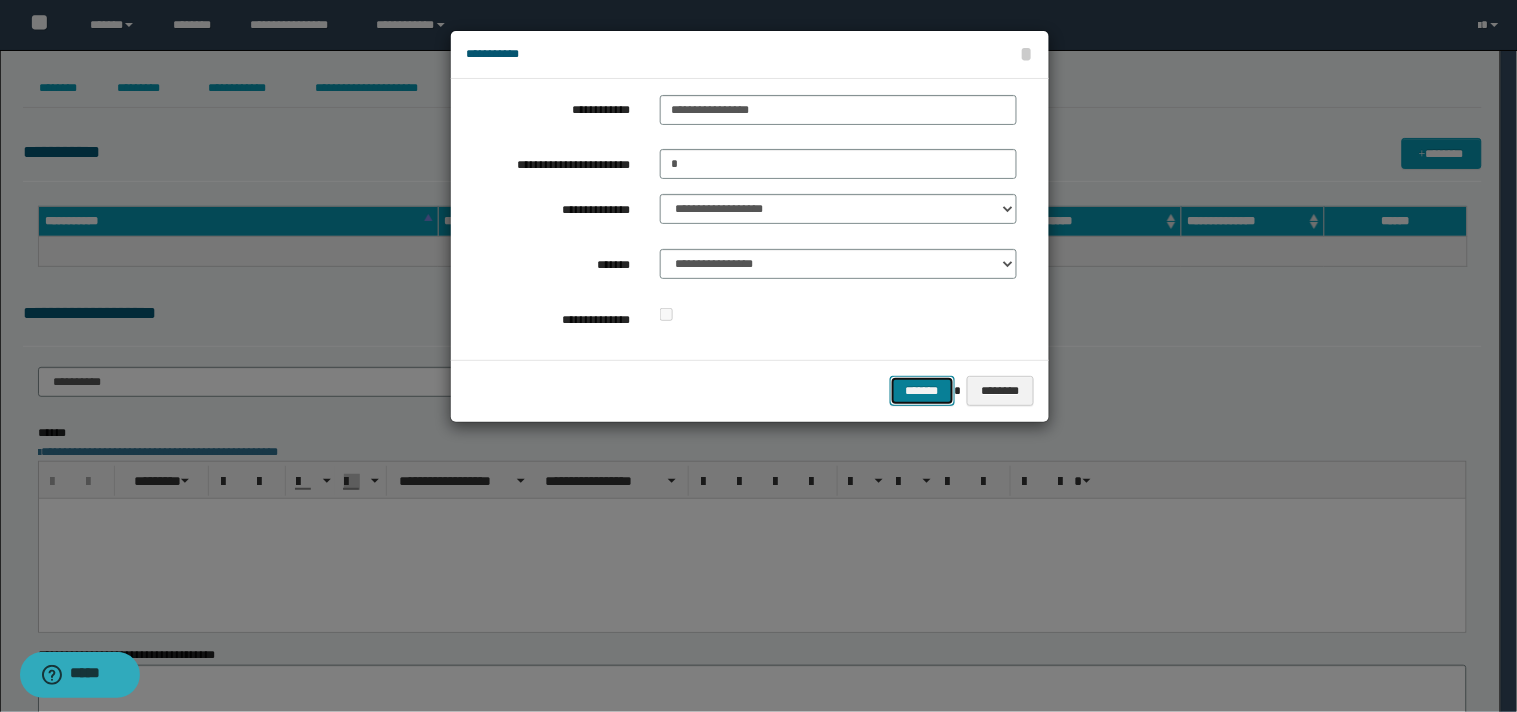 click on "*******" at bounding box center (922, 391) 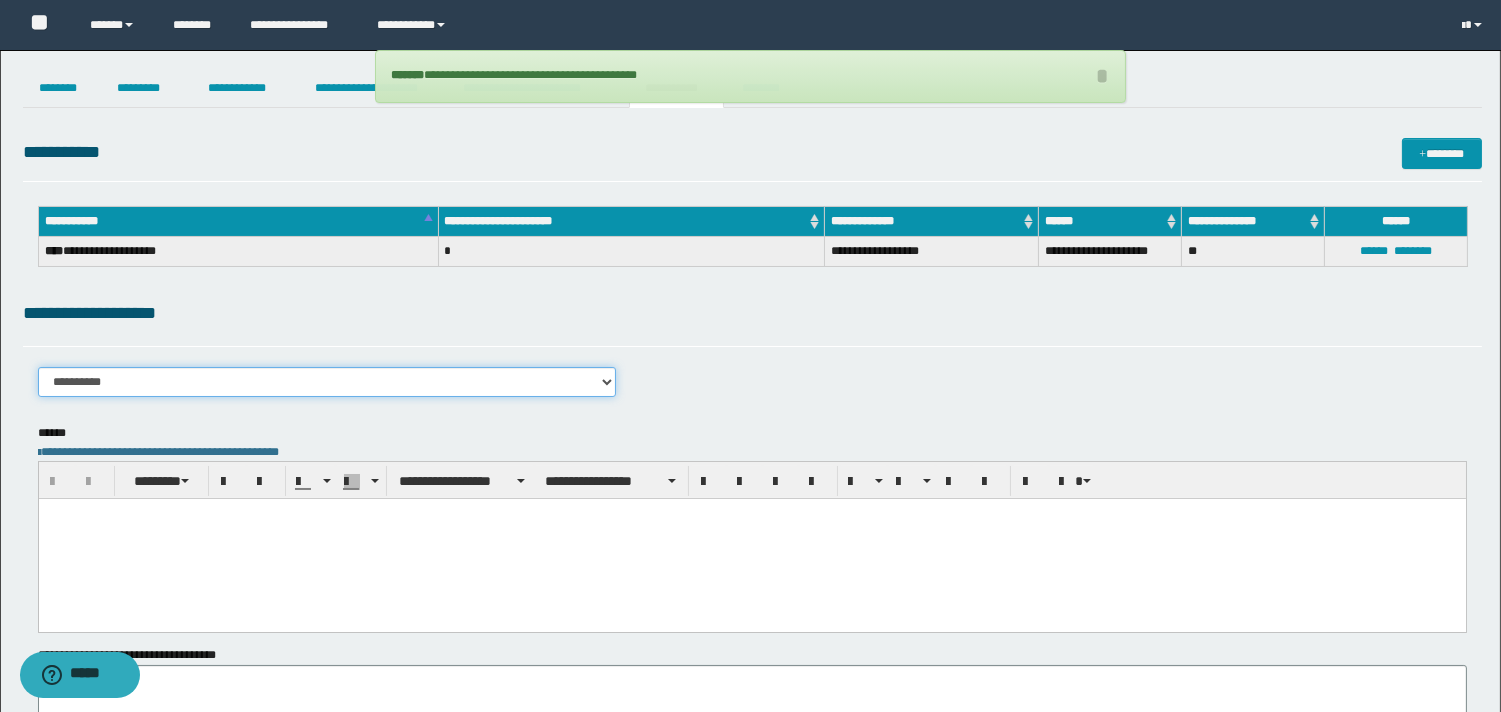 click on "**********" at bounding box center (327, 382) 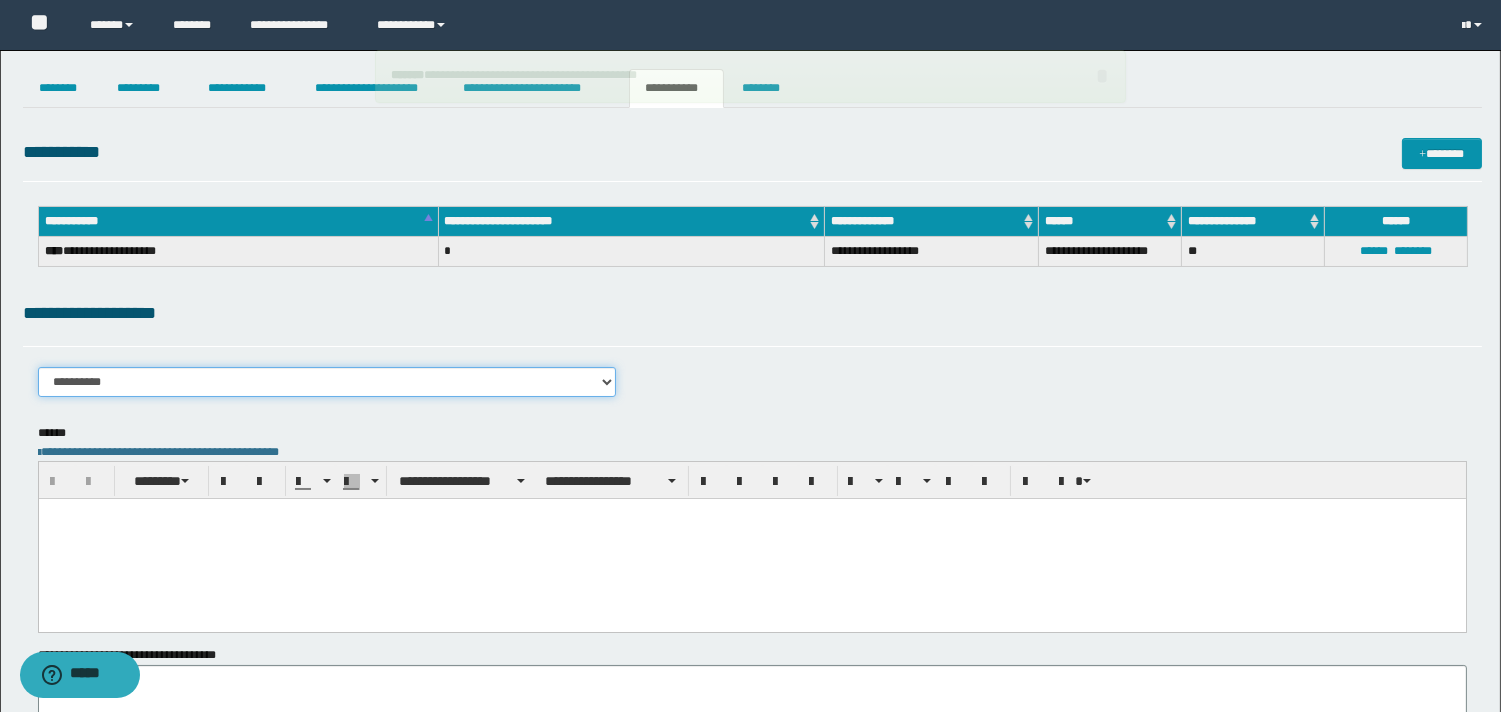 select on "****" 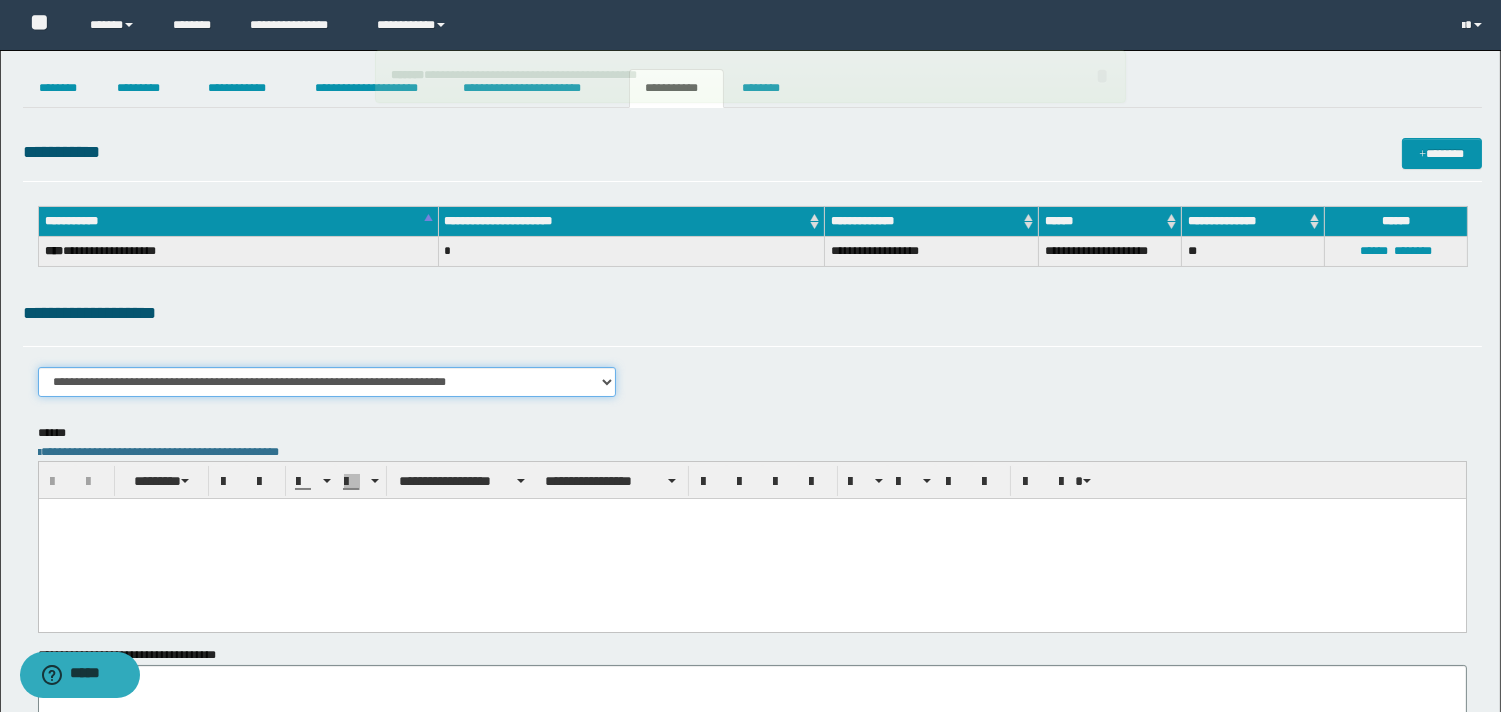 click on "**********" at bounding box center [327, 382] 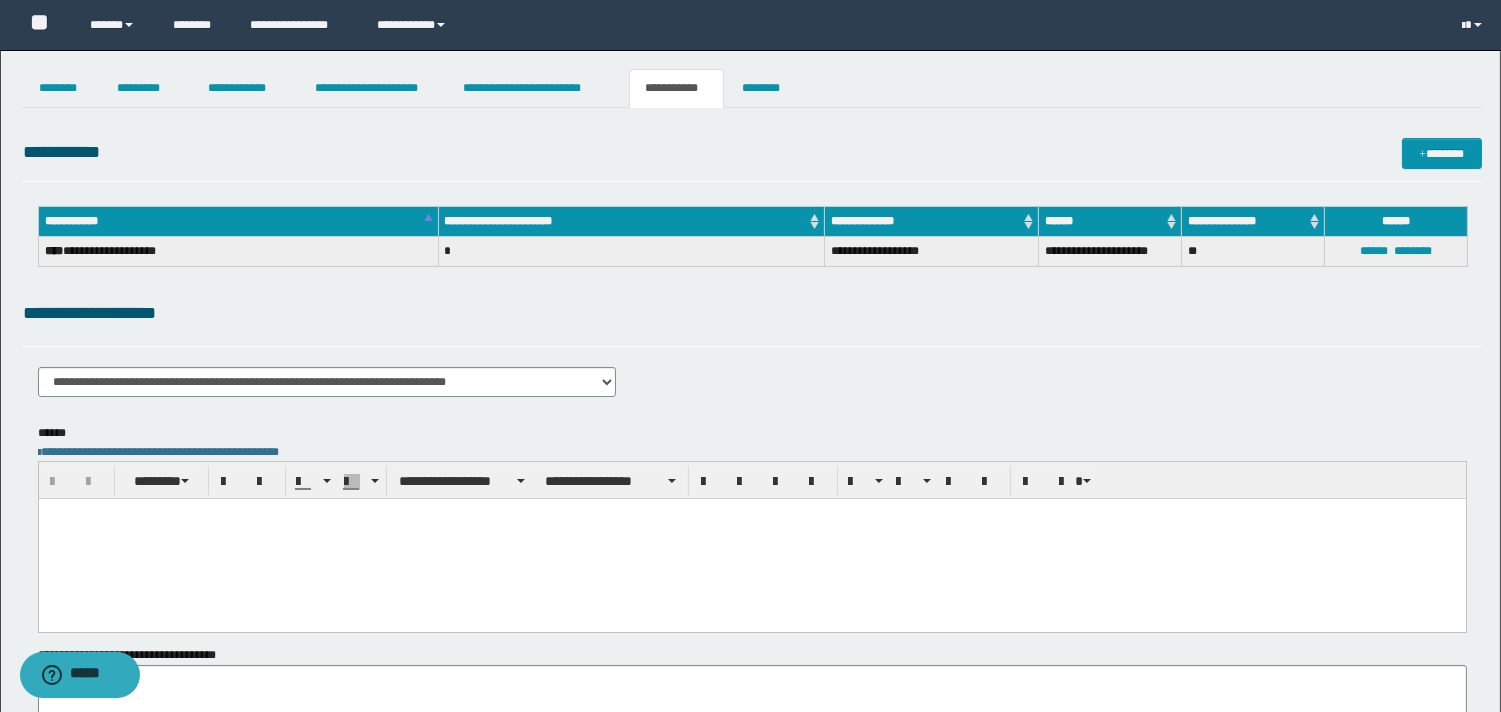 click at bounding box center (751, 539) 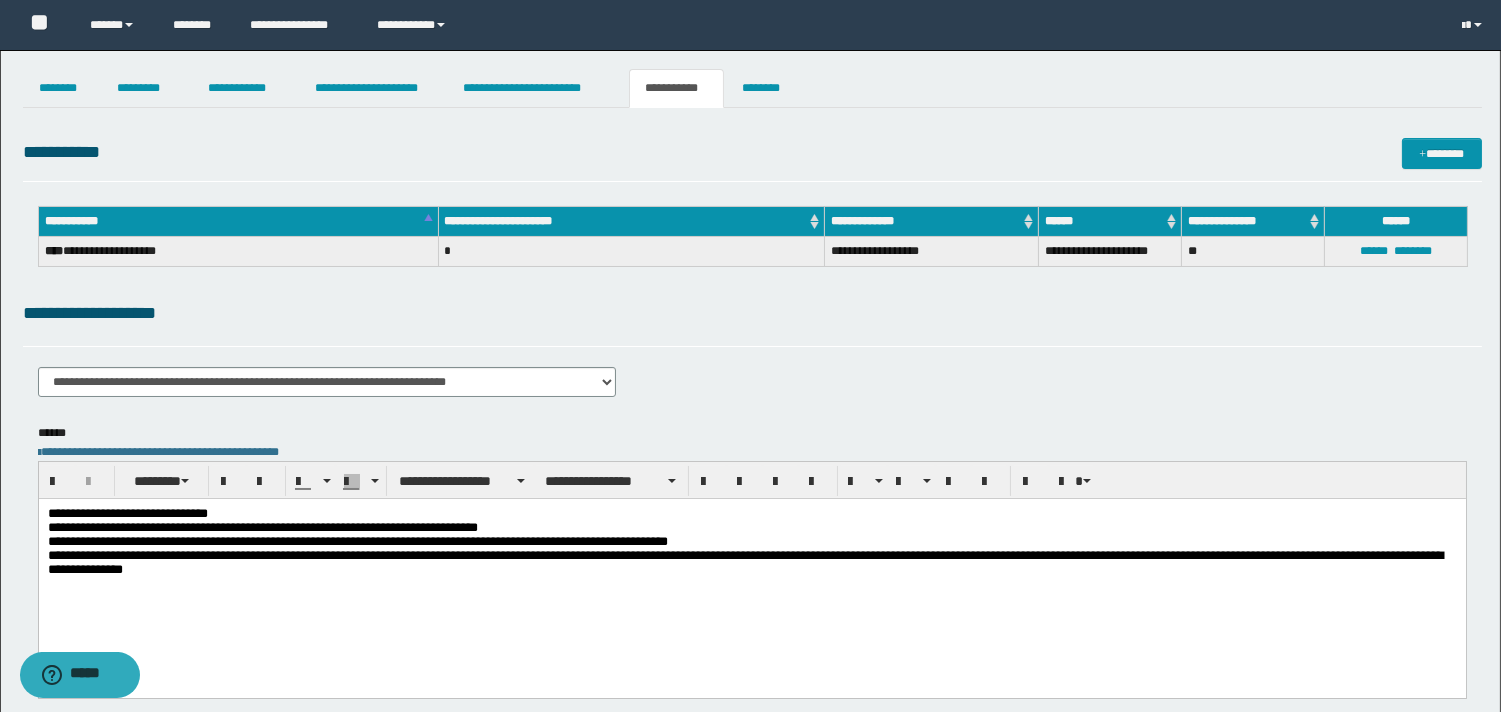 click on "**********" at bounding box center [751, 548] 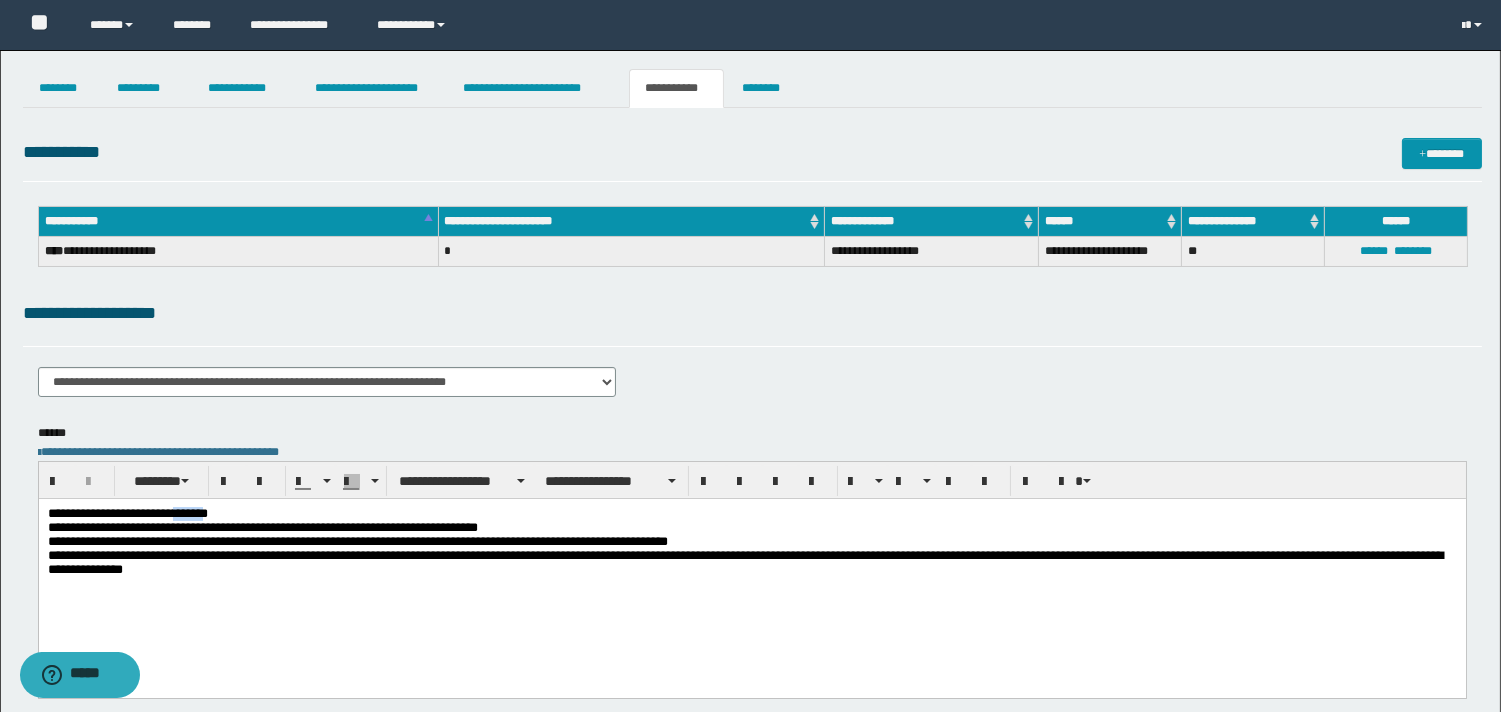 click on "**********" at bounding box center [751, 548] 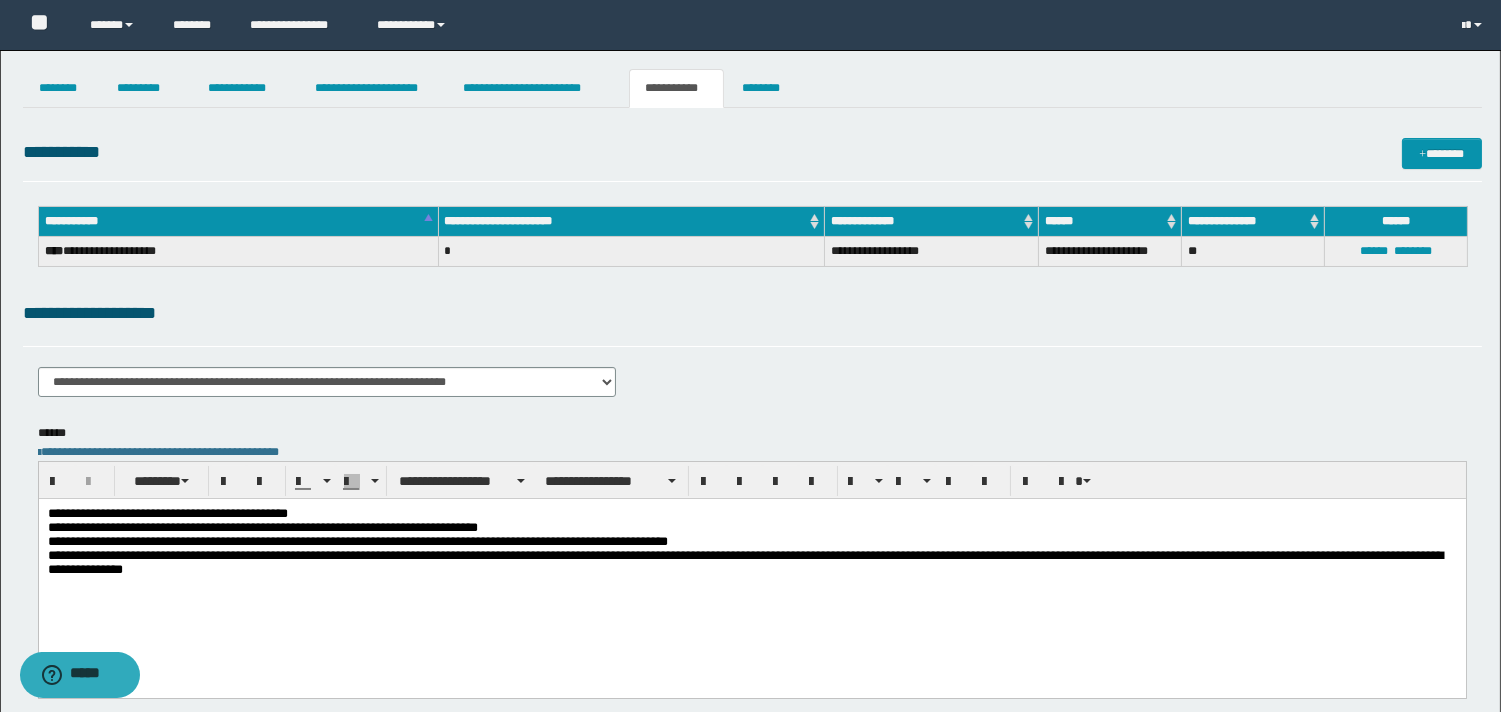 click on "**********" at bounding box center (751, 548) 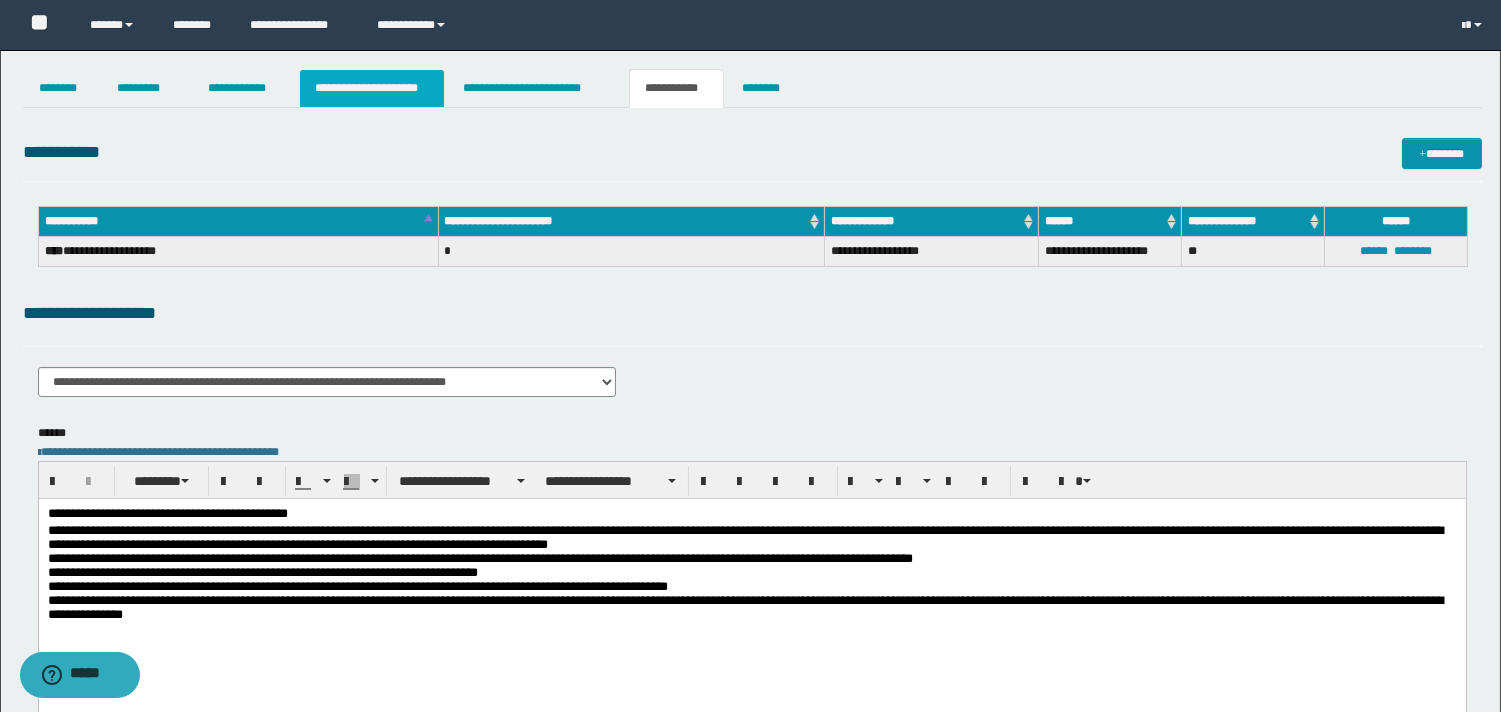 click on "**********" at bounding box center [372, 88] 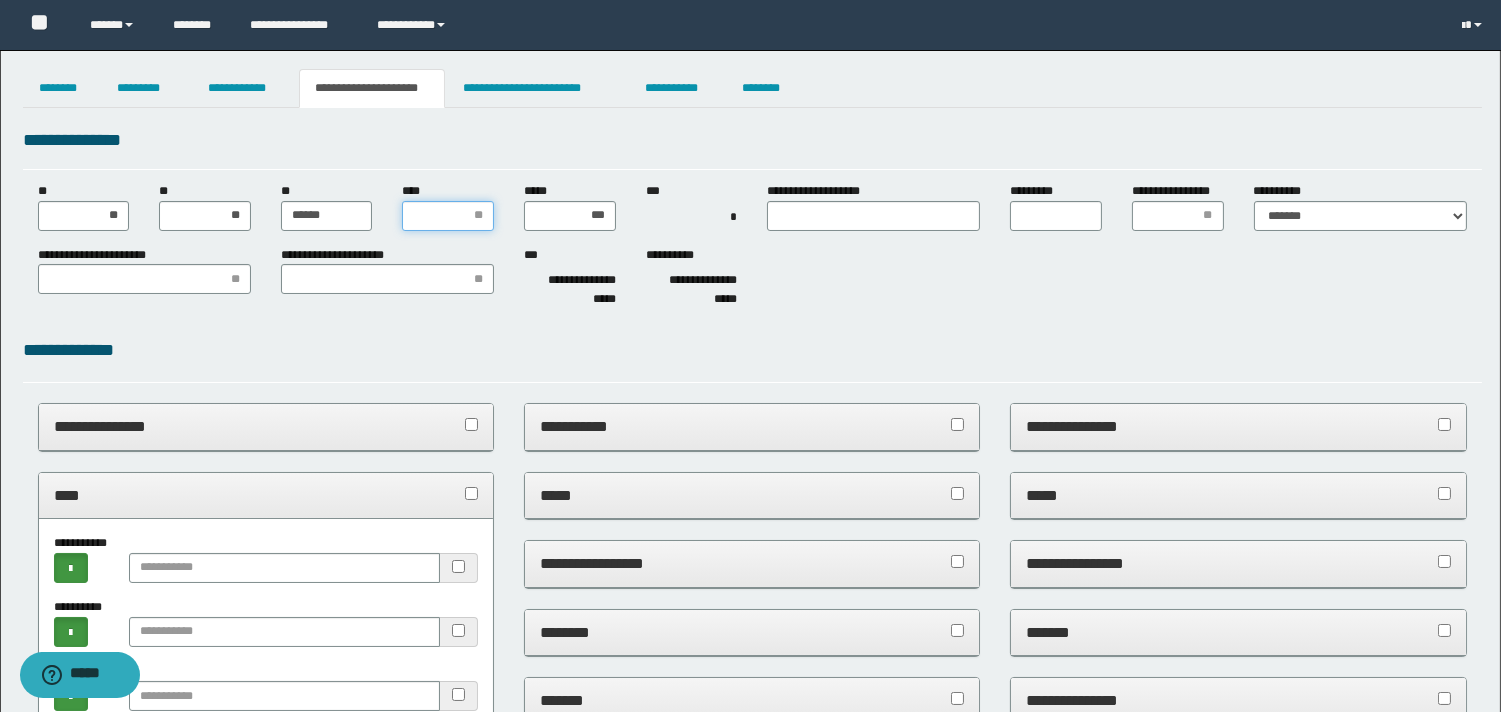 click on "****" at bounding box center (448, 216) 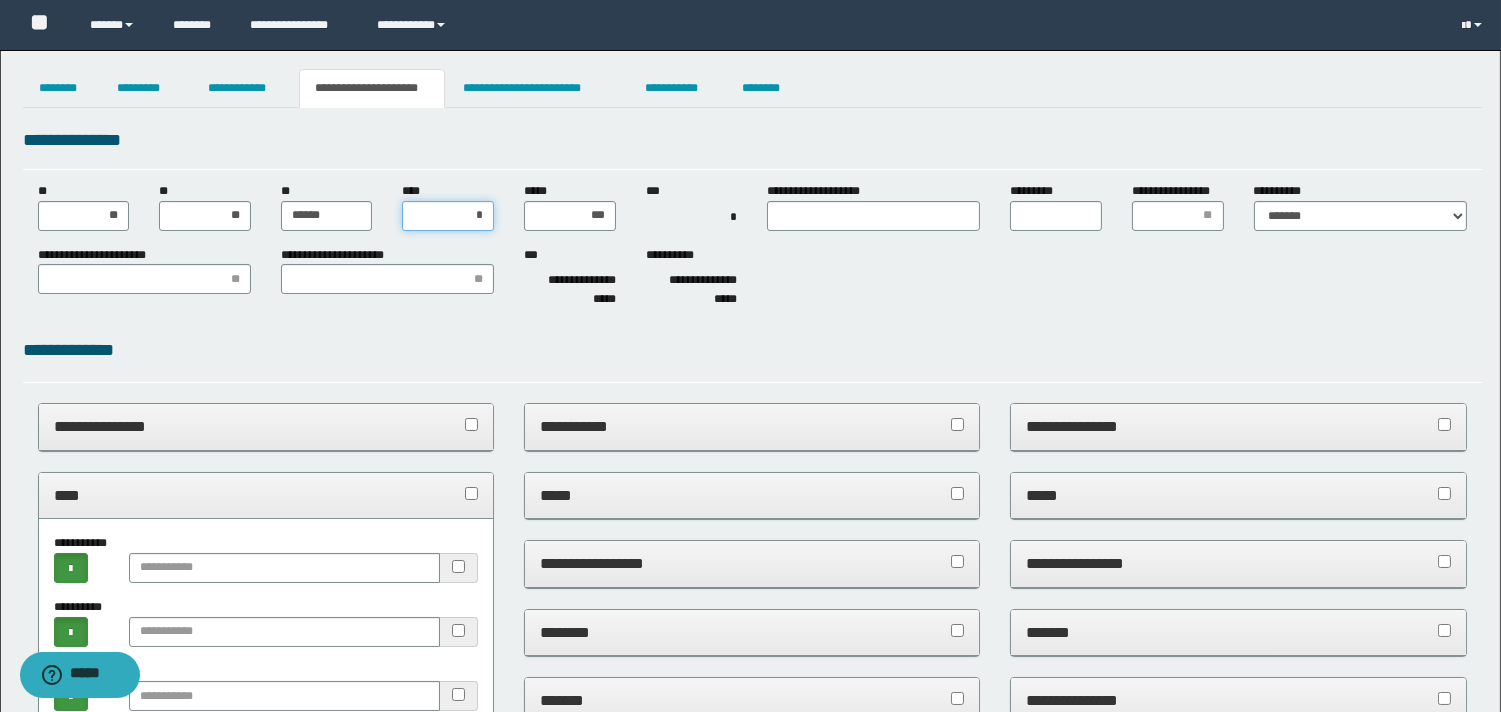 type on "**" 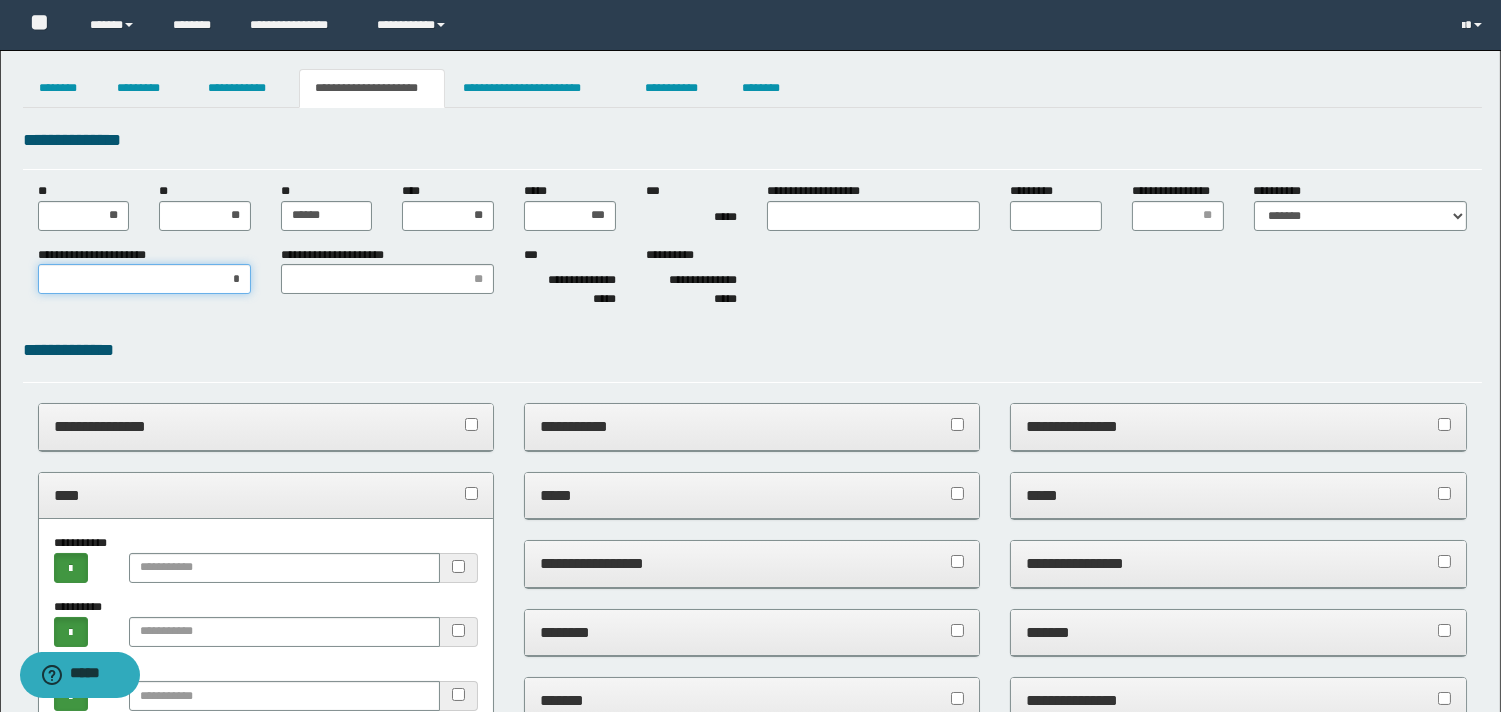 type on "**" 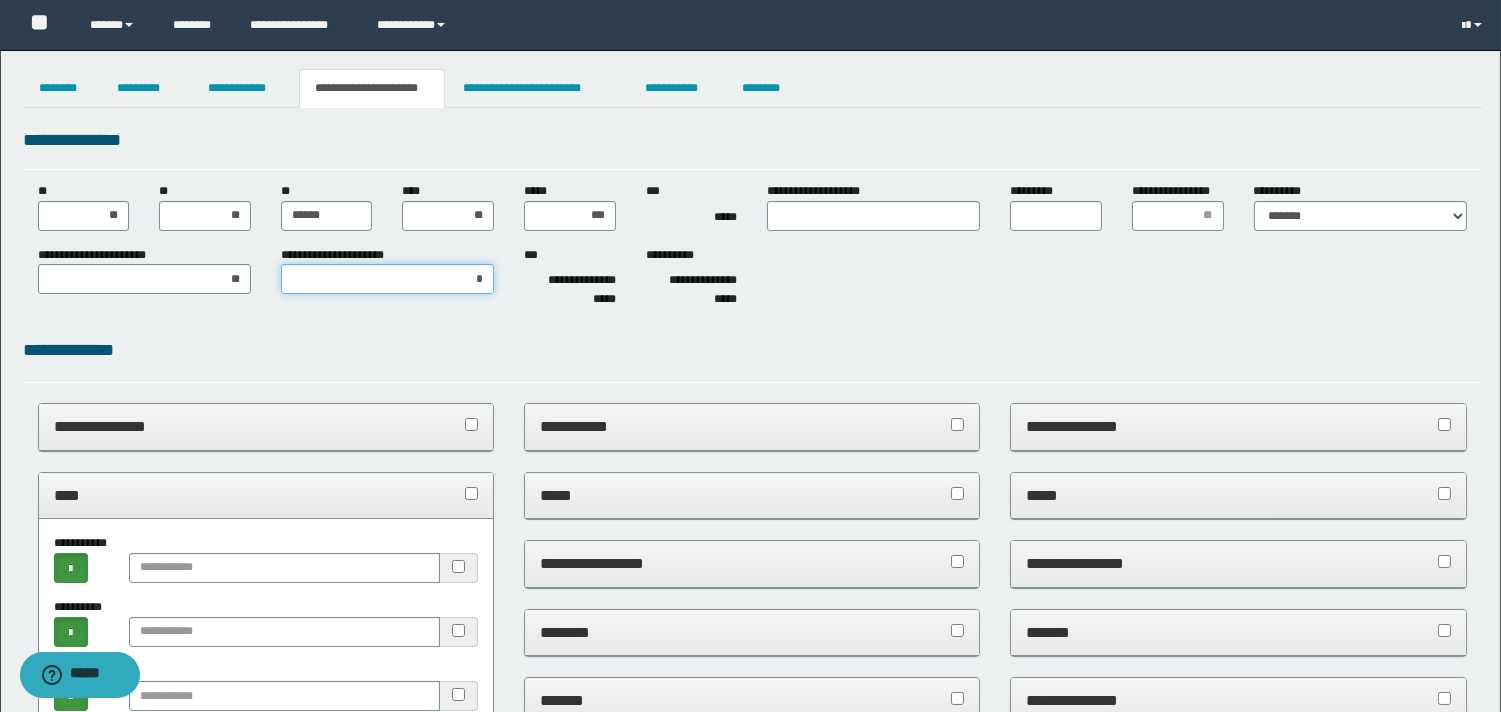 type on "**" 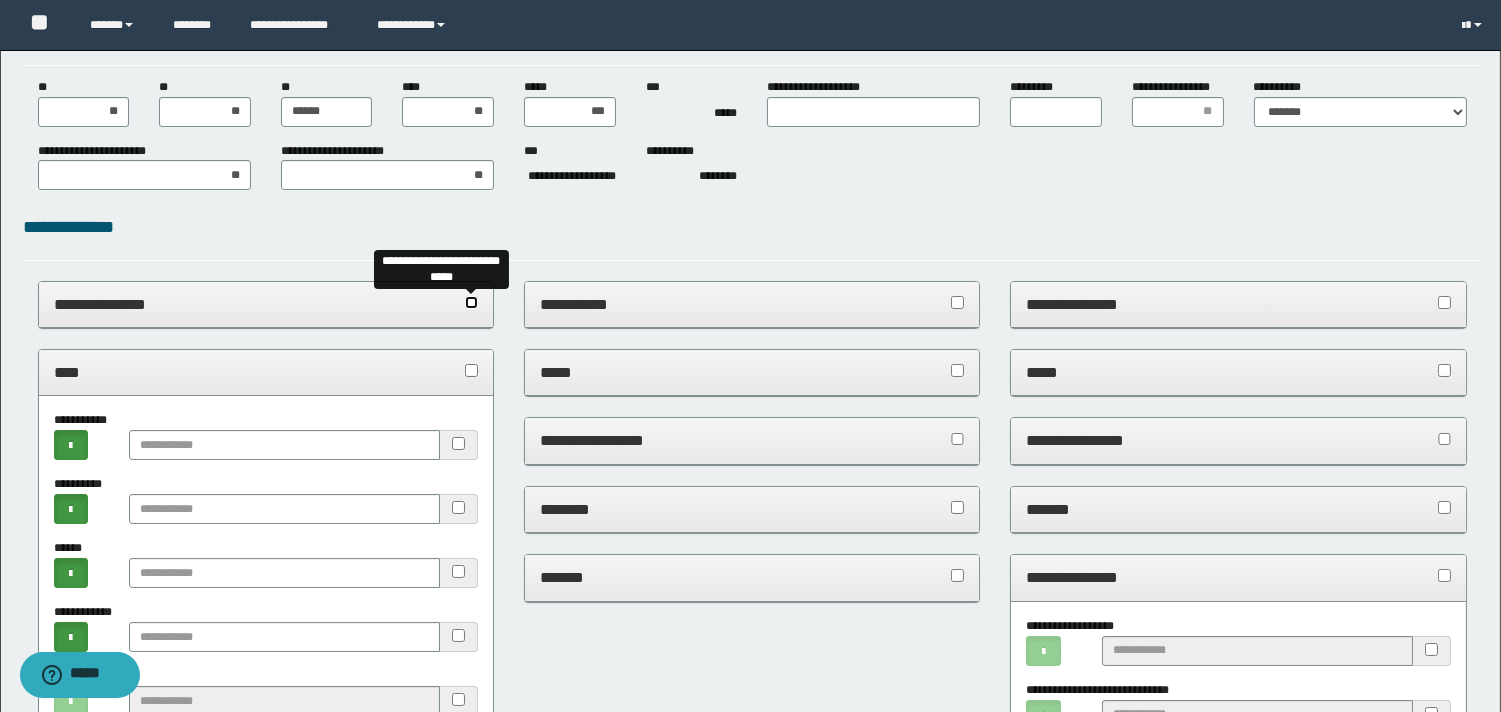 scroll, scrollTop: 0, scrollLeft: 0, axis: both 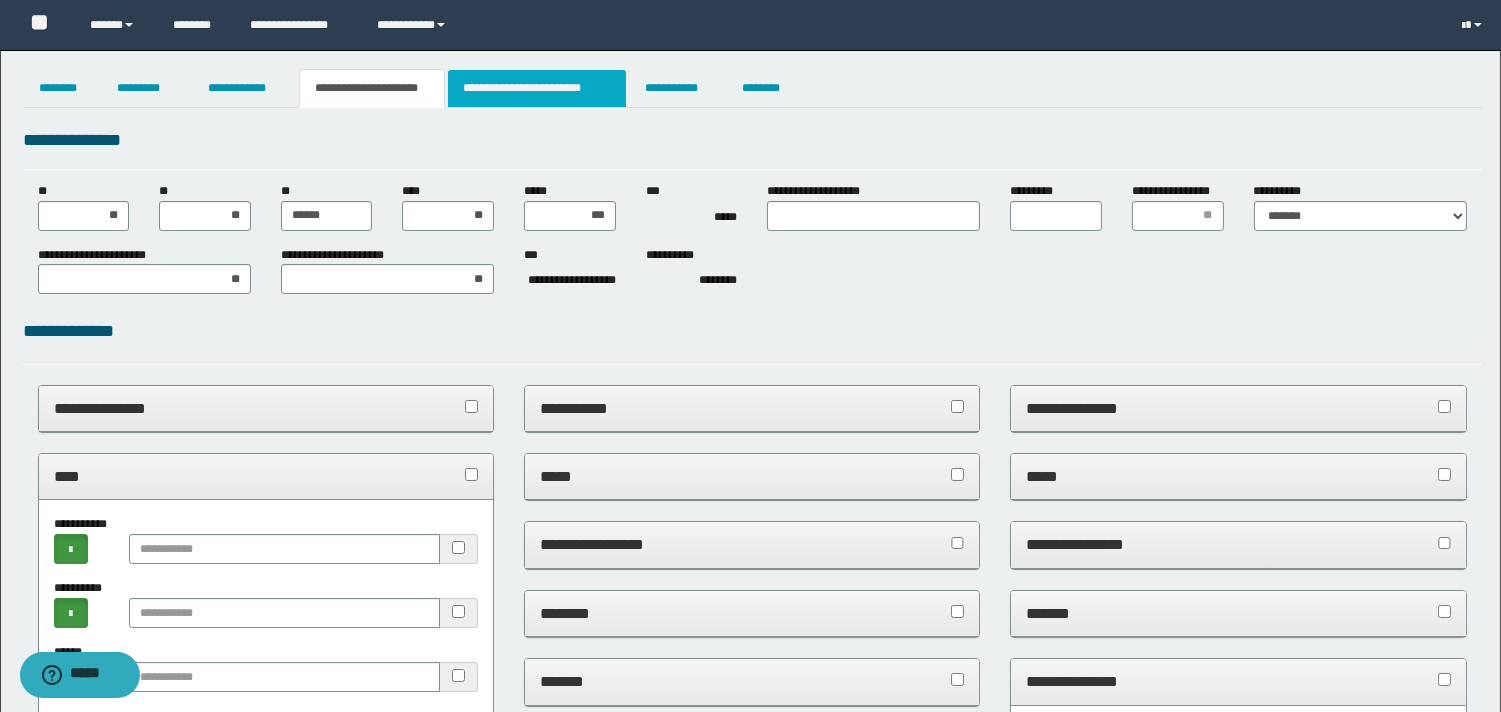 click on "**********" at bounding box center (537, 88) 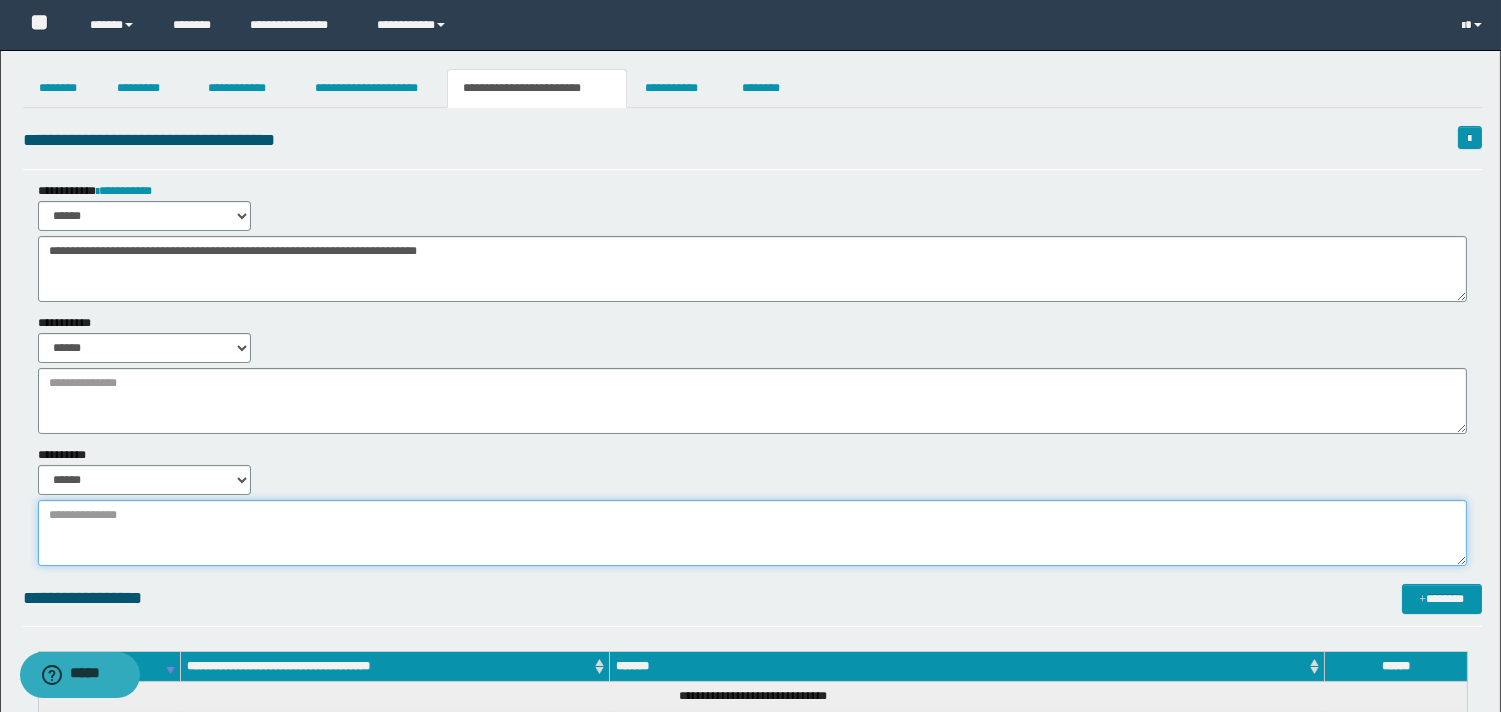 click at bounding box center [752, 533] 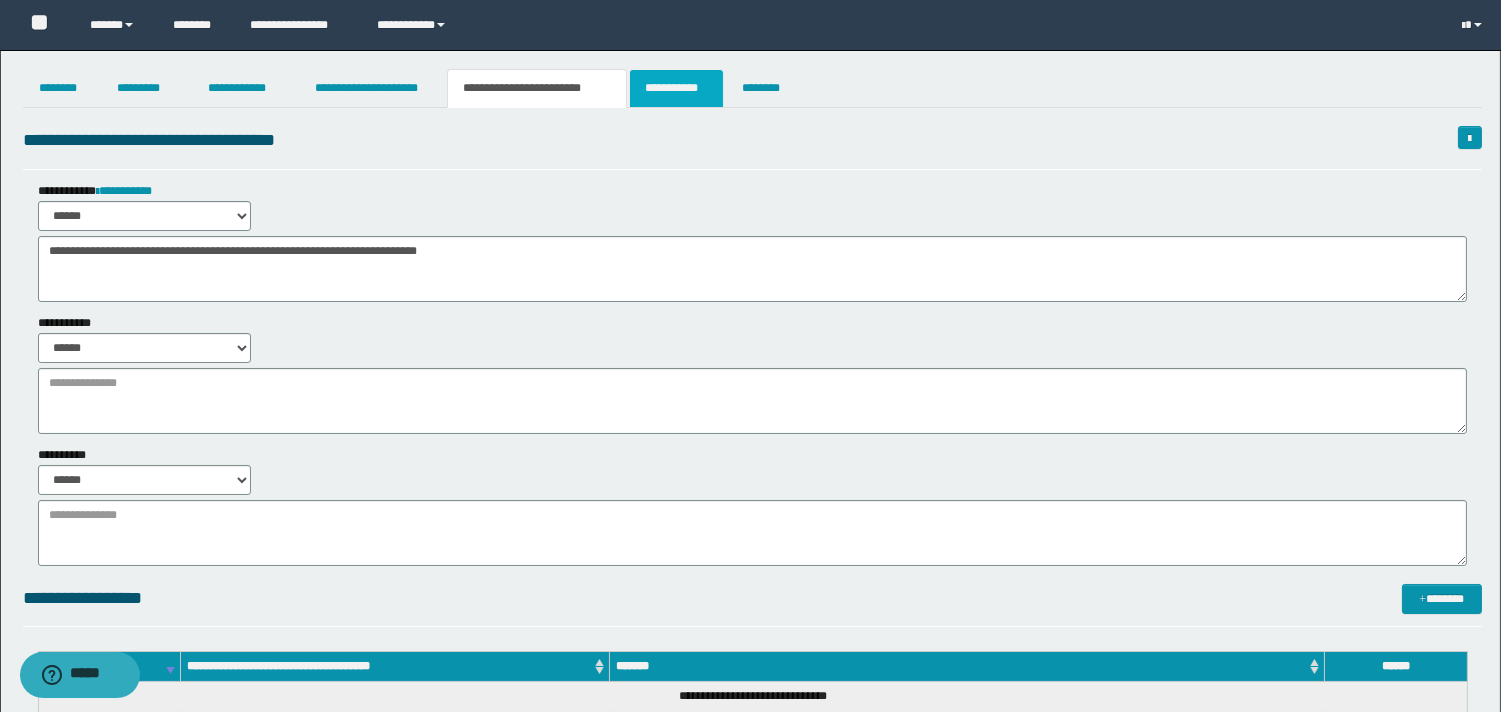 click on "**********" at bounding box center (676, 88) 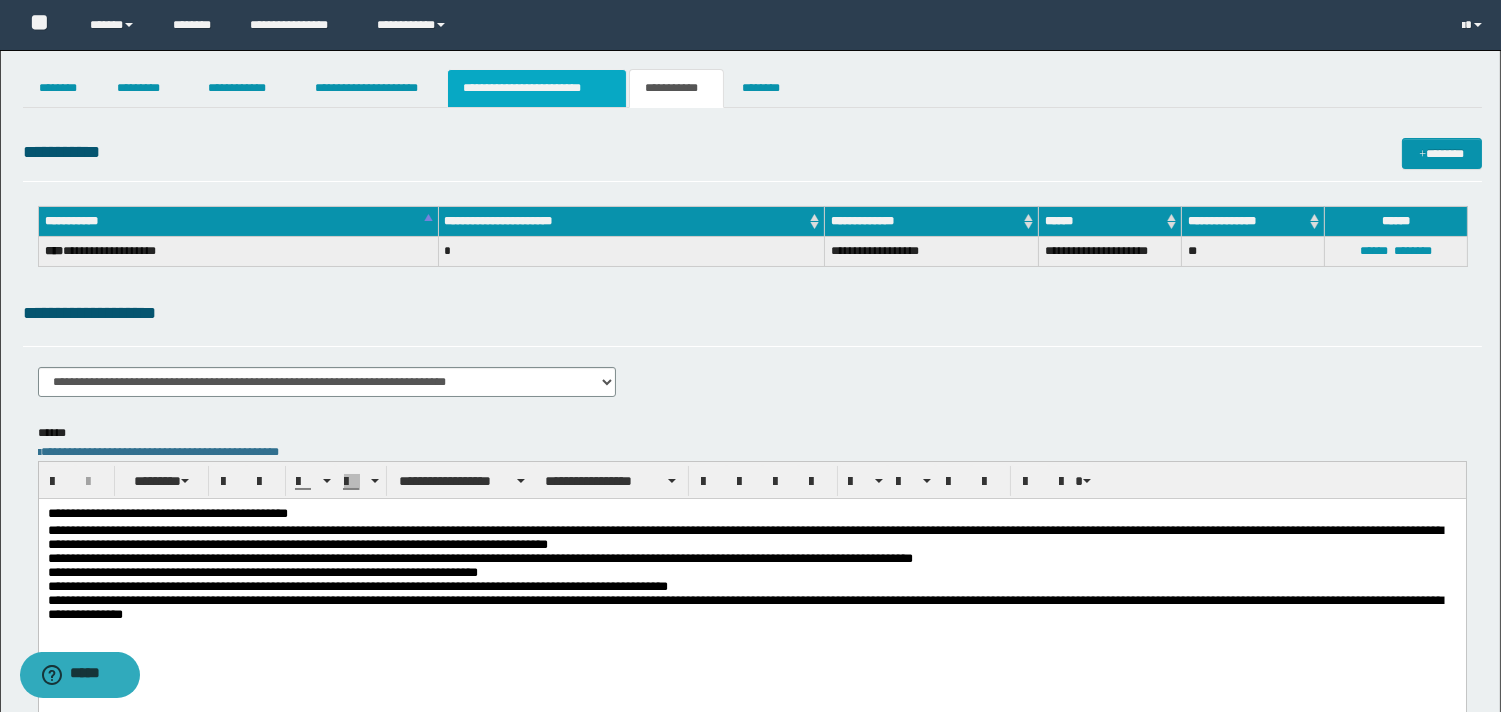 click on "**********" at bounding box center (537, 88) 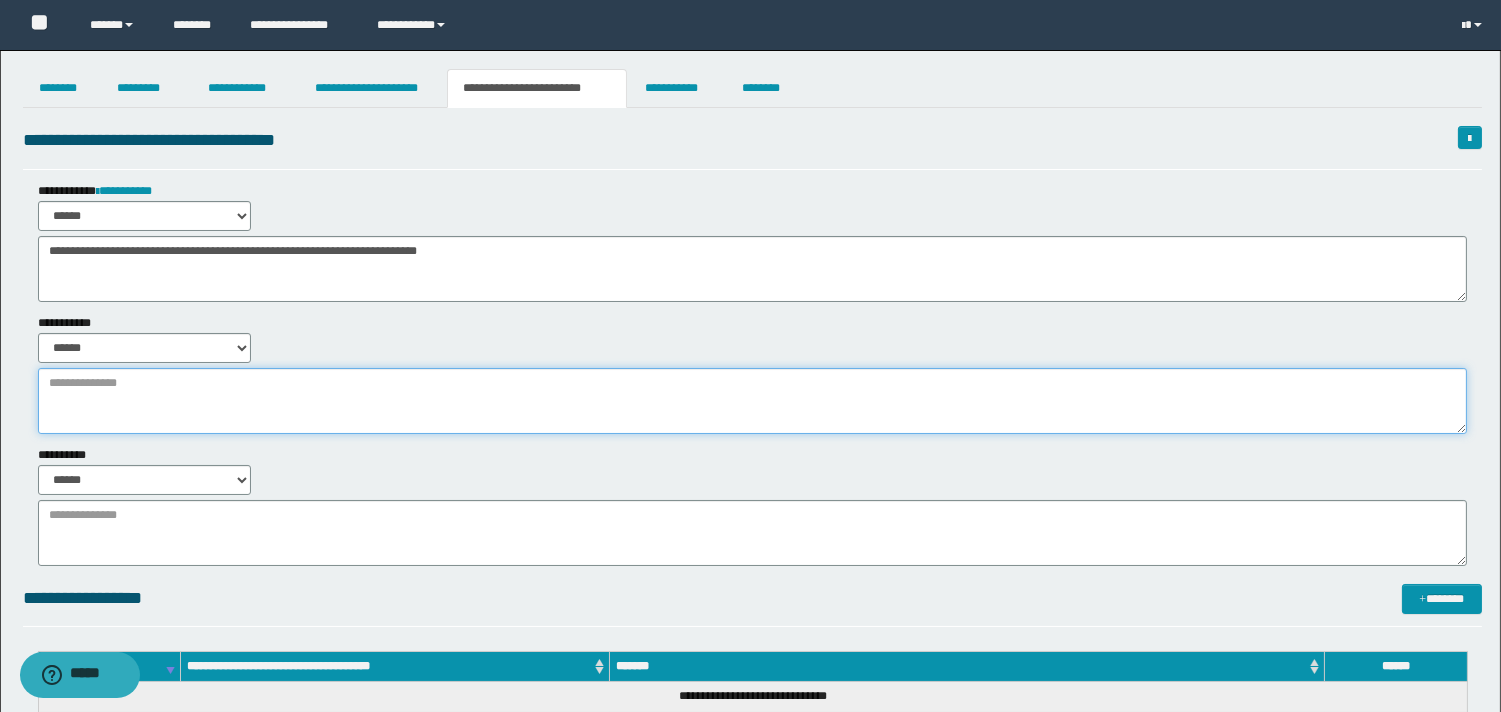 click at bounding box center (752, 401) 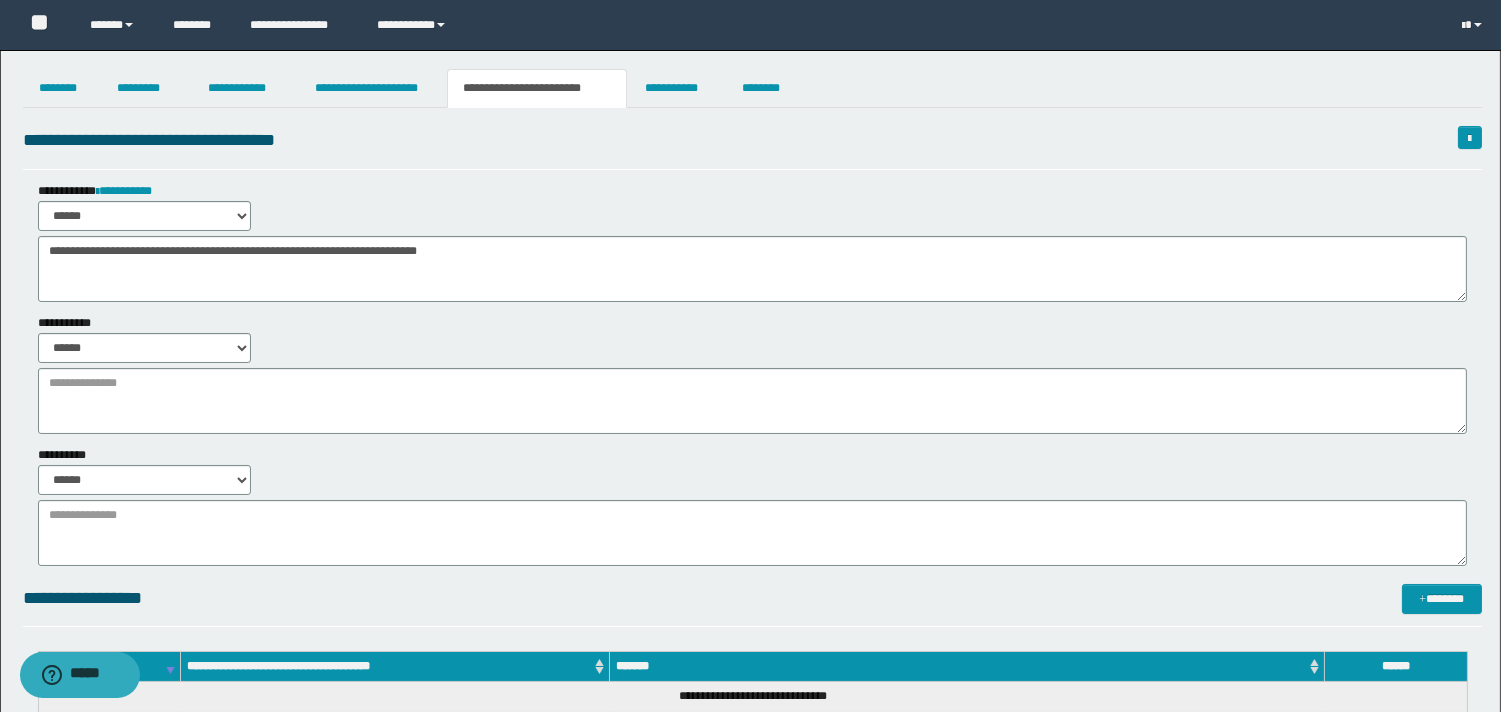 click on "******
*******" at bounding box center [144, 482] 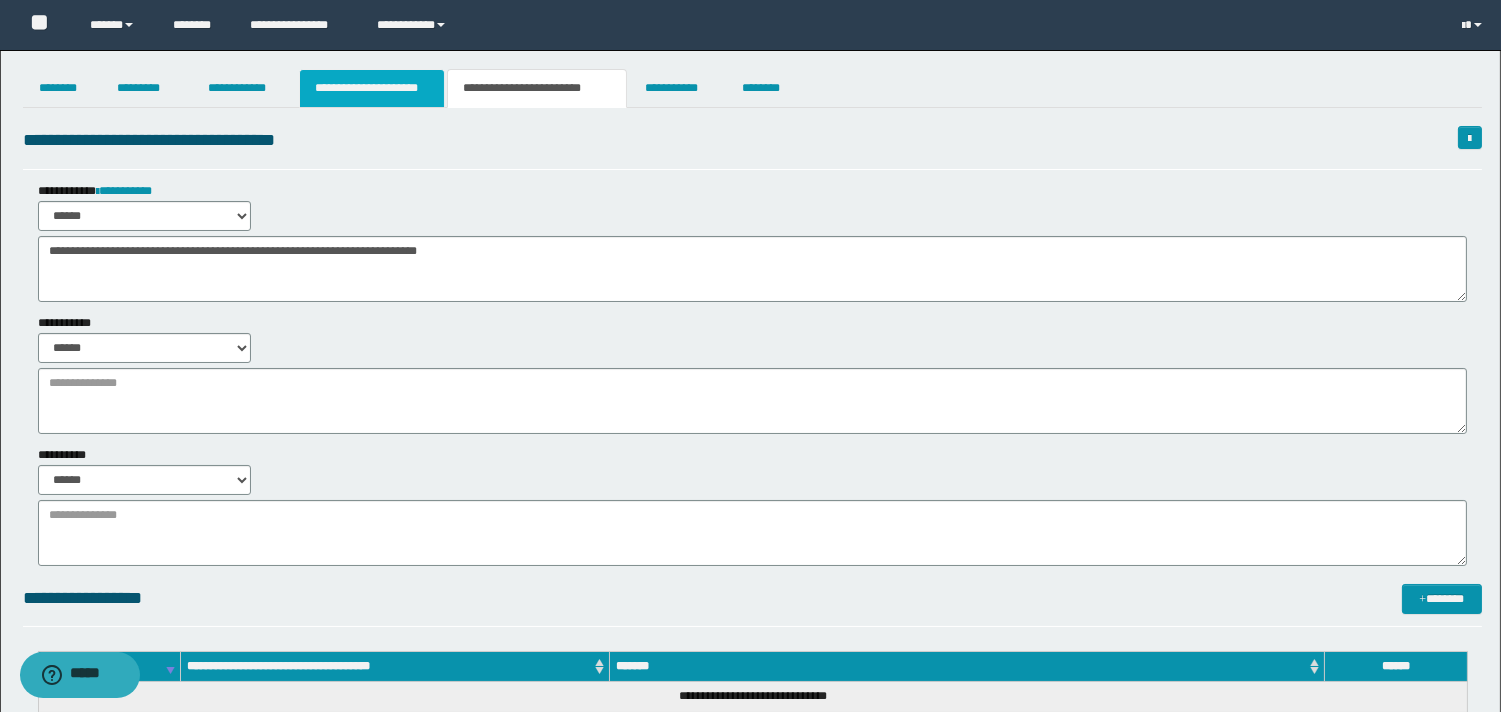 click on "**********" at bounding box center [372, 88] 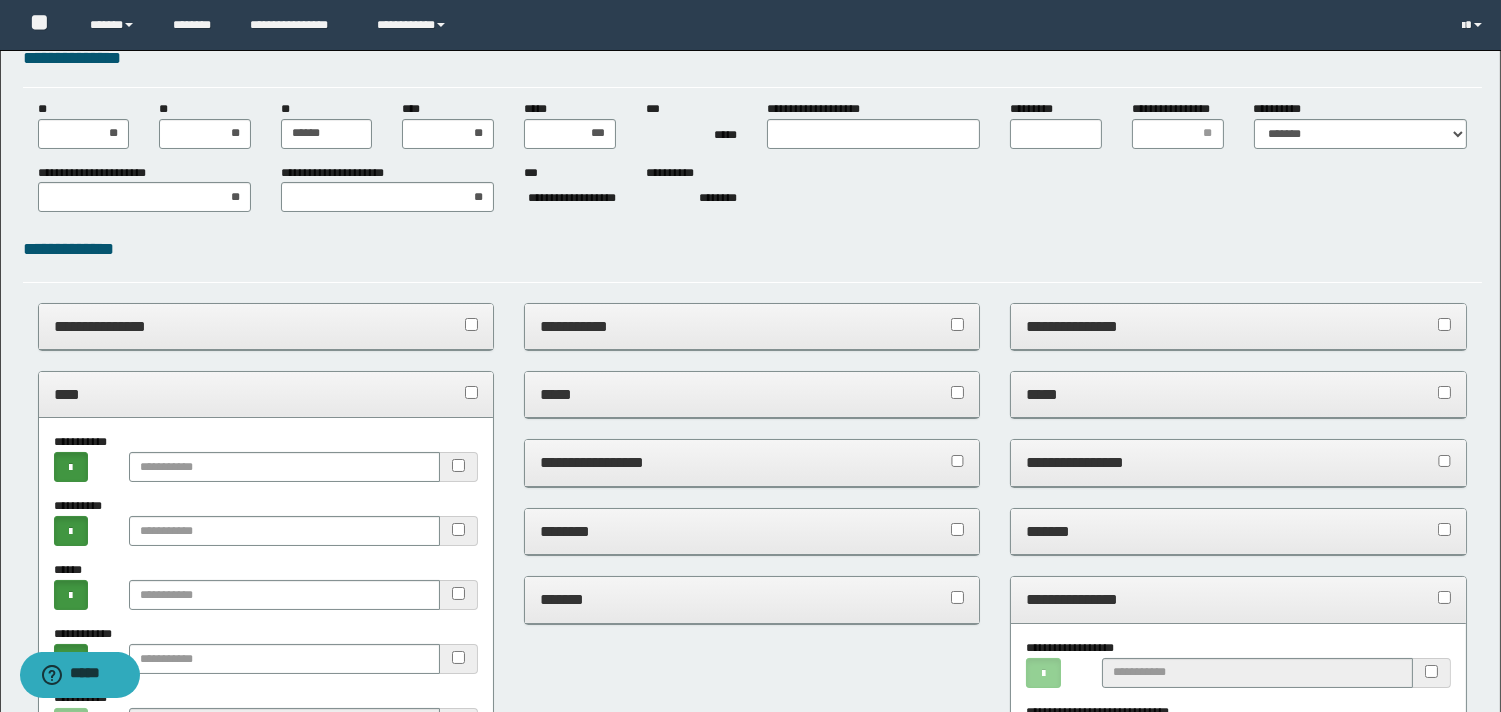 scroll, scrollTop: 0, scrollLeft: 0, axis: both 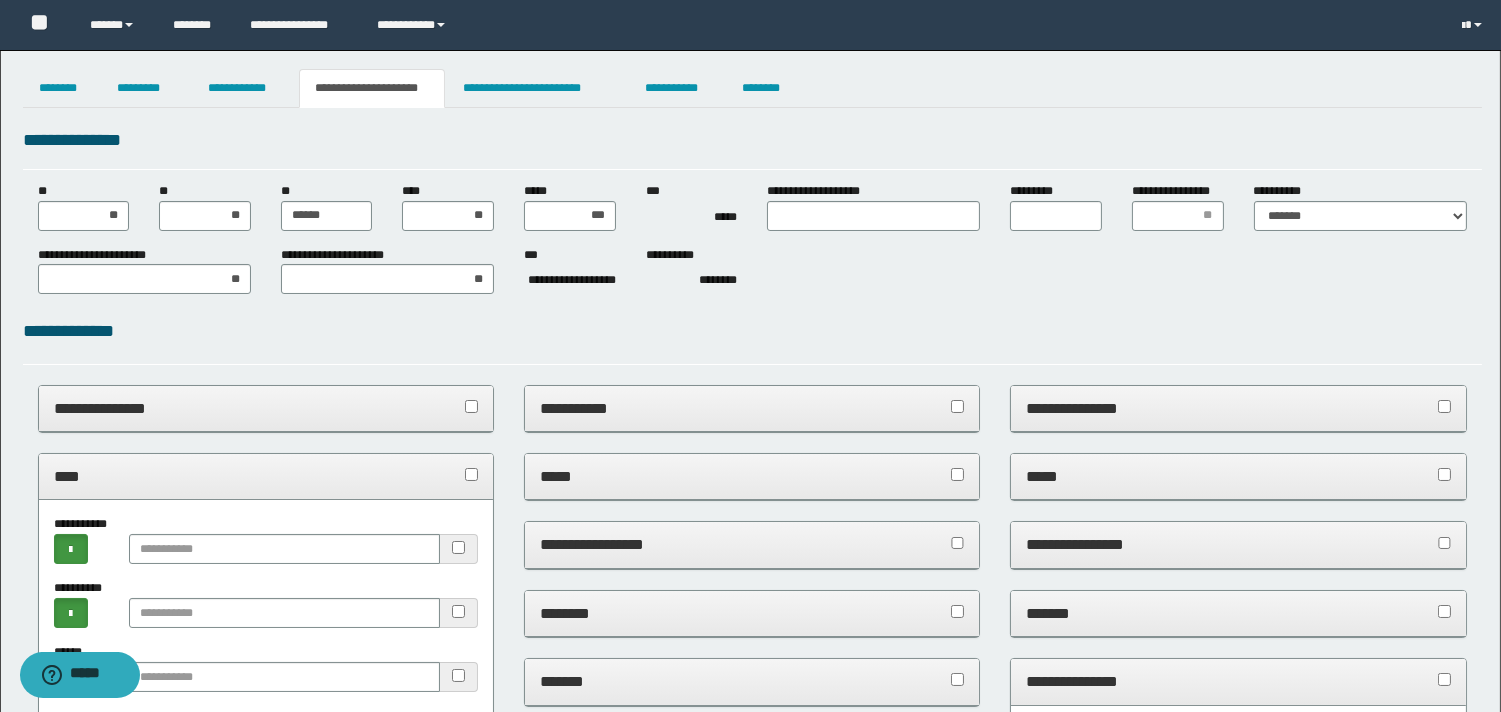 drag, startPoint x: 104, startPoint y: 427, endPoint x: 104, endPoint y: 416, distance: 11 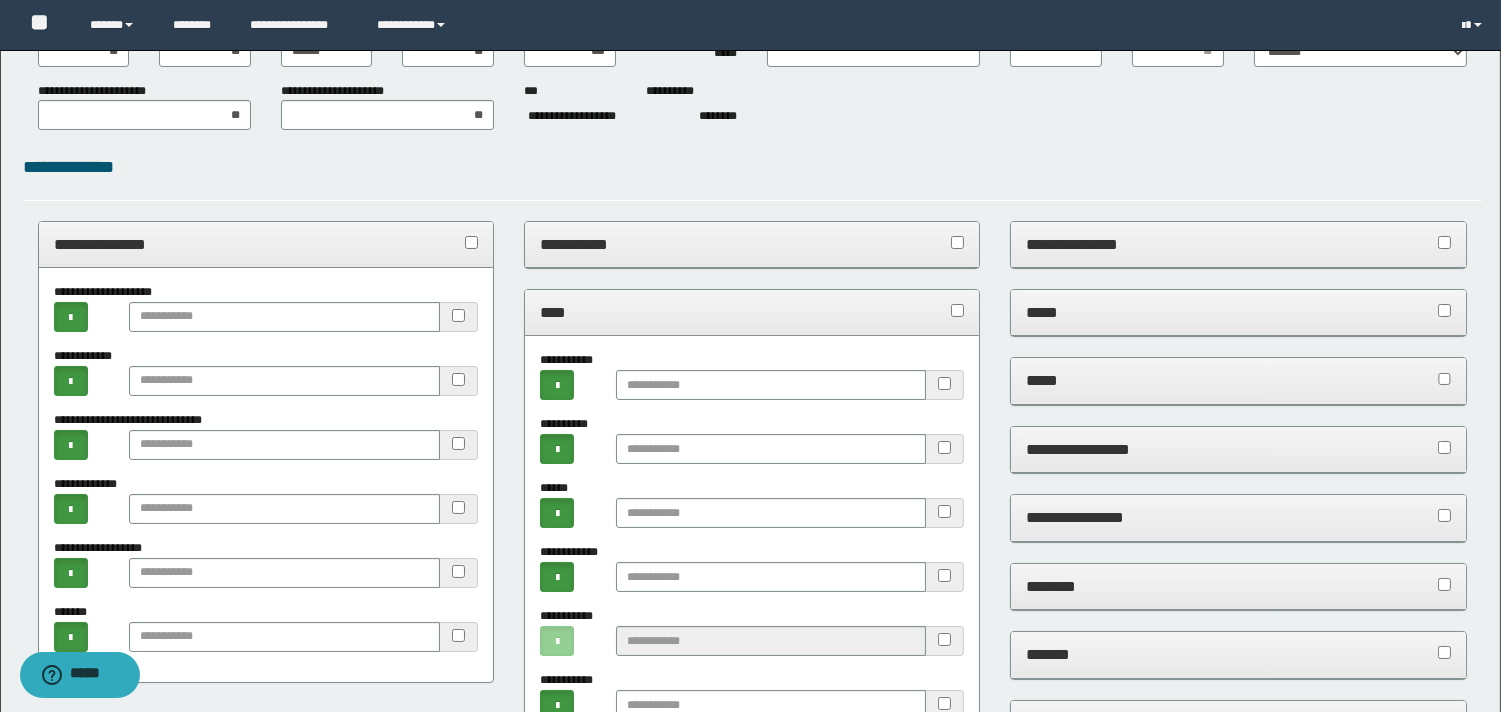scroll, scrollTop: 555, scrollLeft: 0, axis: vertical 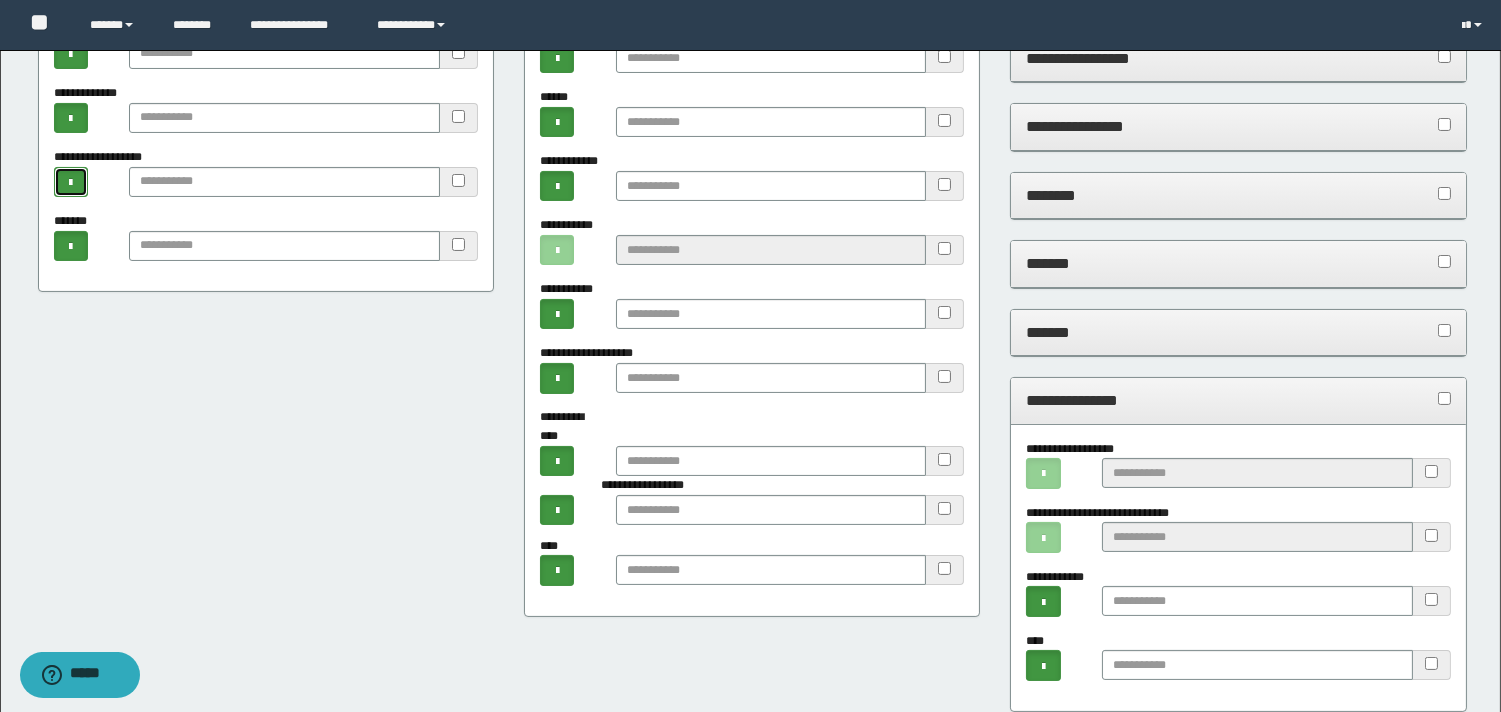click at bounding box center [71, 182] 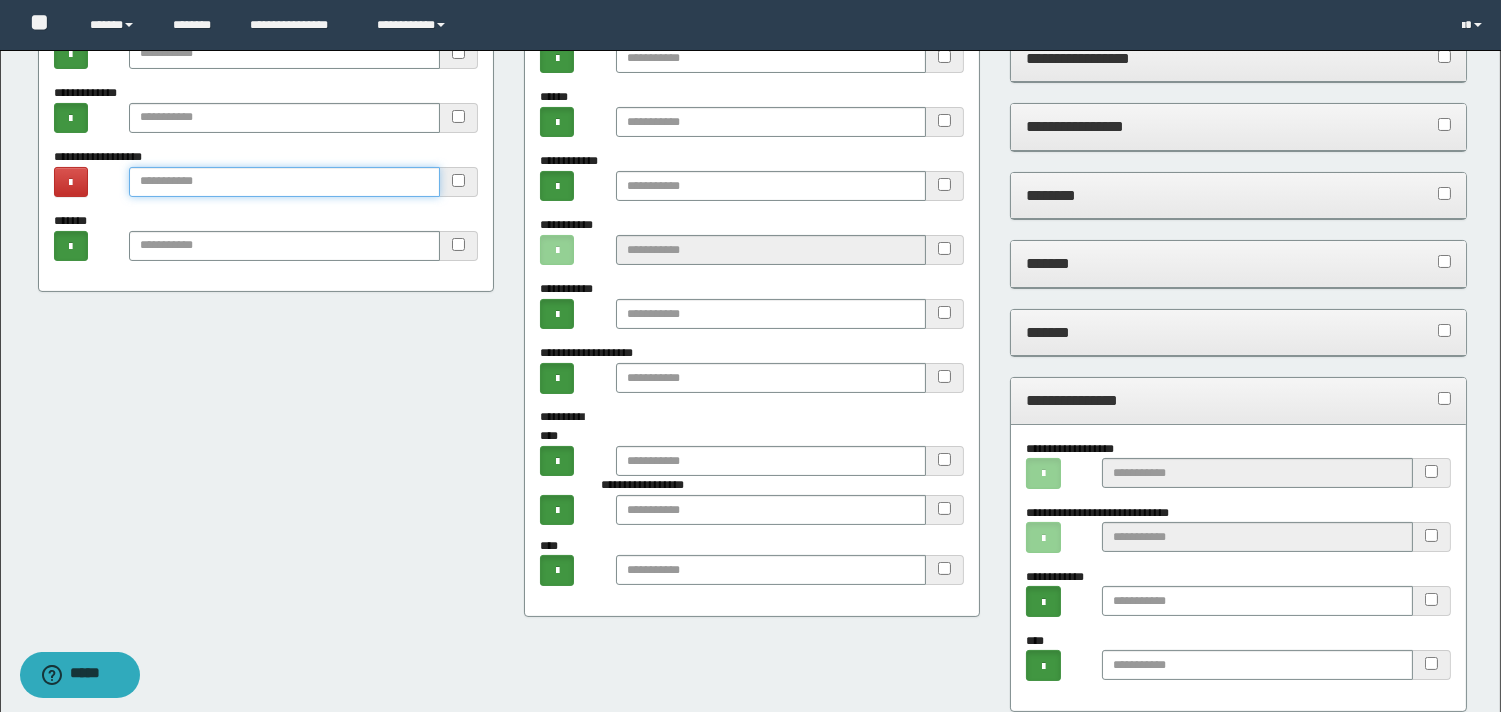 click at bounding box center (284, 182) 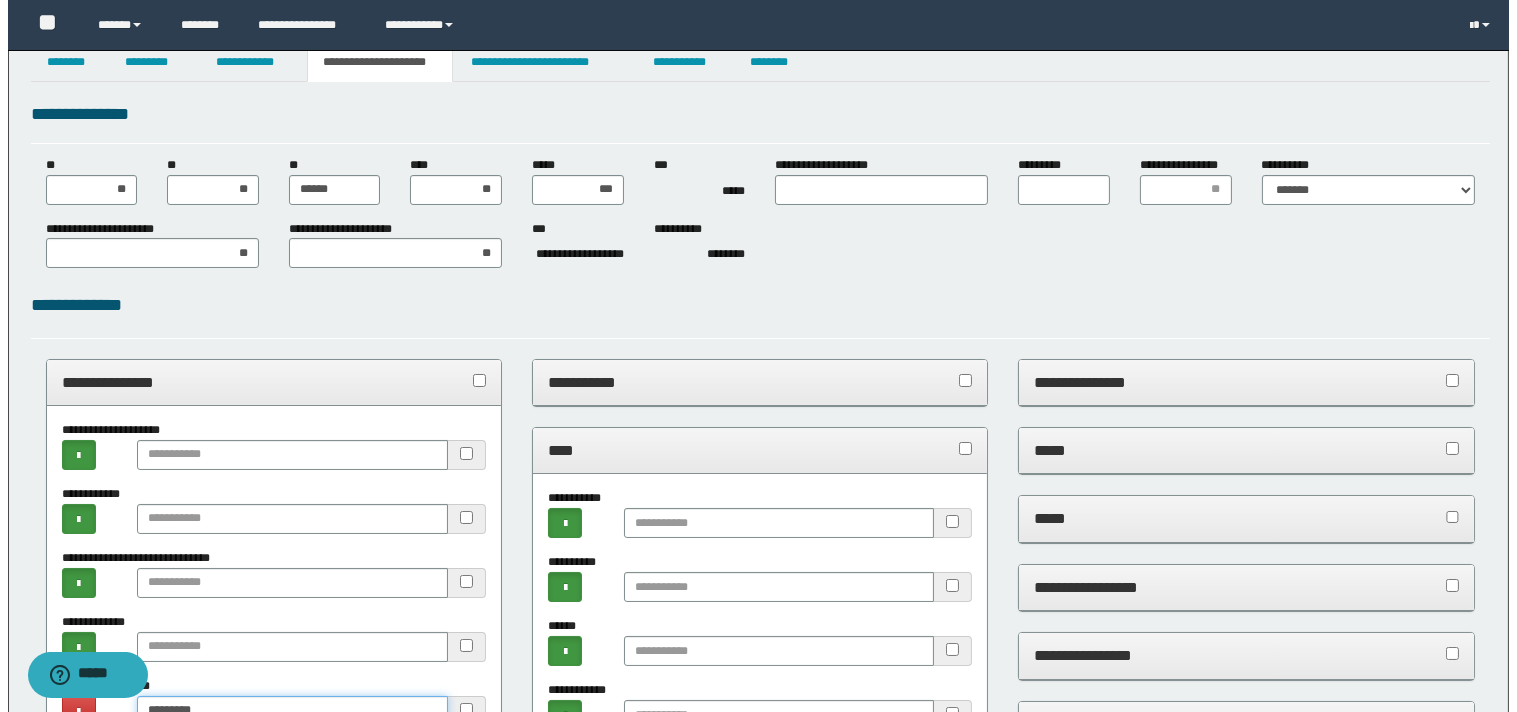 scroll, scrollTop: 0, scrollLeft: 0, axis: both 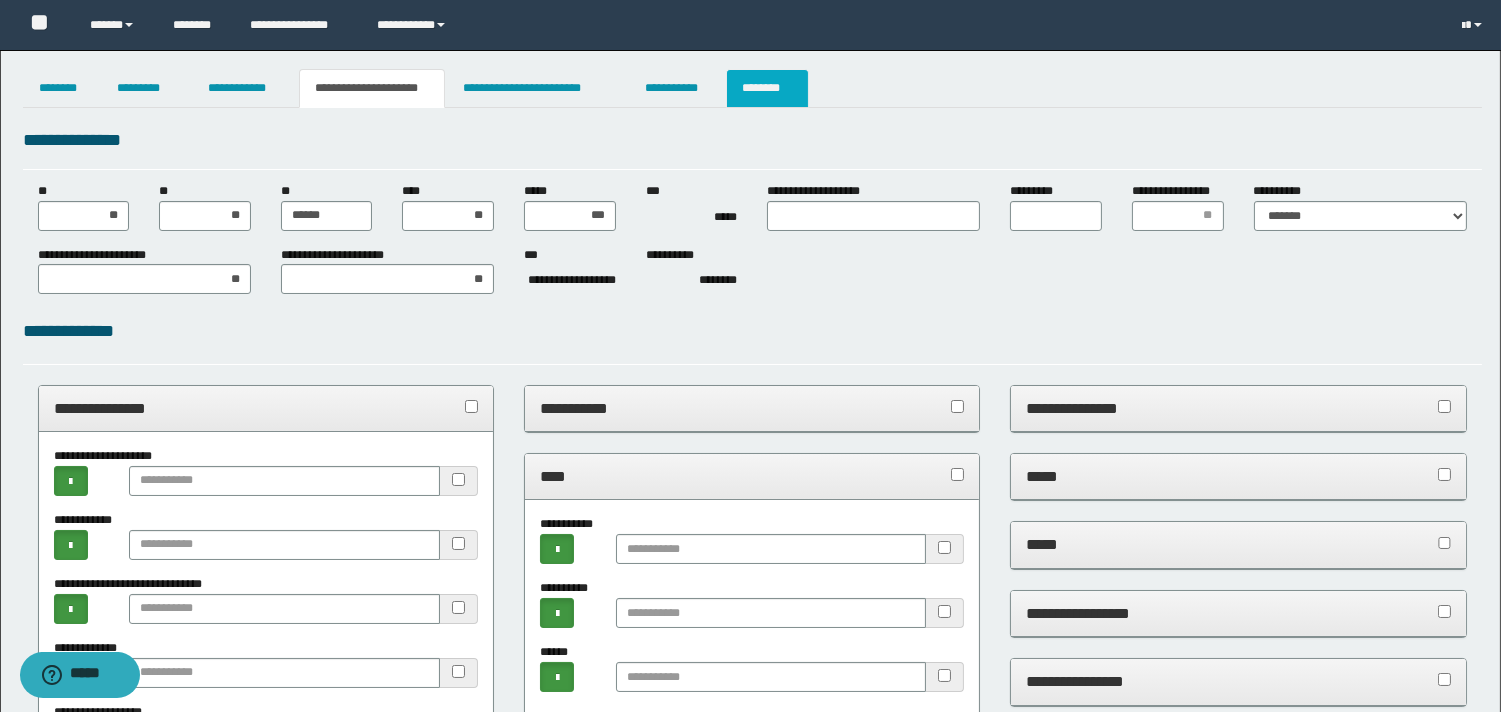 type on "*********" 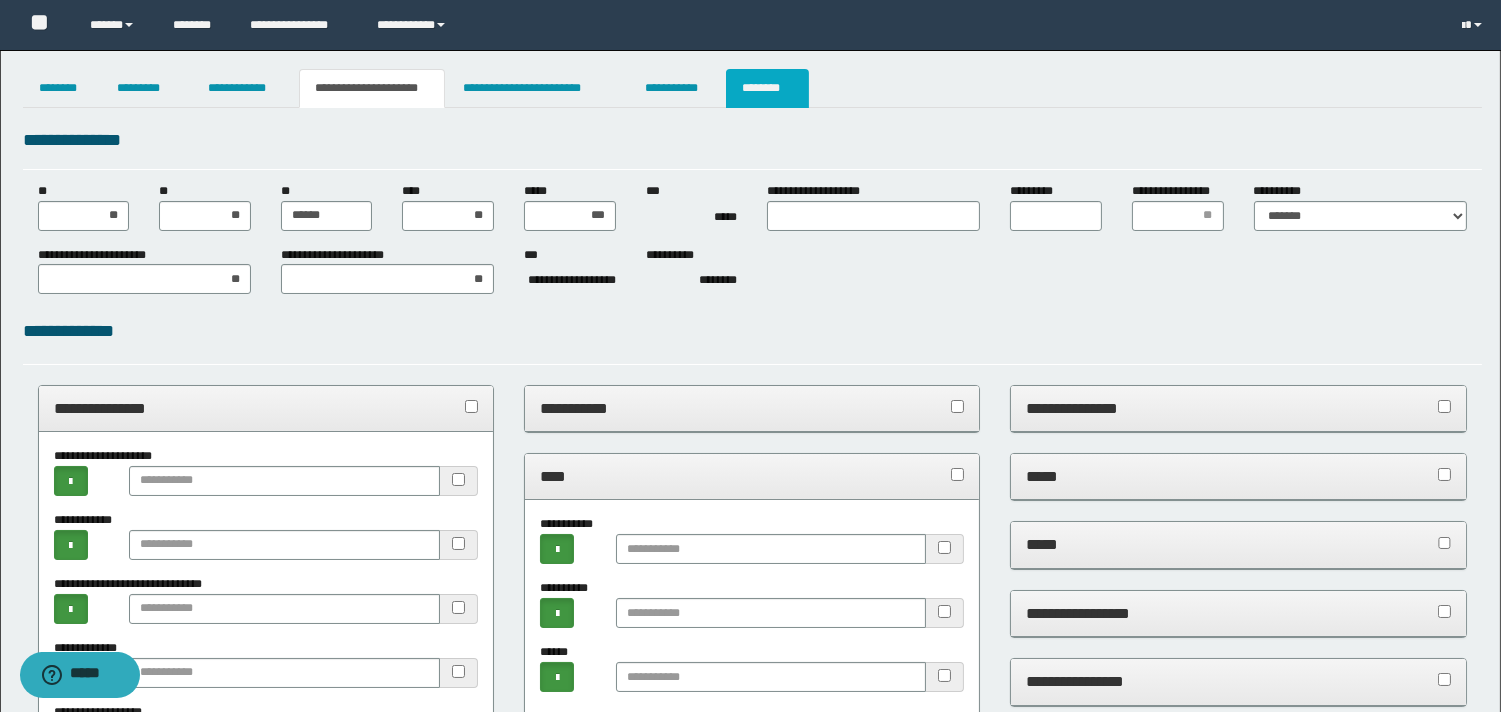 click on "**********" at bounding box center (750, 1174) 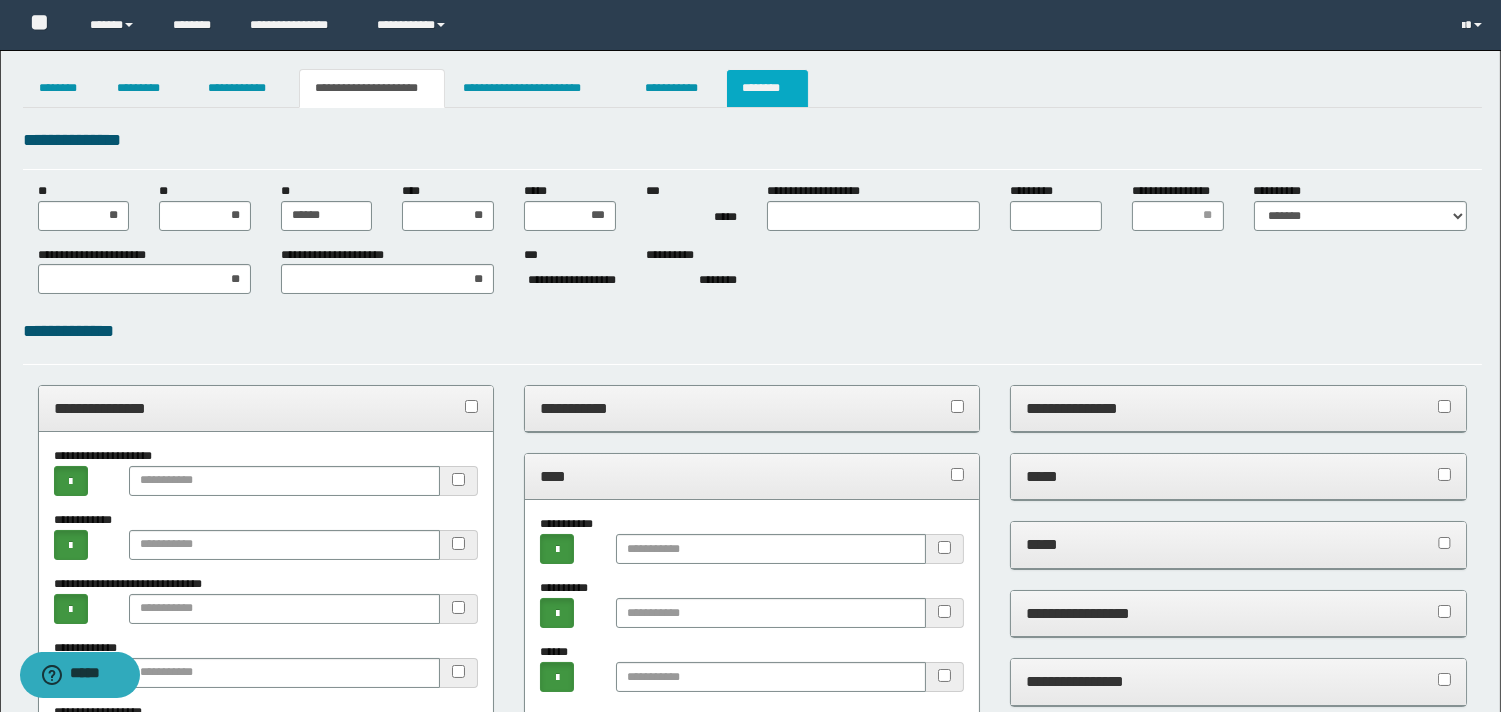 click on "********" at bounding box center [767, 88] 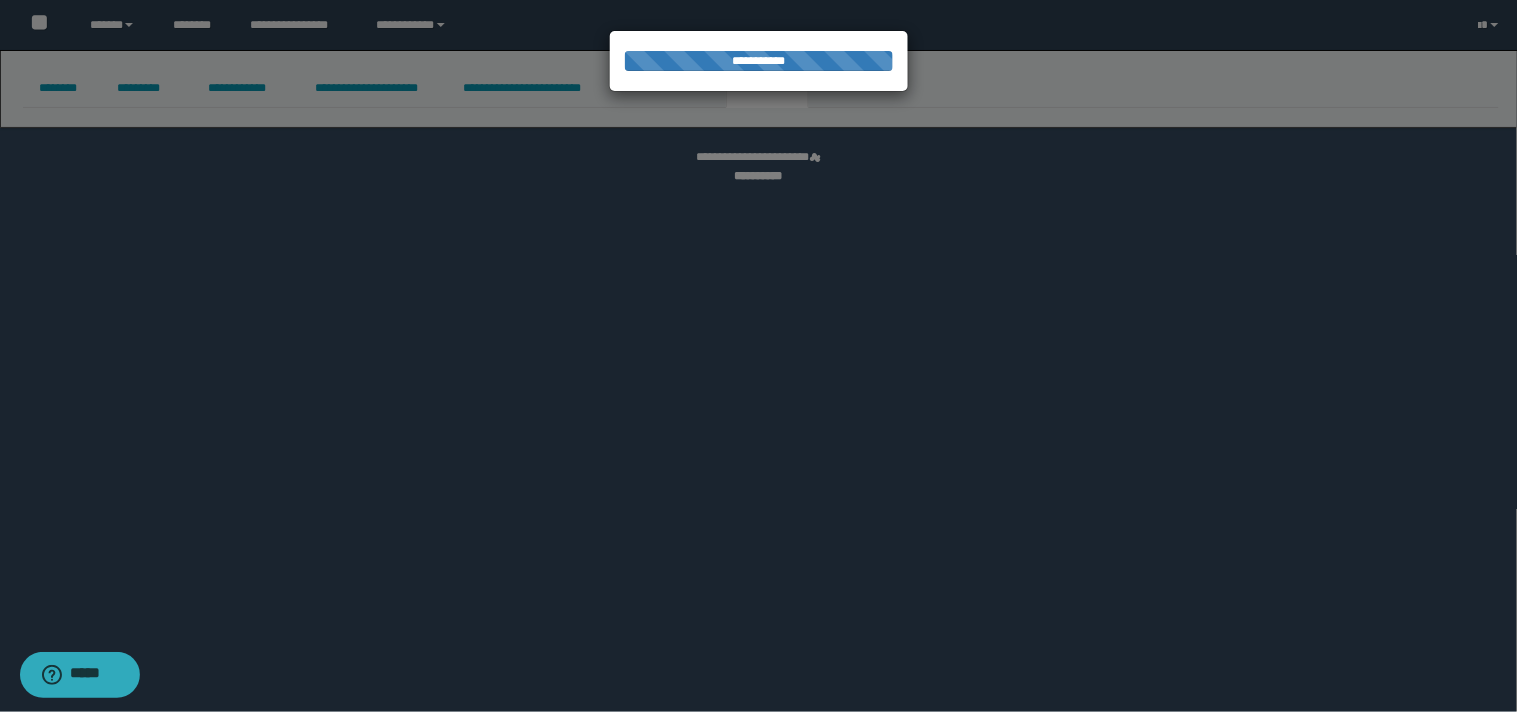 select 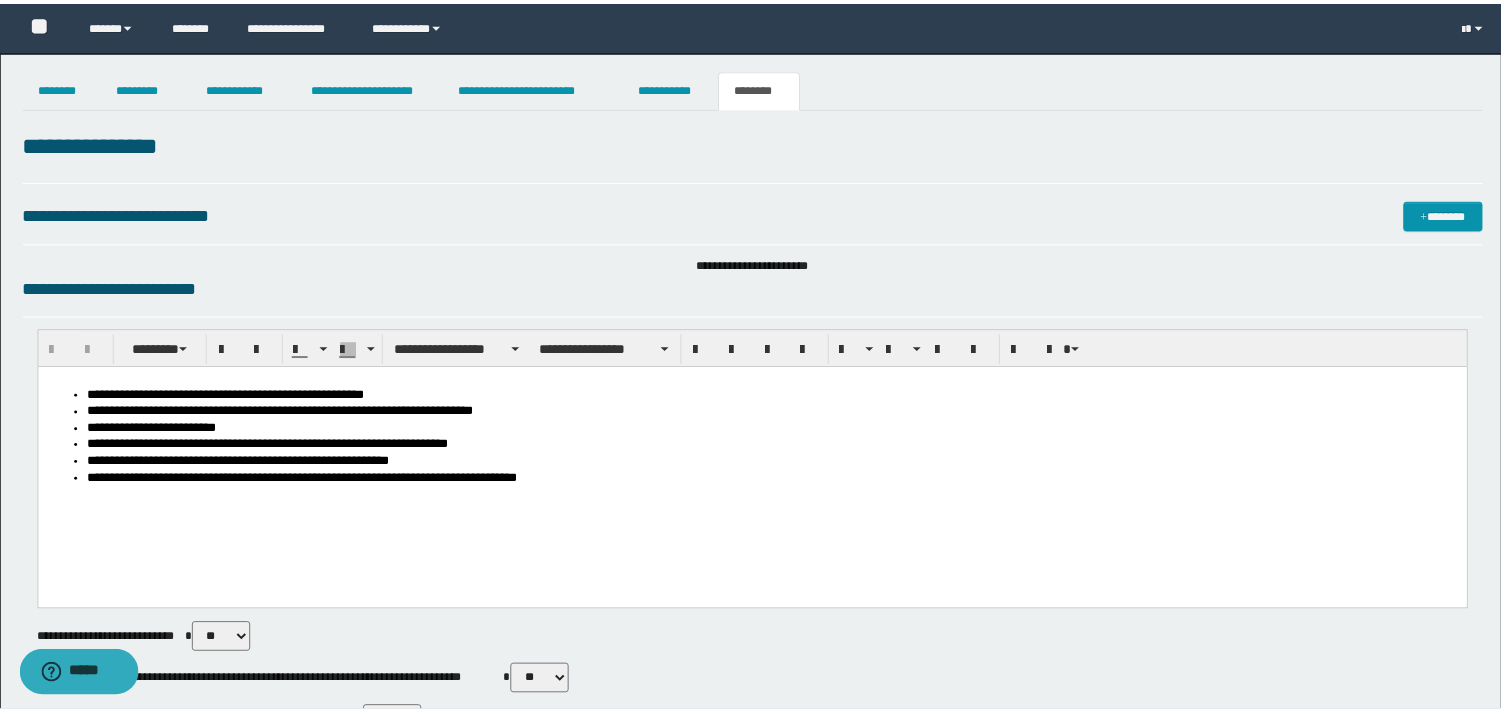 scroll, scrollTop: 0, scrollLeft: 0, axis: both 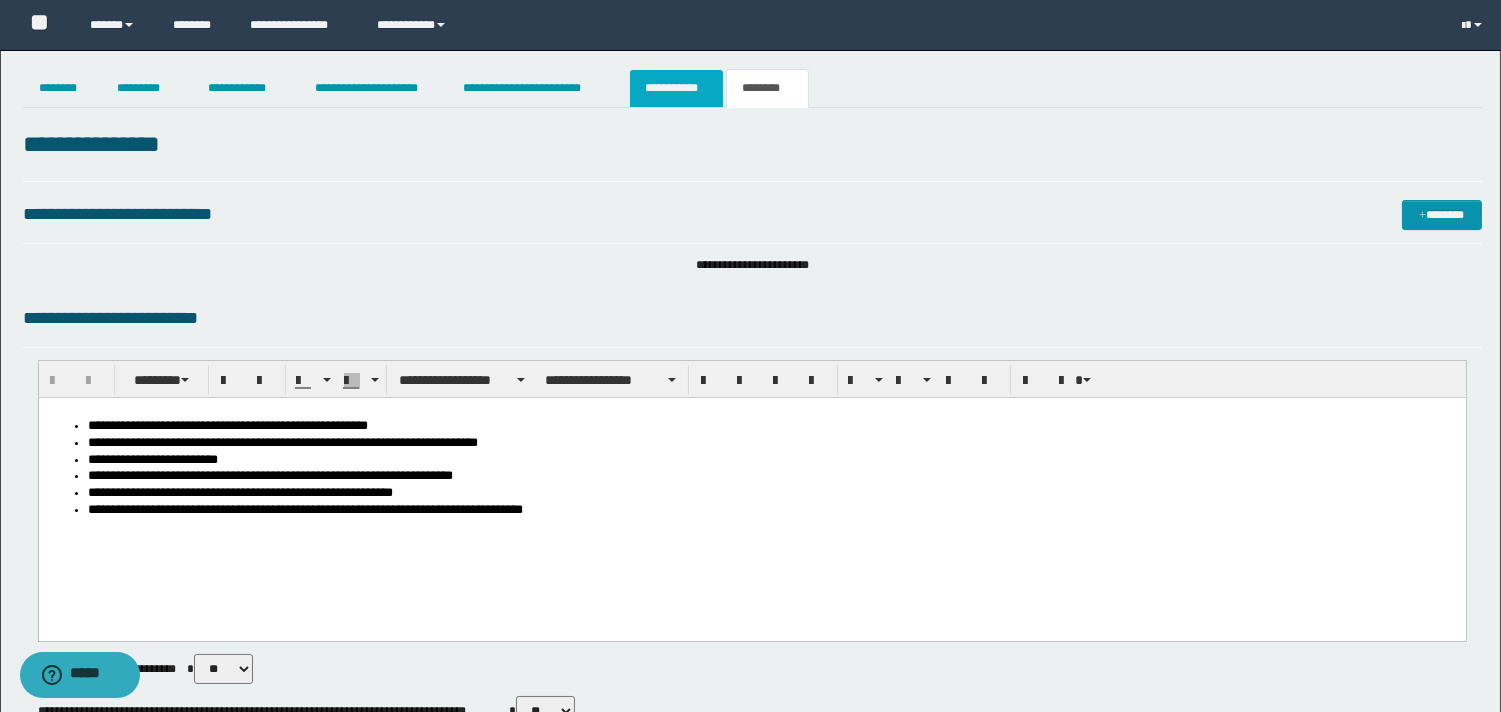 click on "**********" at bounding box center (676, 88) 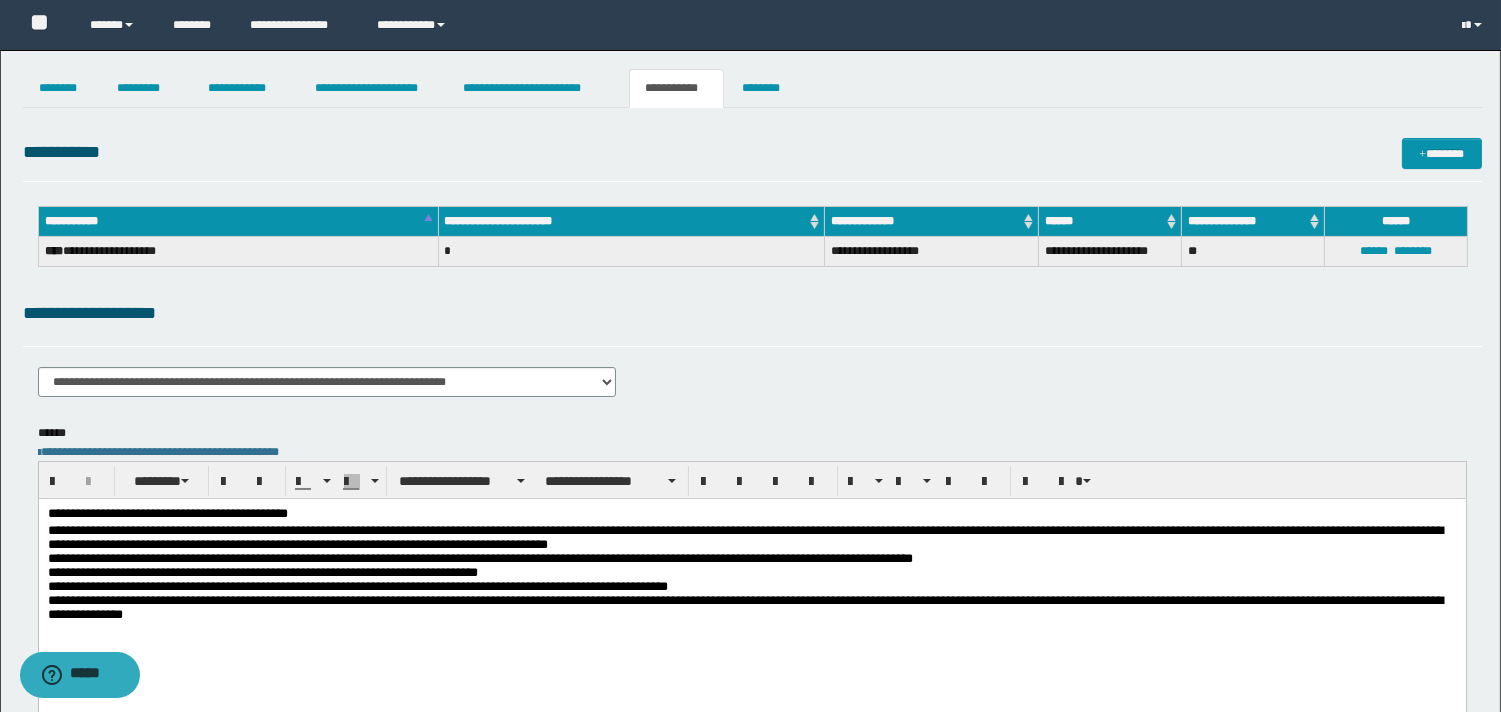 click on "**********" at bounding box center [676, 88] 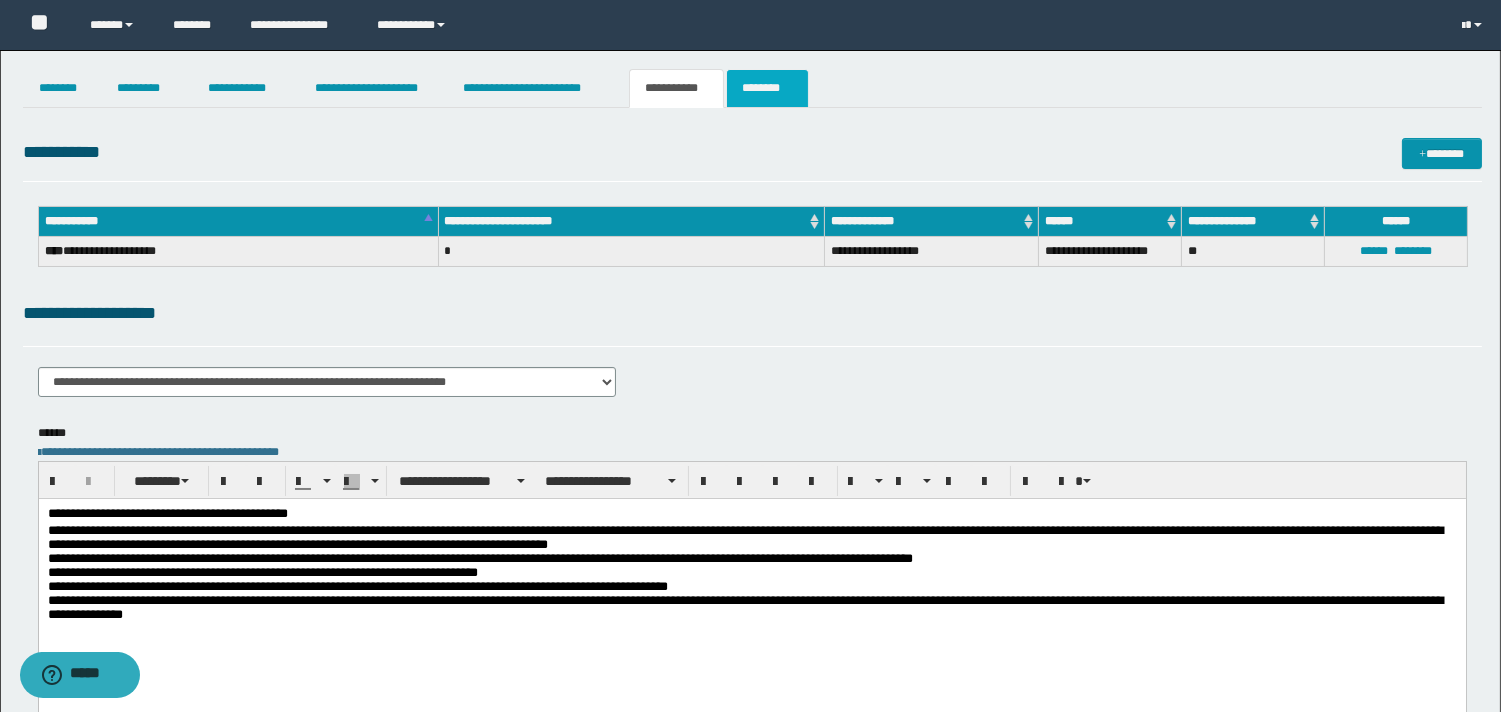 click on "********" at bounding box center (767, 88) 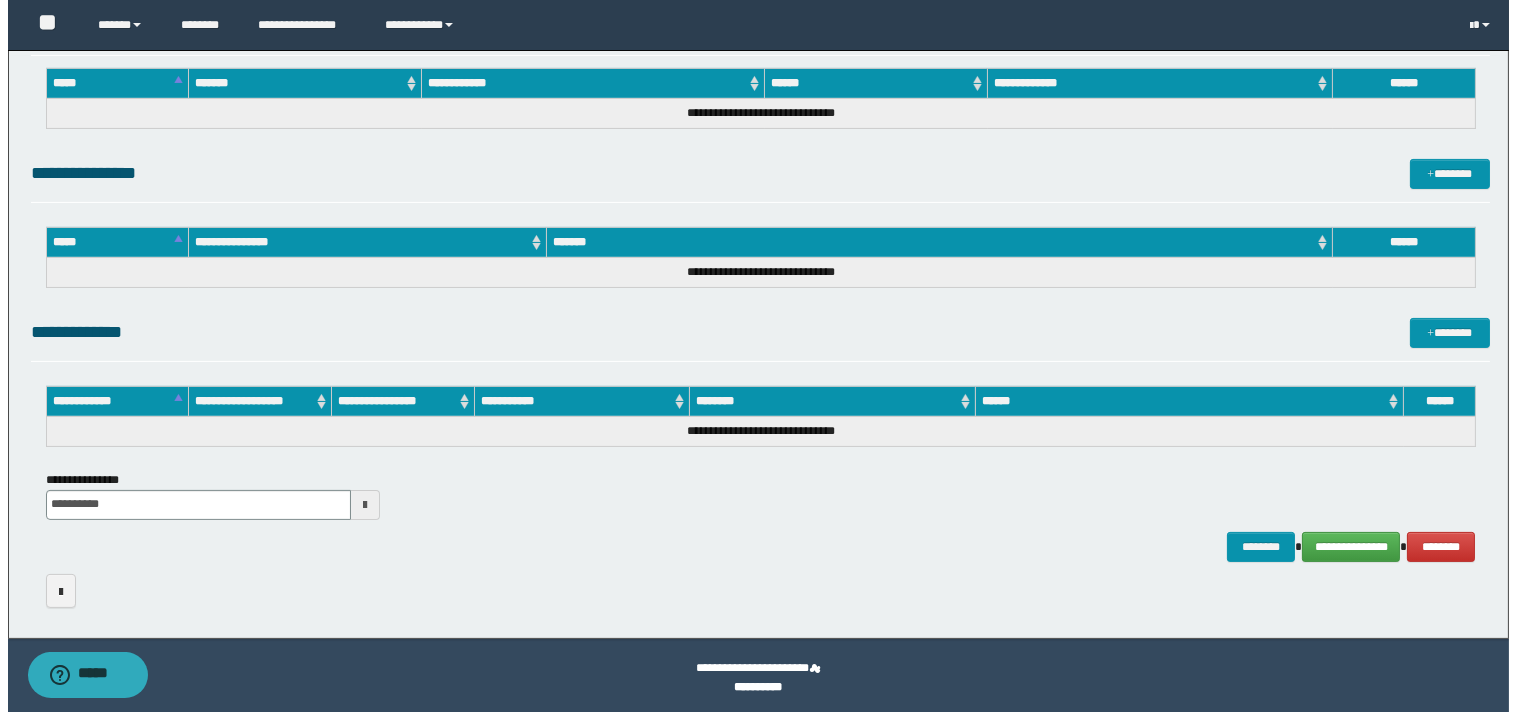 scroll, scrollTop: 925, scrollLeft: 0, axis: vertical 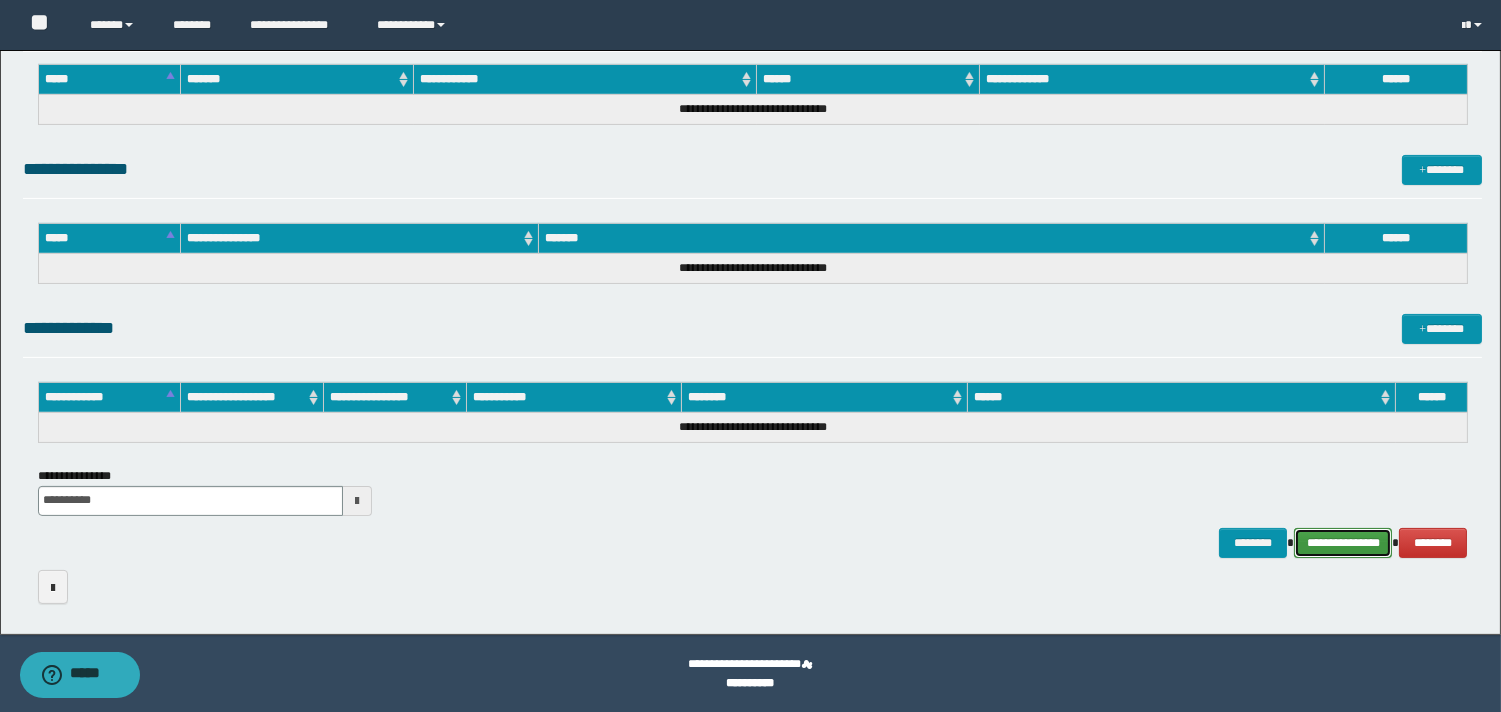 drag, startPoint x: 1344, startPoint y: 533, endPoint x: 1258, endPoint y: 434, distance: 131.13733 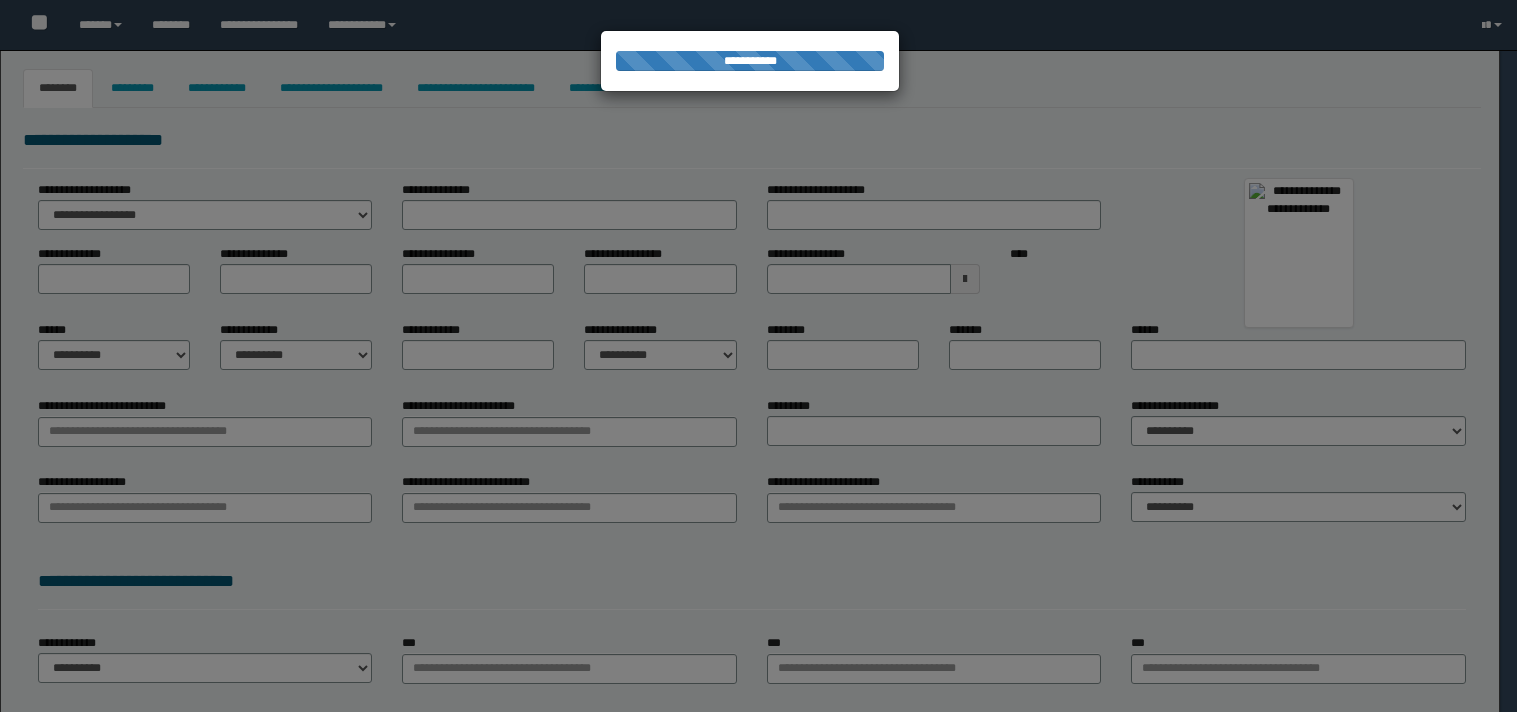 type on "********" 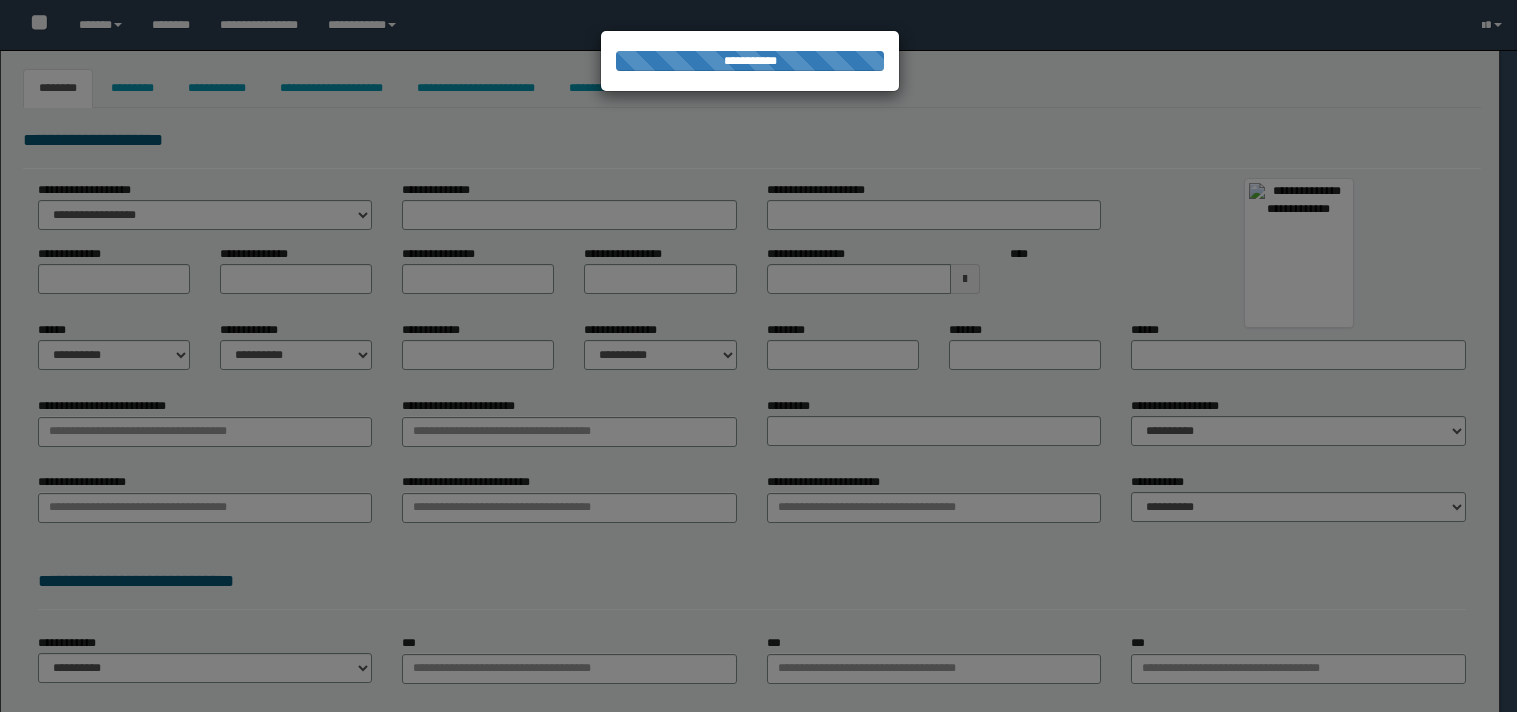 type on "*********" 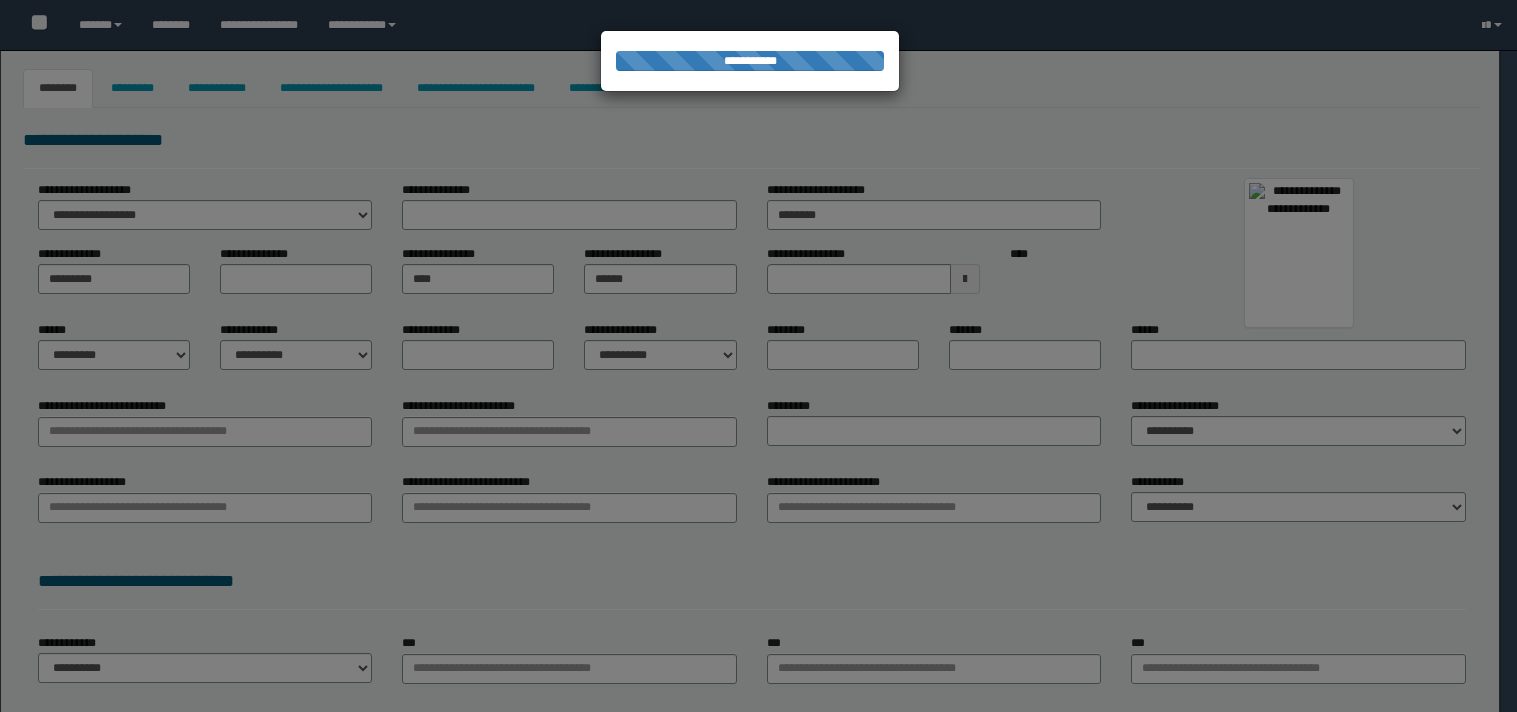 select on "*" 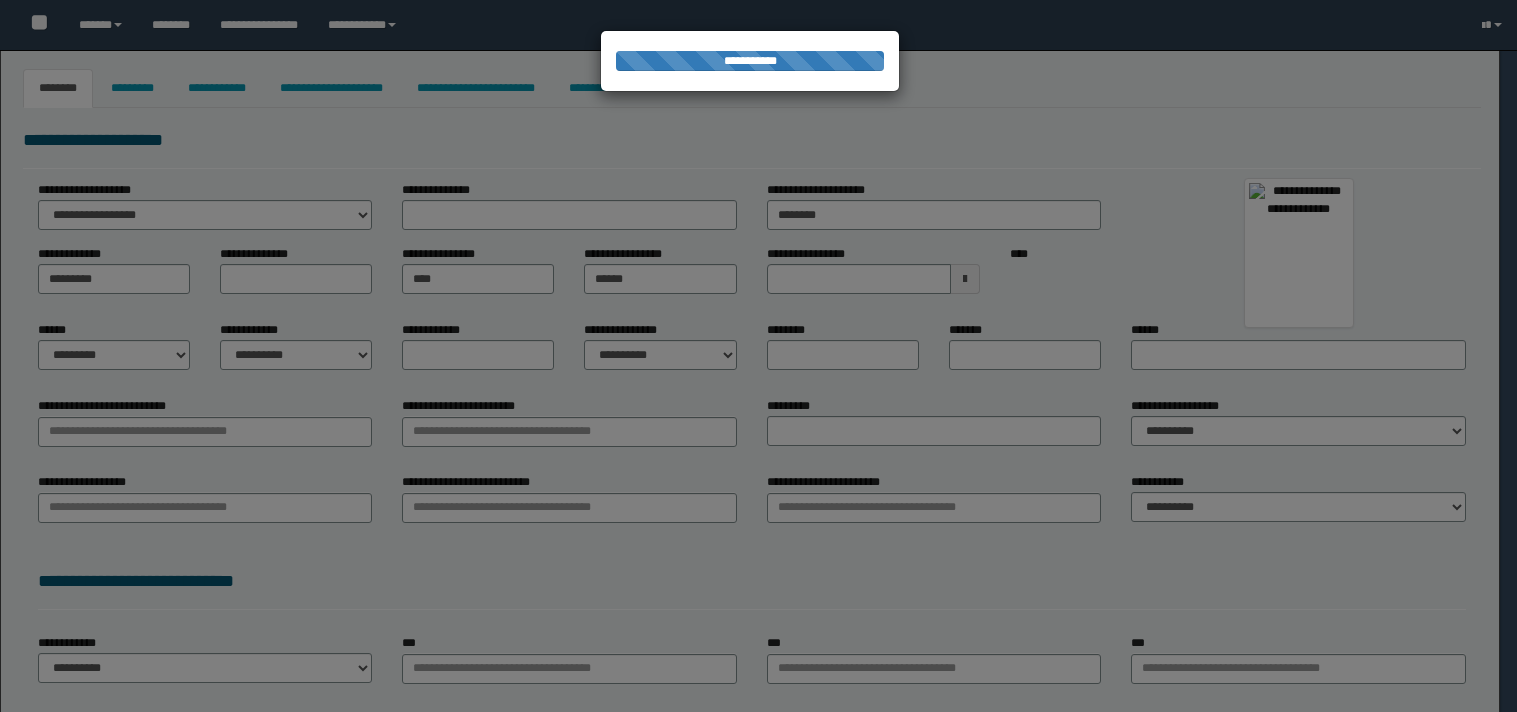 select on "*" 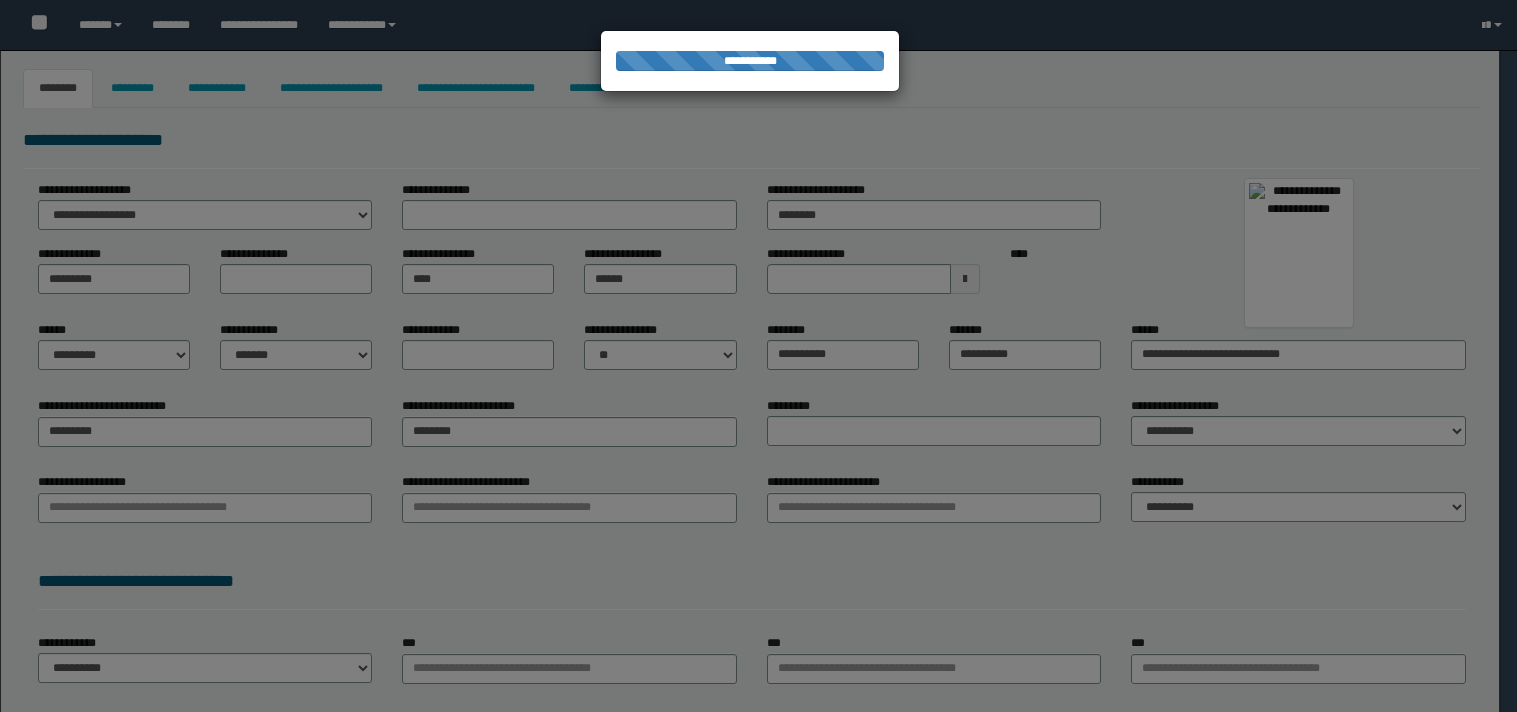type on "**********" 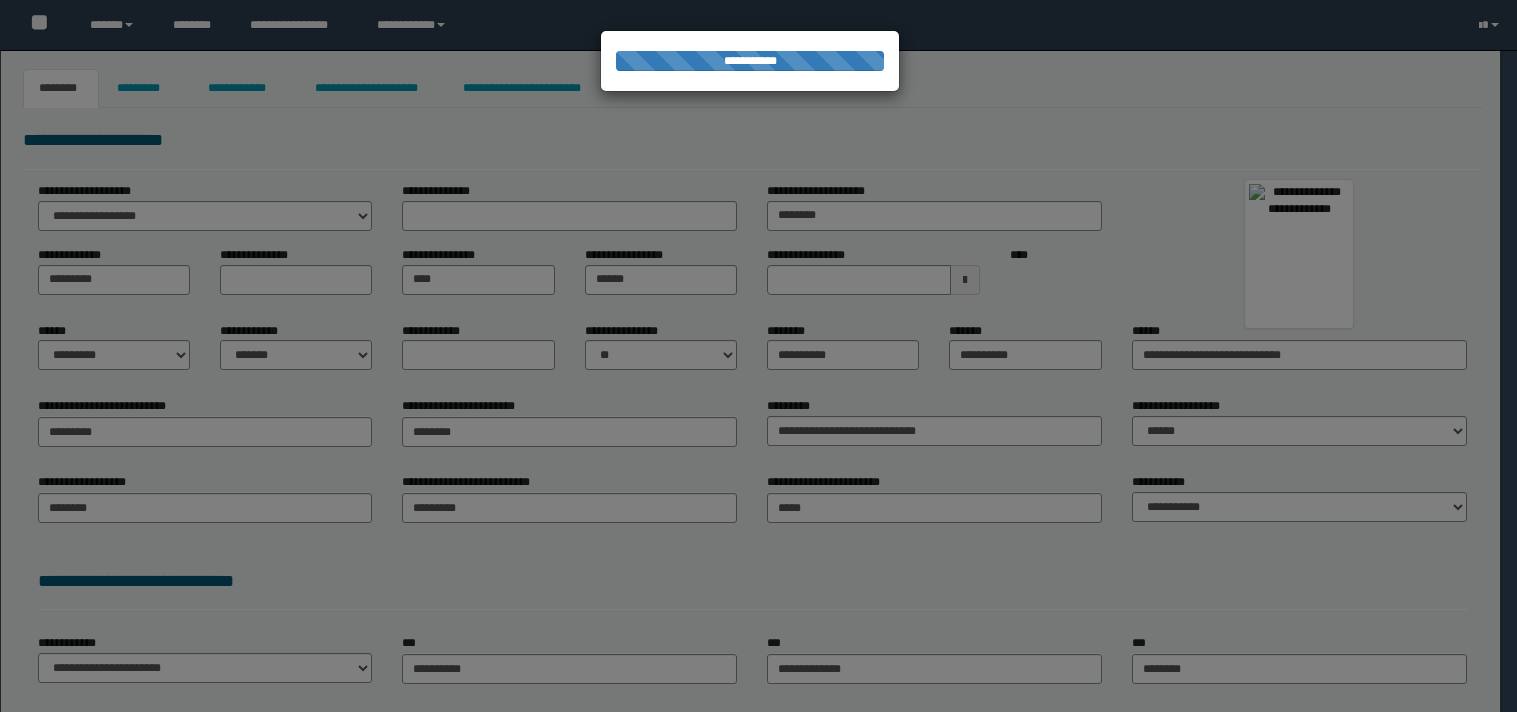 scroll, scrollTop: 0, scrollLeft: 0, axis: both 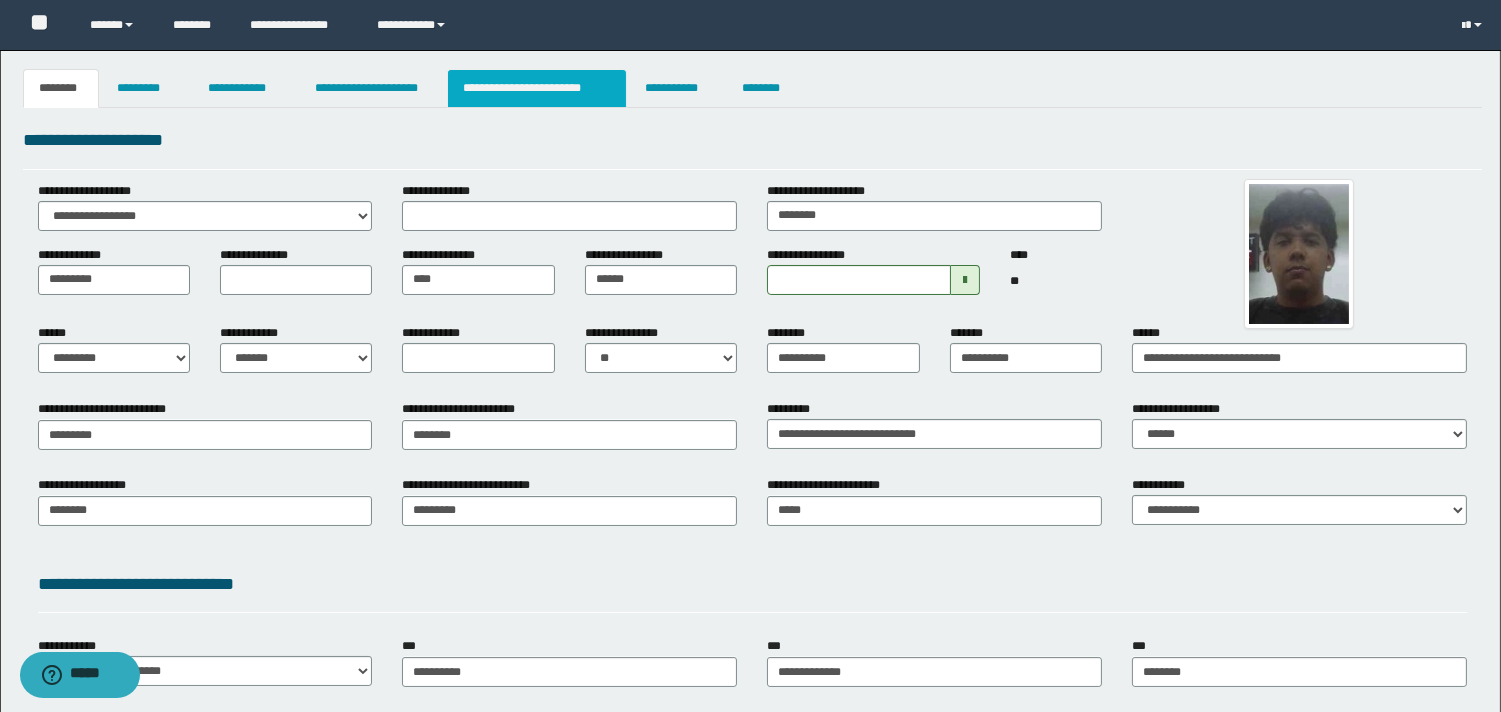 click on "**********" at bounding box center (537, 88) 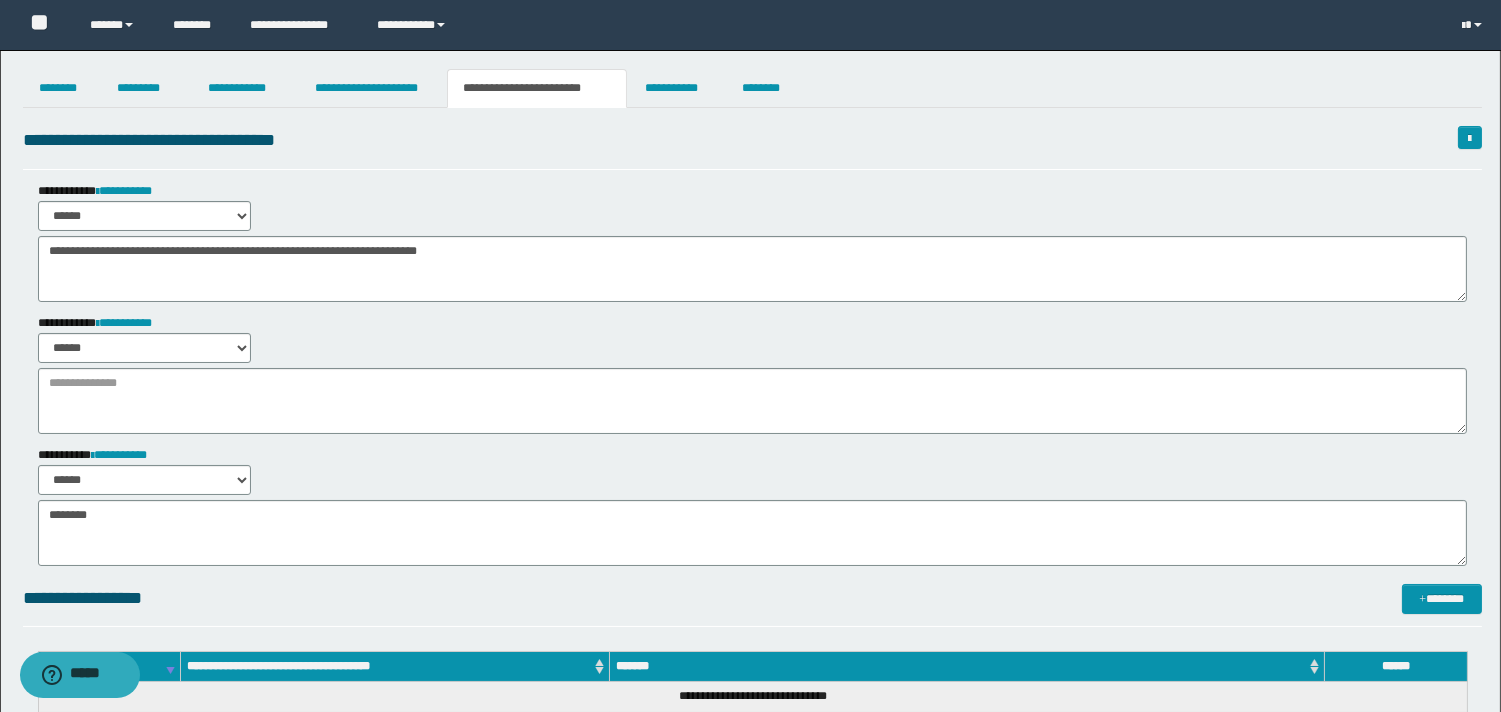 click on "**********" at bounding box center [752, 374] 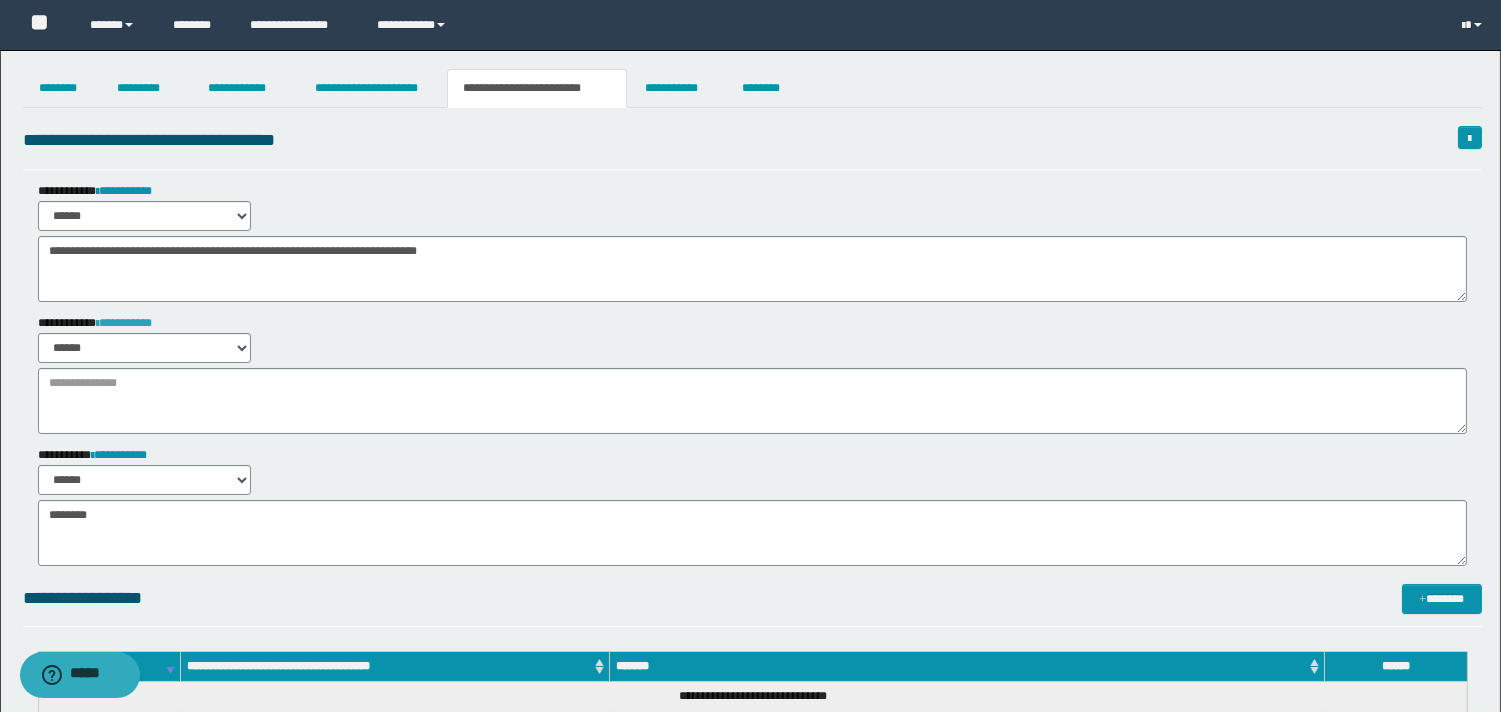 click on "**********" at bounding box center [124, 323] 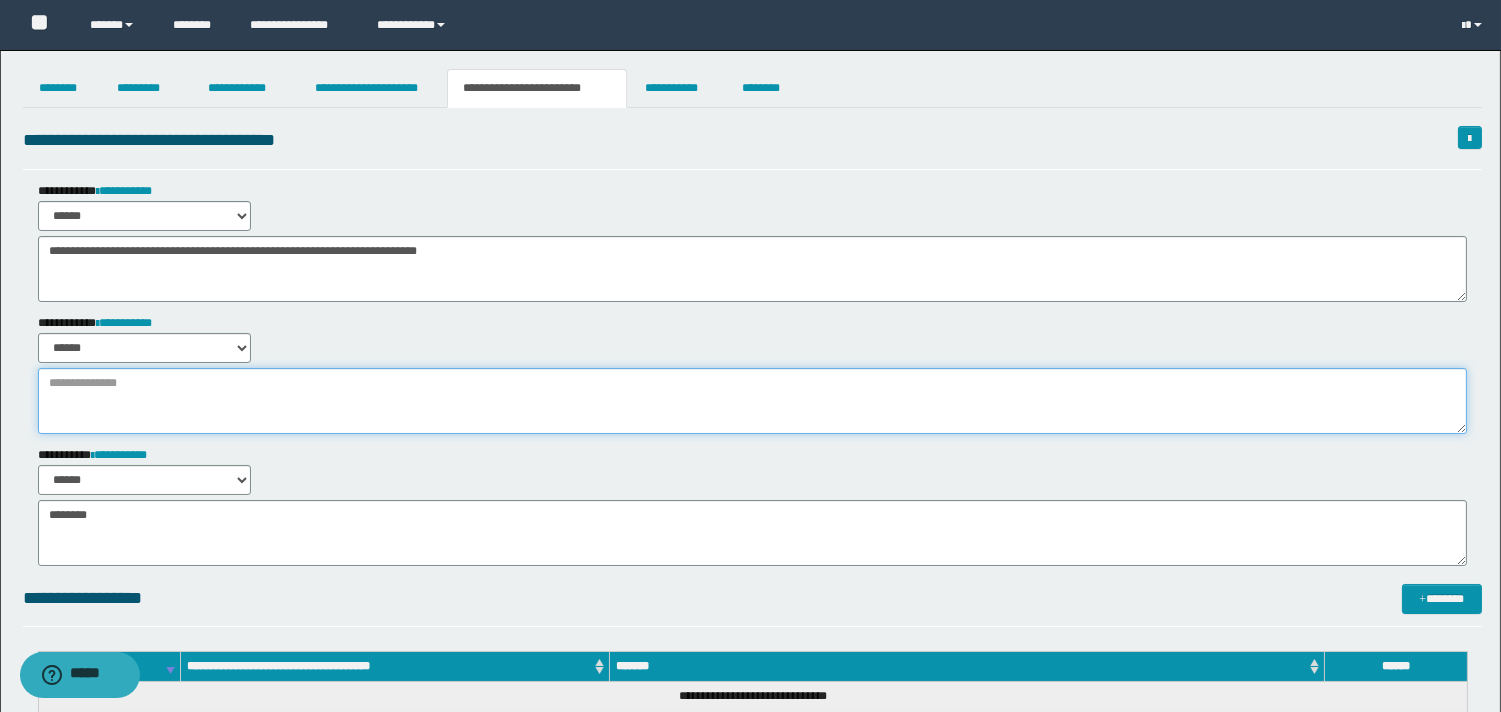 click at bounding box center [752, 401] 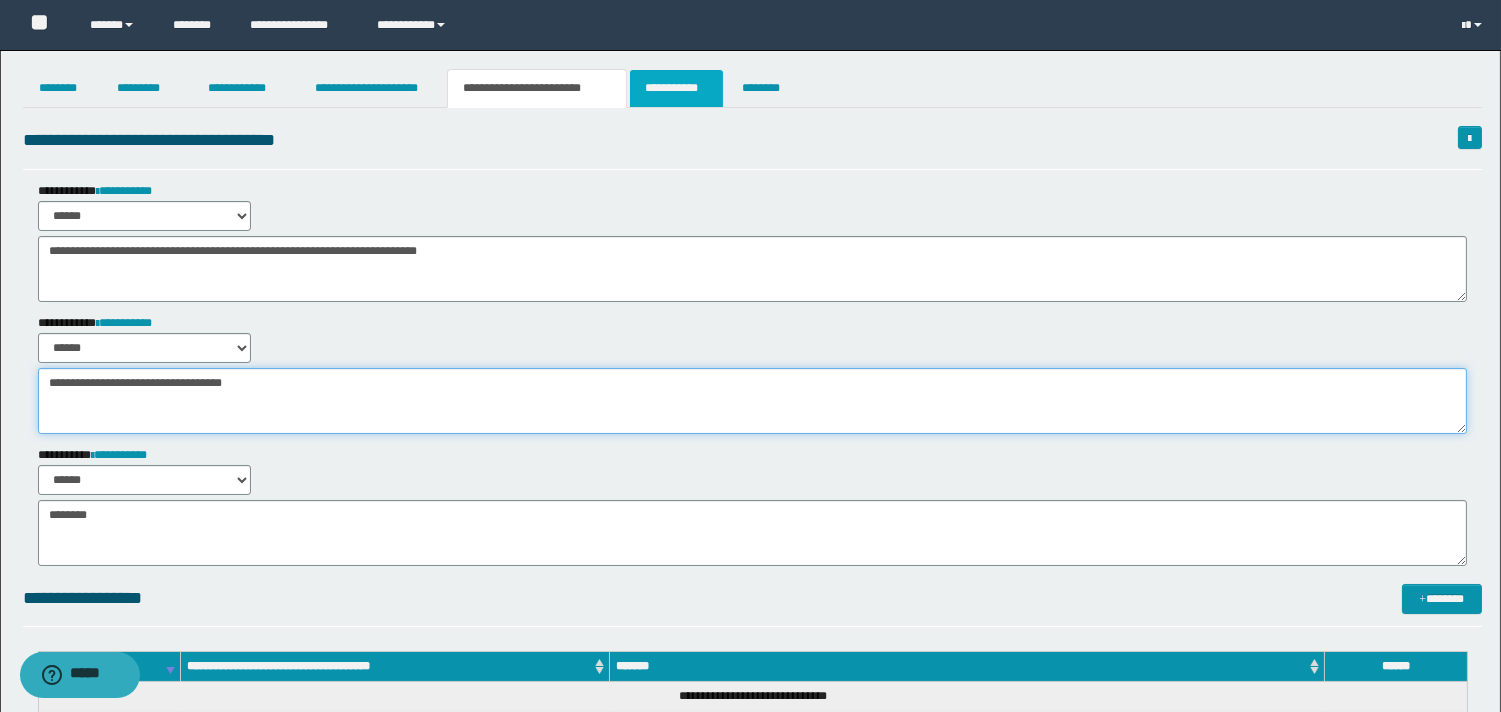 type on "**********" 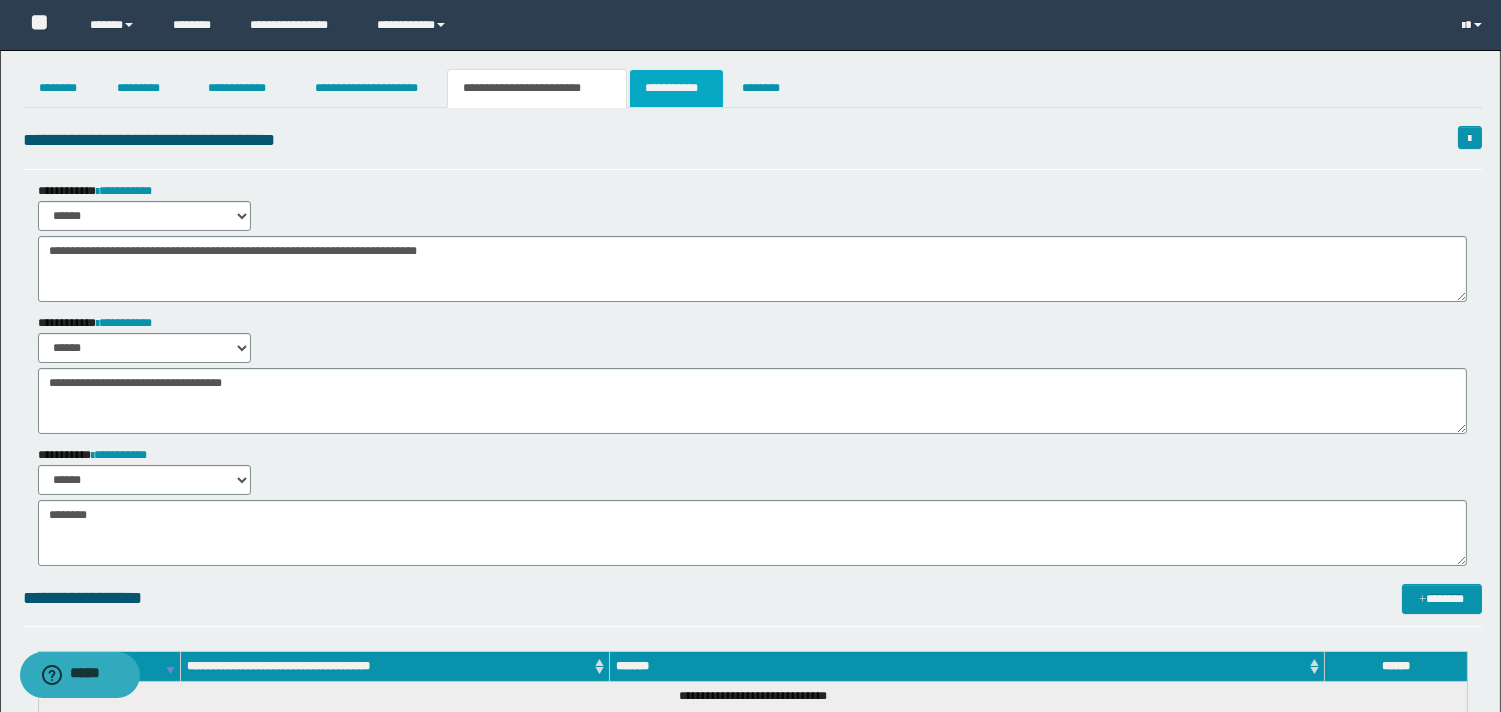 click on "**********" at bounding box center (676, 88) 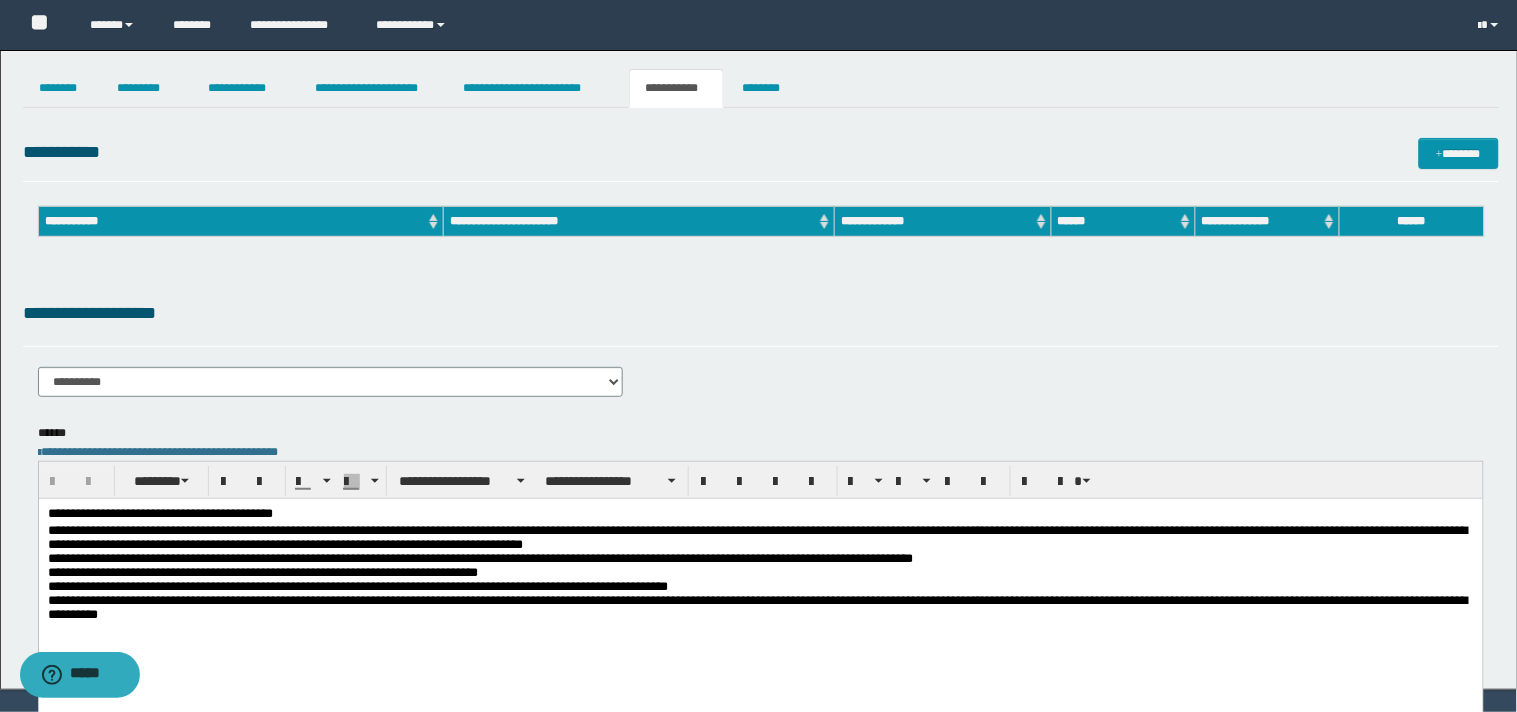 scroll, scrollTop: 0, scrollLeft: 0, axis: both 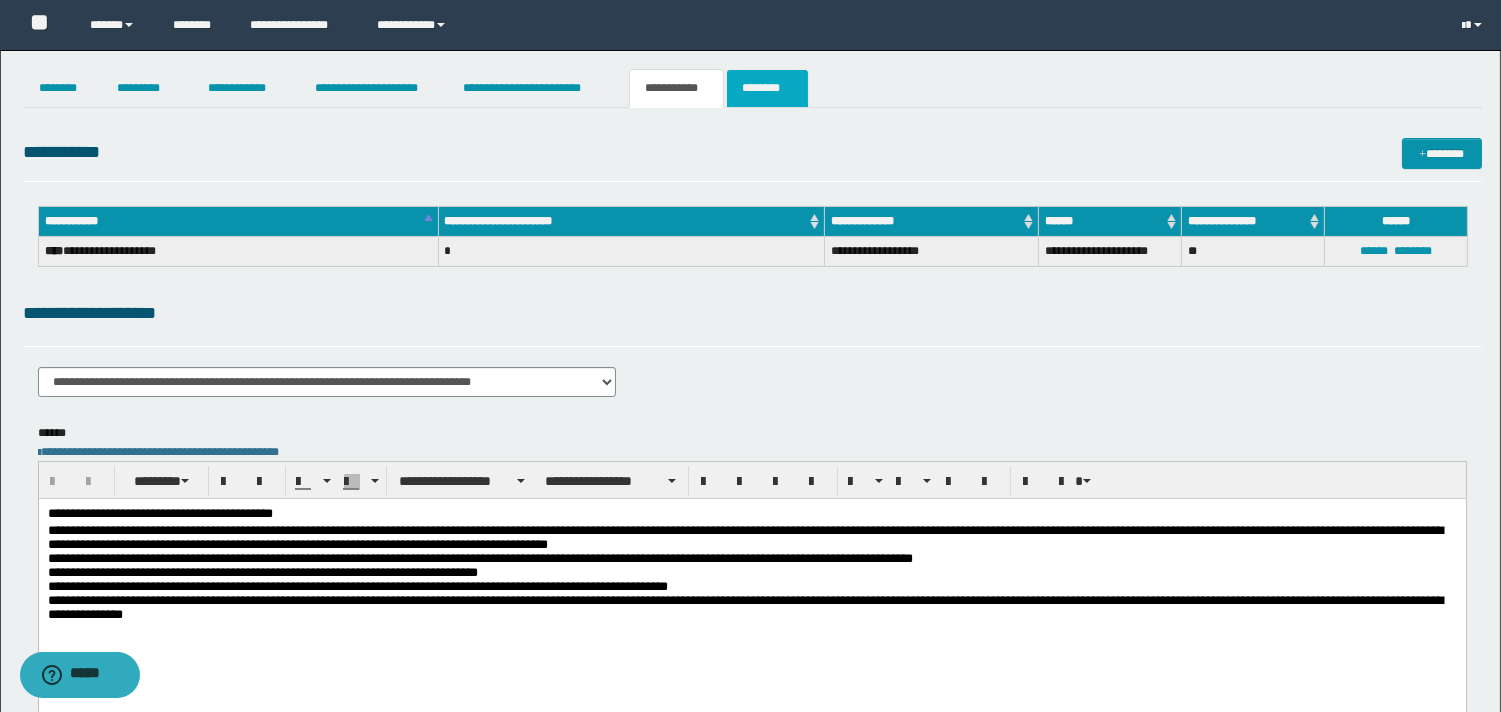 click on "********" at bounding box center [767, 88] 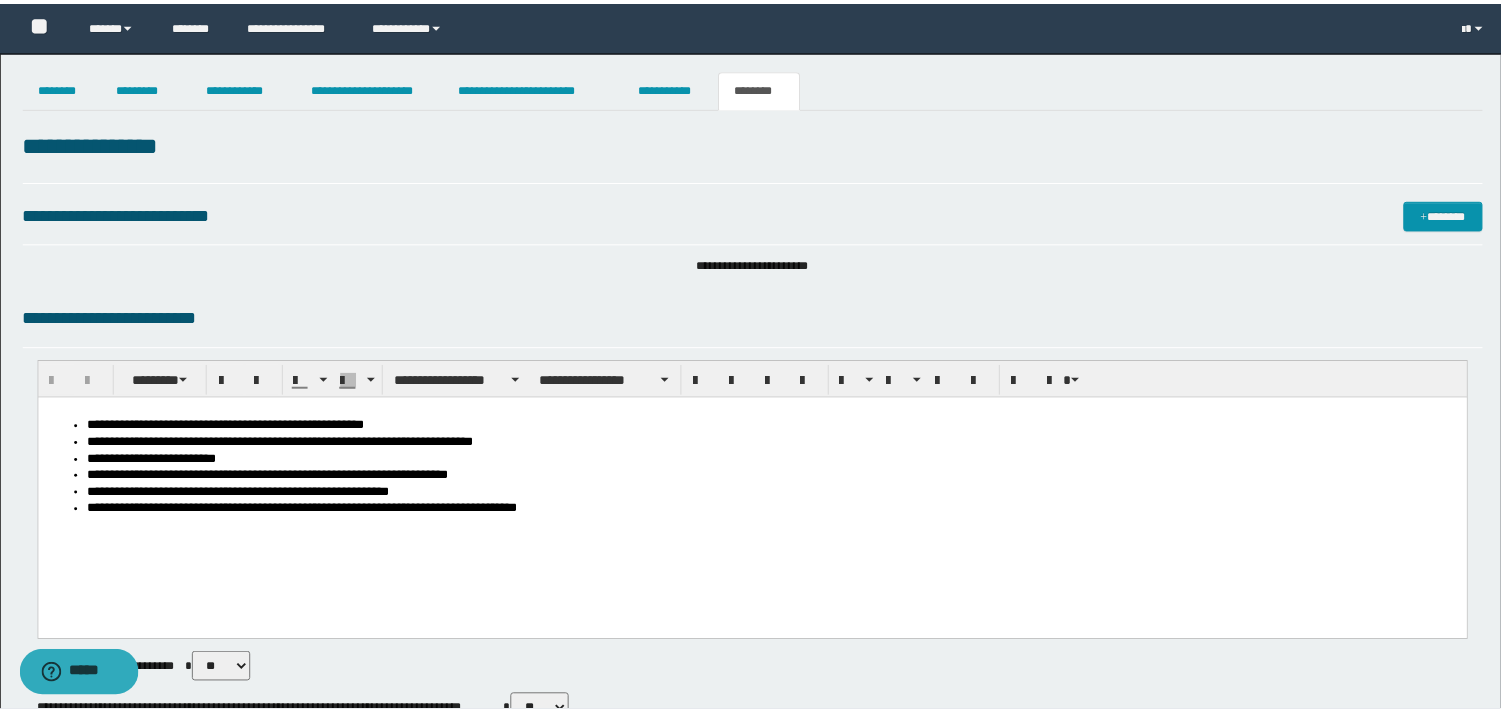 scroll, scrollTop: 0, scrollLeft: 0, axis: both 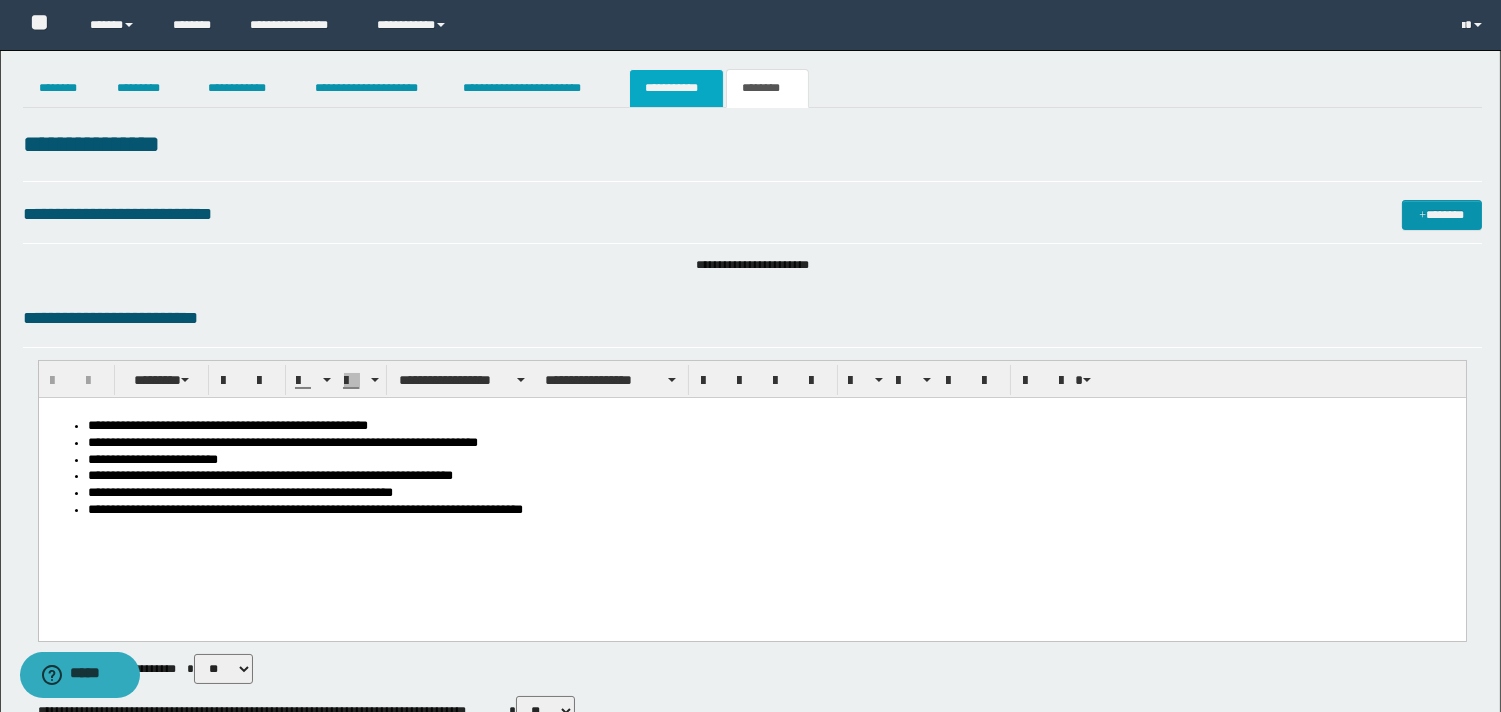 click on "**********" at bounding box center (676, 88) 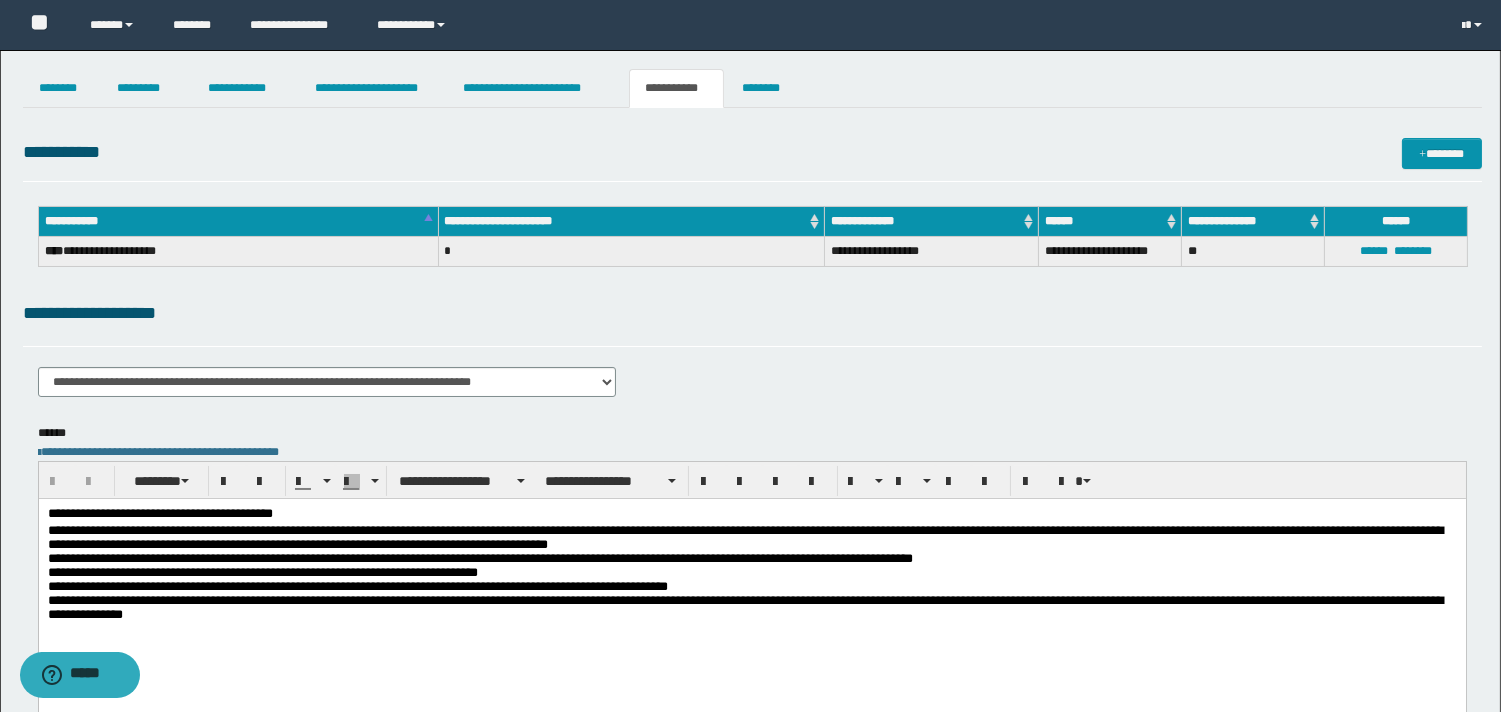click on "**********" at bounding box center [751, 515] 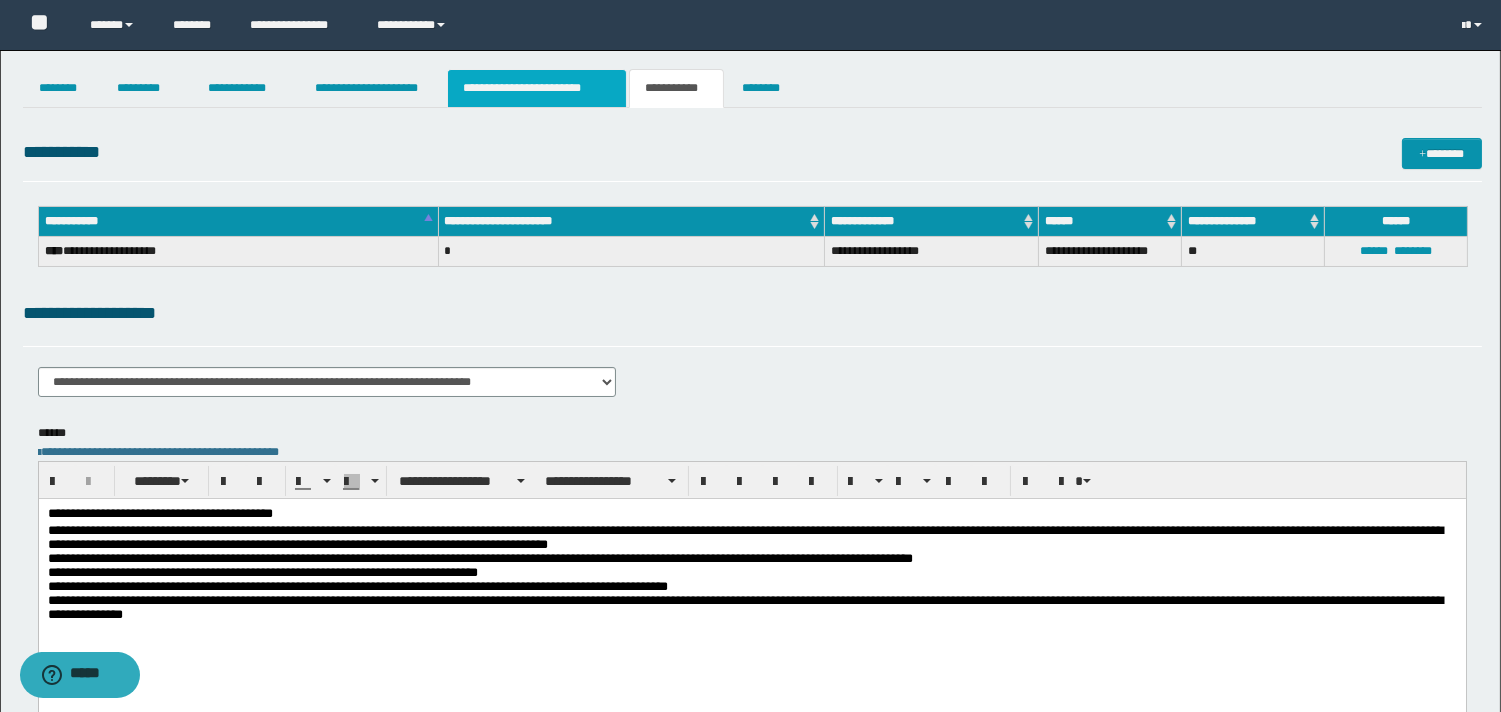 click on "**********" at bounding box center (537, 88) 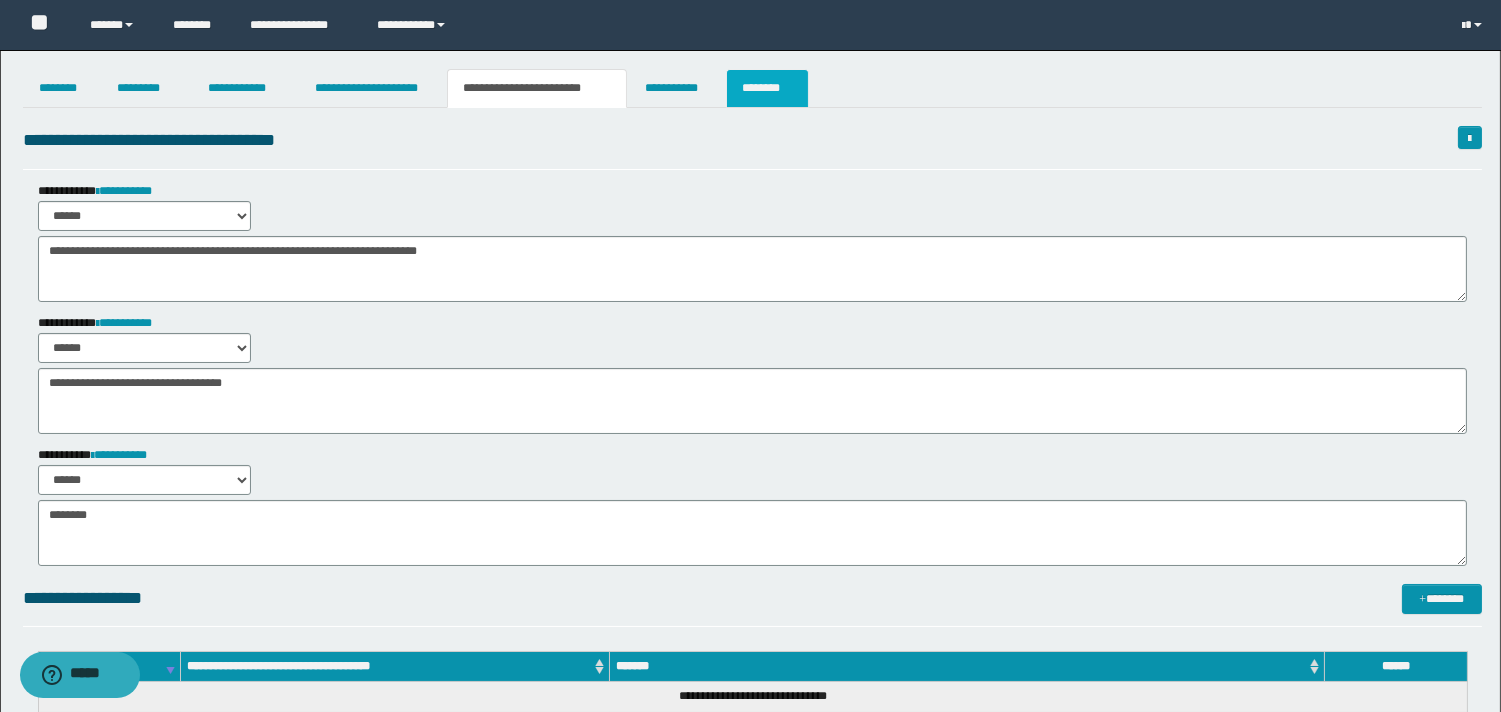 click on "********" at bounding box center (767, 88) 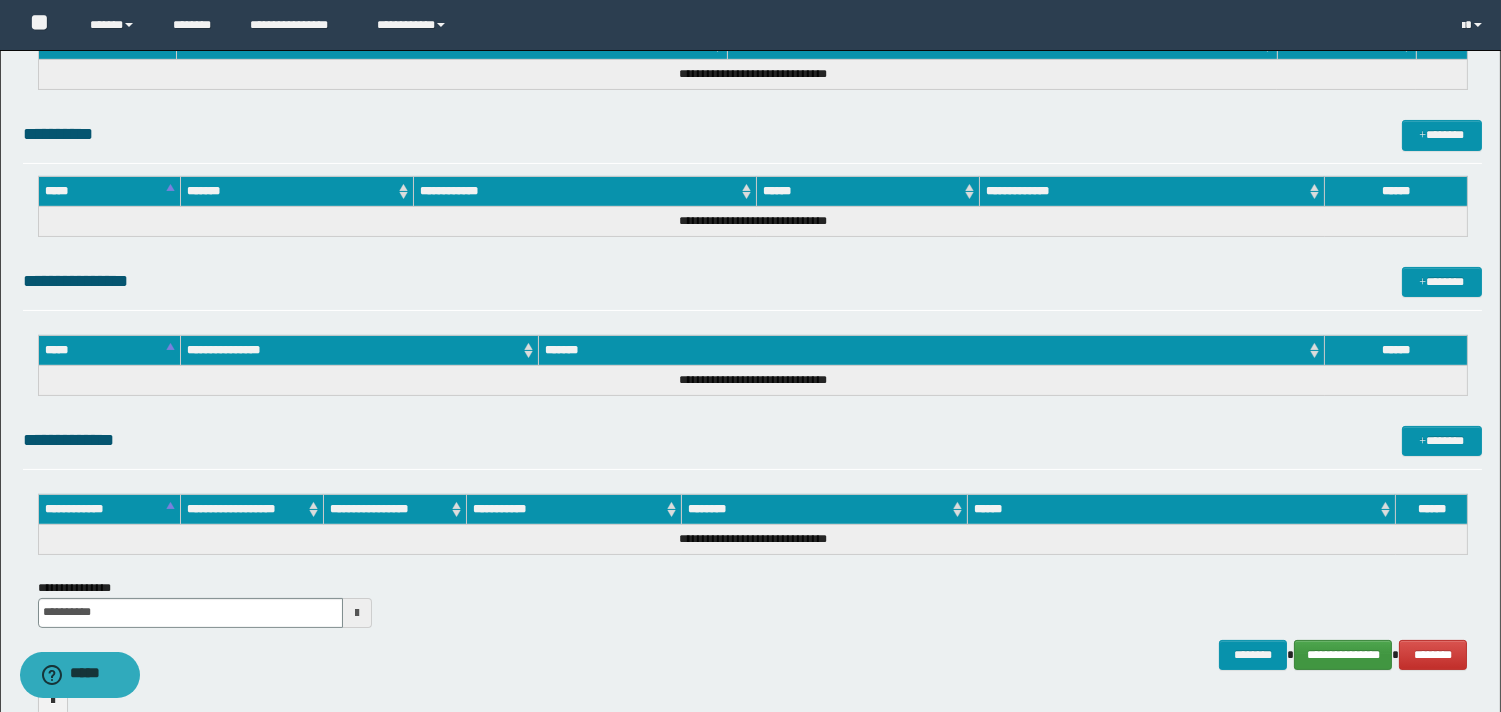 scroll, scrollTop: 766, scrollLeft: 0, axis: vertical 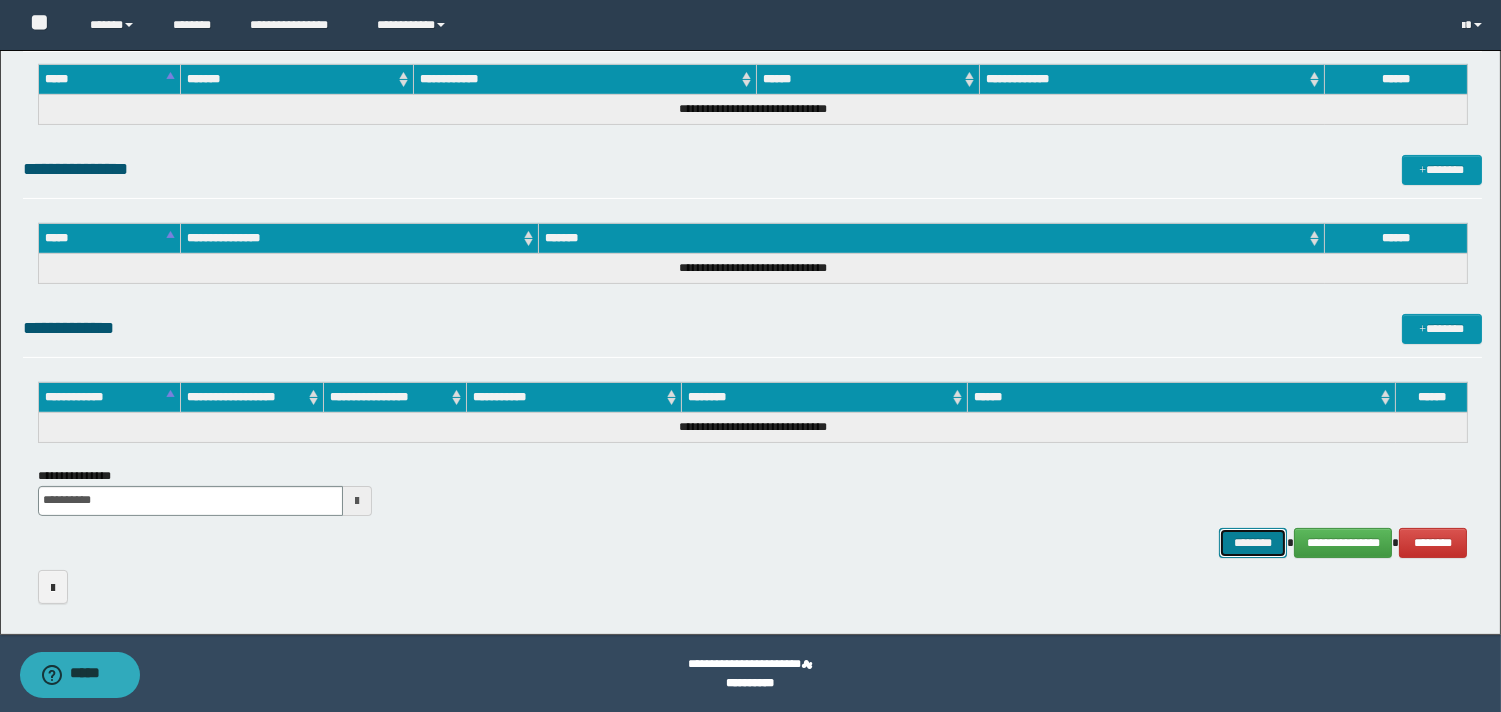 click on "********" at bounding box center [1253, 543] 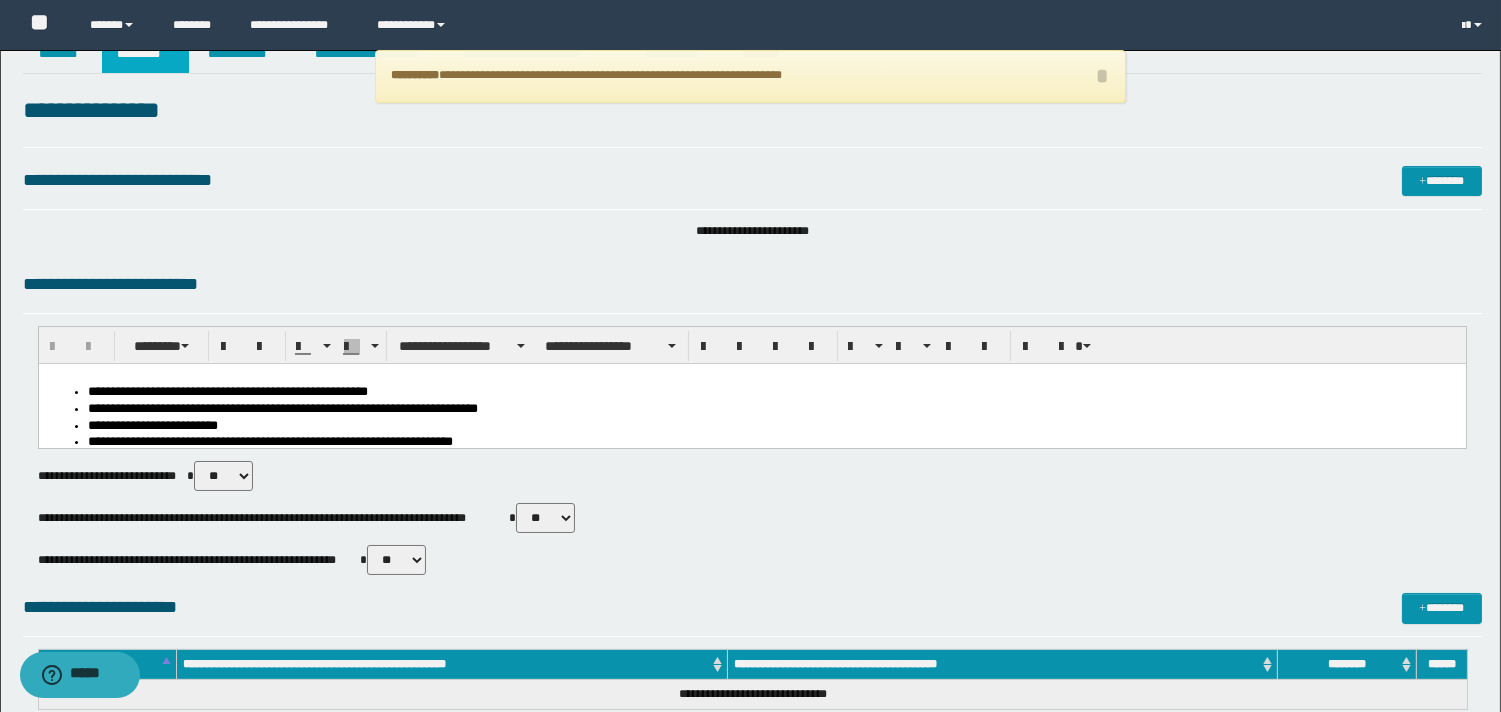 scroll, scrollTop: 0, scrollLeft: 0, axis: both 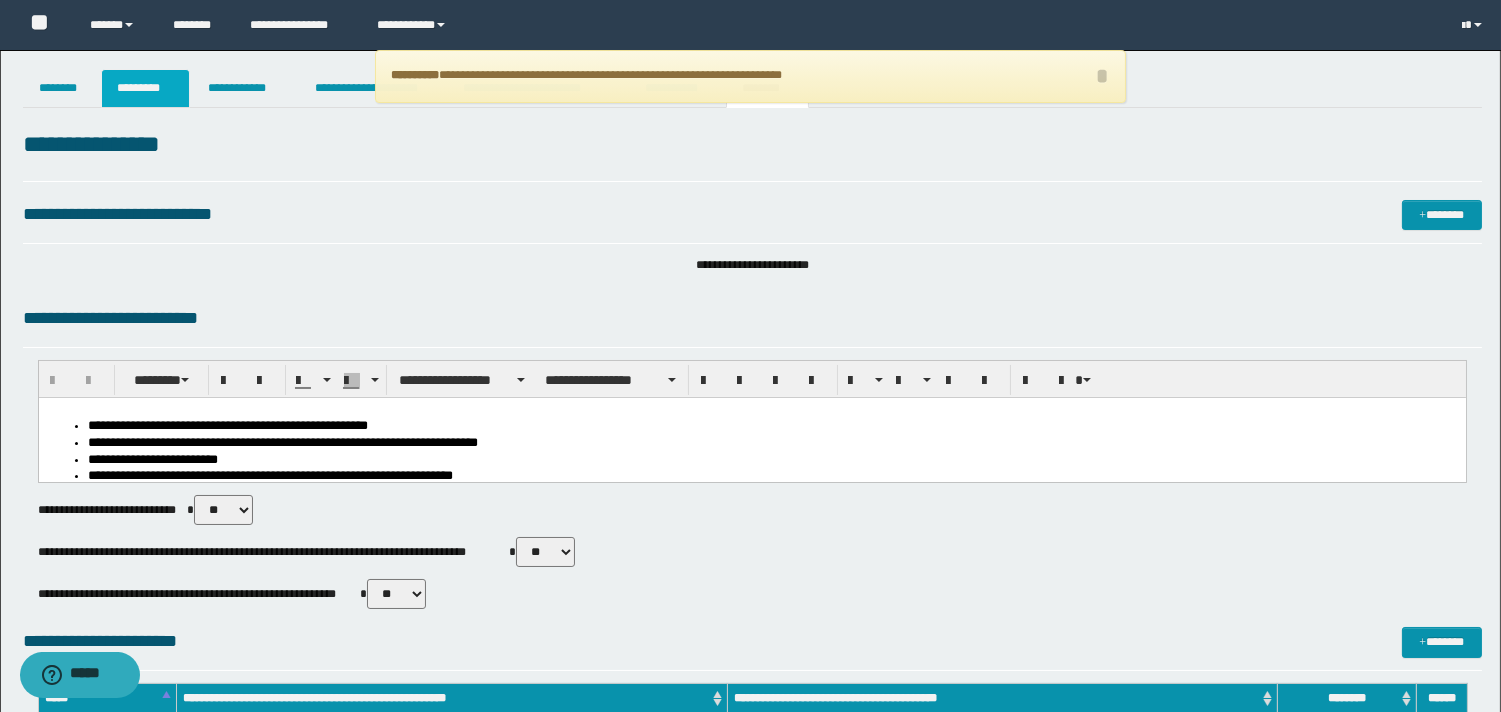 click on "*********" at bounding box center [145, 88] 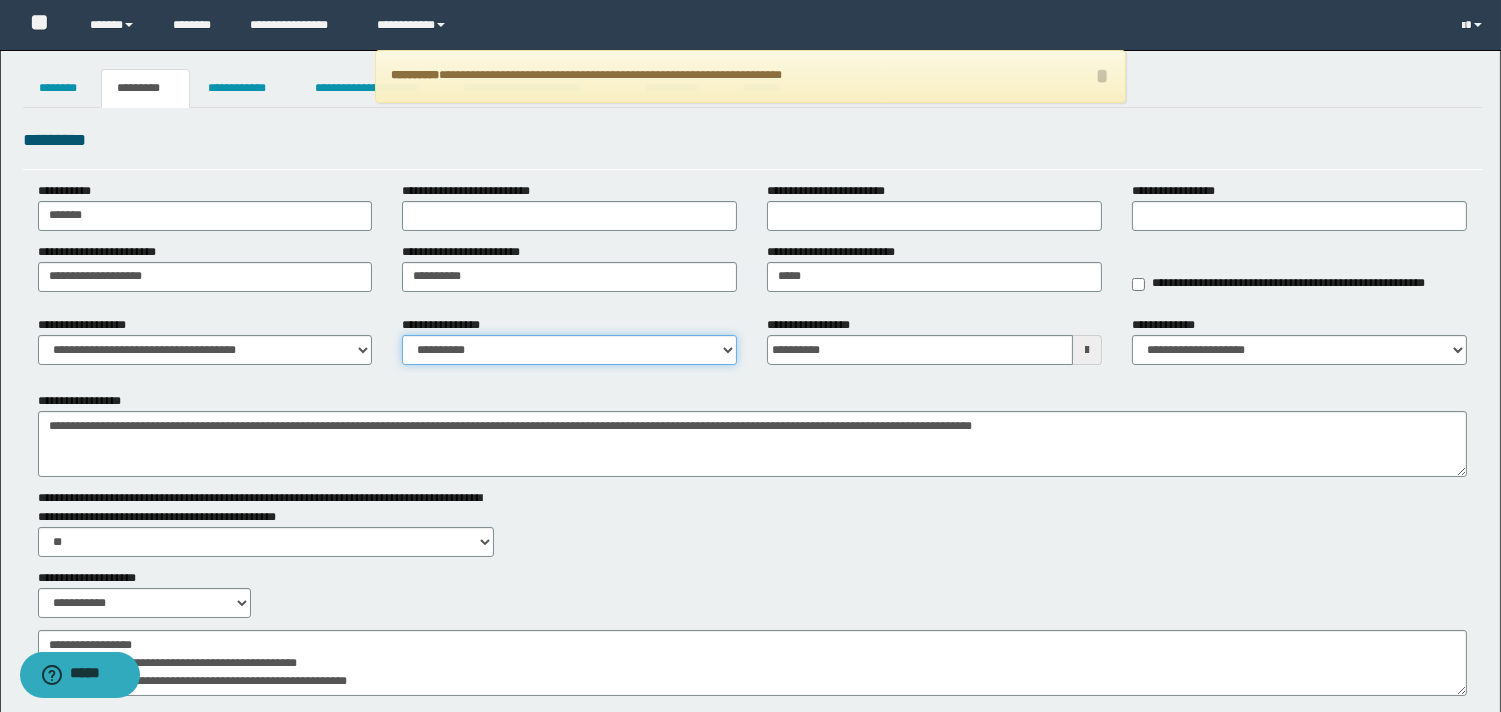 drag, startPoint x: 592, startPoint y: 341, endPoint x: 590, endPoint y: 362, distance: 21.095022 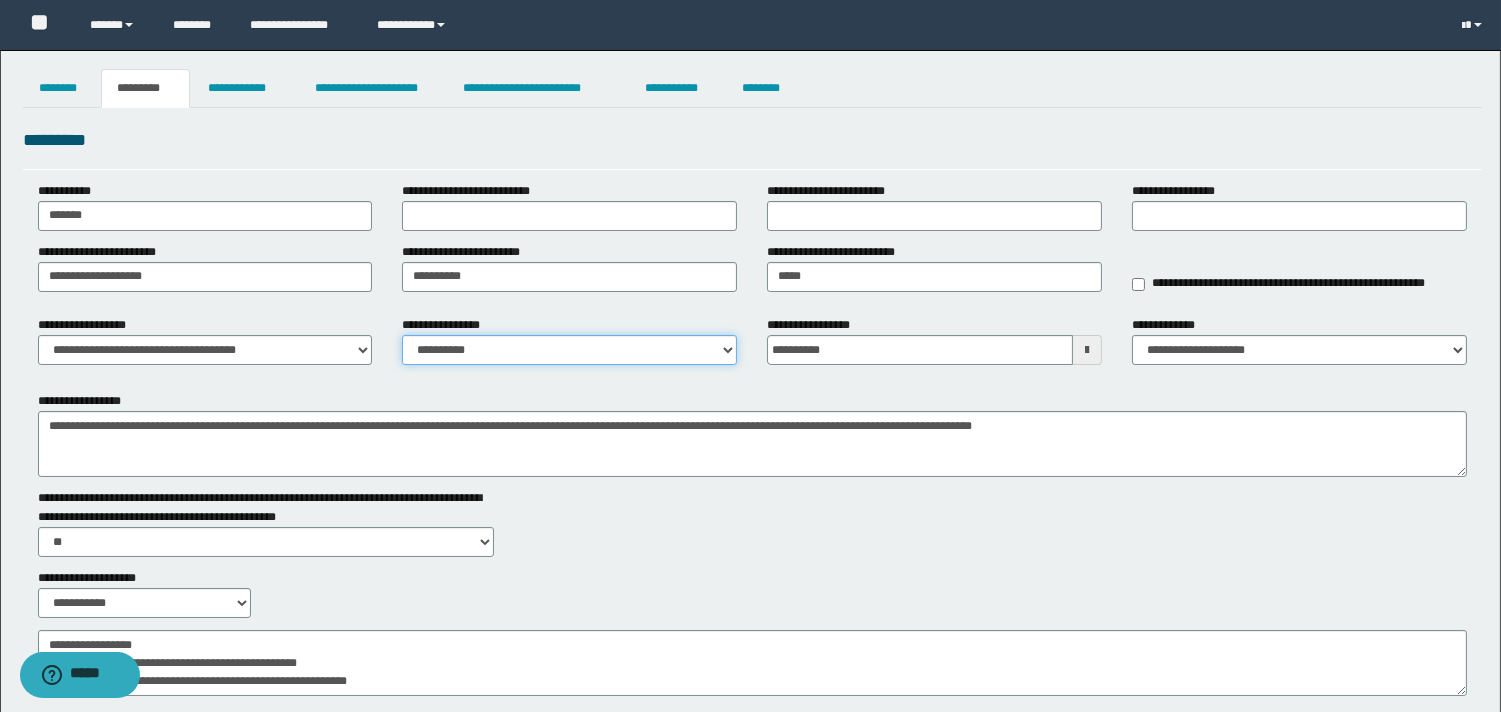 select on "****" 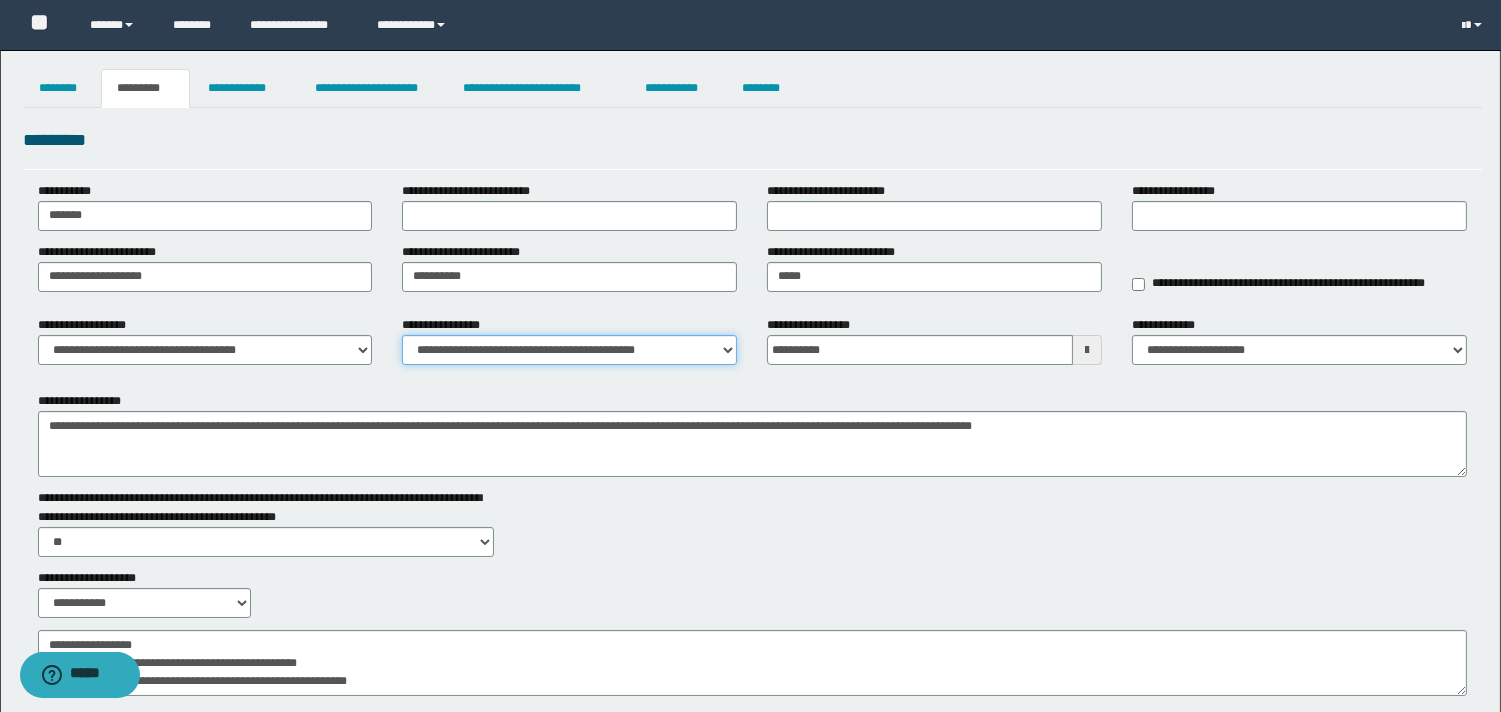 click on "**********" at bounding box center [569, 350] 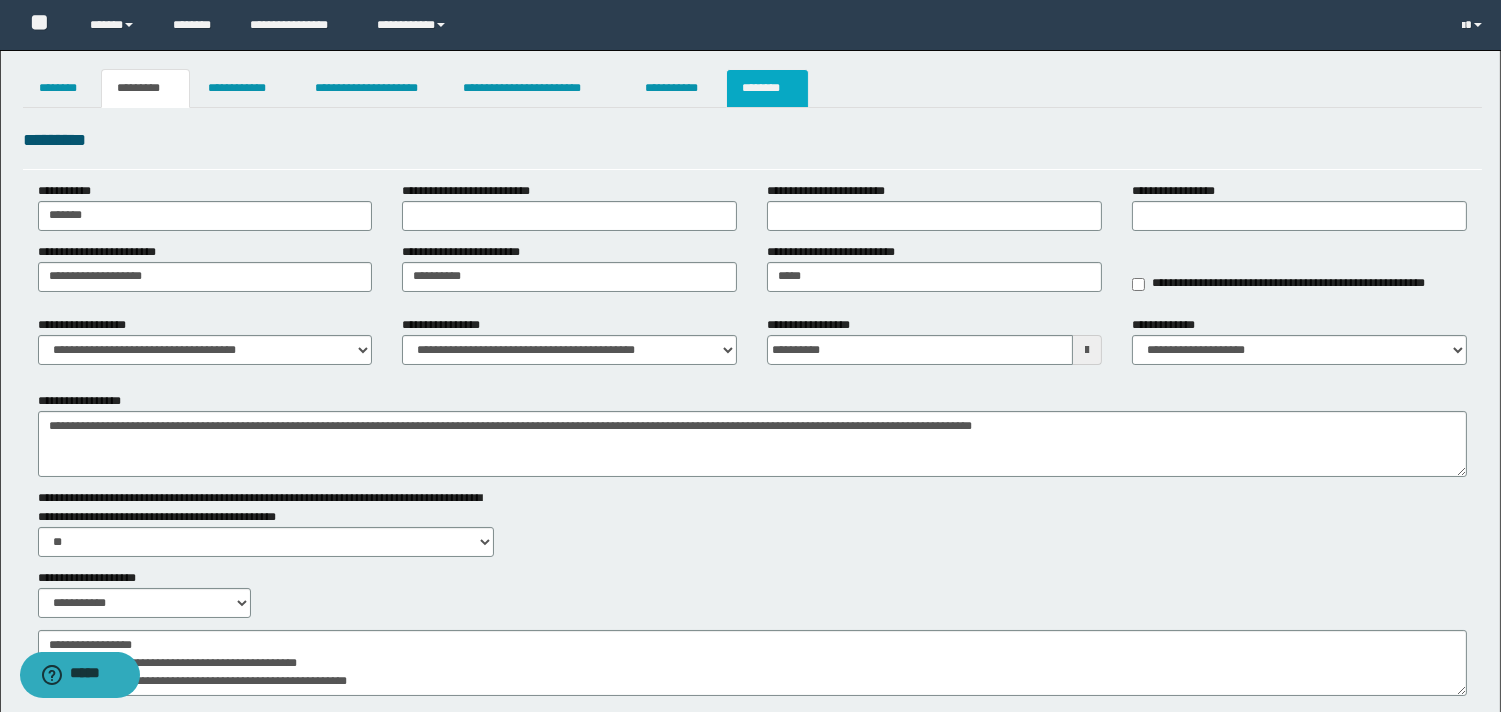 click on "********" at bounding box center (767, 88) 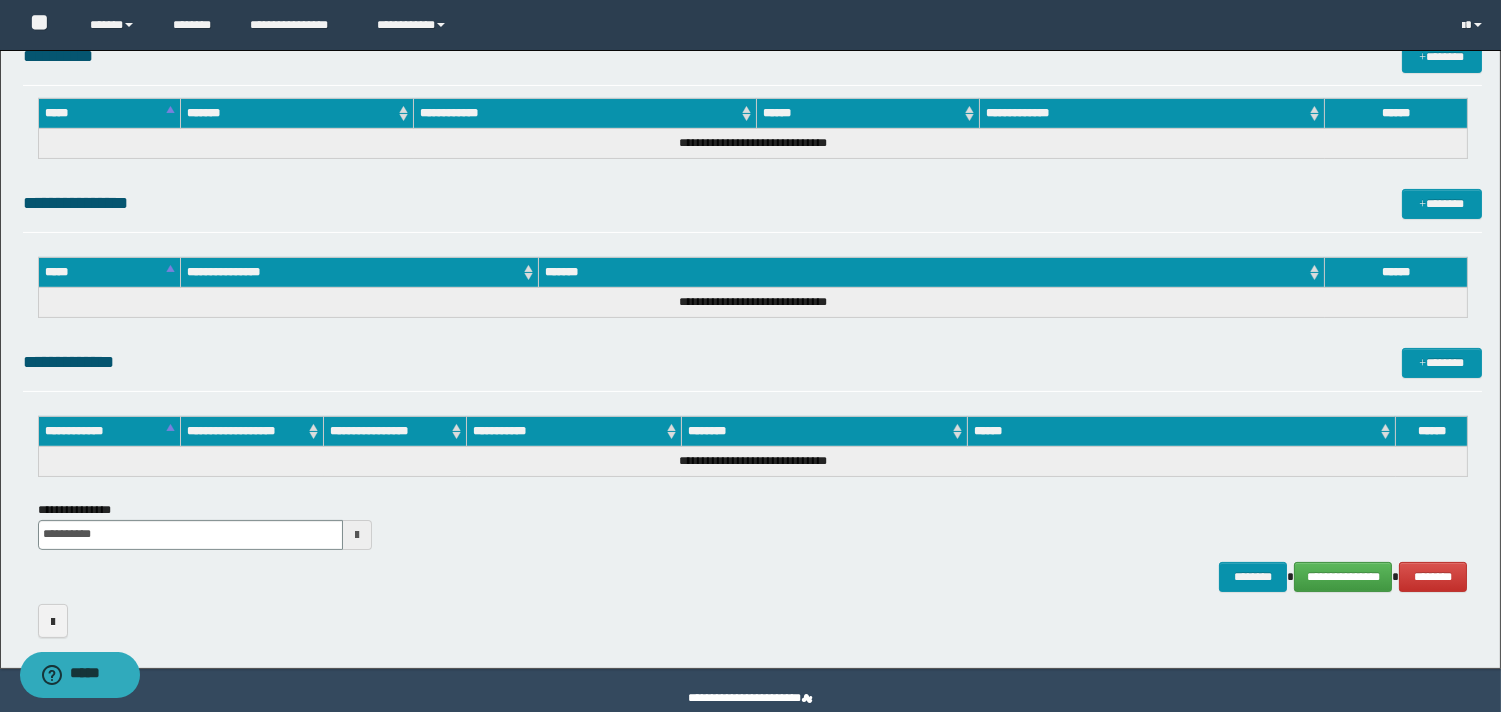 scroll, scrollTop: 766, scrollLeft: 0, axis: vertical 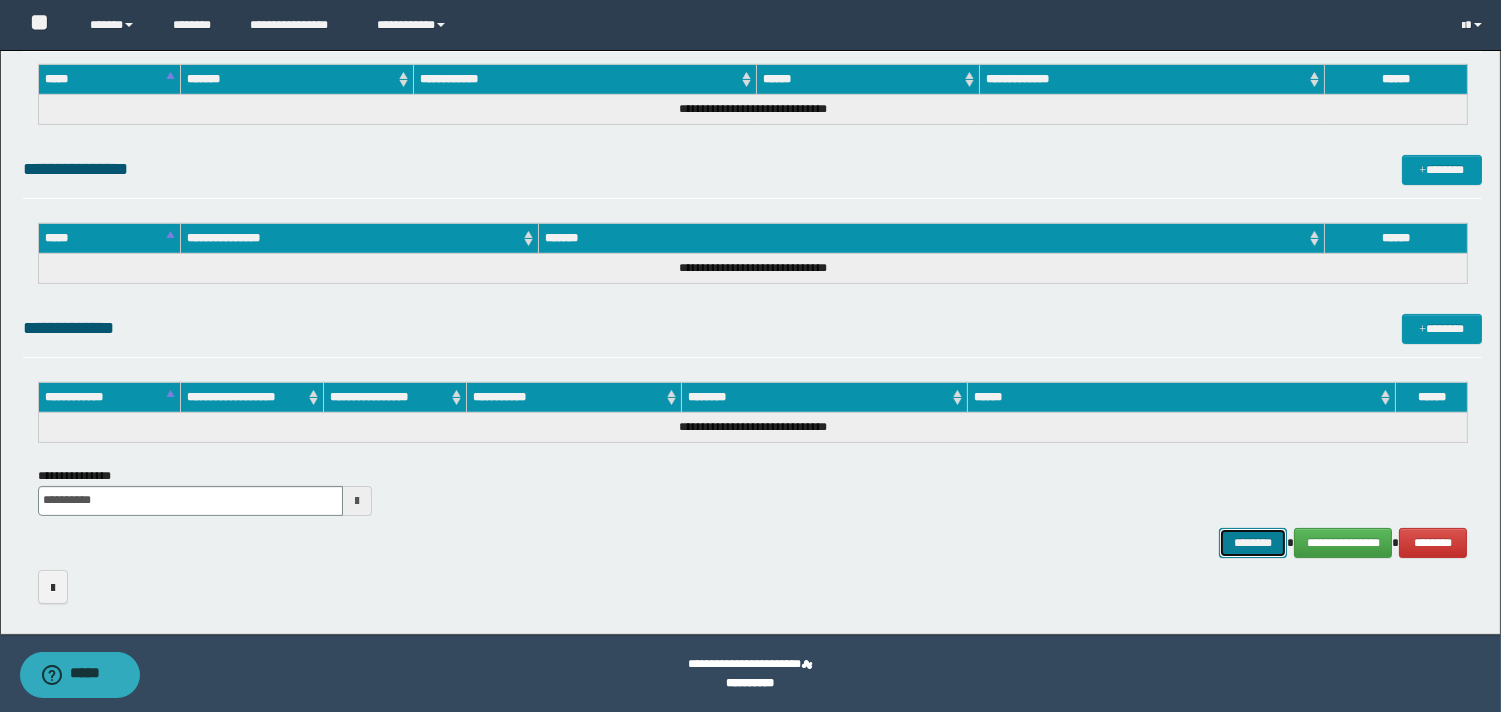 click on "********" at bounding box center (1253, 543) 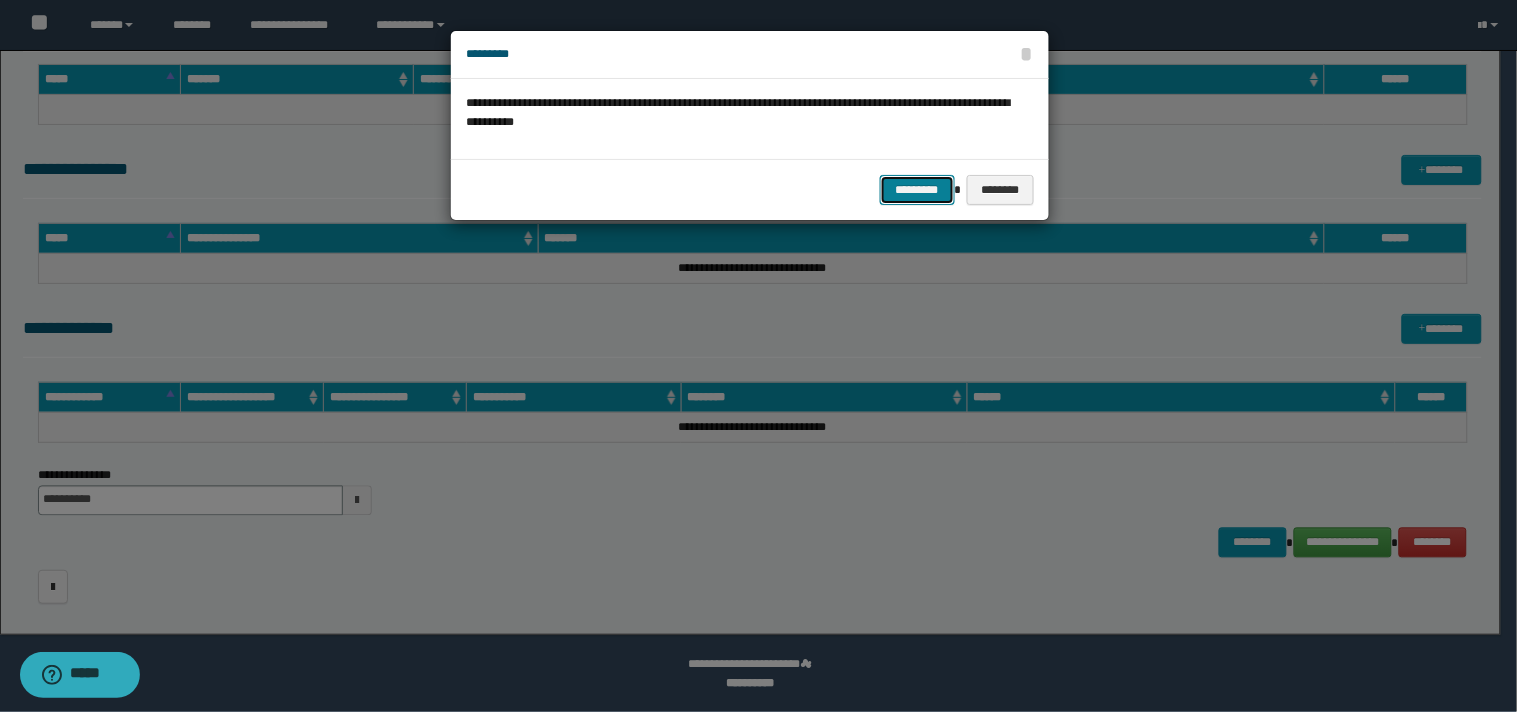 click on "*********" at bounding box center [917, 190] 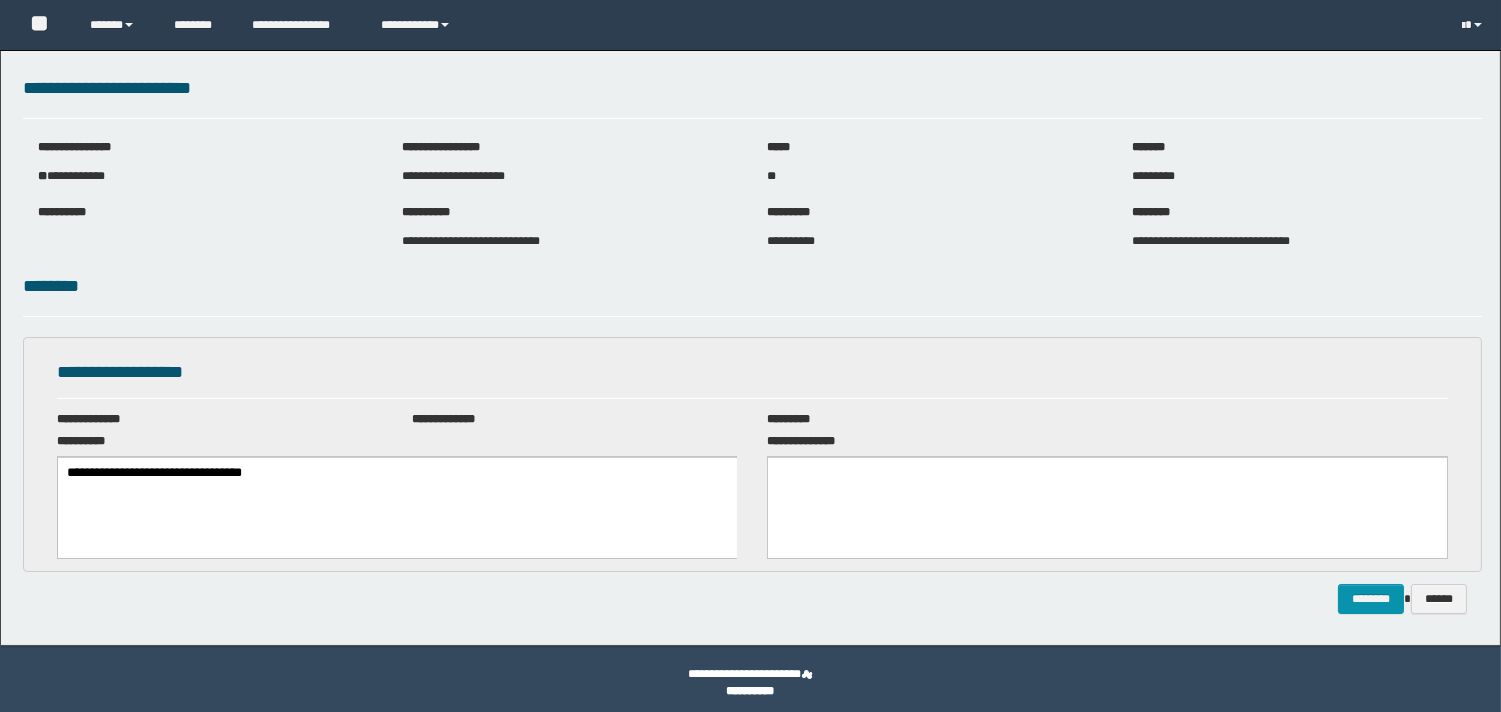 scroll, scrollTop: 0, scrollLeft: 0, axis: both 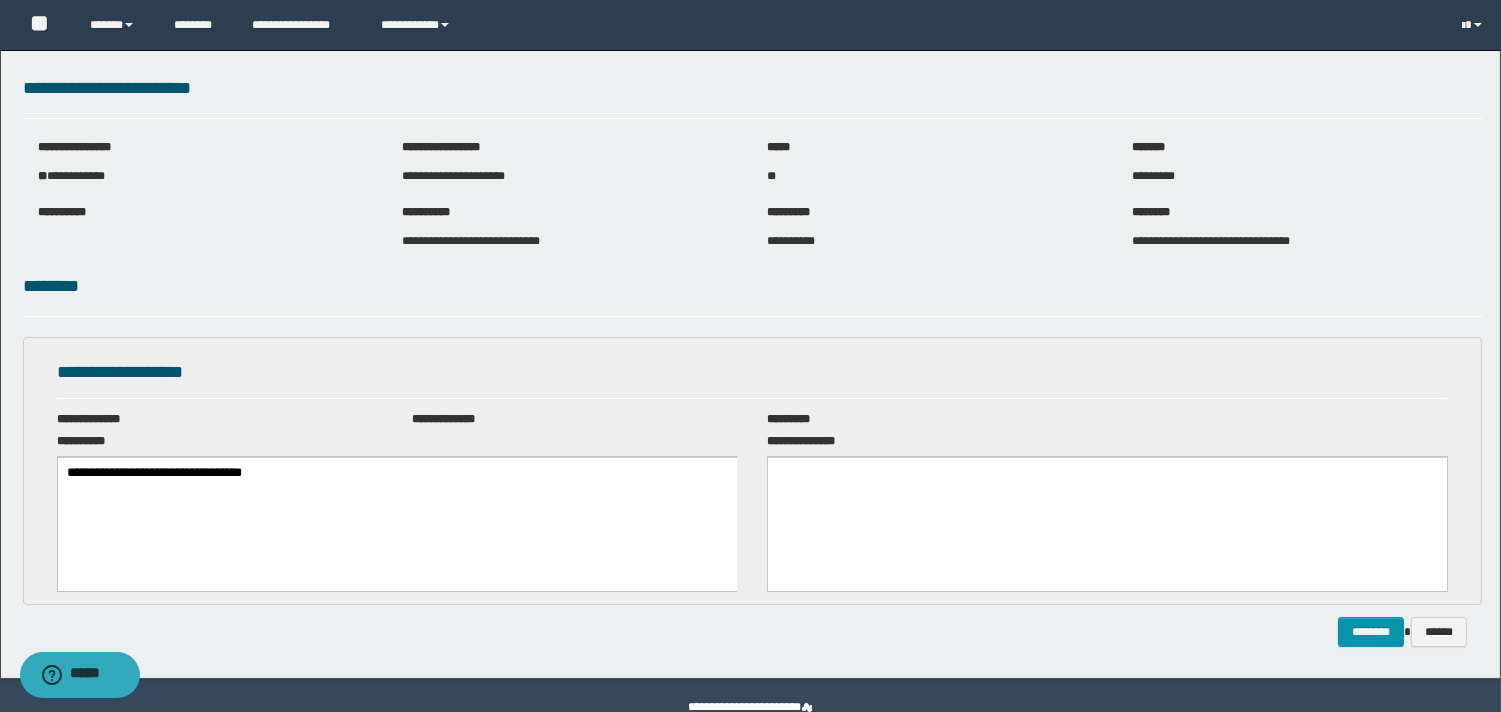 click on "**********" at bounding box center (153, 471) 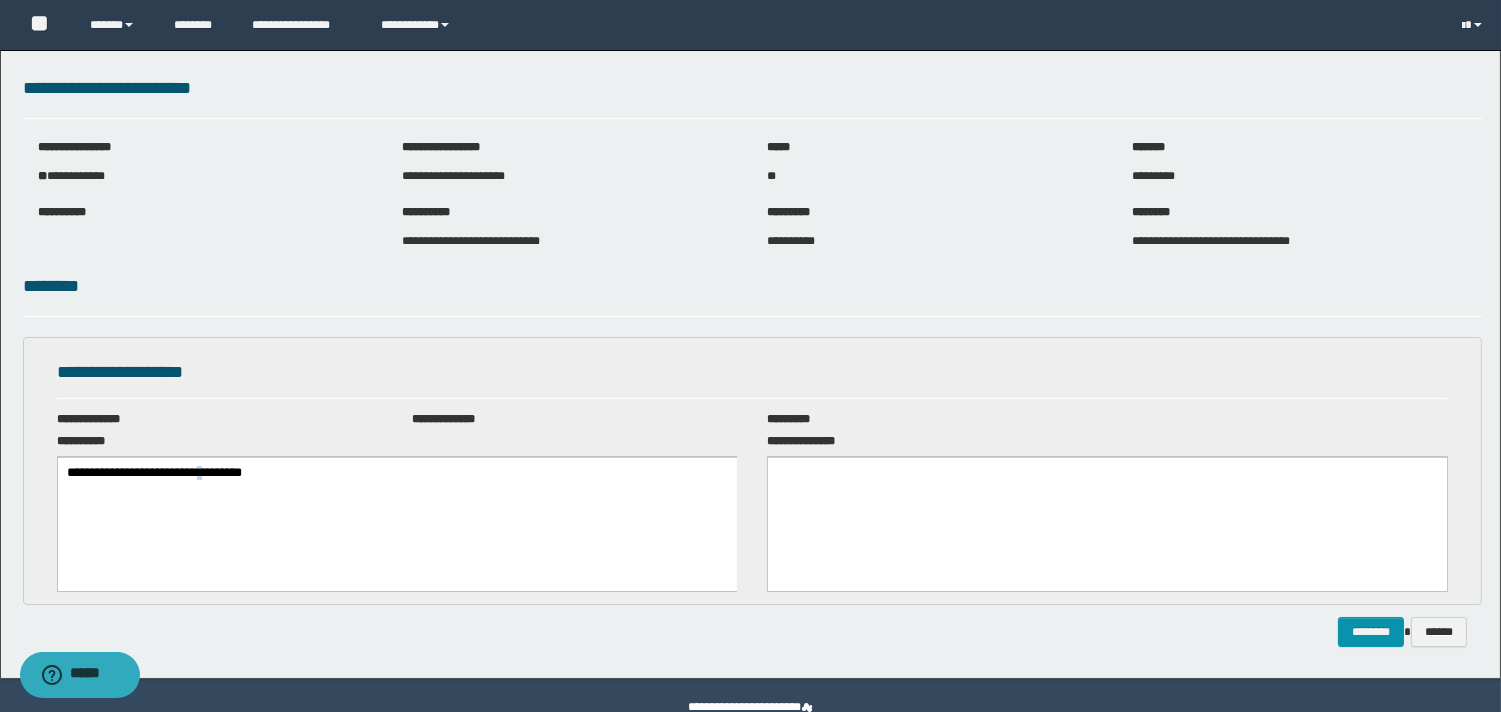 click on "**********" at bounding box center [153, 471] 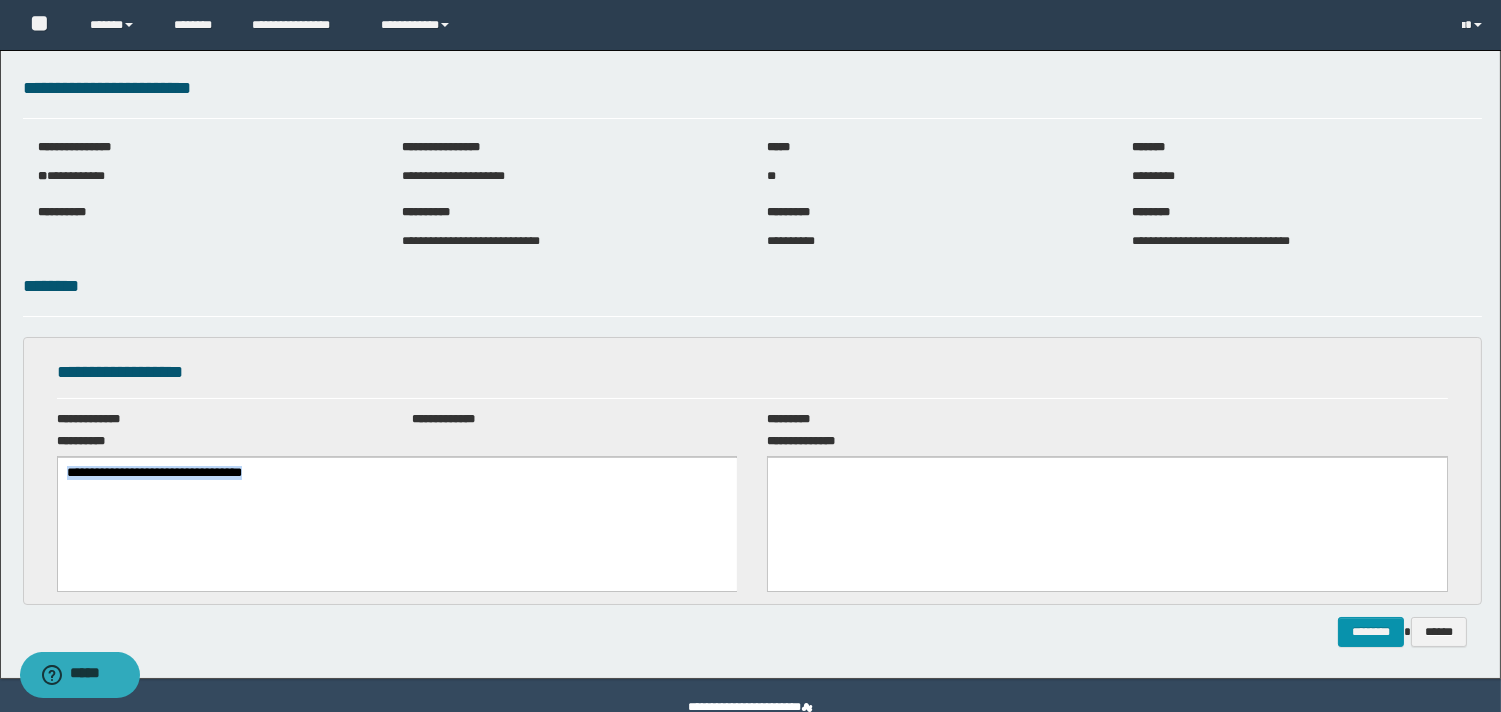 click on "**********" at bounding box center (153, 471) 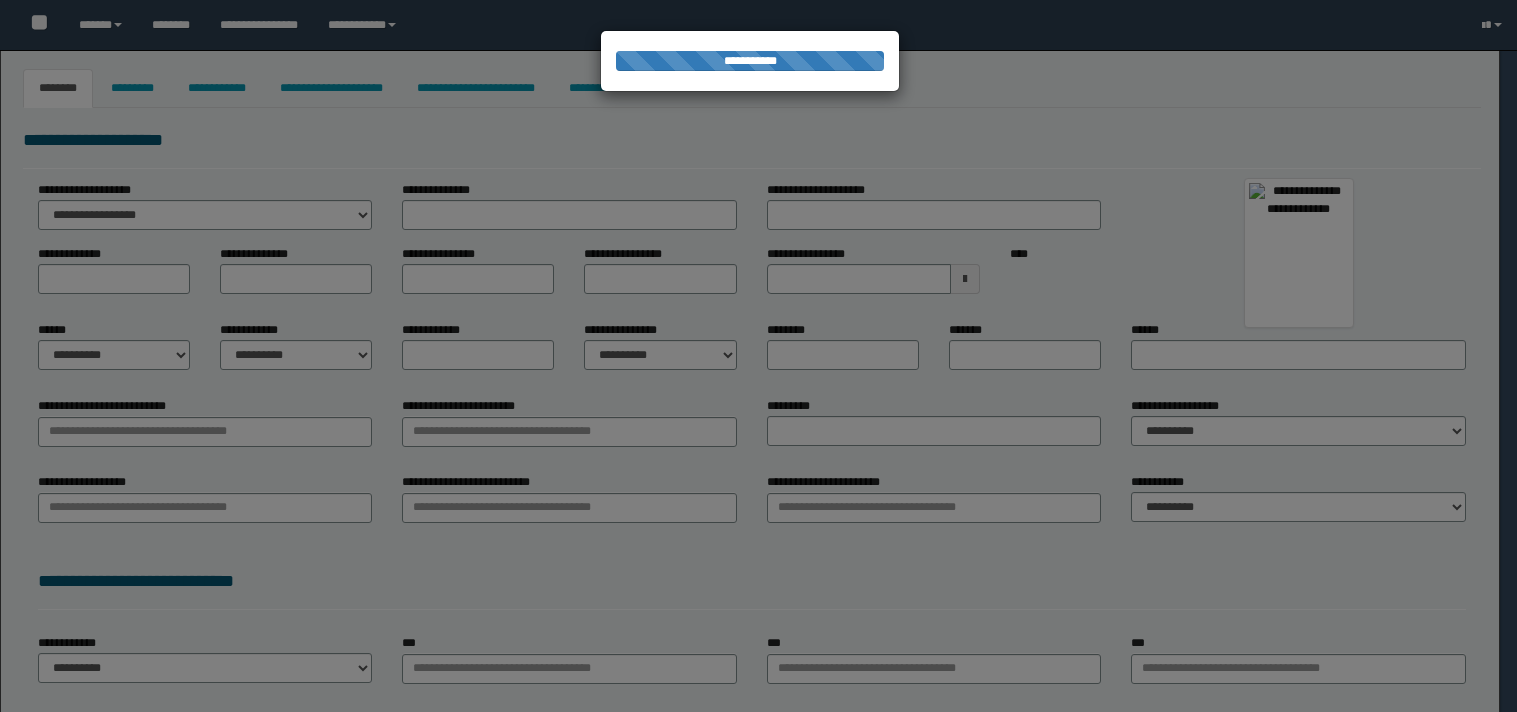 type on "********" 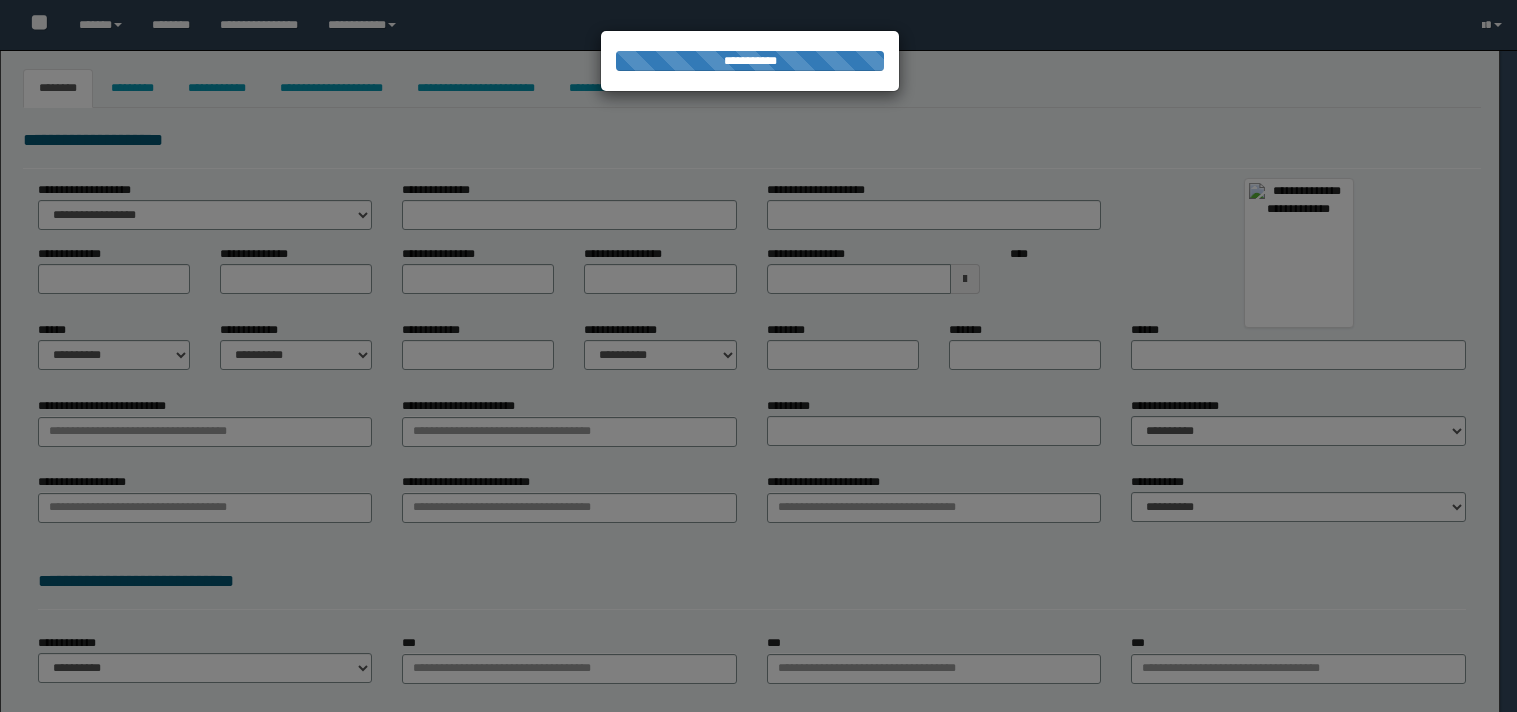 type on "****" 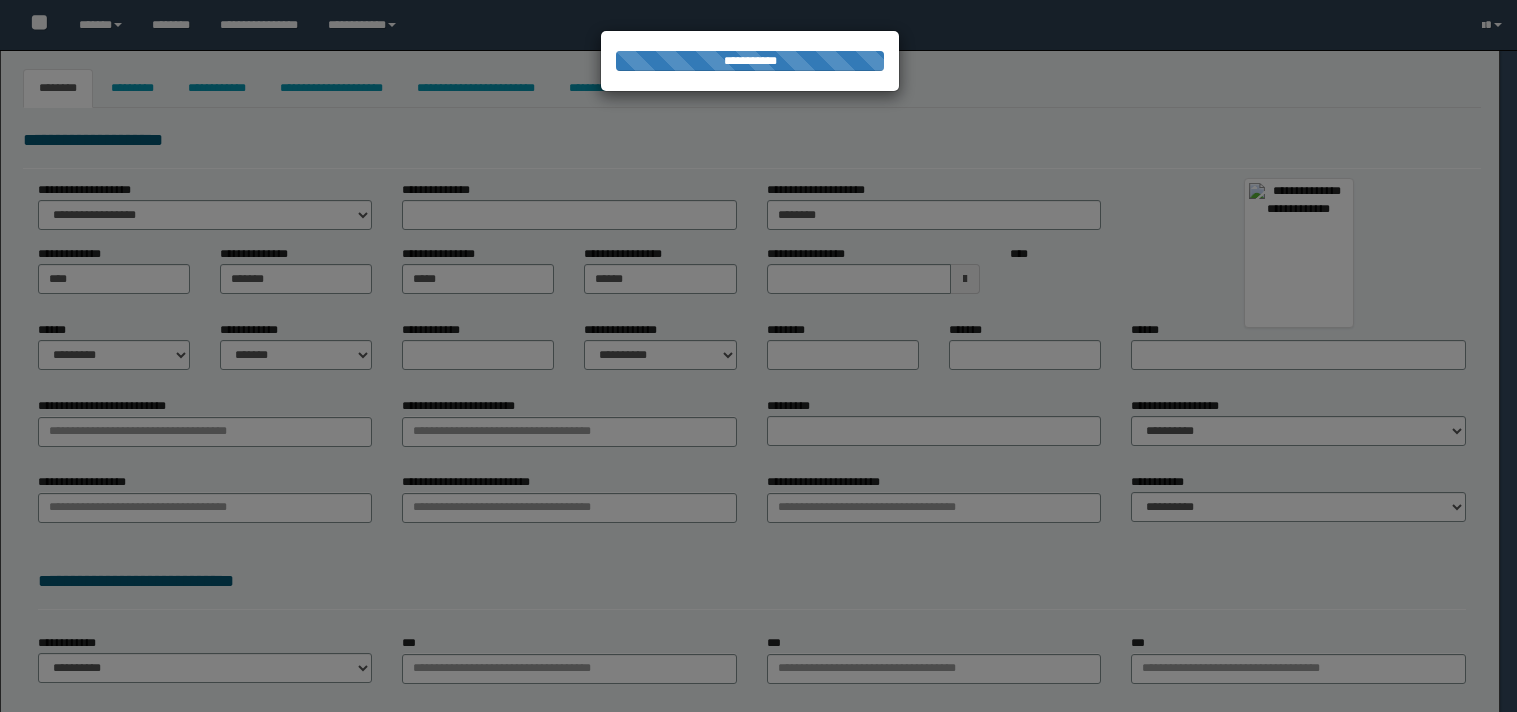 select on "*" 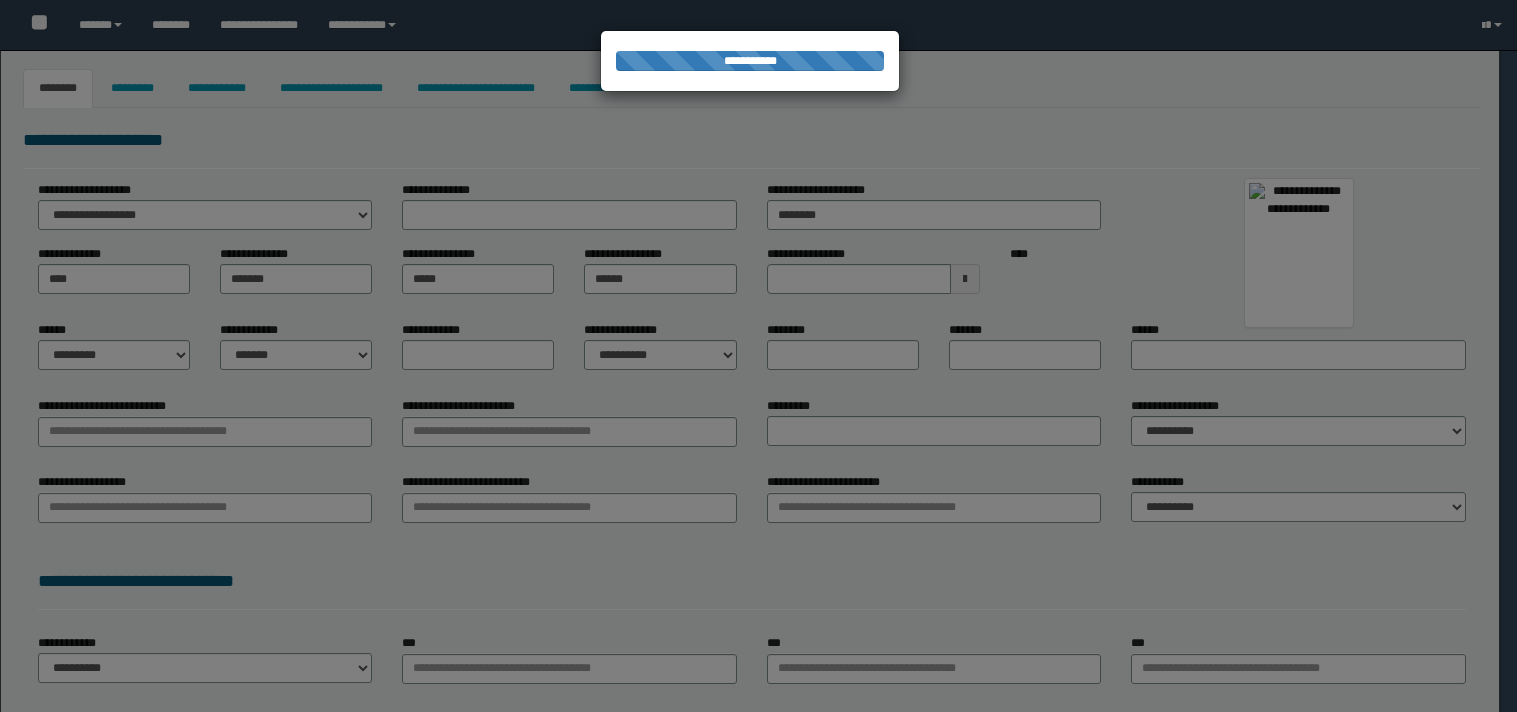 type on "**********" 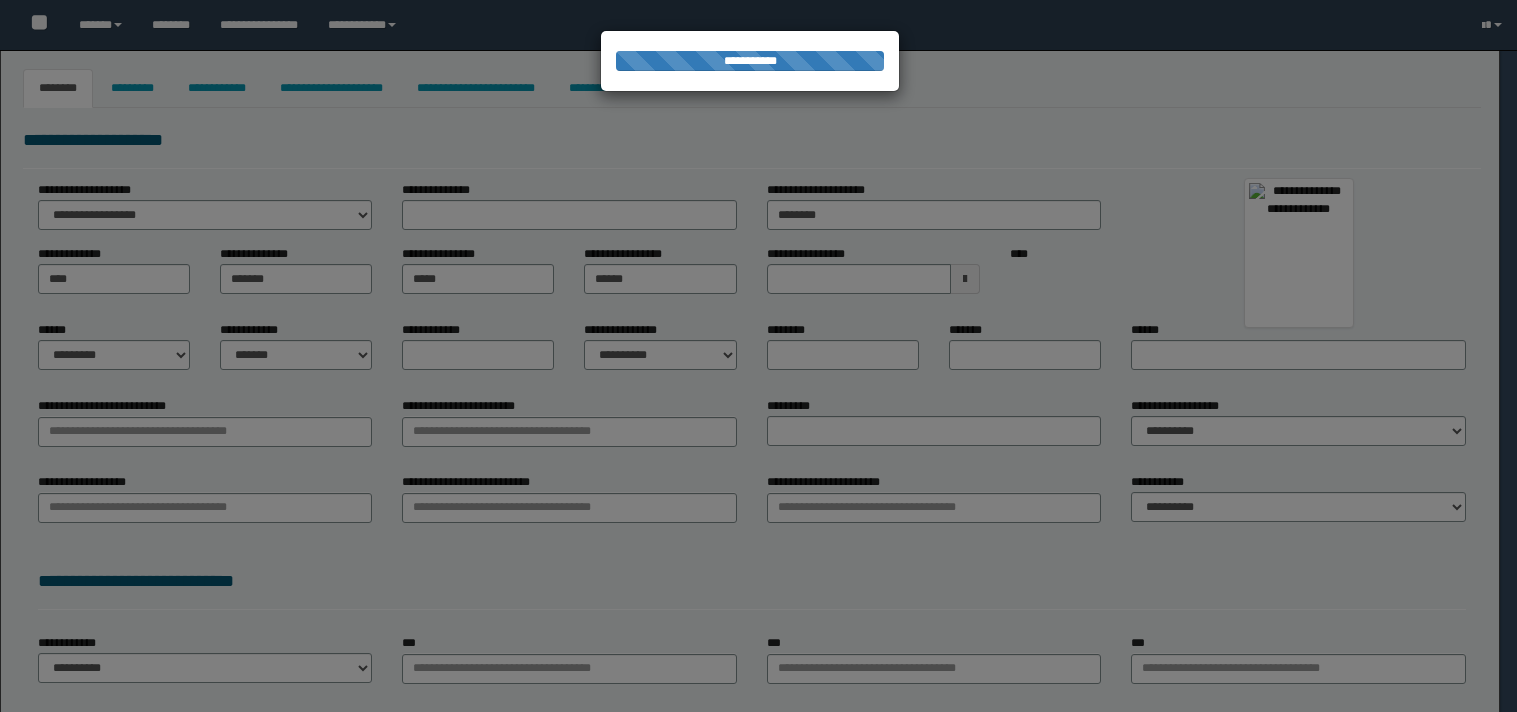 type on "*********" 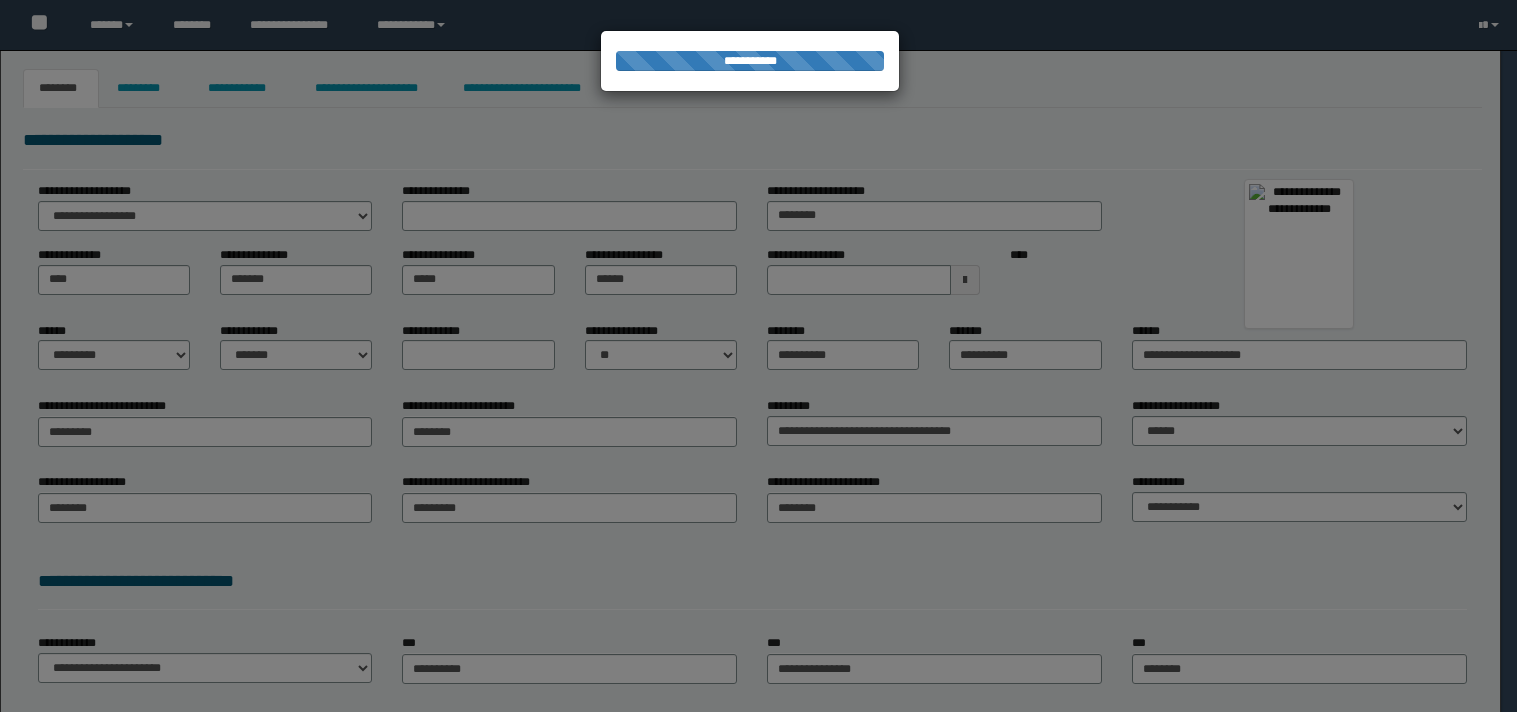 scroll, scrollTop: 0, scrollLeft: 0, axis: both 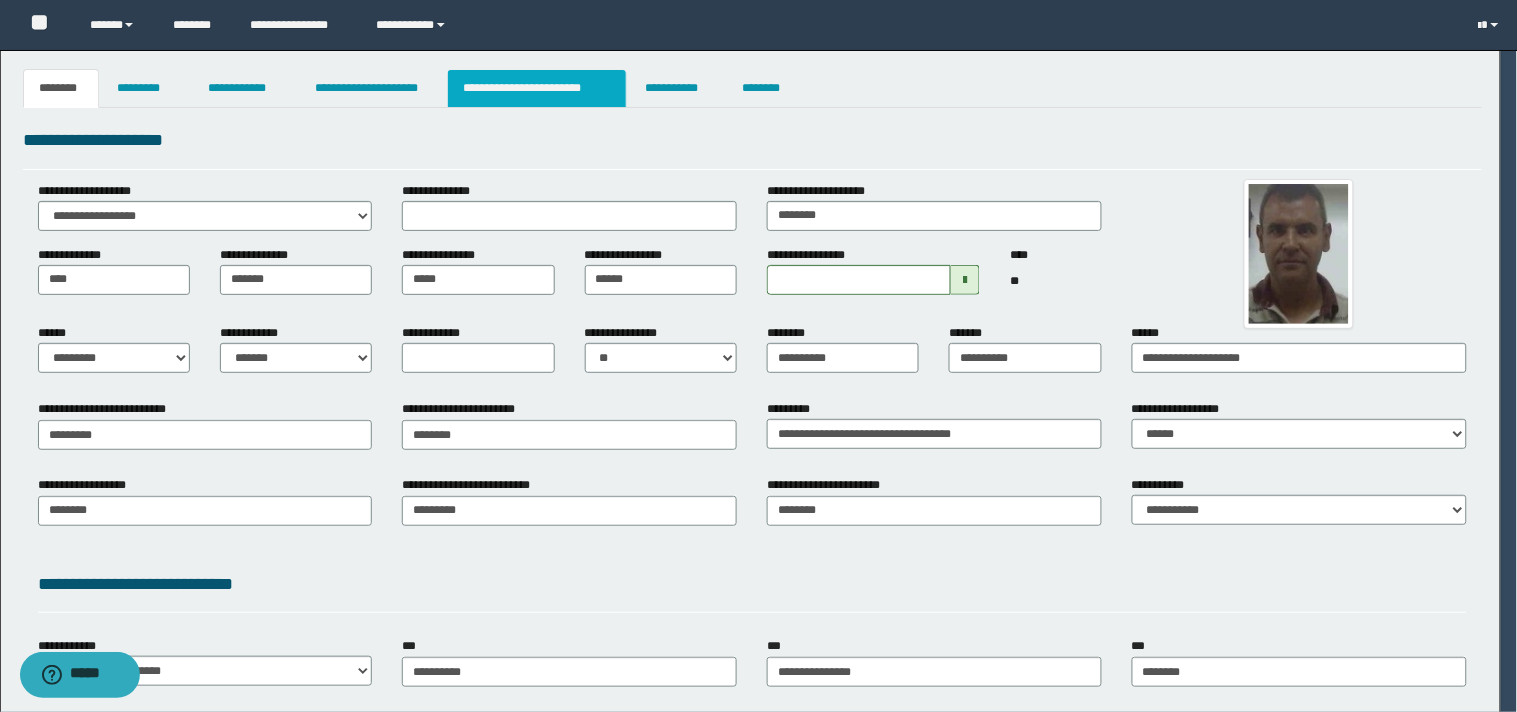 click on "**********" at bounding box center (537, 88) 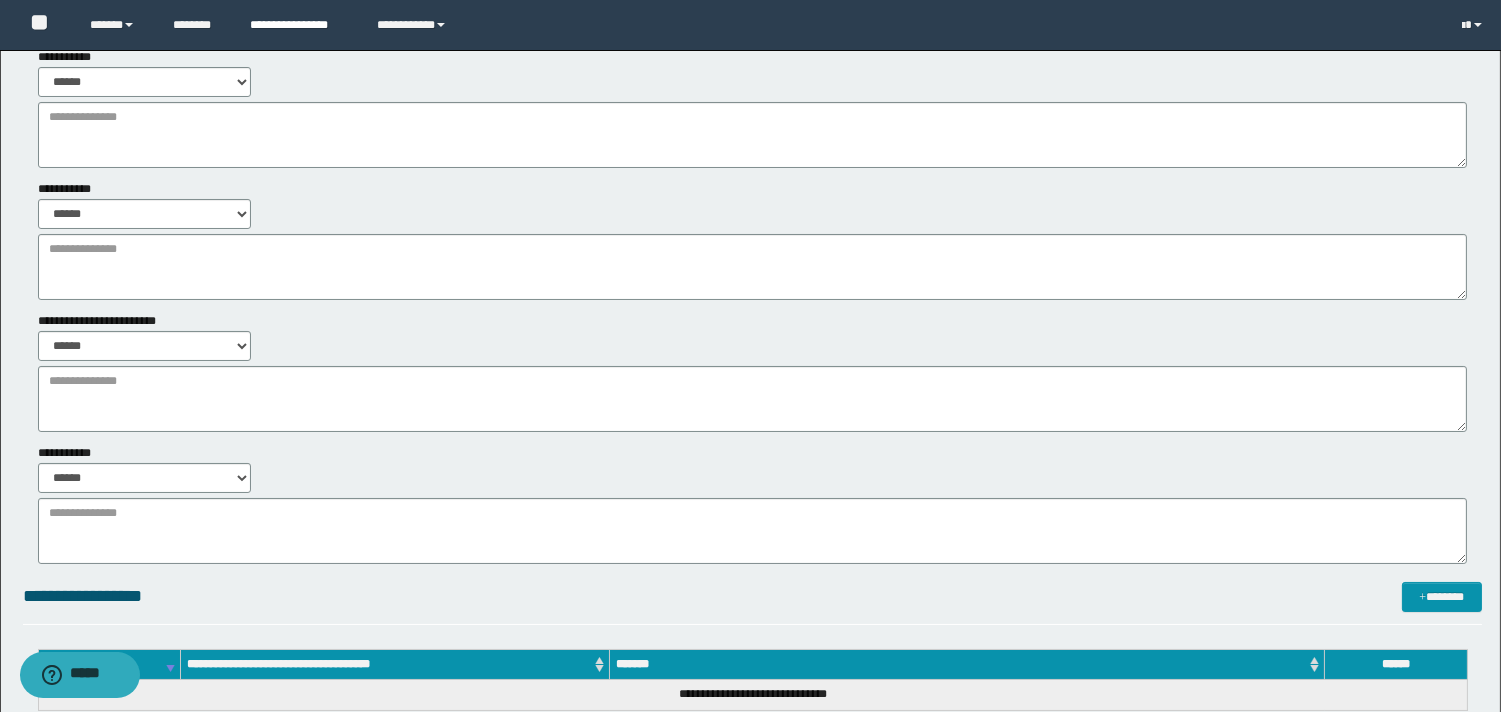 scroll, scrollTop: 0, scrollLeft: 0, axis: both 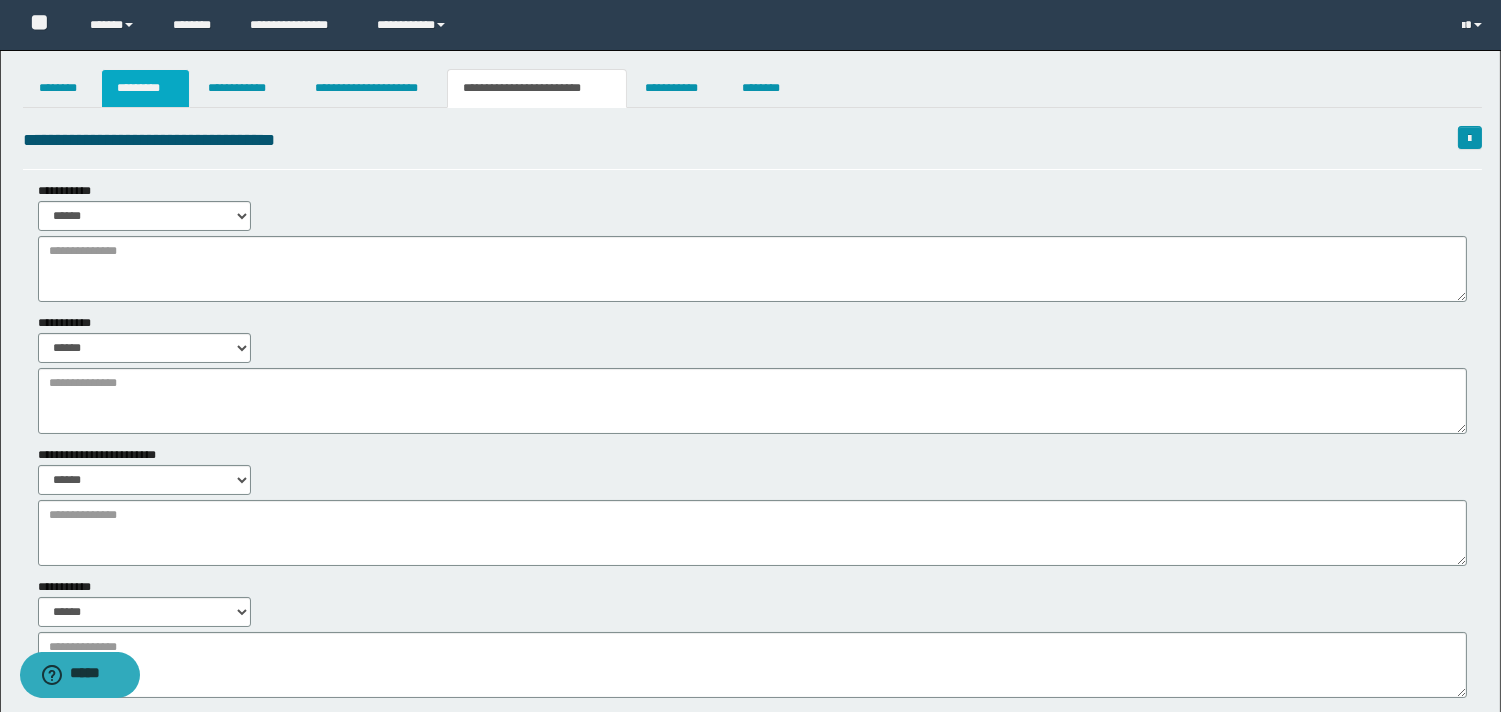 click on "*********" at bounding box center (145, 88) 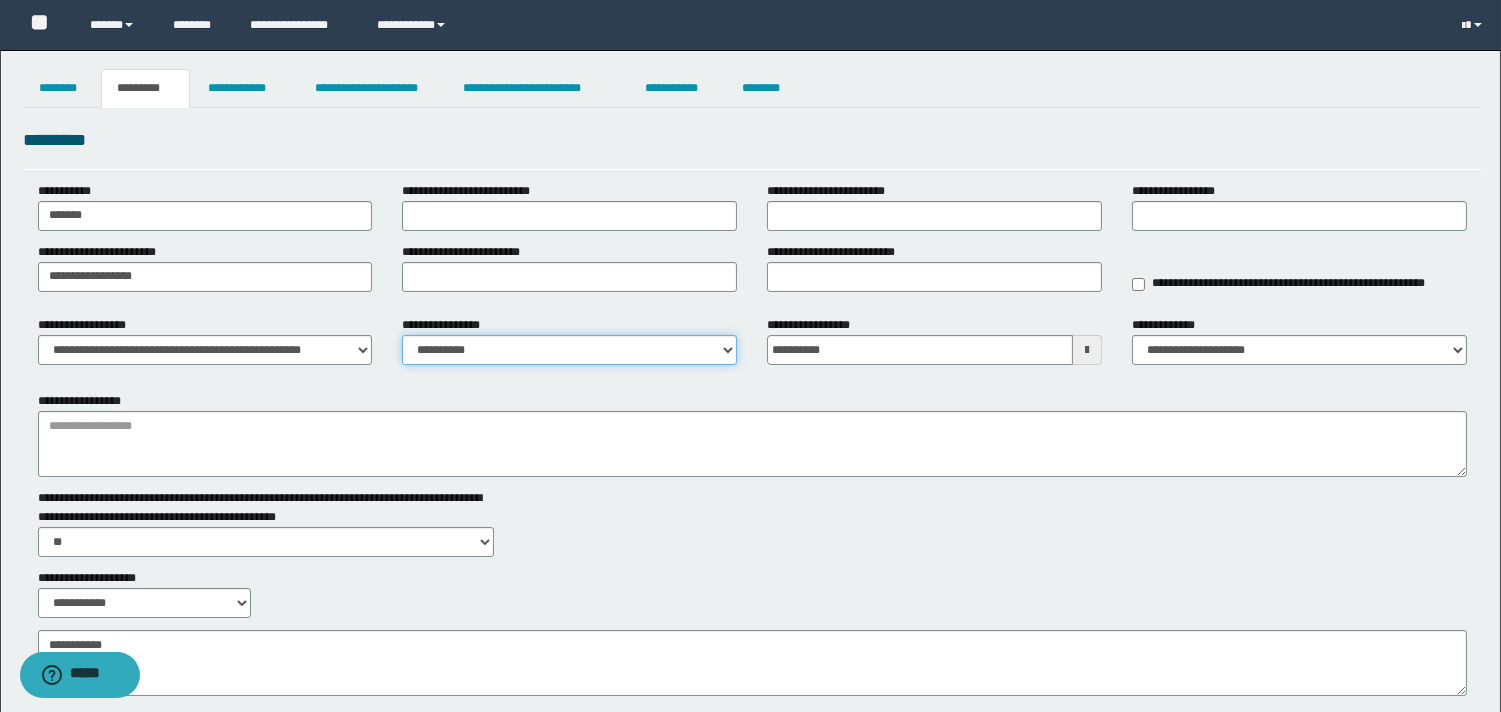 click on "**********" at bounding box center [569, 350] 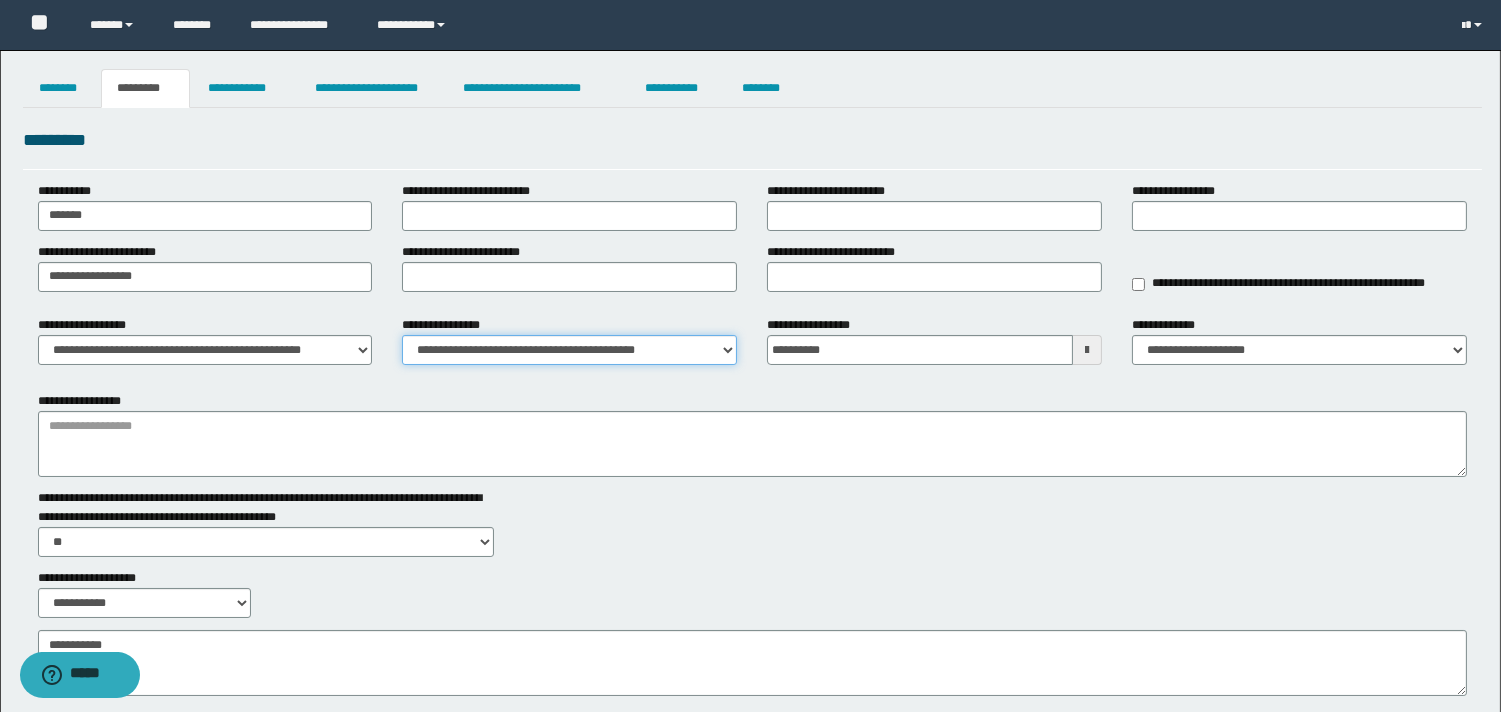 click on "**********" at bounding box center (569, 350) 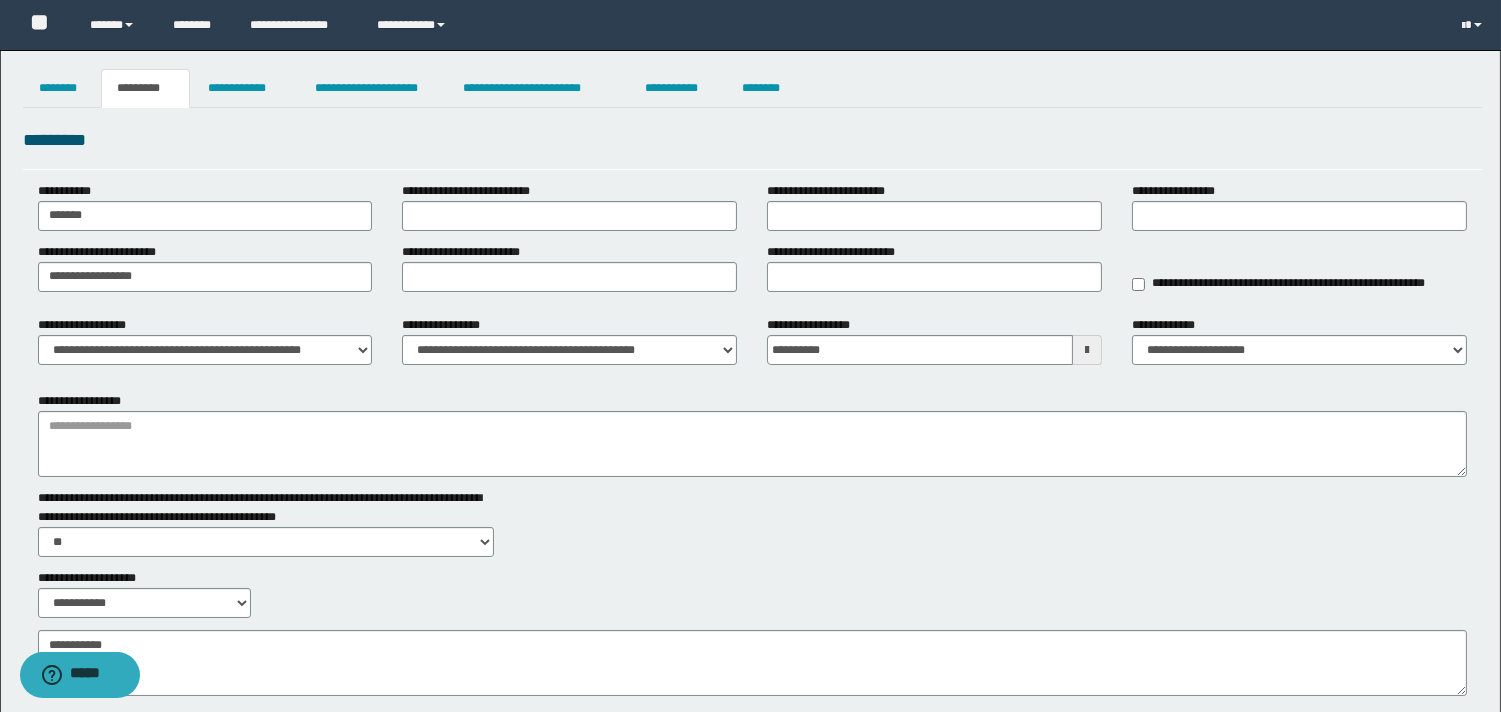 click on "**********" at bounding box center [752, 274] 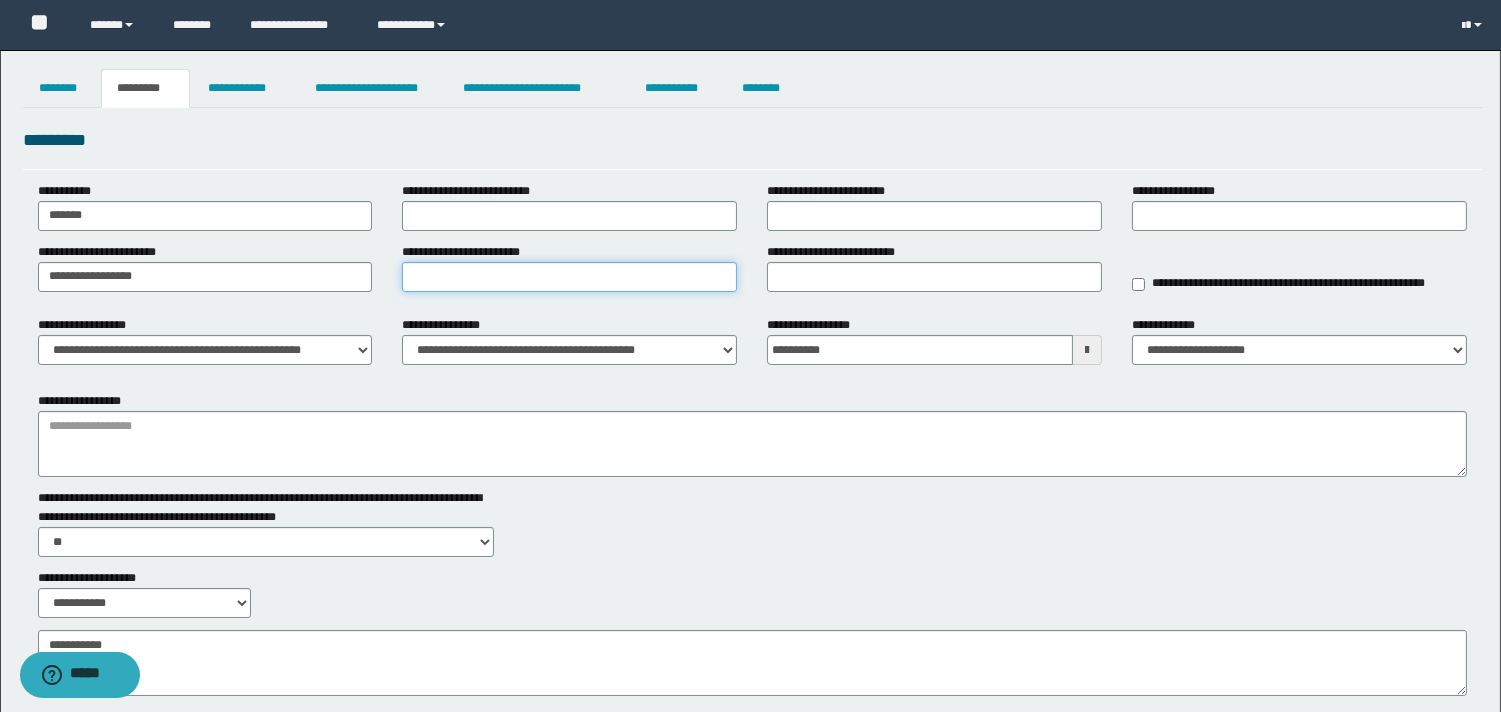 click on "**********" at bounding box center (569, 277) 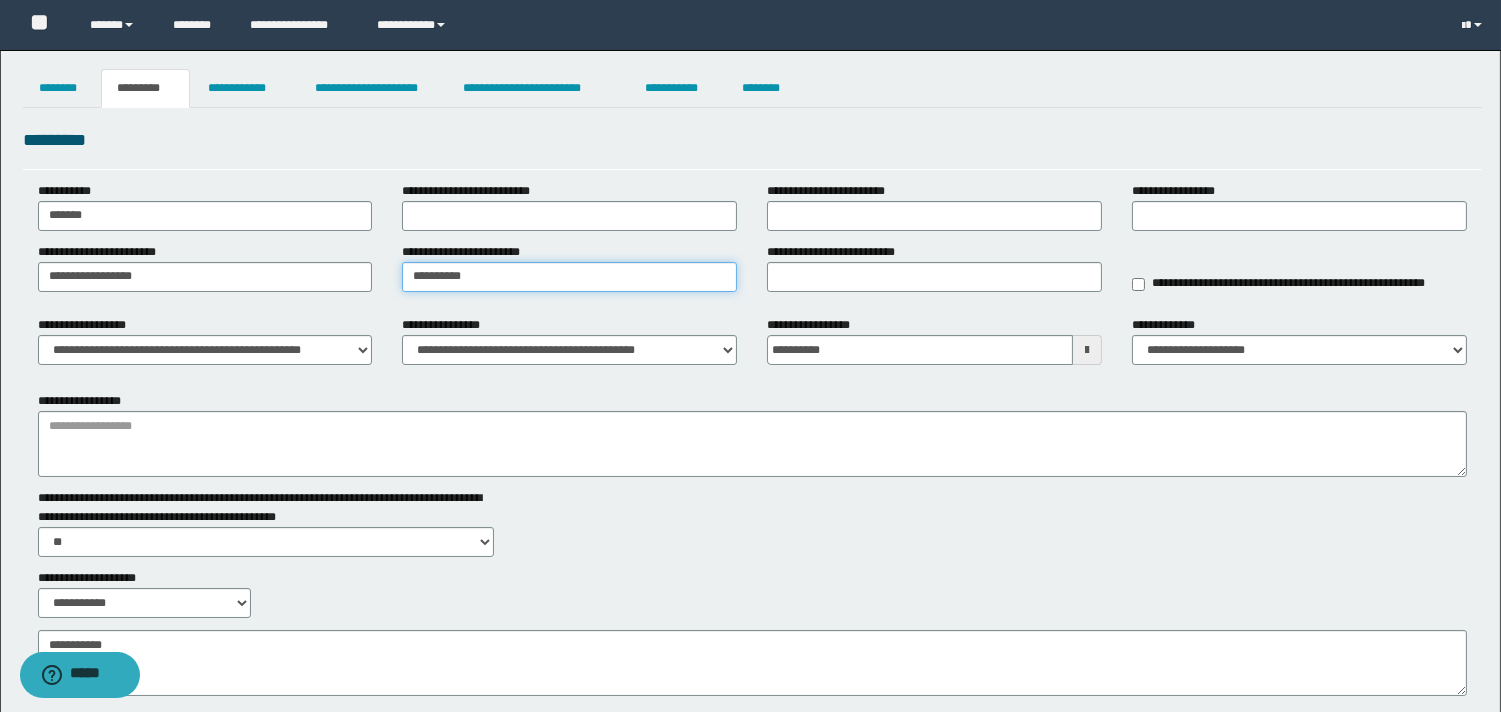 type on "**********" 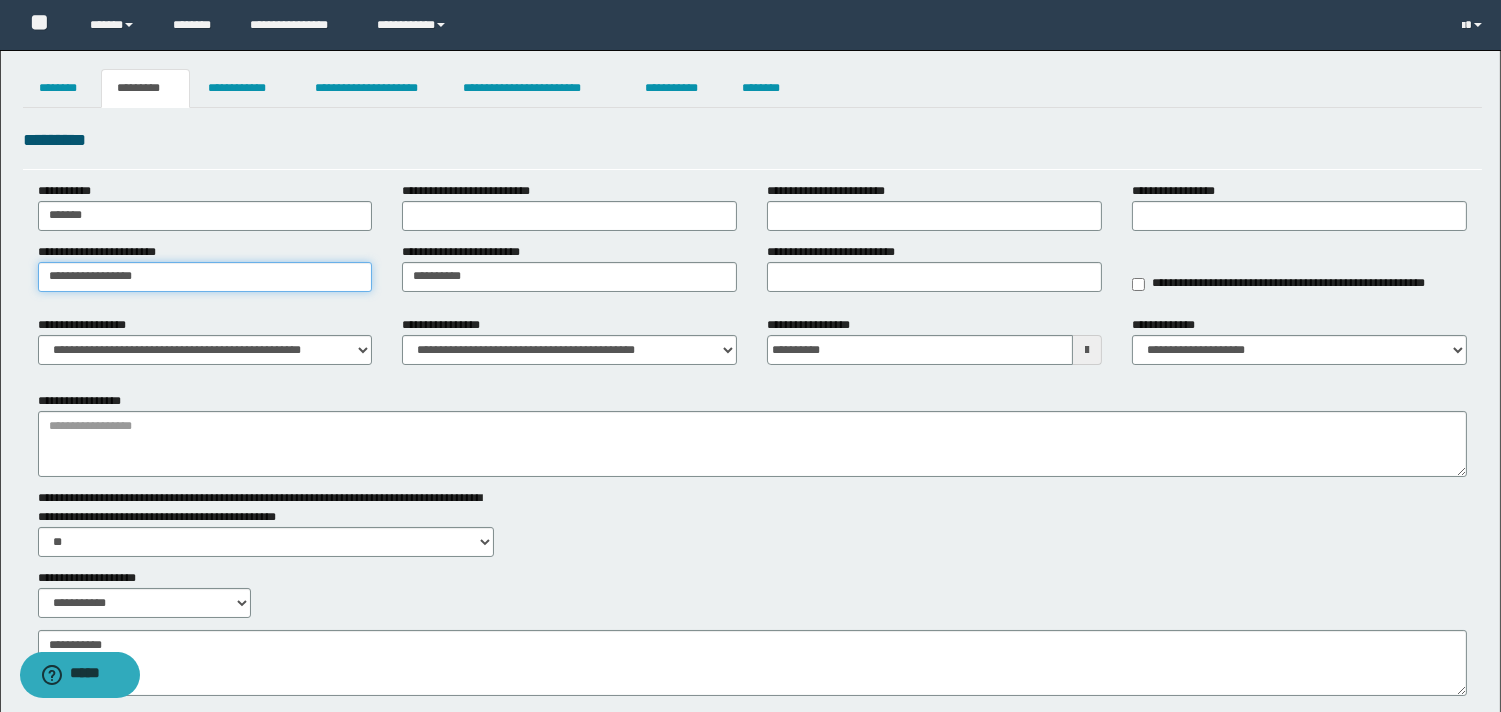 click on "**********" at bounding box center [205, 277] 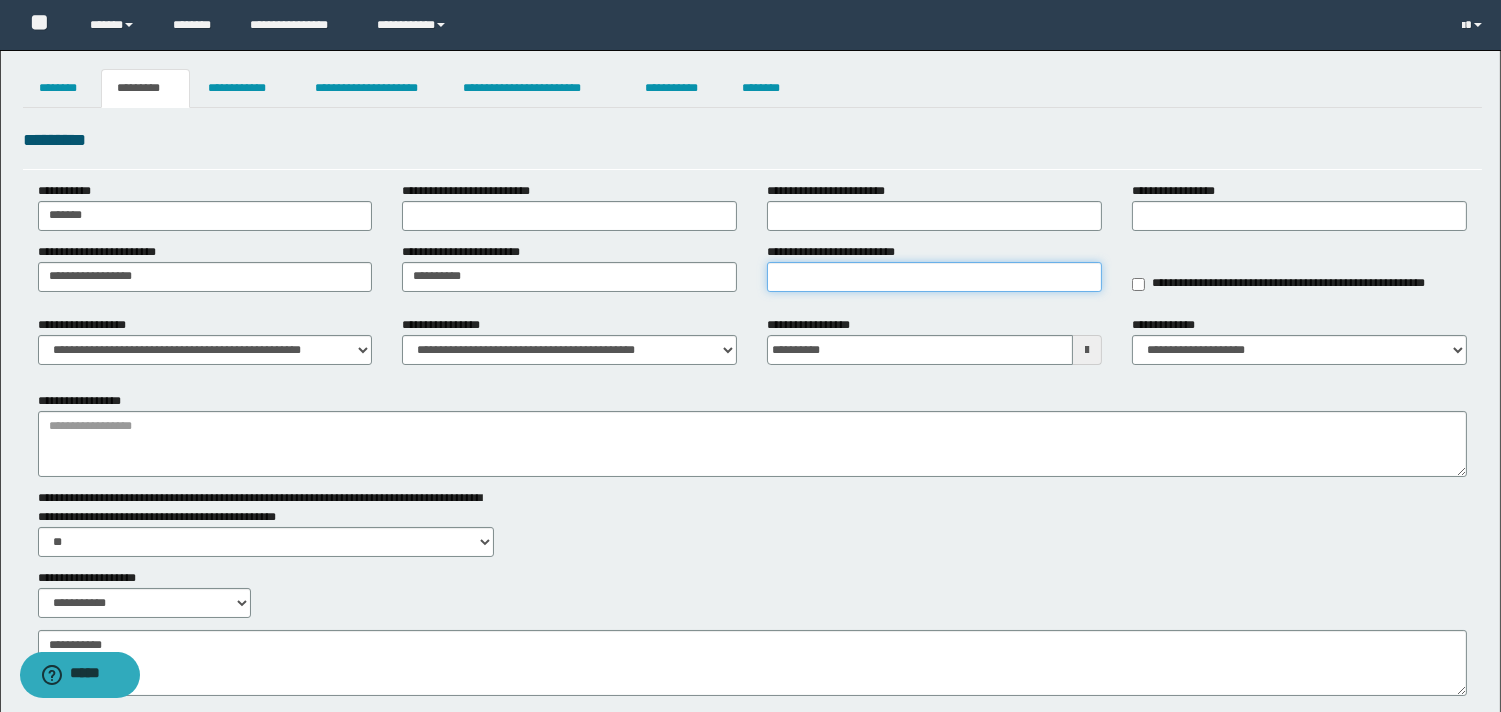 click on "**********" at bounding box center [934, 277] 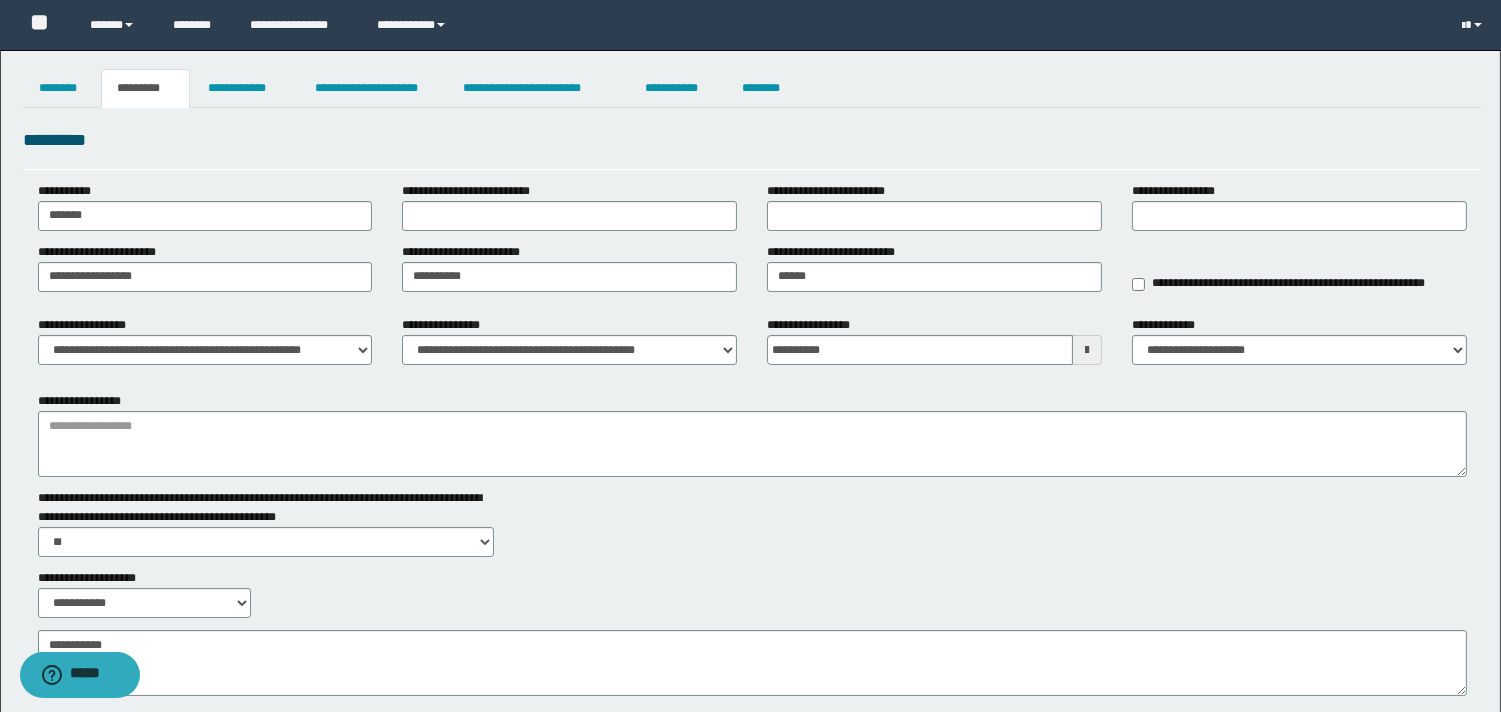 drag, startPoint x: 281, startPoint y: 312, endPoint x: 274, endPoint y: 297, distance: 16.552946 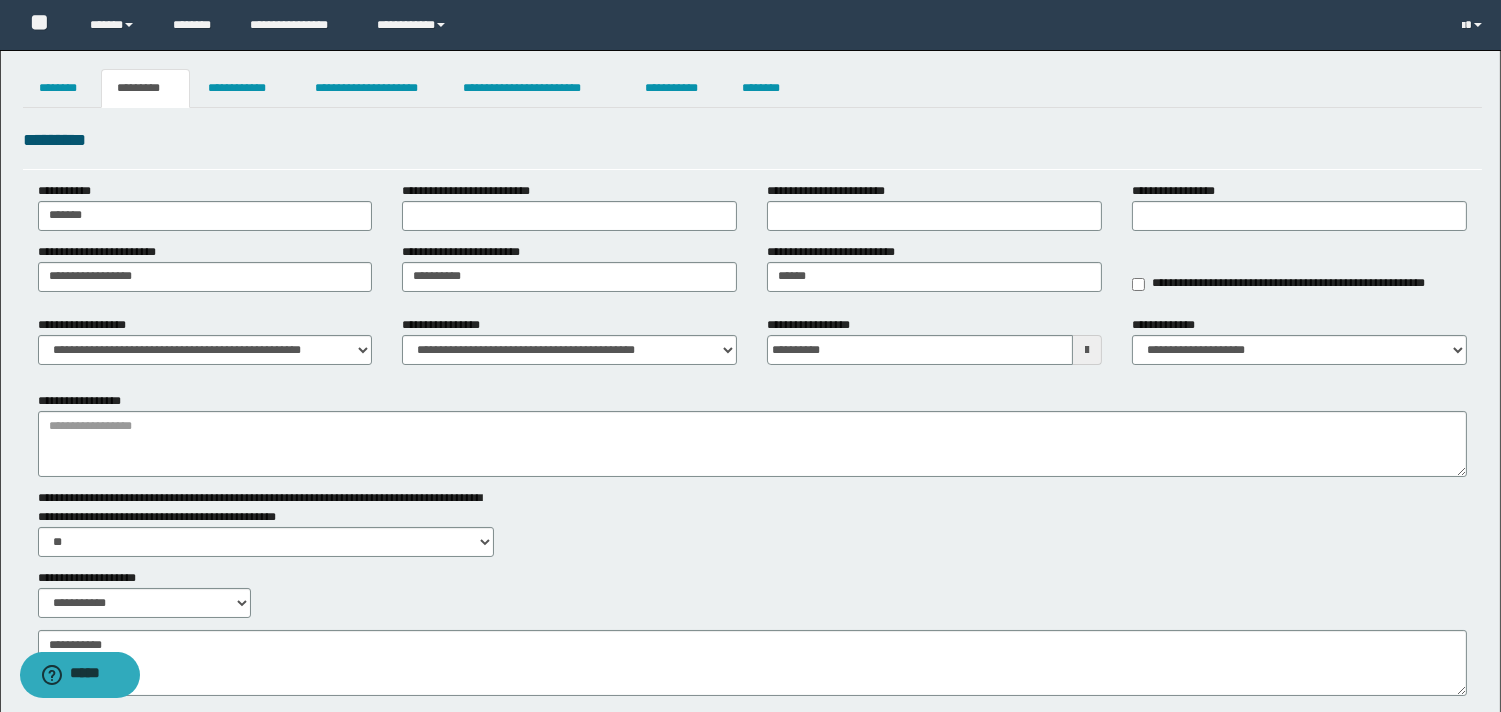click on "**********" at bounding box center (752, 464) 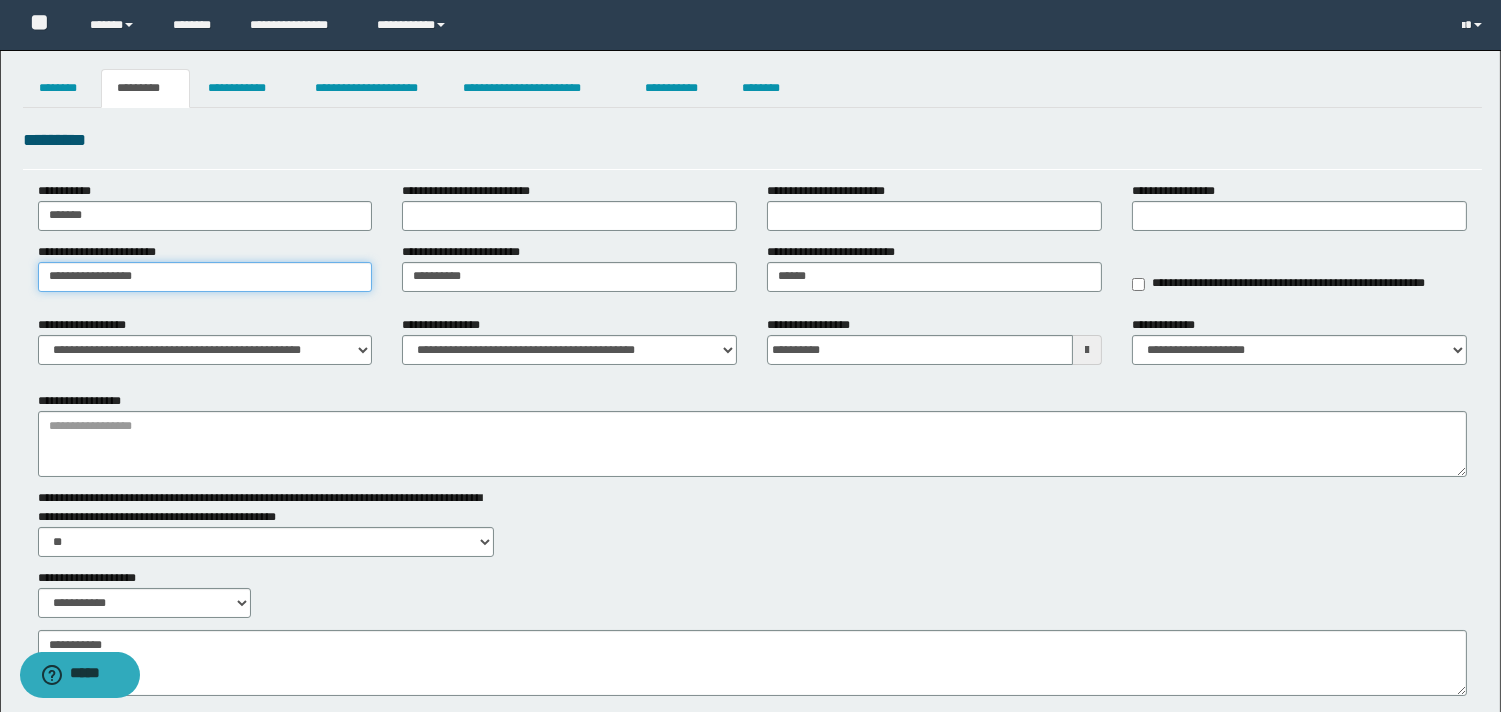 click on "**********" at bounding box center [205, 277] 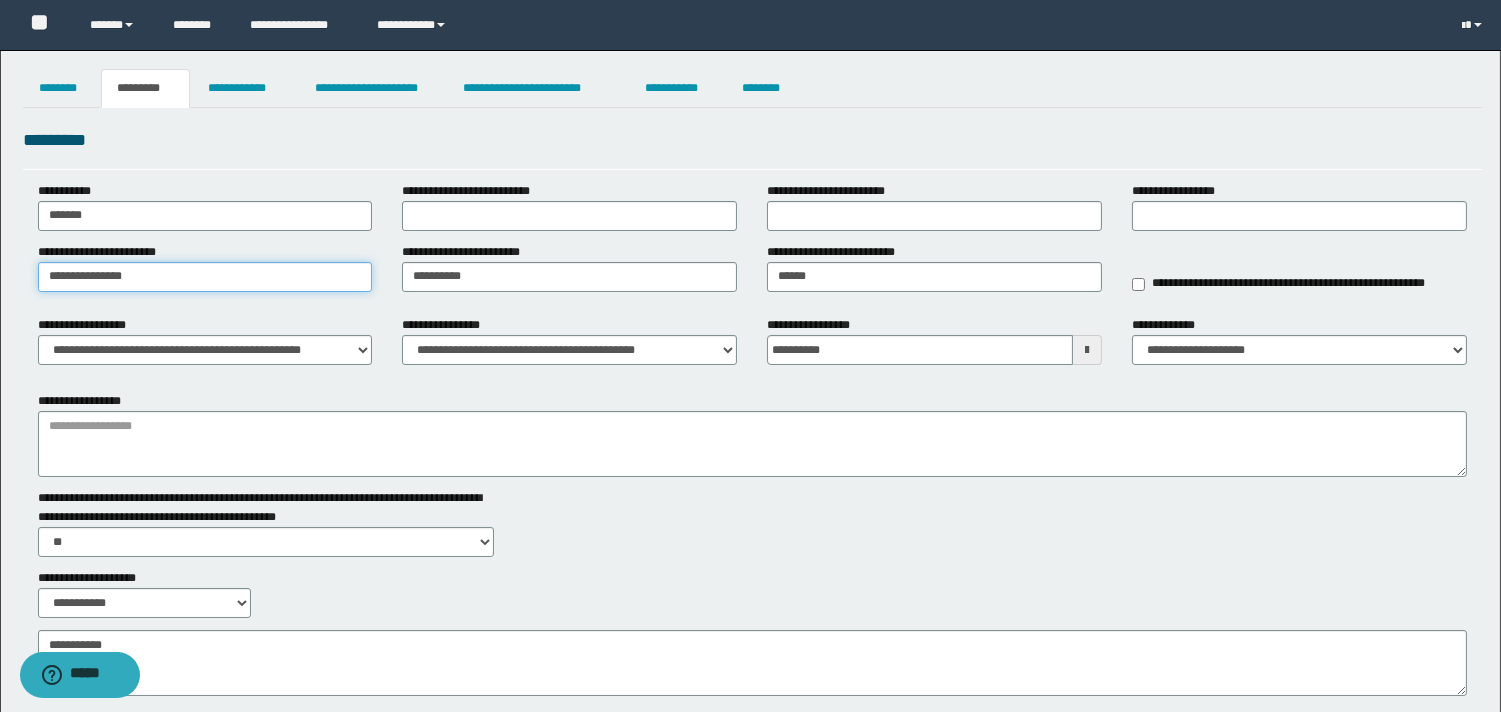 type on "**********" 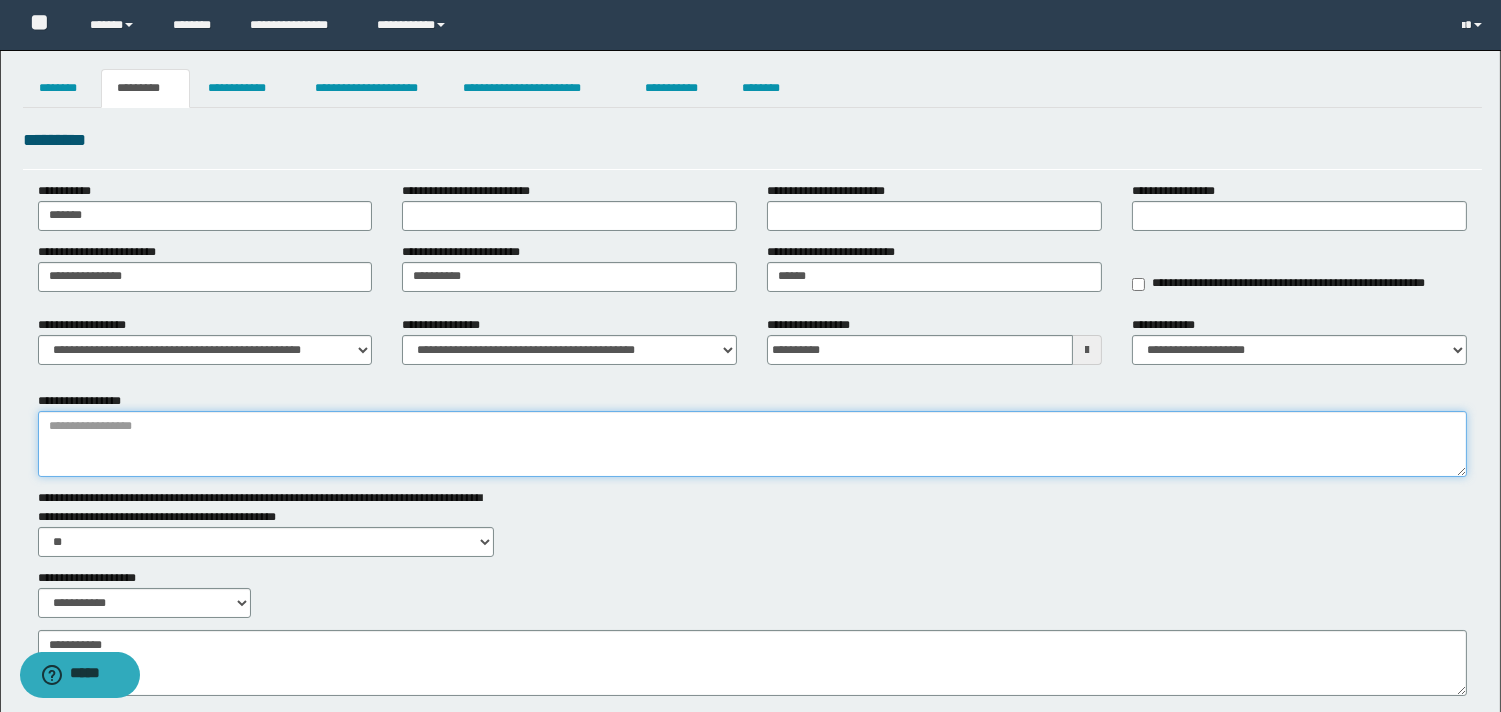 click on "**********" at bounding box center (752, 444) 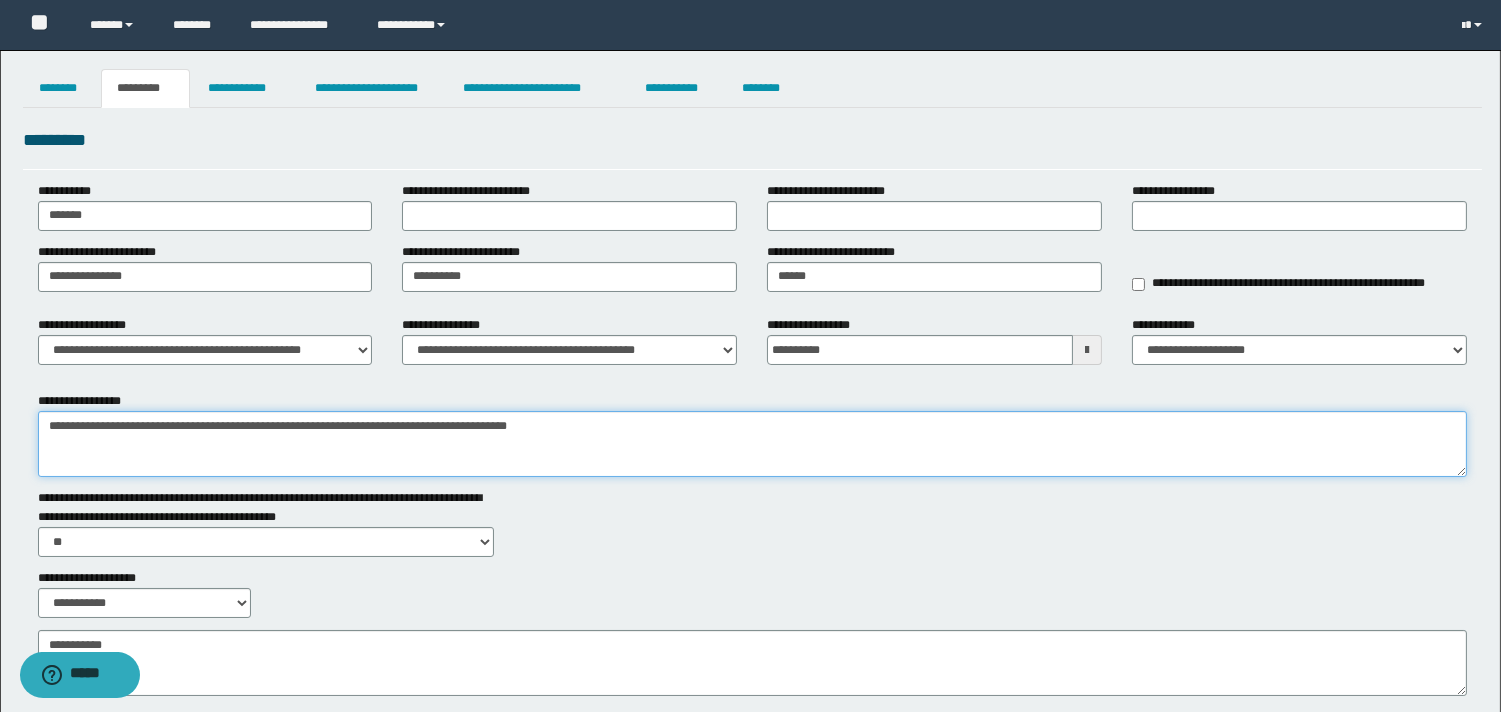 click on "**********" at bounding box center (752, 444) 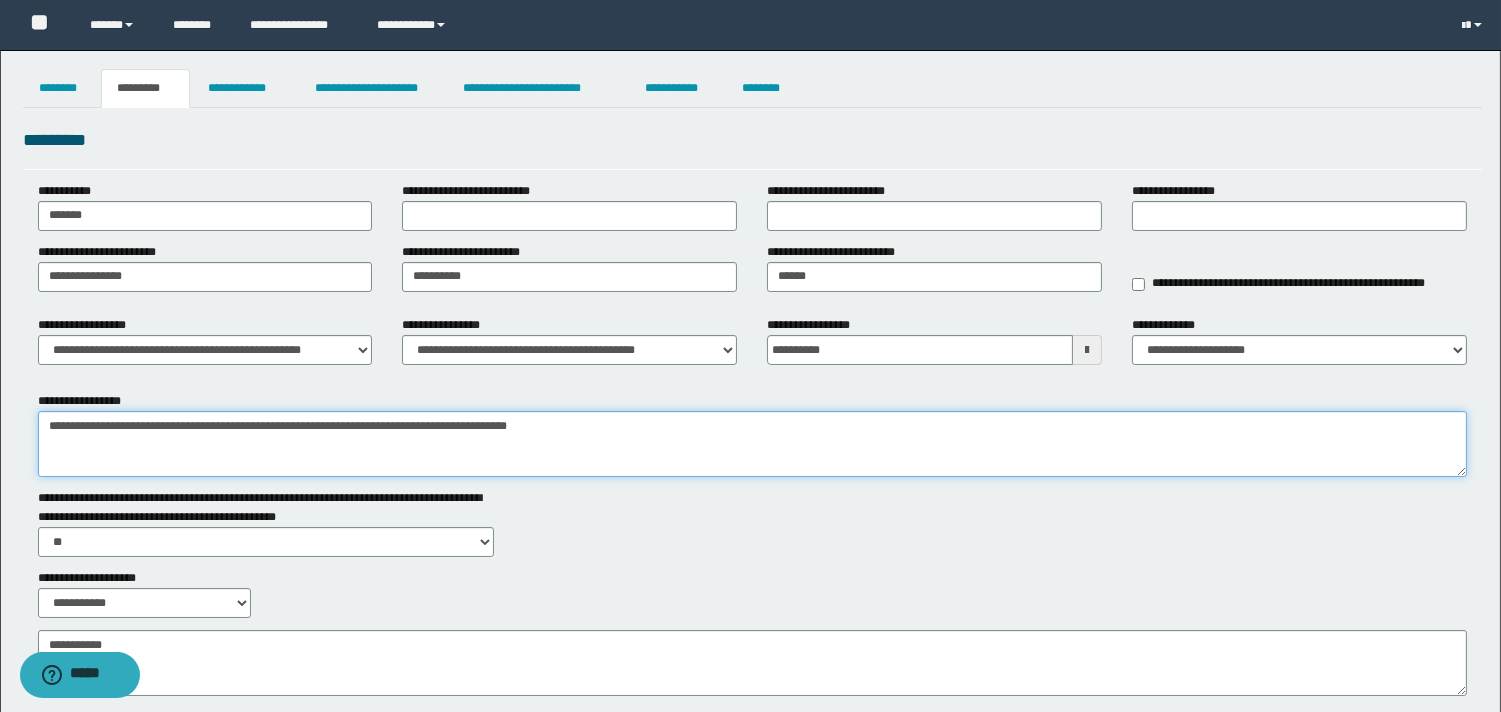 click on "**********" at bounding box center (752, 444) 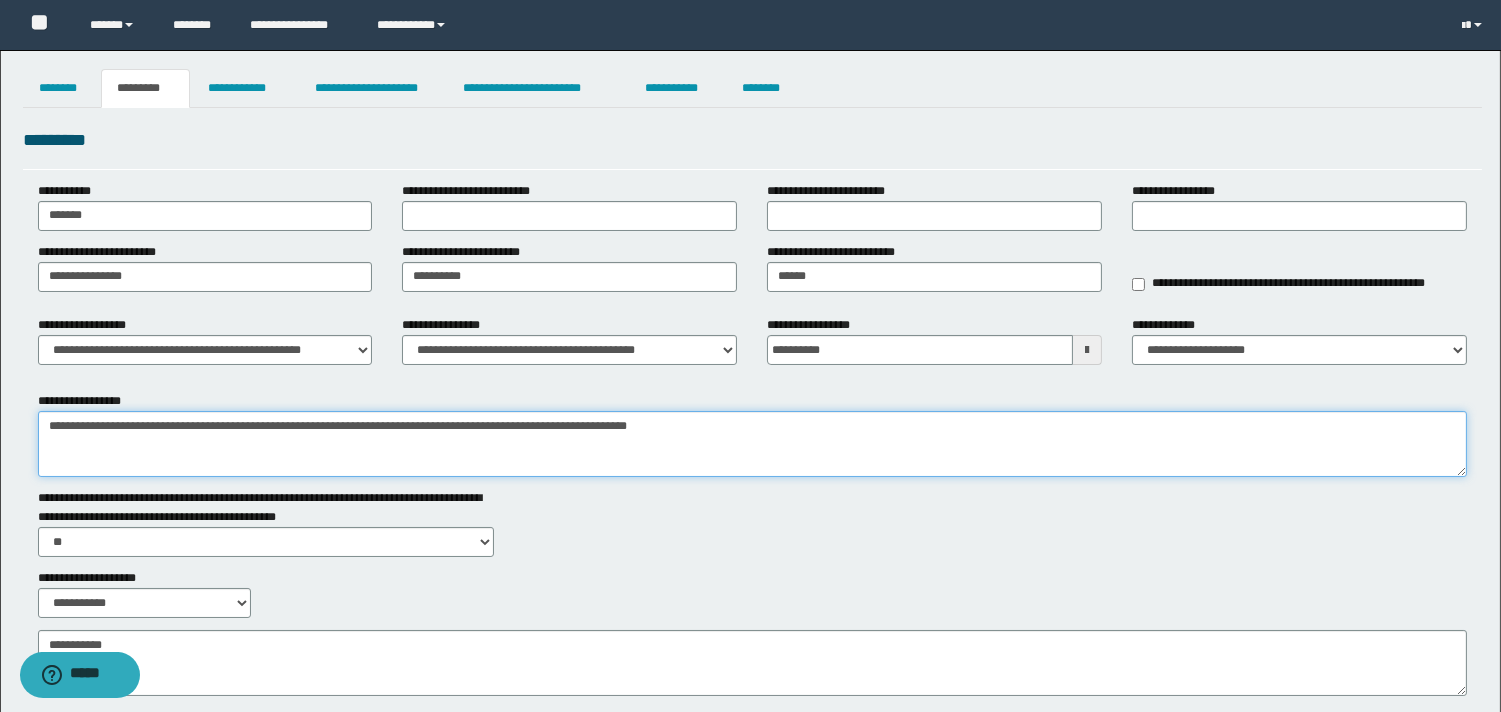 type on "**********" 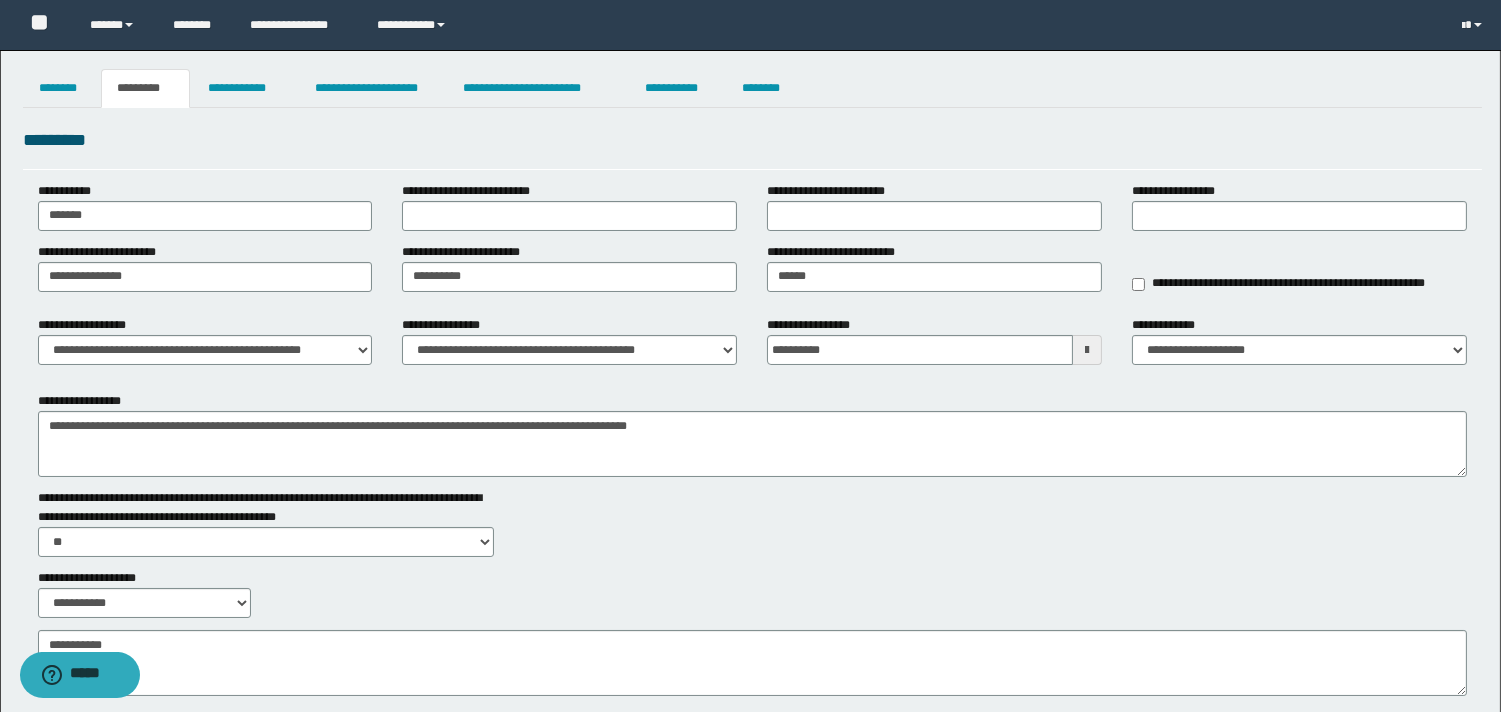 click on "**********" at bounding box center (750, 442) 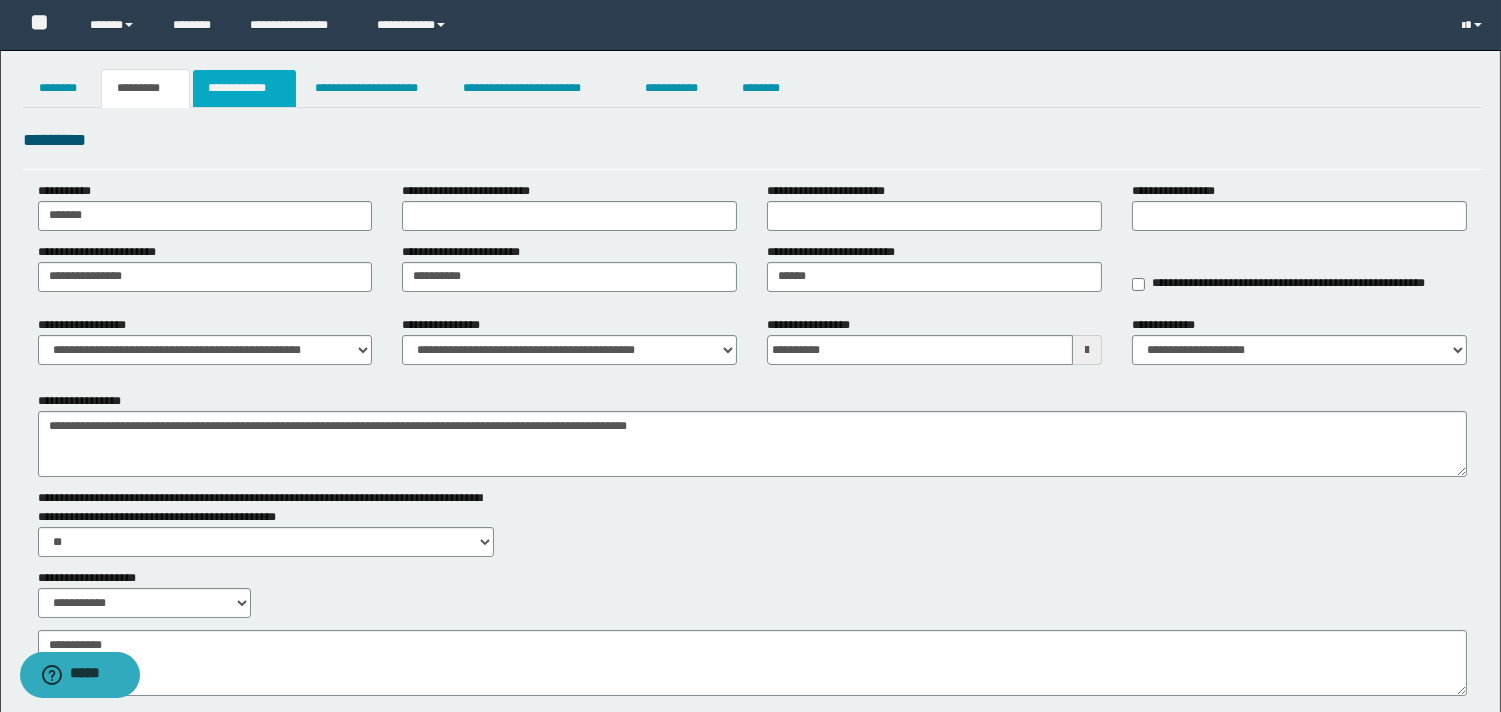 click on "**********" at bounding box center (244, 88) 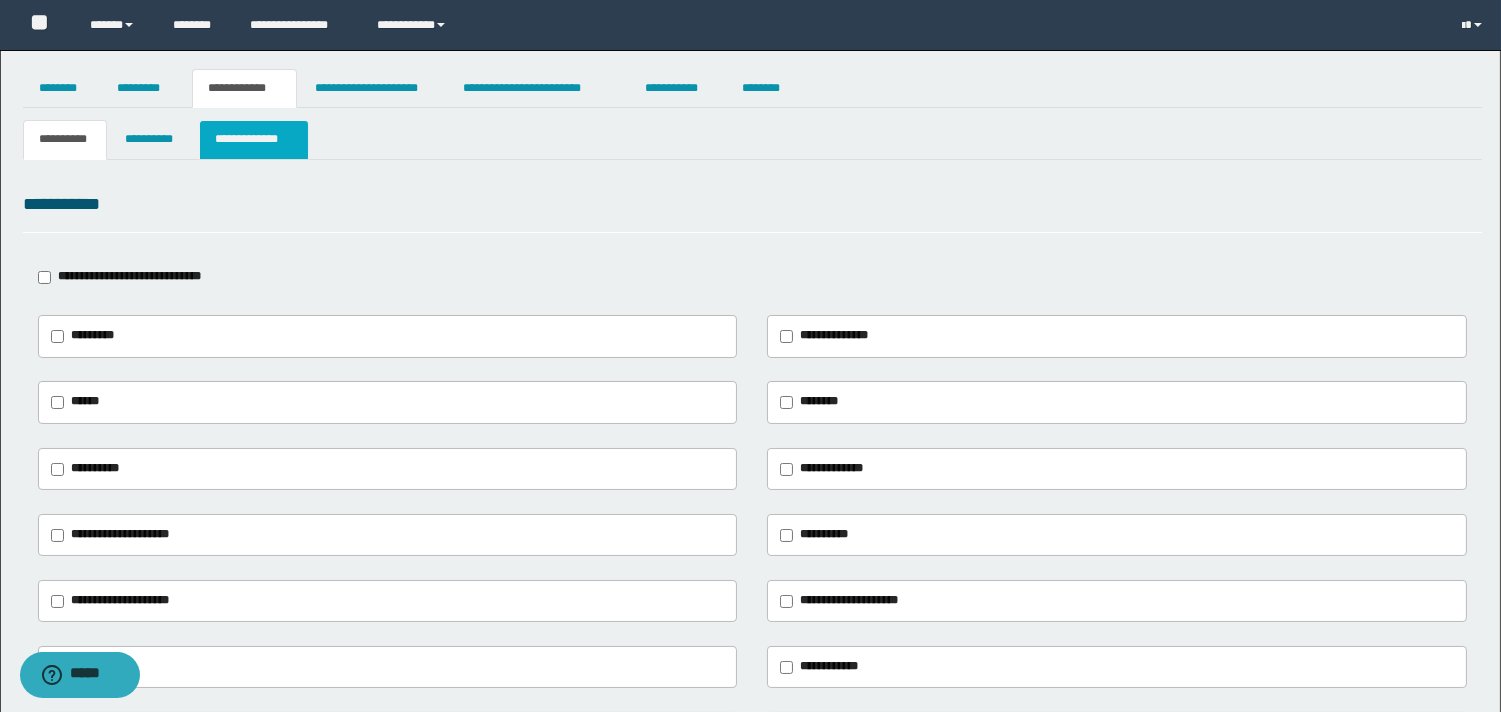 click on "**********" at bounding box center (253, 139) 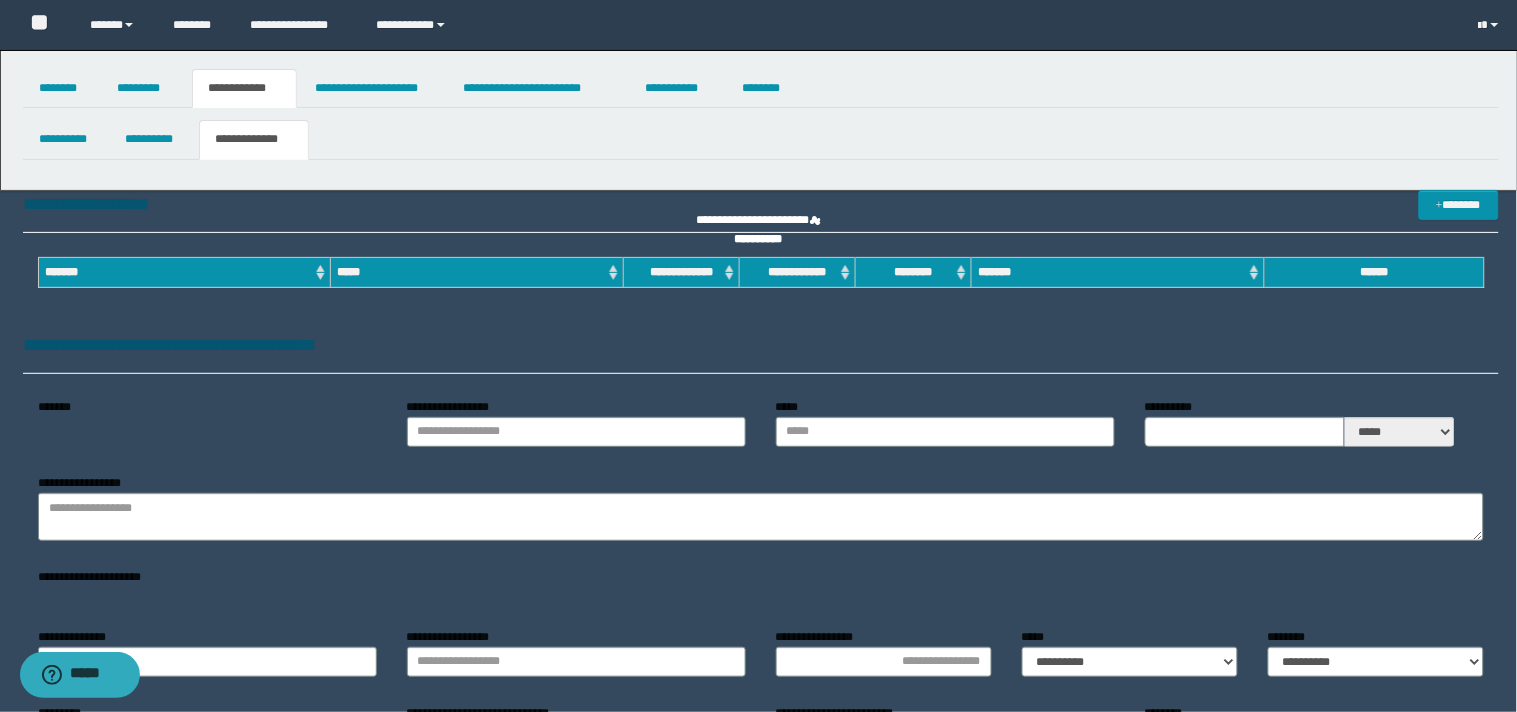 type on "**********" 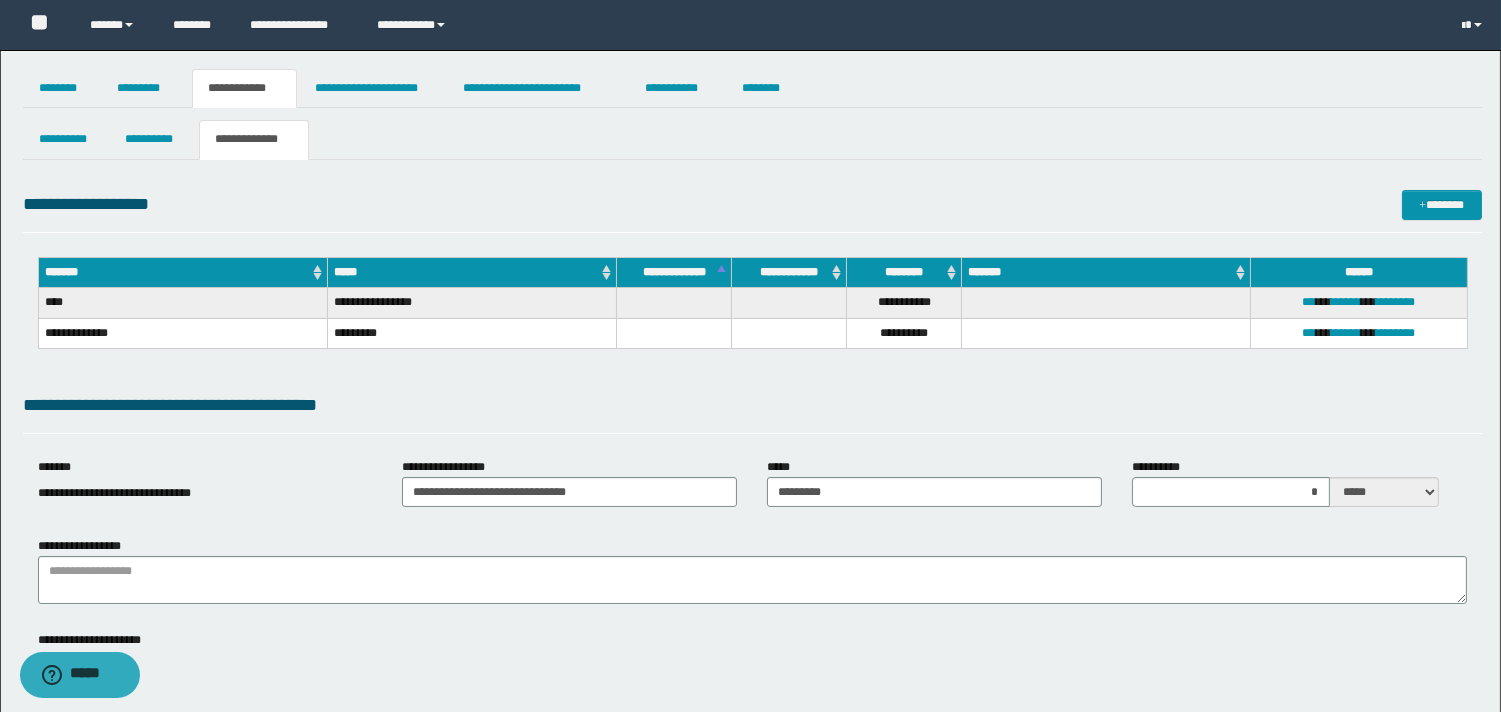 click on "*********" at bounding box center (471, 333) 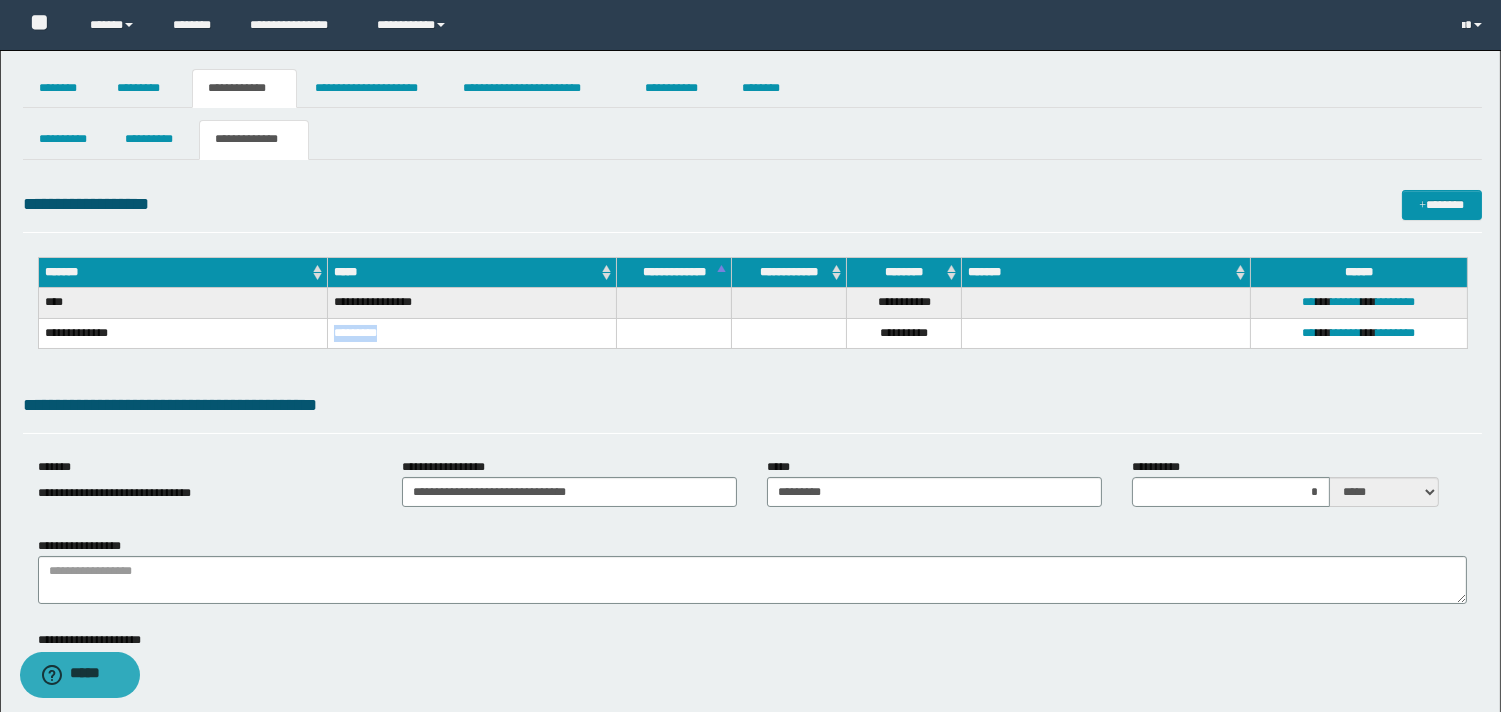 click on "*********" at bounding box center (471, 333) 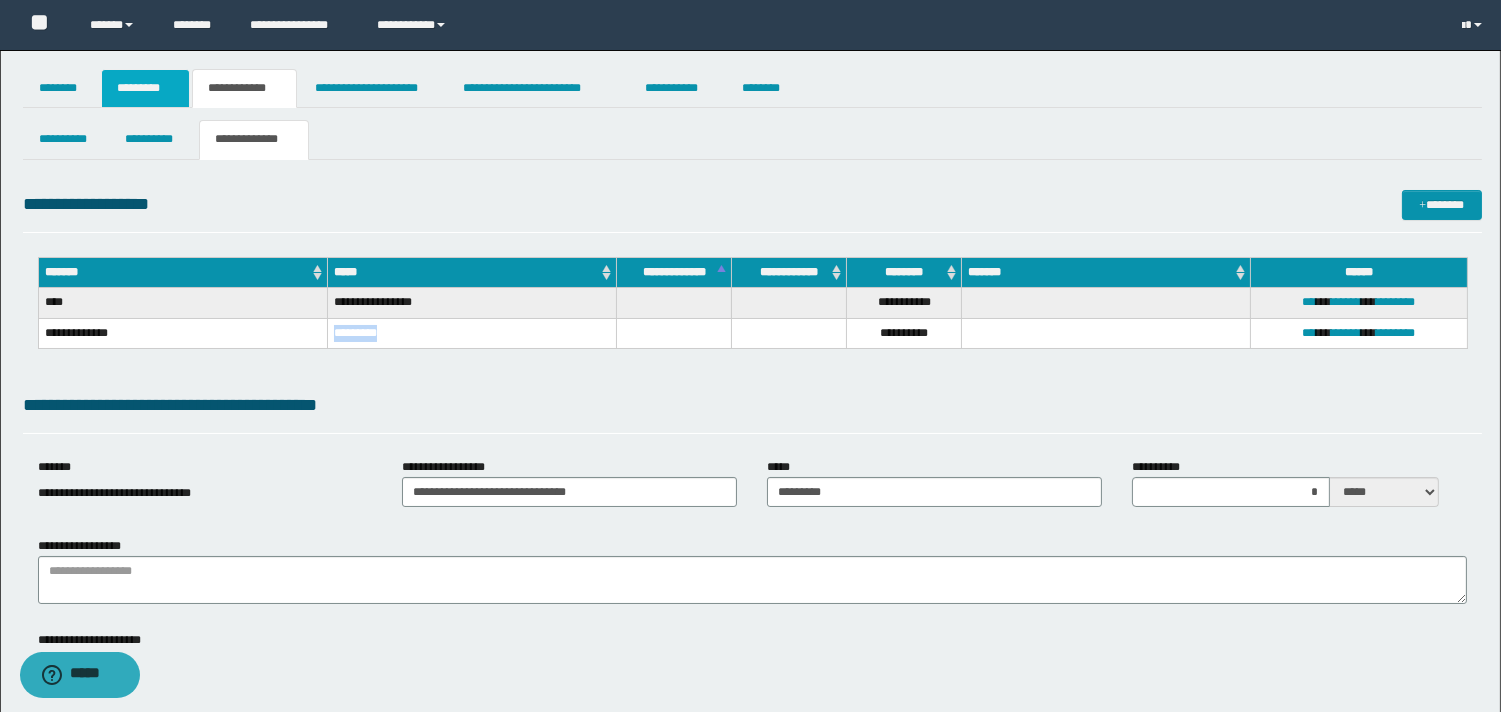 click on "*********" at bounding box center [145, 88] 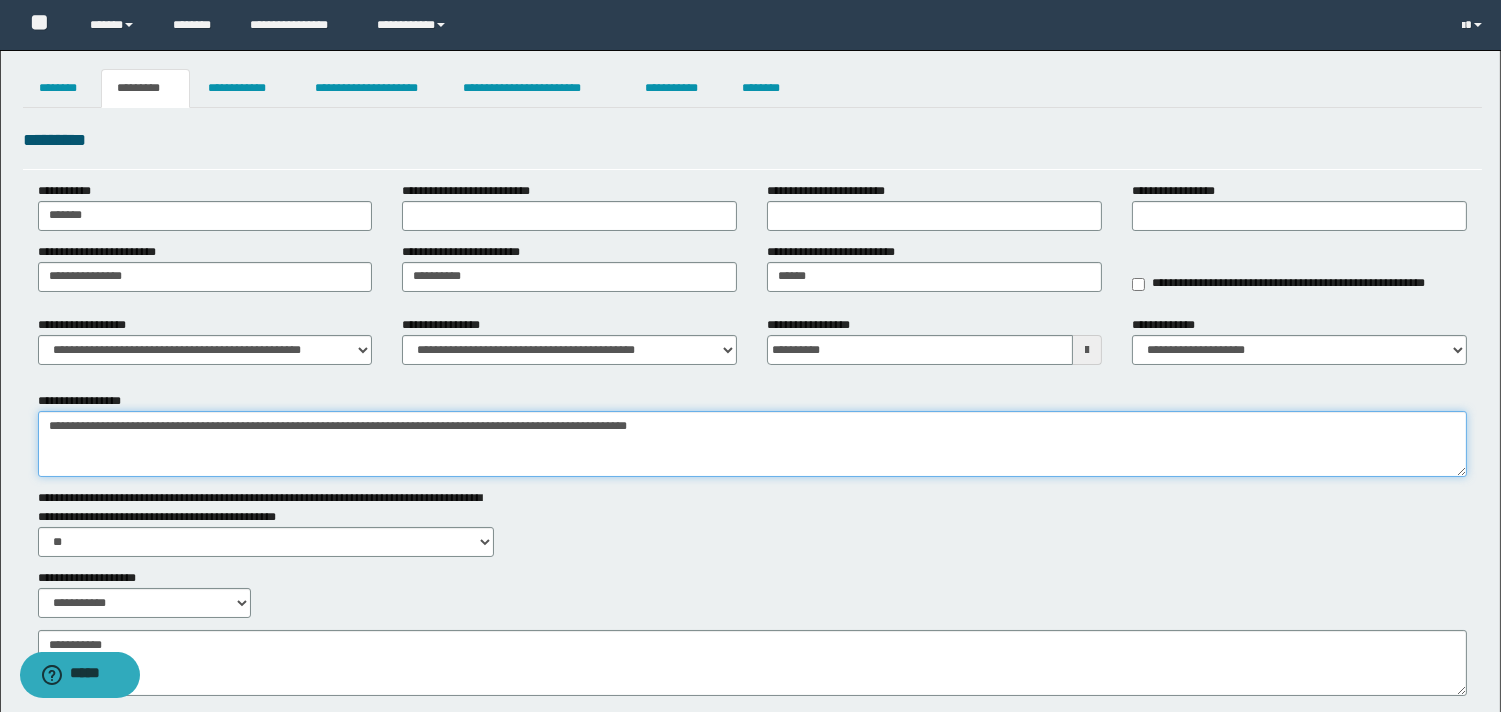 click on "**********" at bounding box center [752, 444] 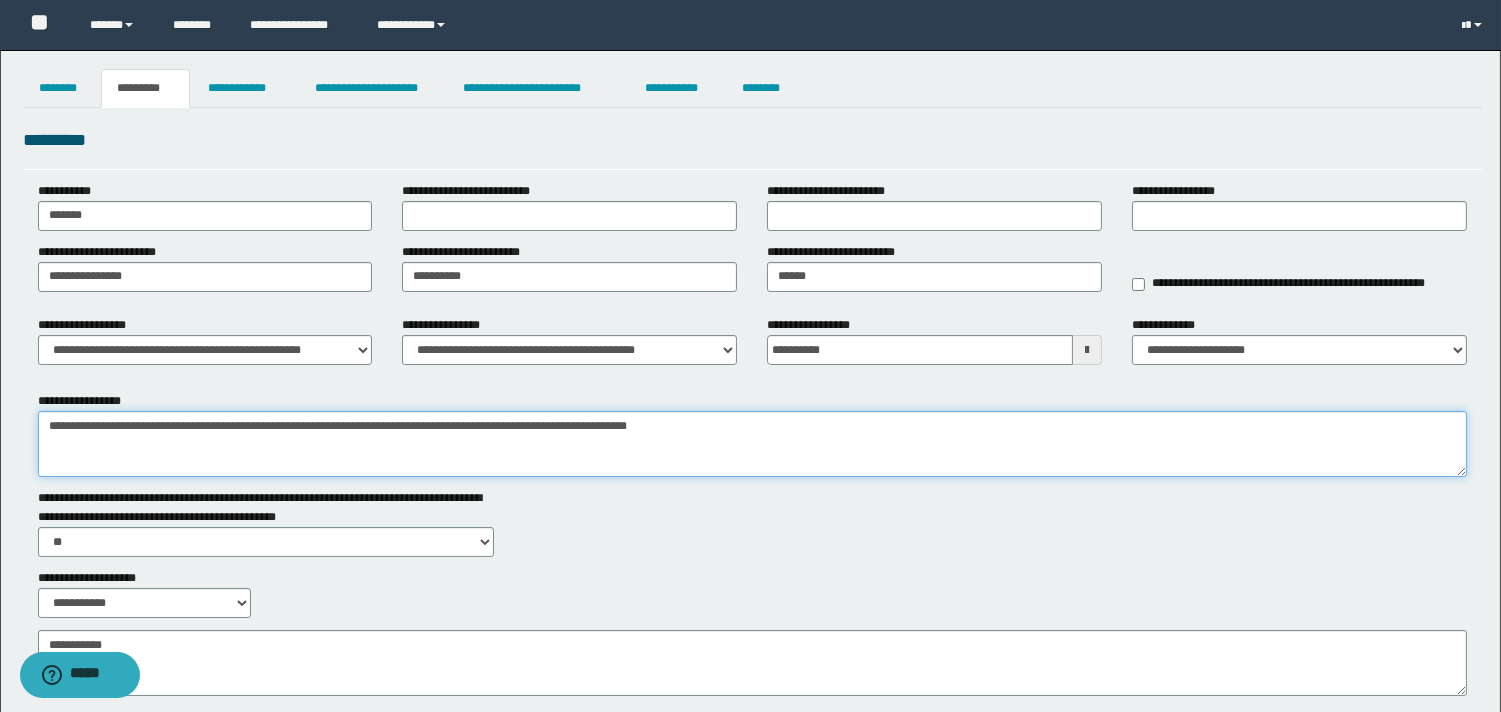 click on "**********" at bounding box center [752, 444] 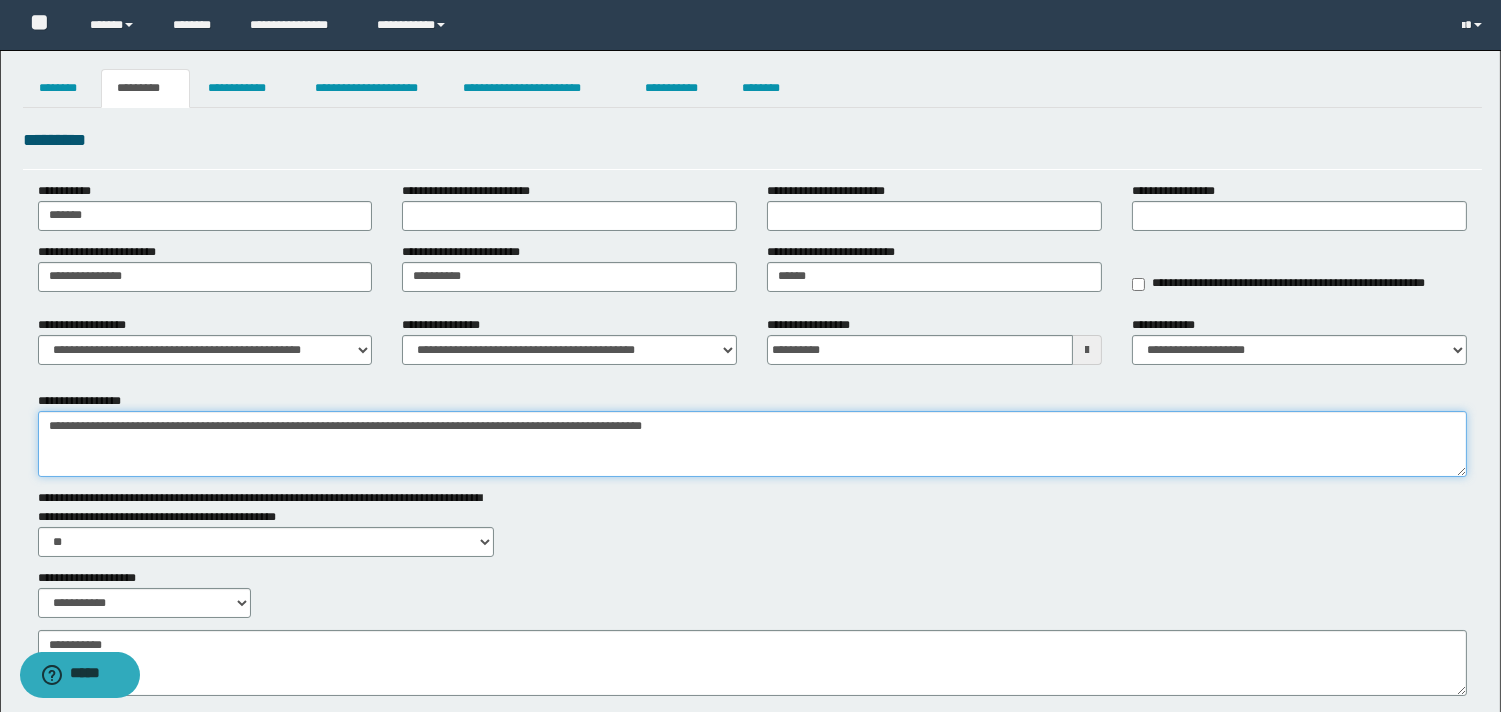 type on "**********" 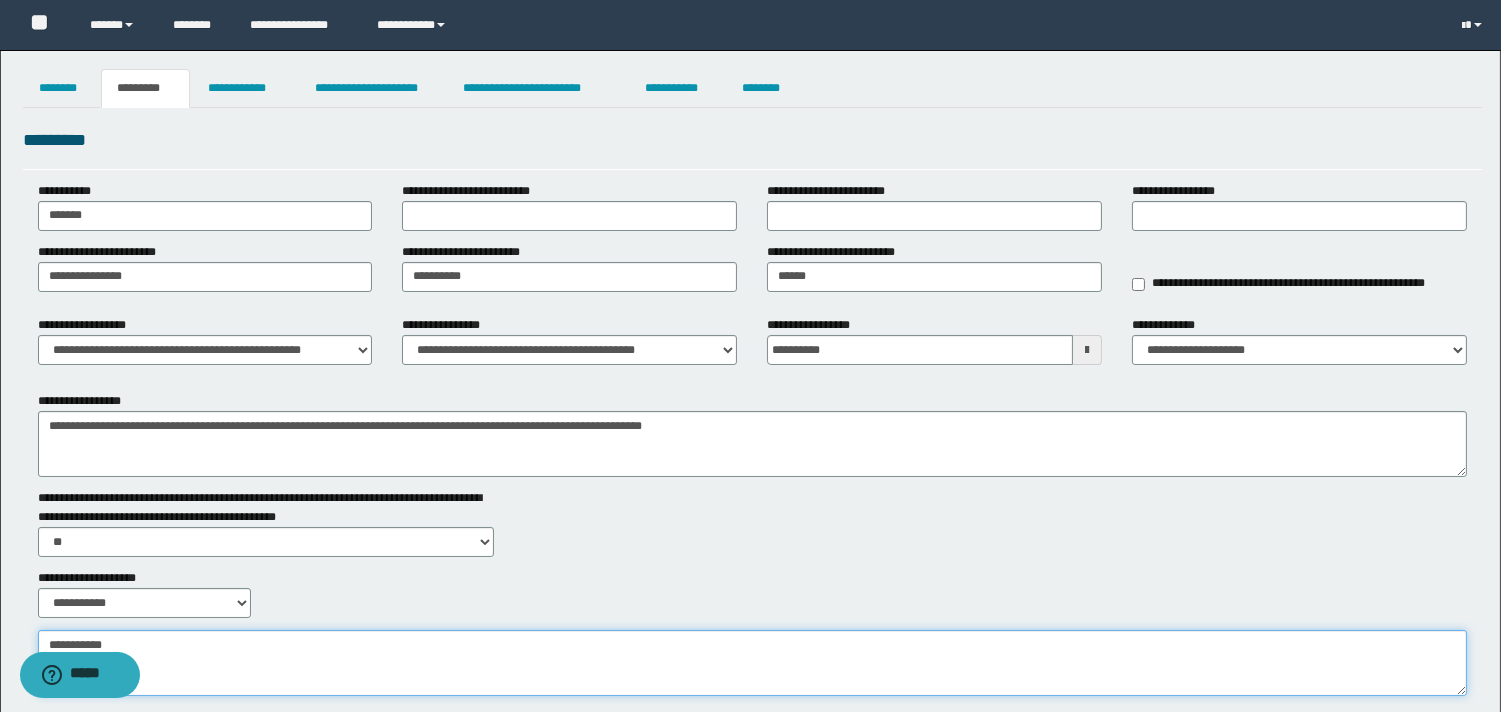 click on "**********" at bounding box center (752, 663) 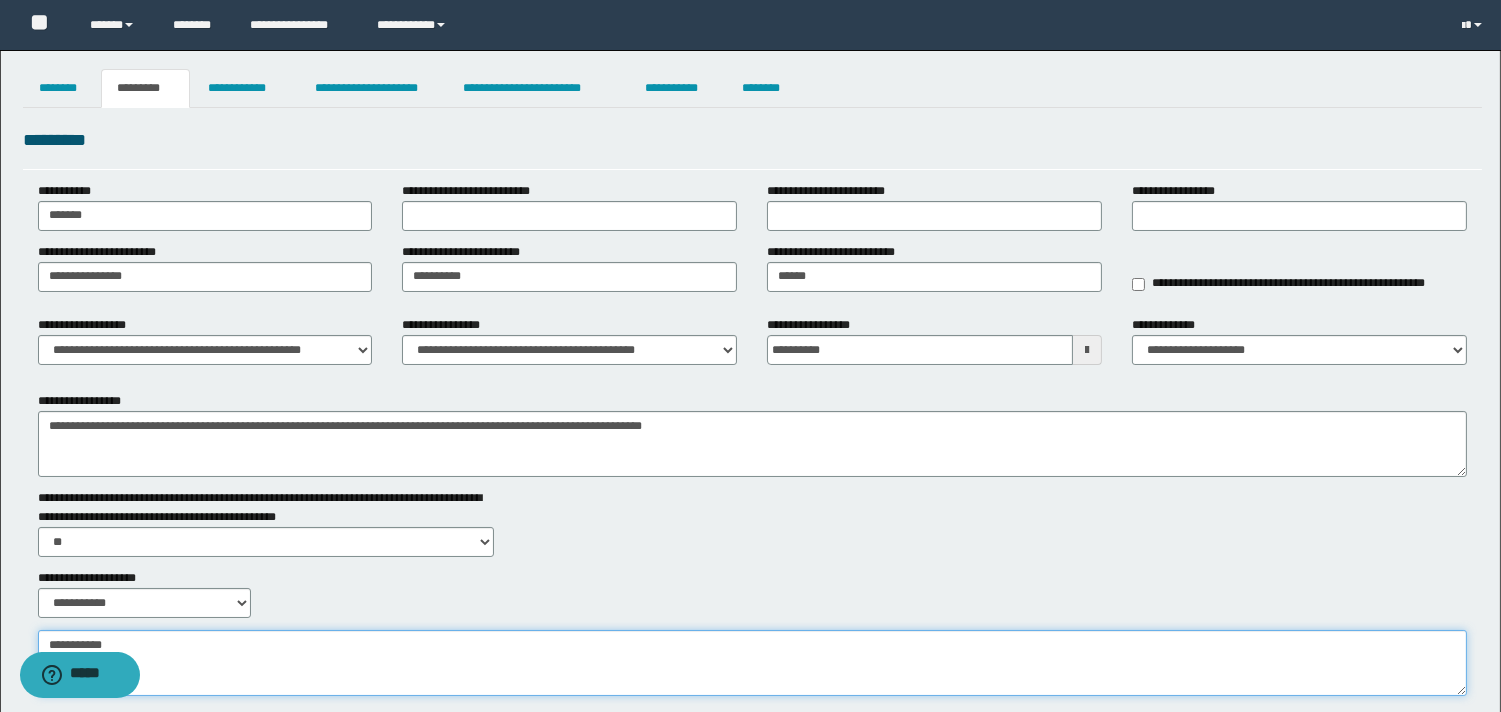 drag, startPoint x: 207, startPoint y: 660, endPoint x: 210, endPoint y: 671, distance: 11.401754 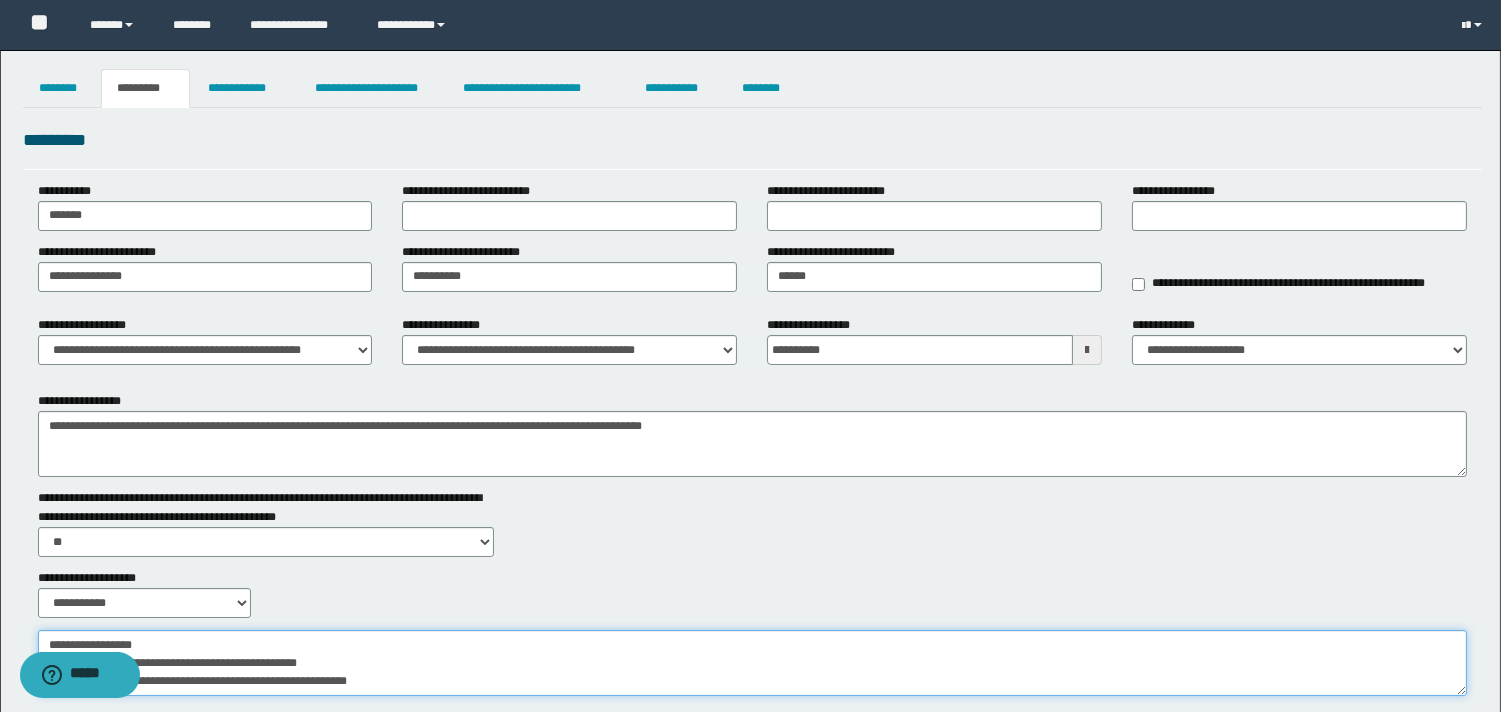 scroll, scrollTop: 30, scrollLeft: 0, axis: vertical 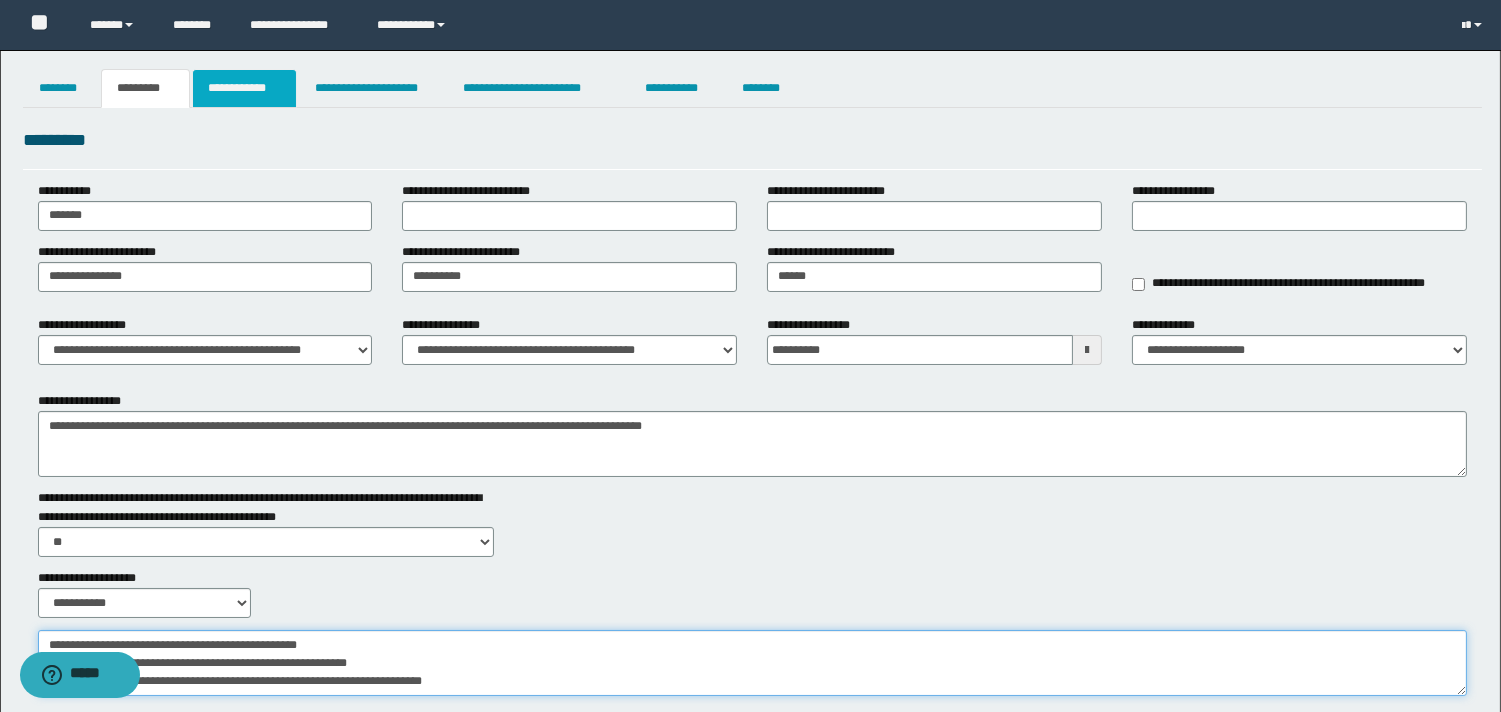type on "**********" 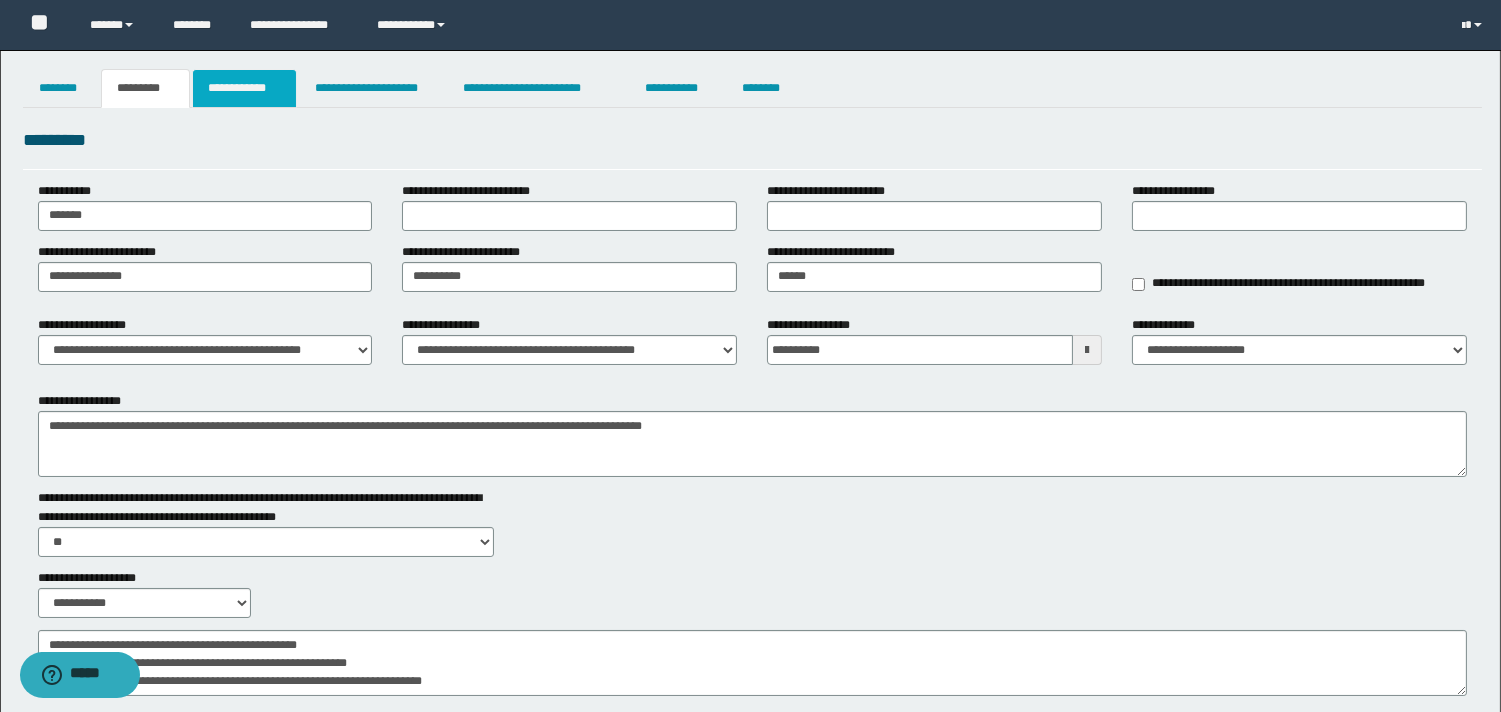 click on "**********" at bounding box center [244, 88] 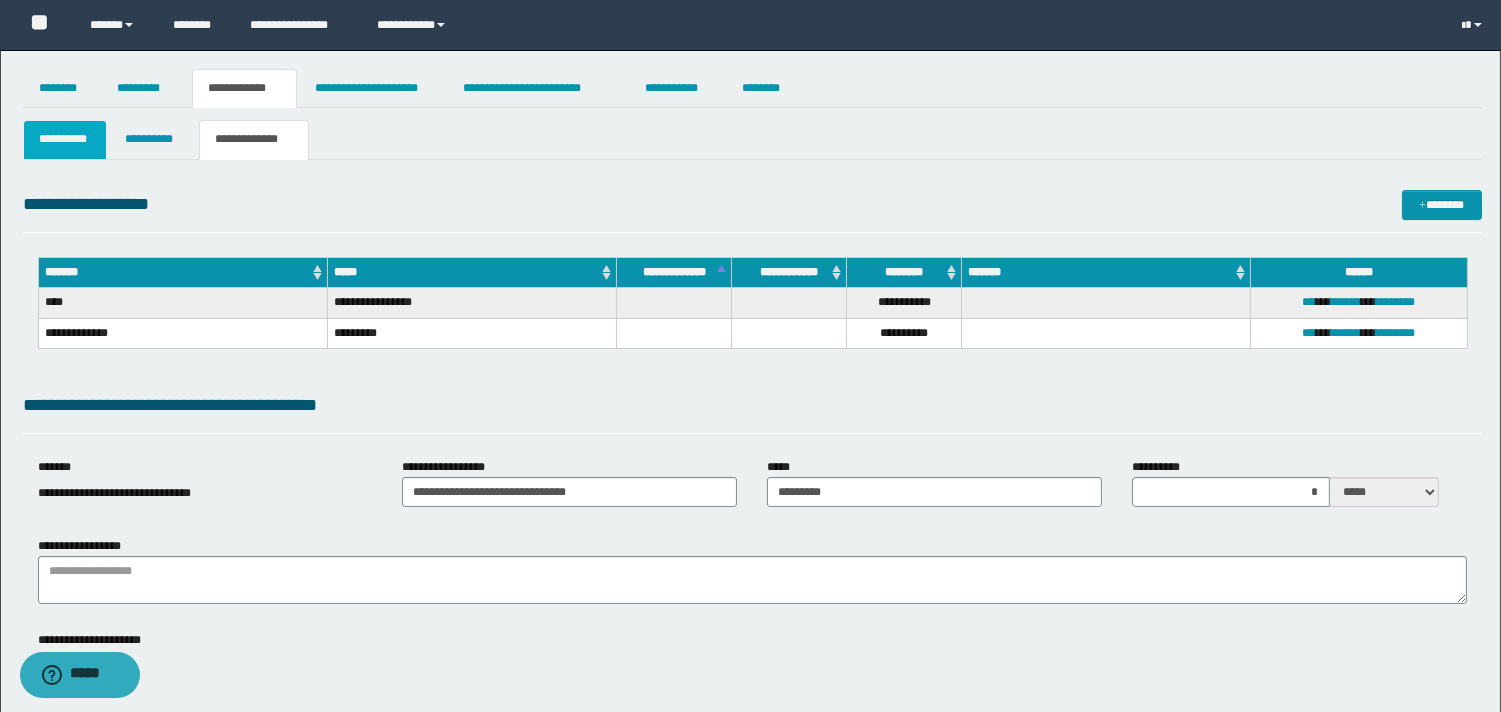 click on "**********" at bounding box center [65, 139] 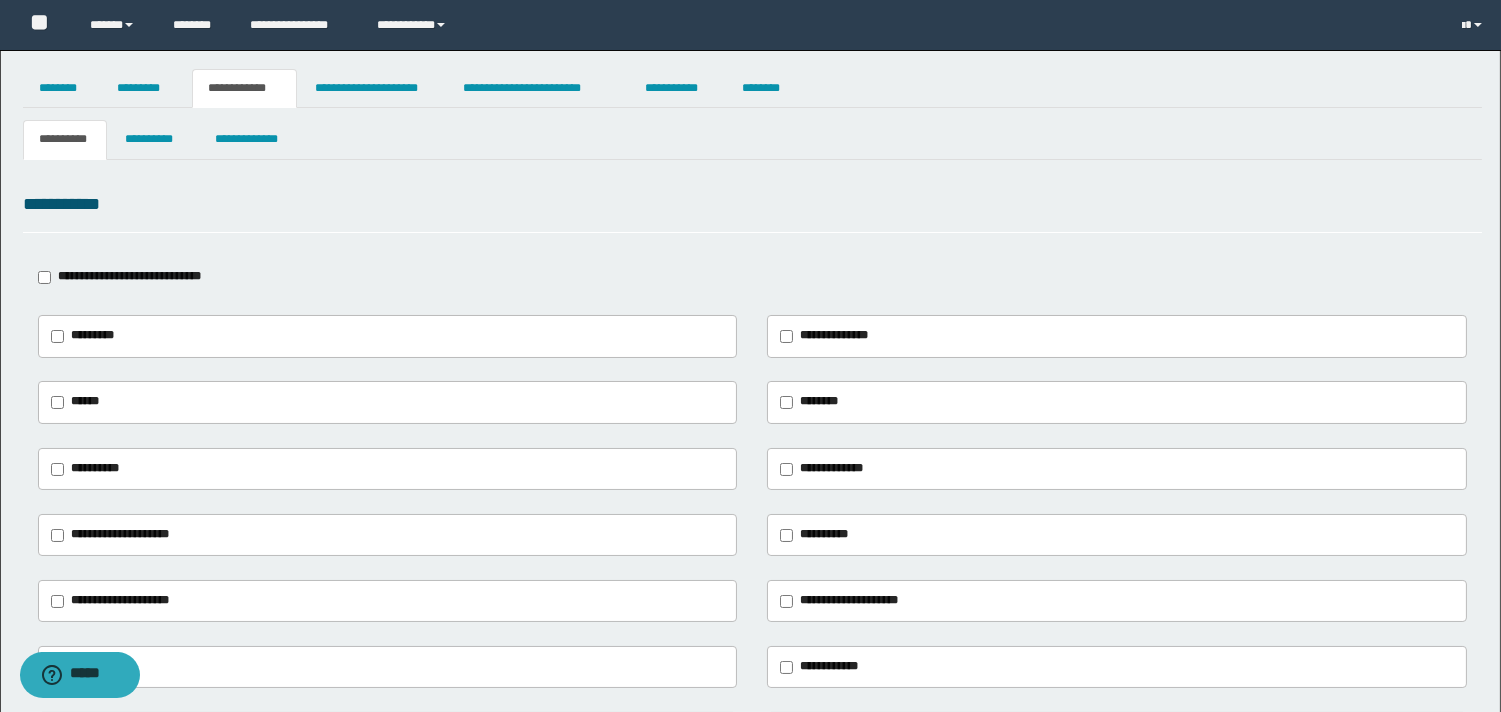 click on "**********" at bounding box center (129, 276) 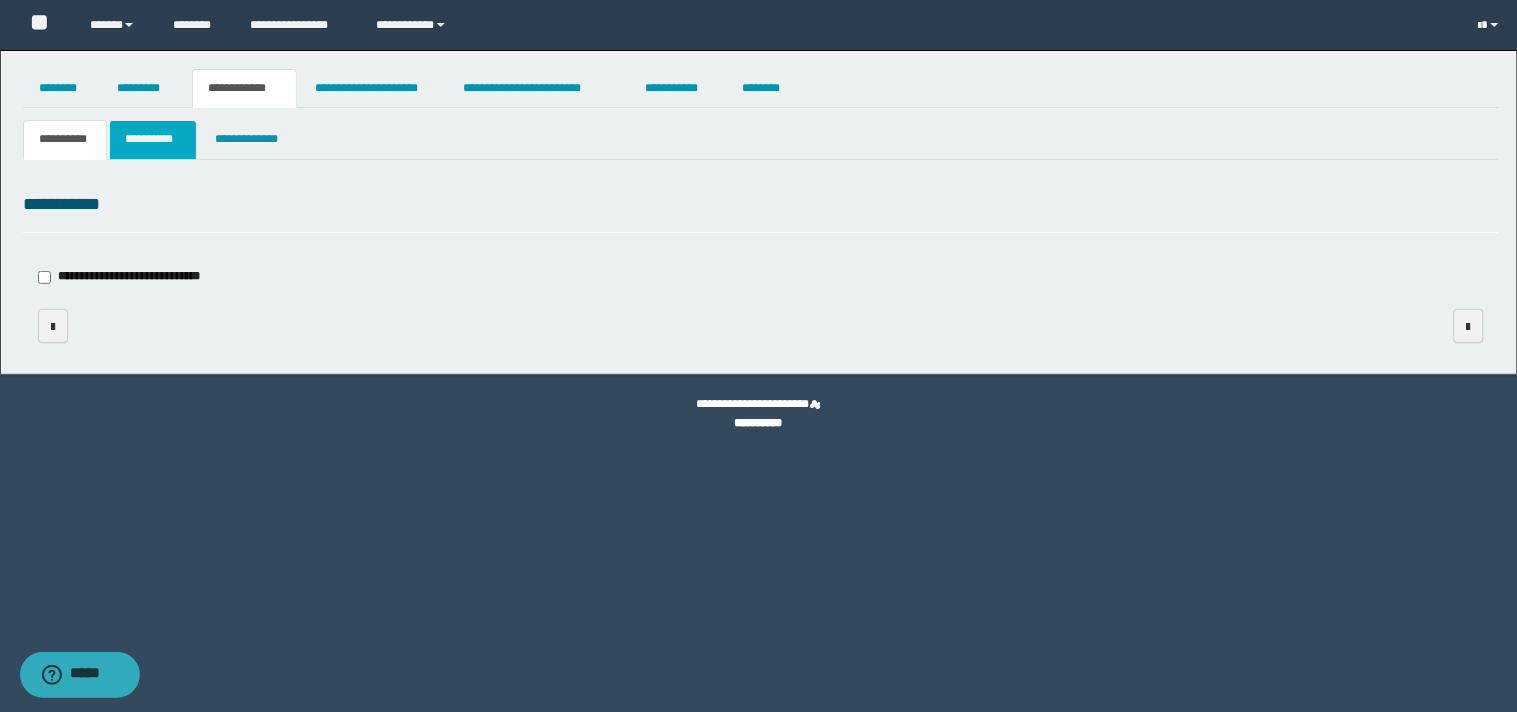 click on "**********" at bounding box center (153, 139) 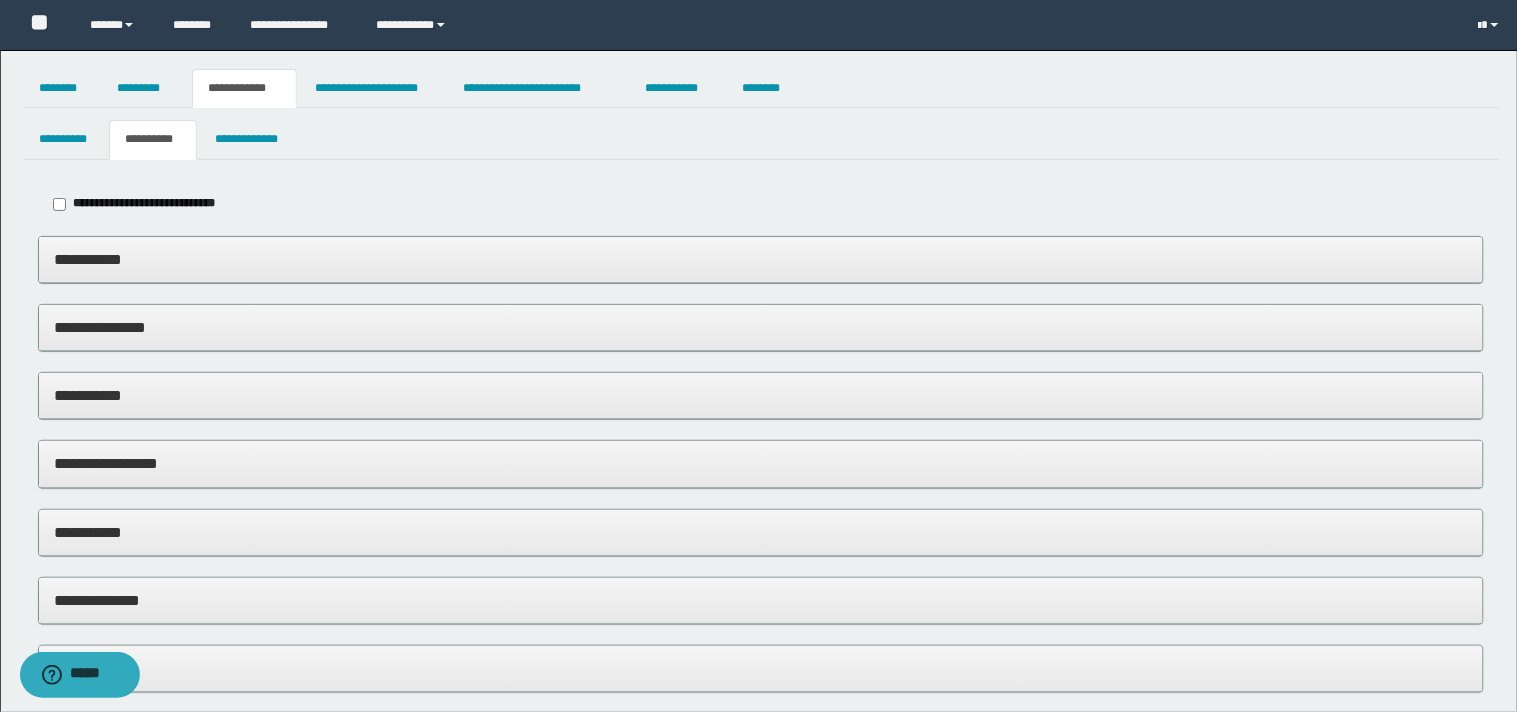 type on "*****" 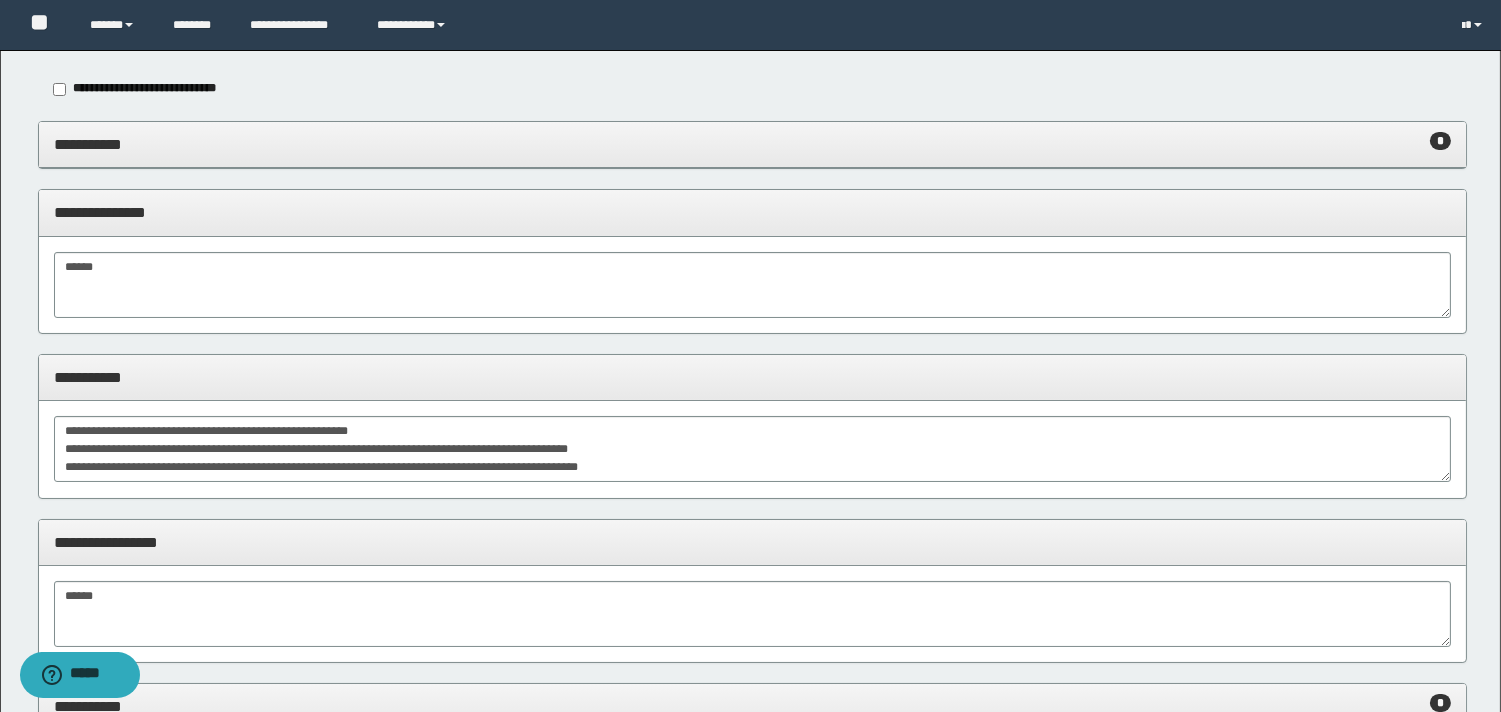 scroll, scrollTop: 222, scrollLeft: 0, axis: vertical 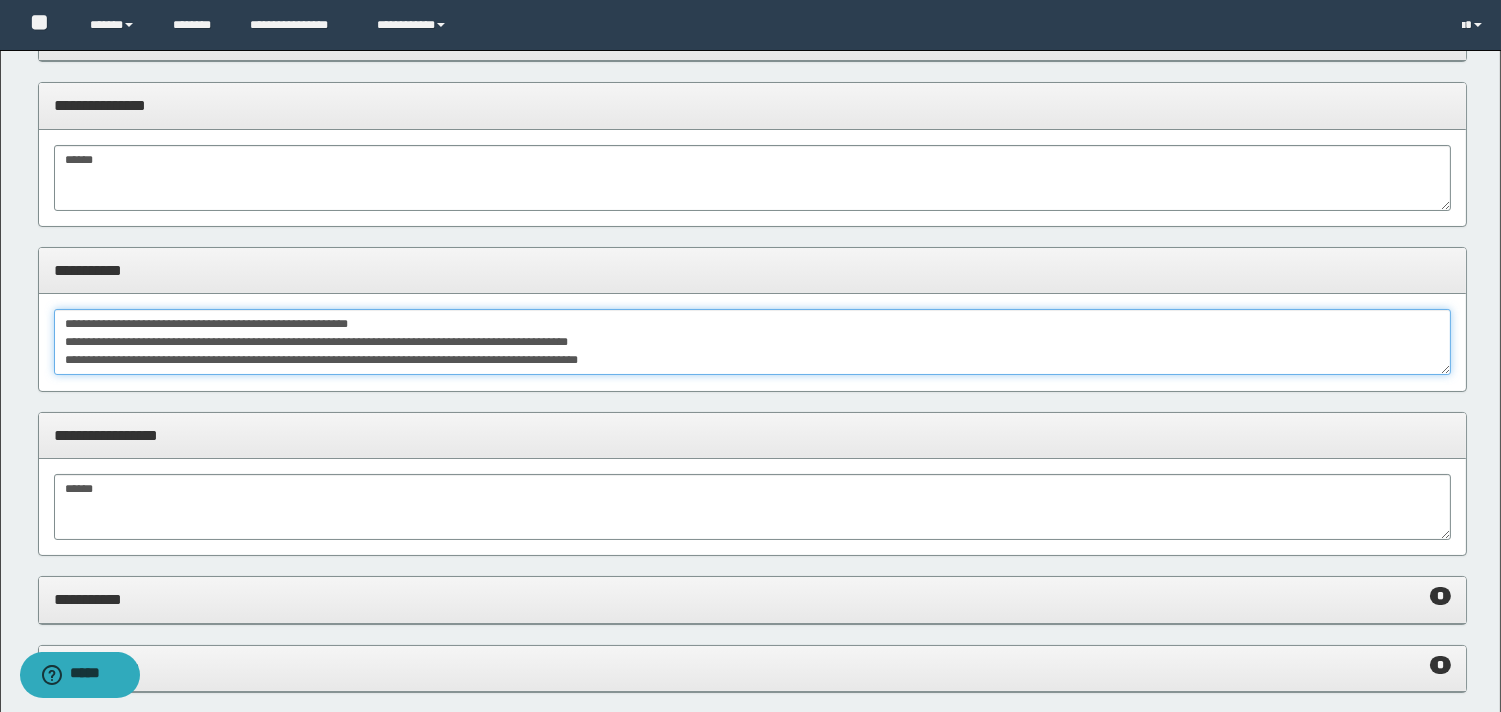 click on "**********" at bounding box center [752, 342] 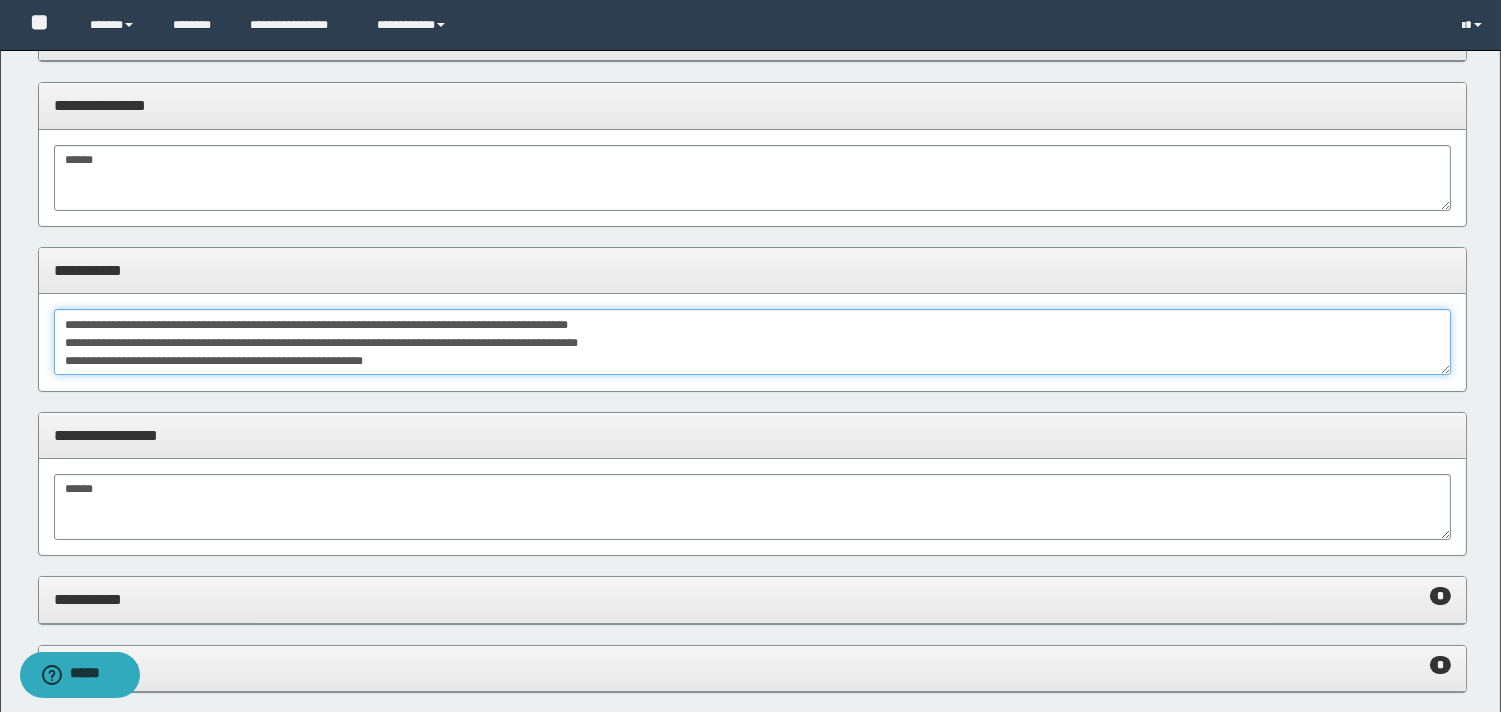 scroll, scrollTop: 0, scrollLeft: 0, axis: both 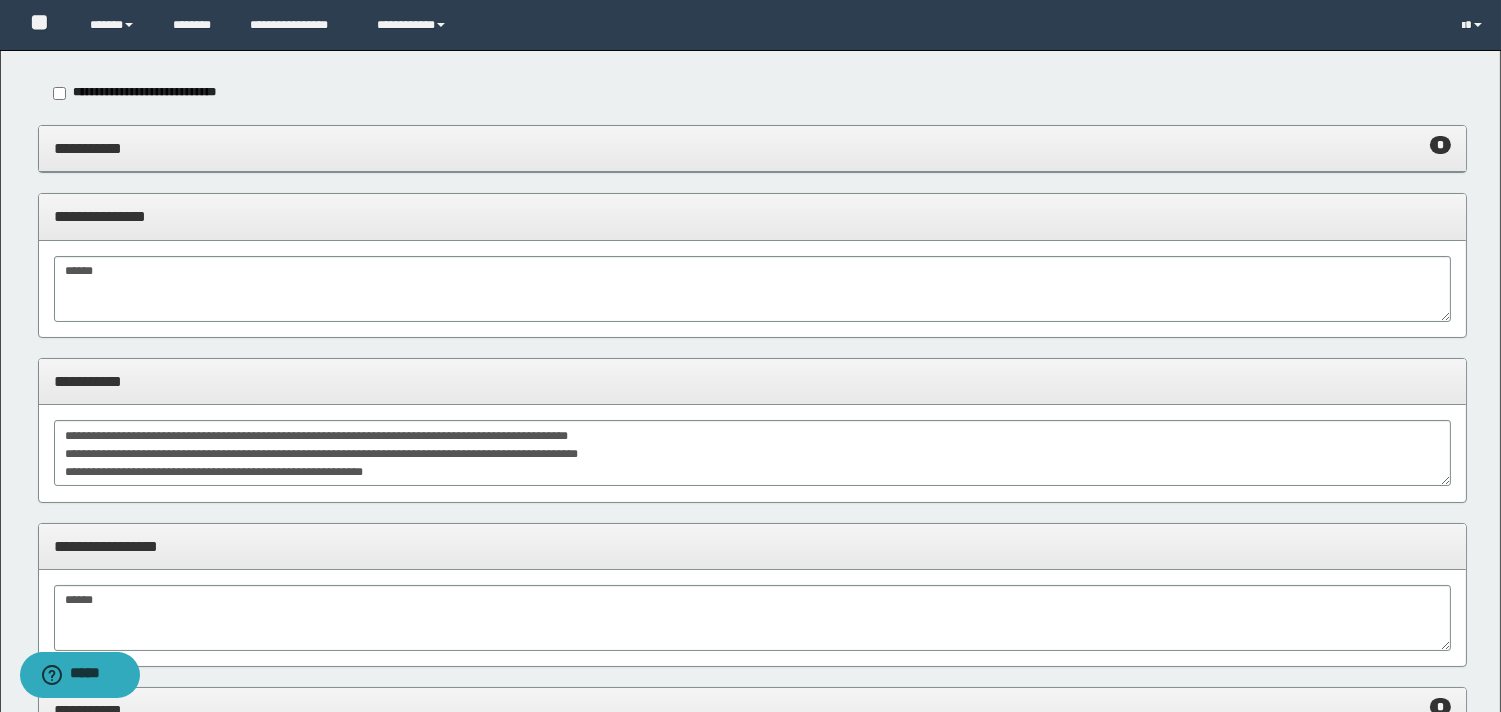 click on "**********" at bounding box center (752, 148) 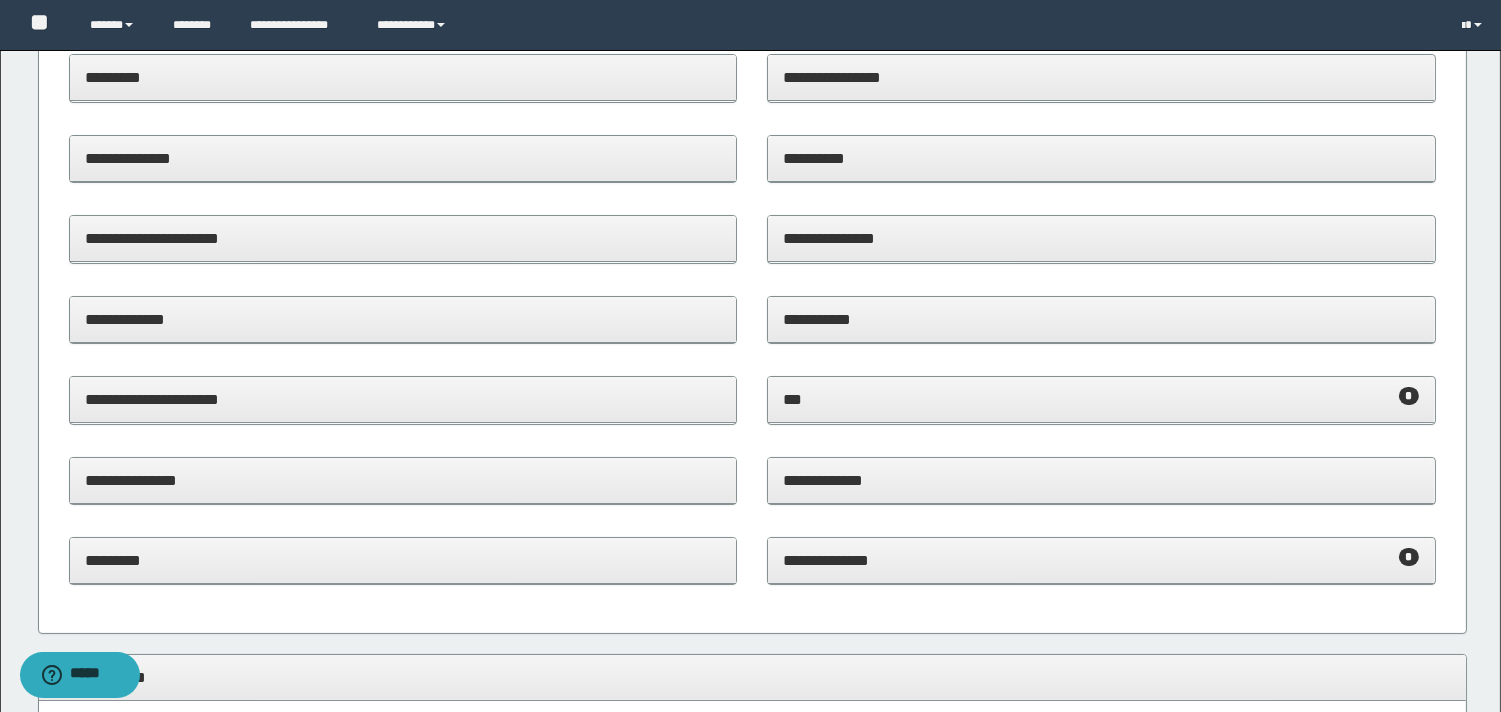 scroll, scrollTop: 444, scrollLeft: 0, axis: vertical 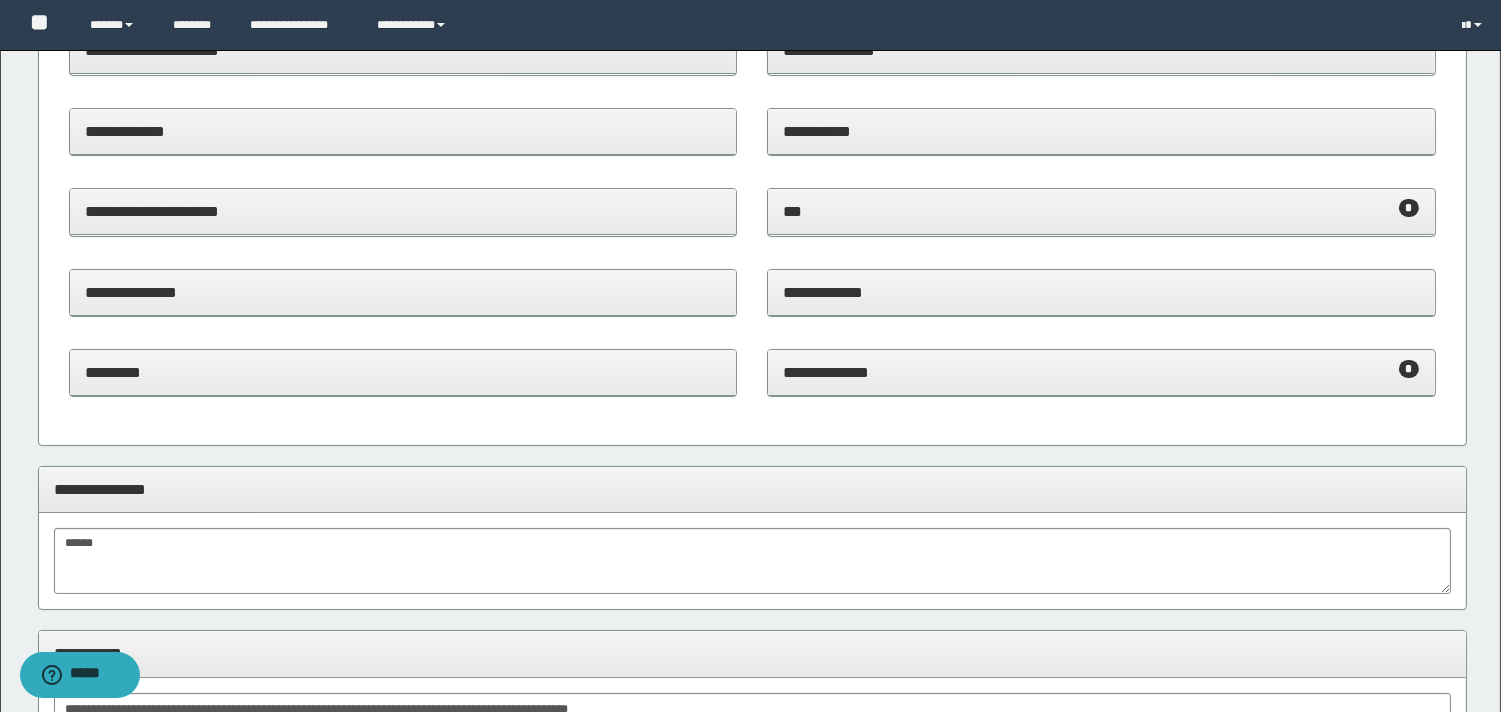 click on "*** *" at bounding box center (1101, 211) 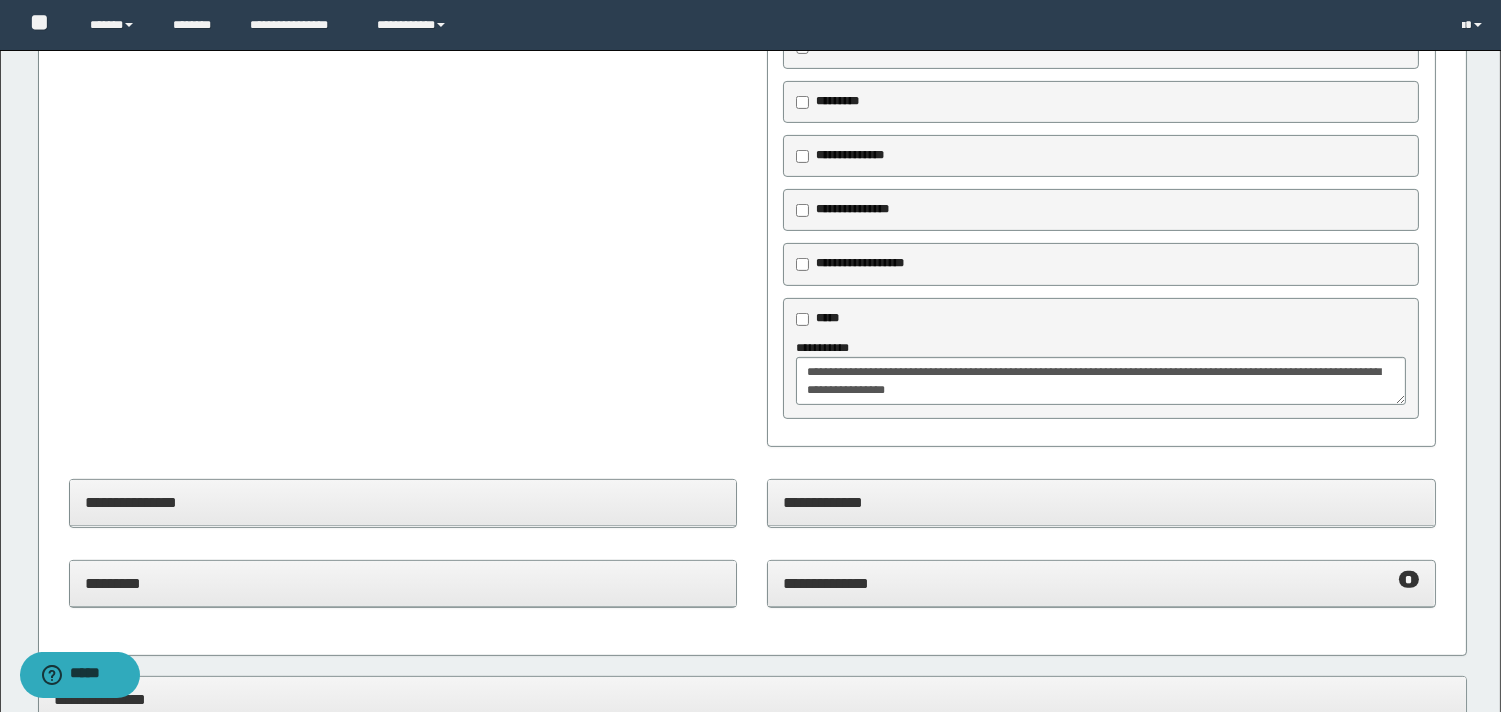 scroll, scrollTop: 1666, scrollLeft: 0, axis: vertical 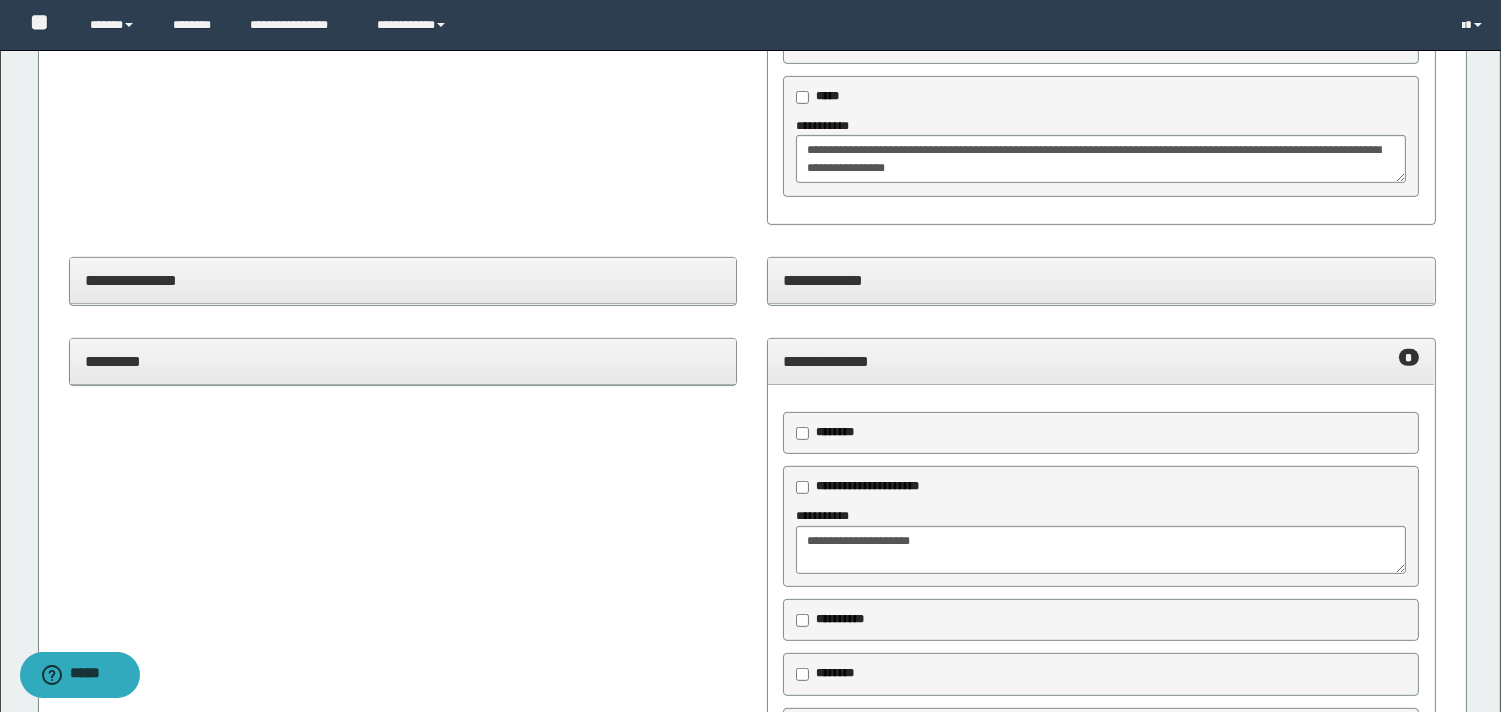 click on "**********" at bounding box center (1101, 540) 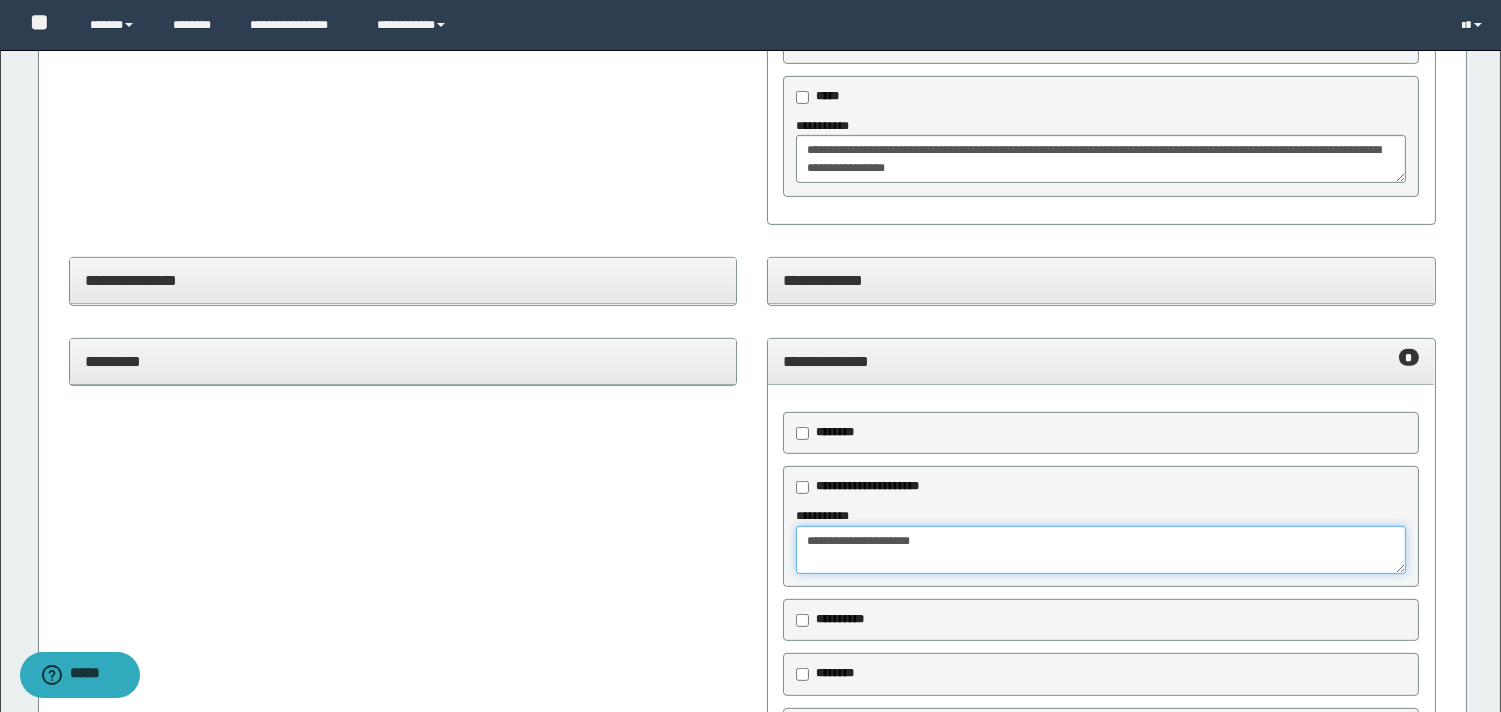 click on "**********" at bounding box center [1101, 550] 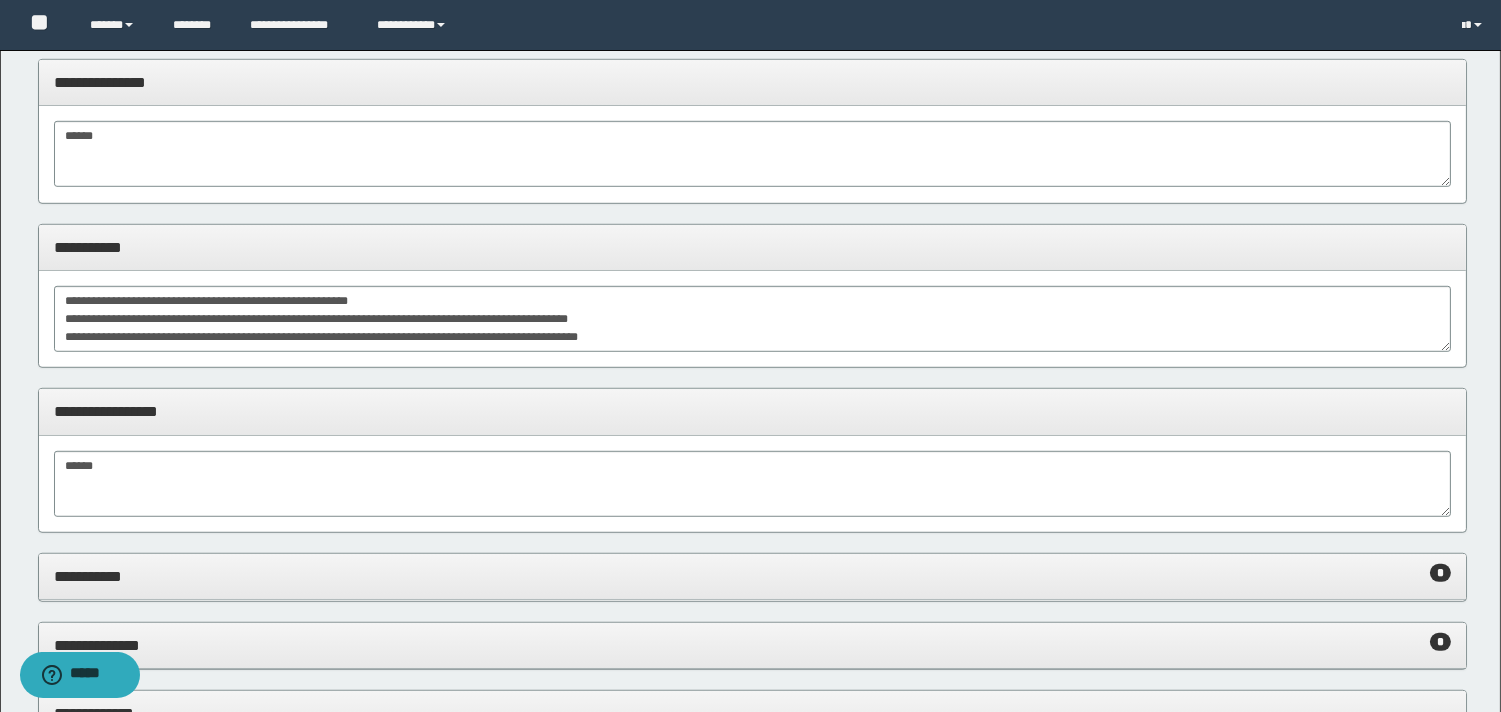 scroll, scrollTop: 2666, scrollLeft: 0, axis: vertical 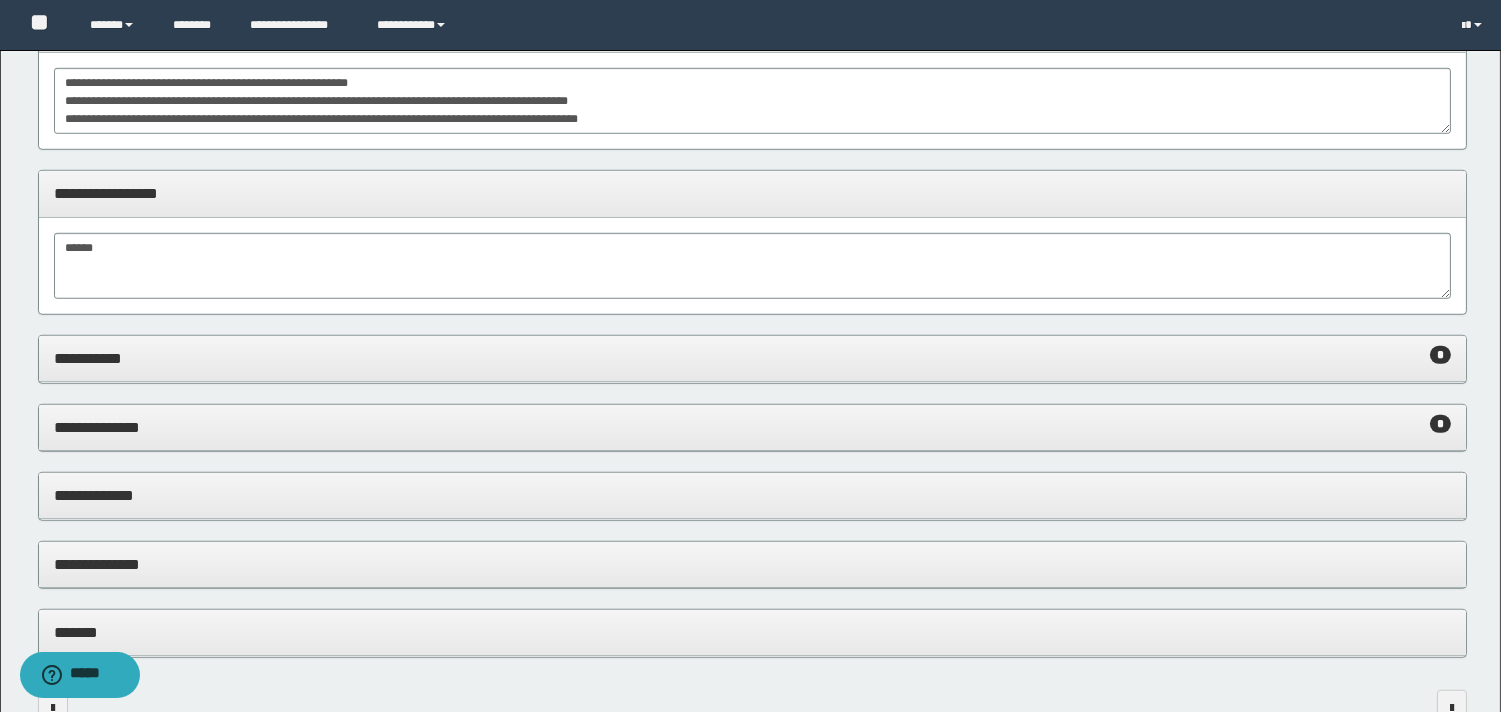 type on "**********" 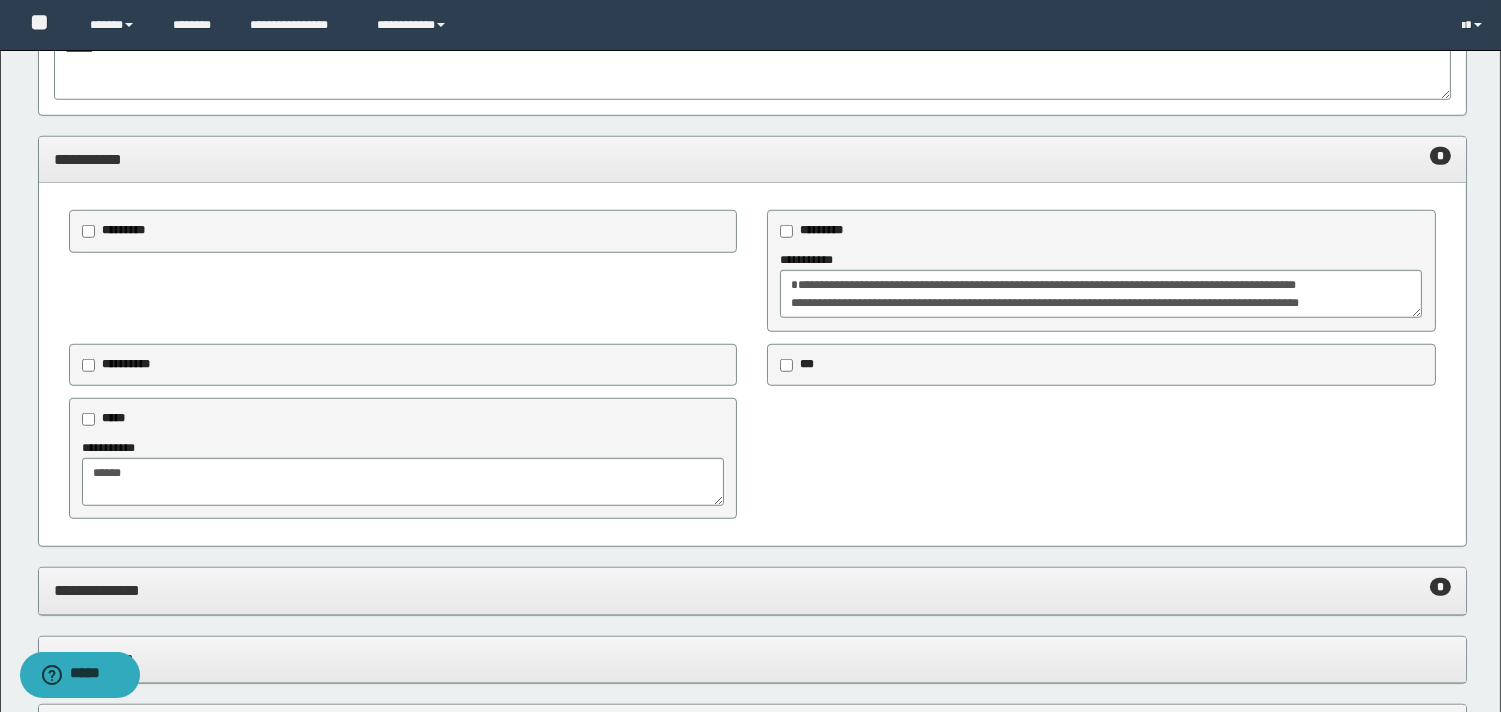 scroll, scrollTop: 3111, scrollLeft: 0, axis: vertical 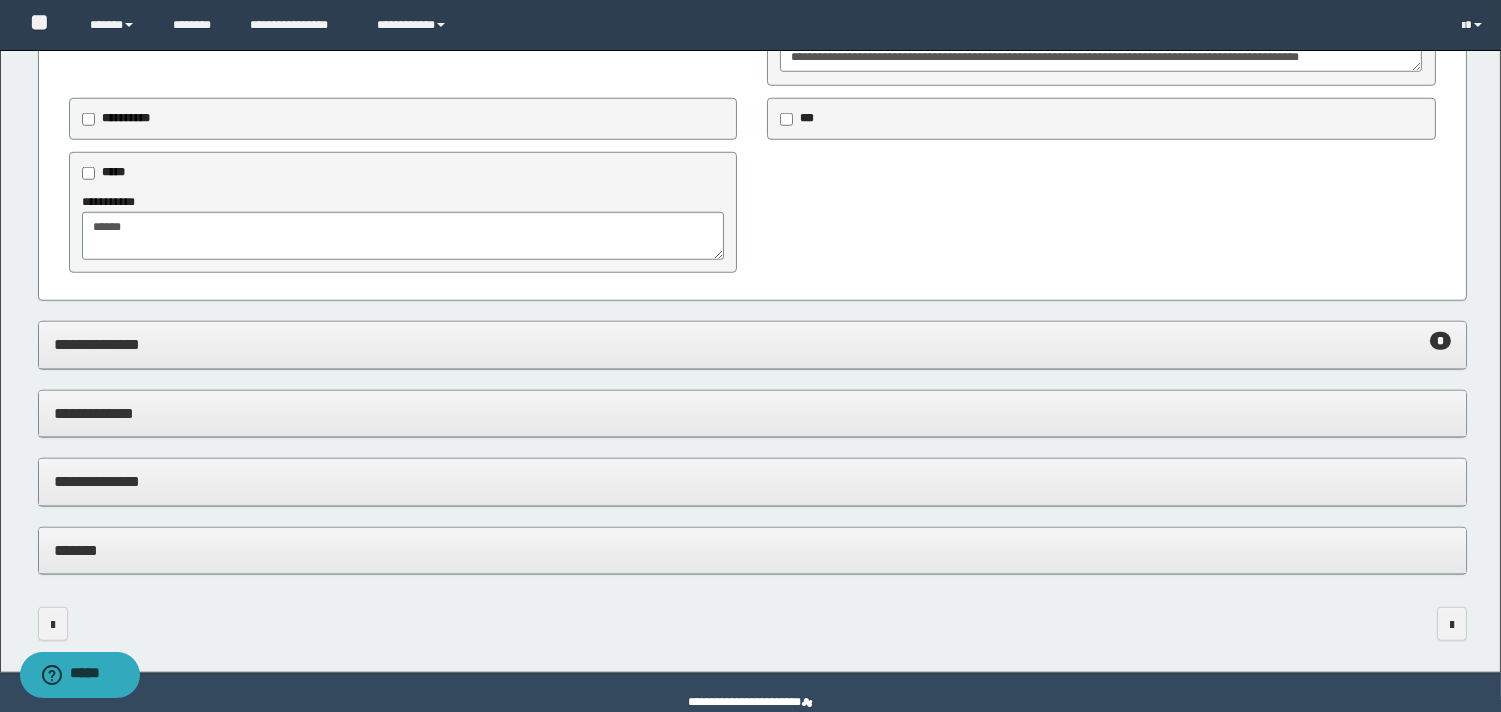 drag, startPoint x: 287, startPoint y: 347, endPoint x: 374, endPoint y: 347, distance: 87 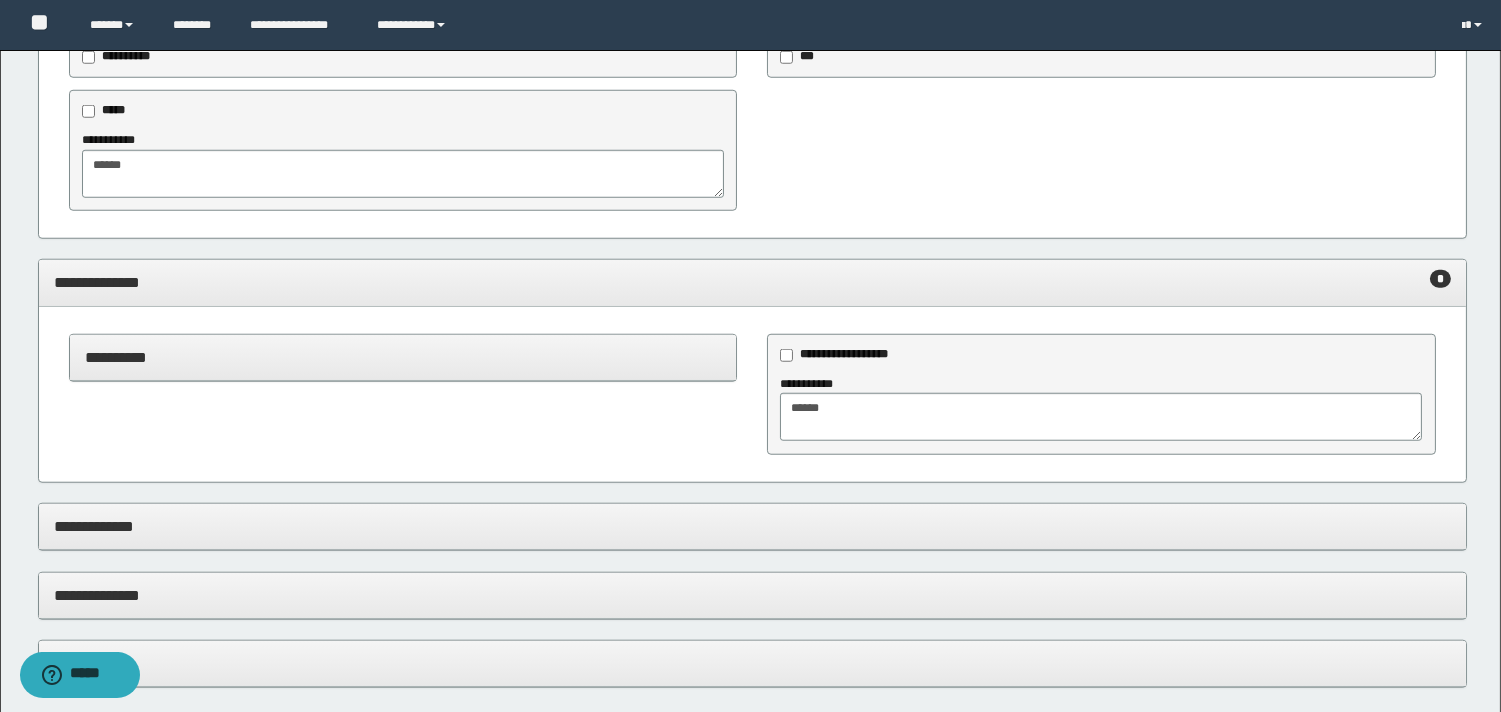 scroll, scrollTop: 3324, scrollLeft: 0, axis: vertical 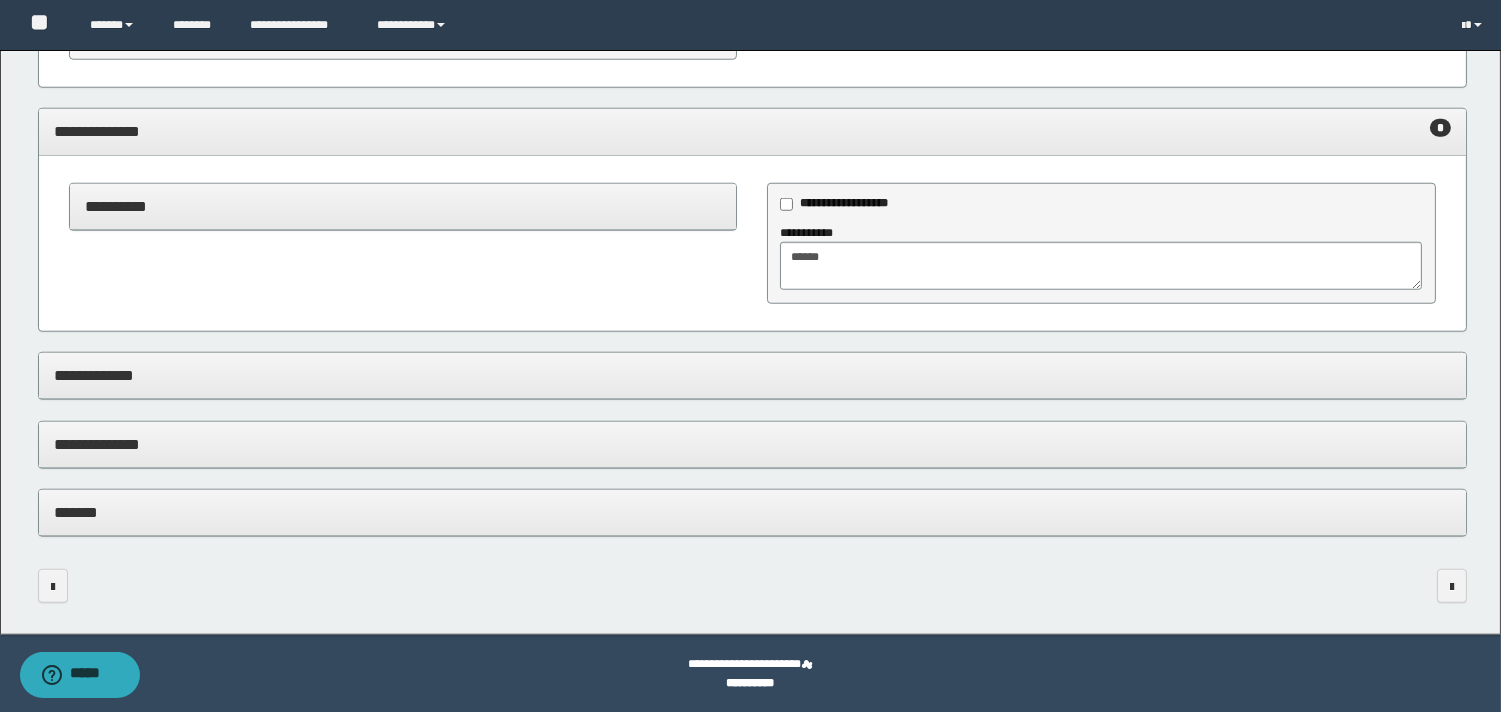 click on "*******" at bounding box center [752, 512] 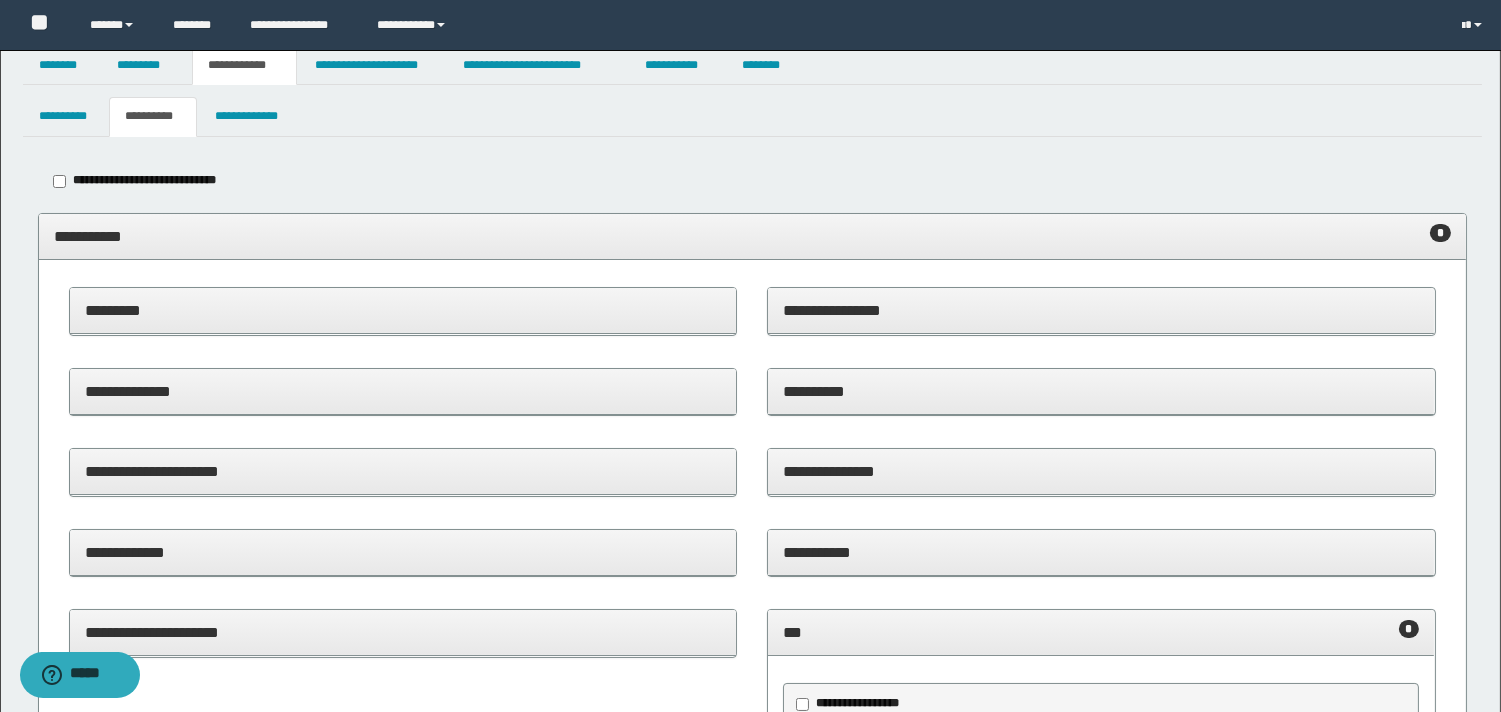 scroll, scrollTop: 0, scrollLeft: 0, axis: both 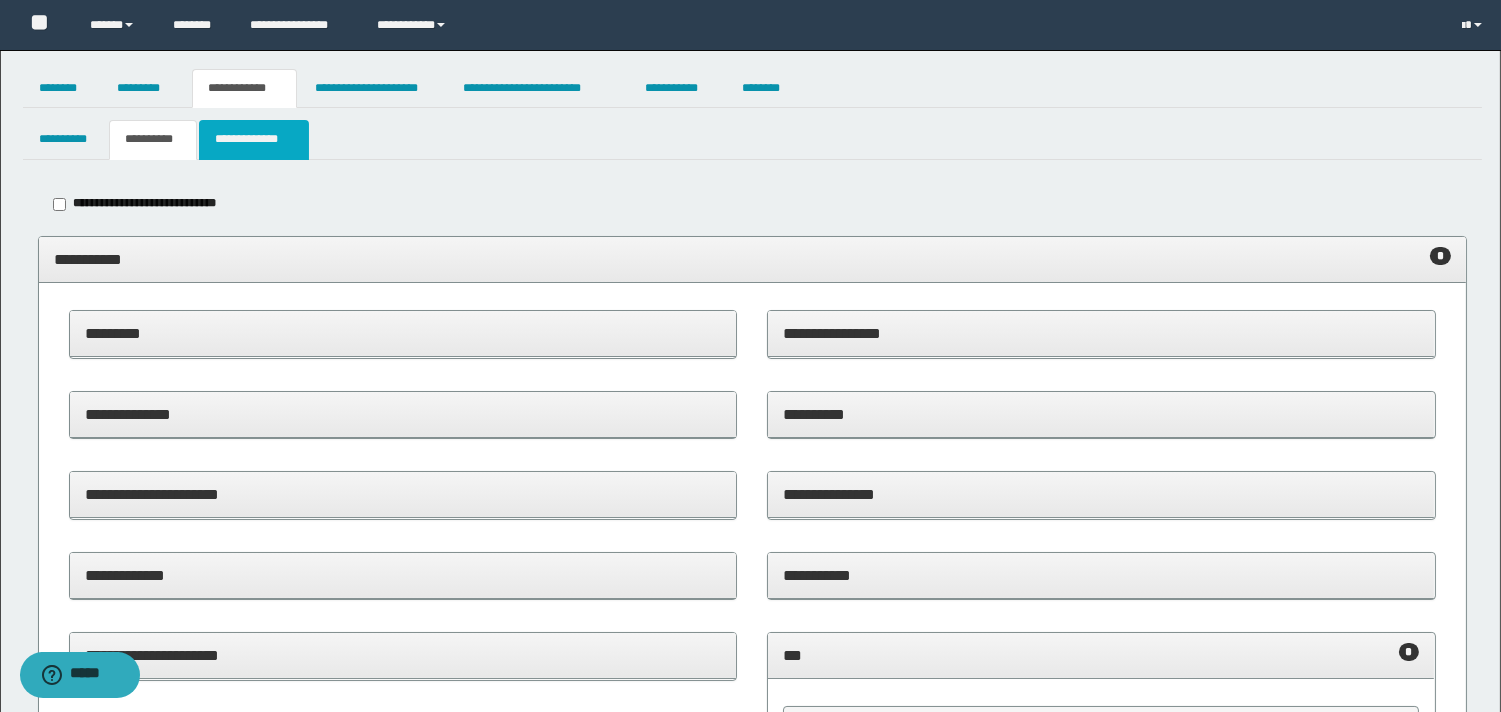 drag, startPoint x: 274, startPoint y: 148, endPoint x: 263, endPoint y: 185, distance: 38.600517 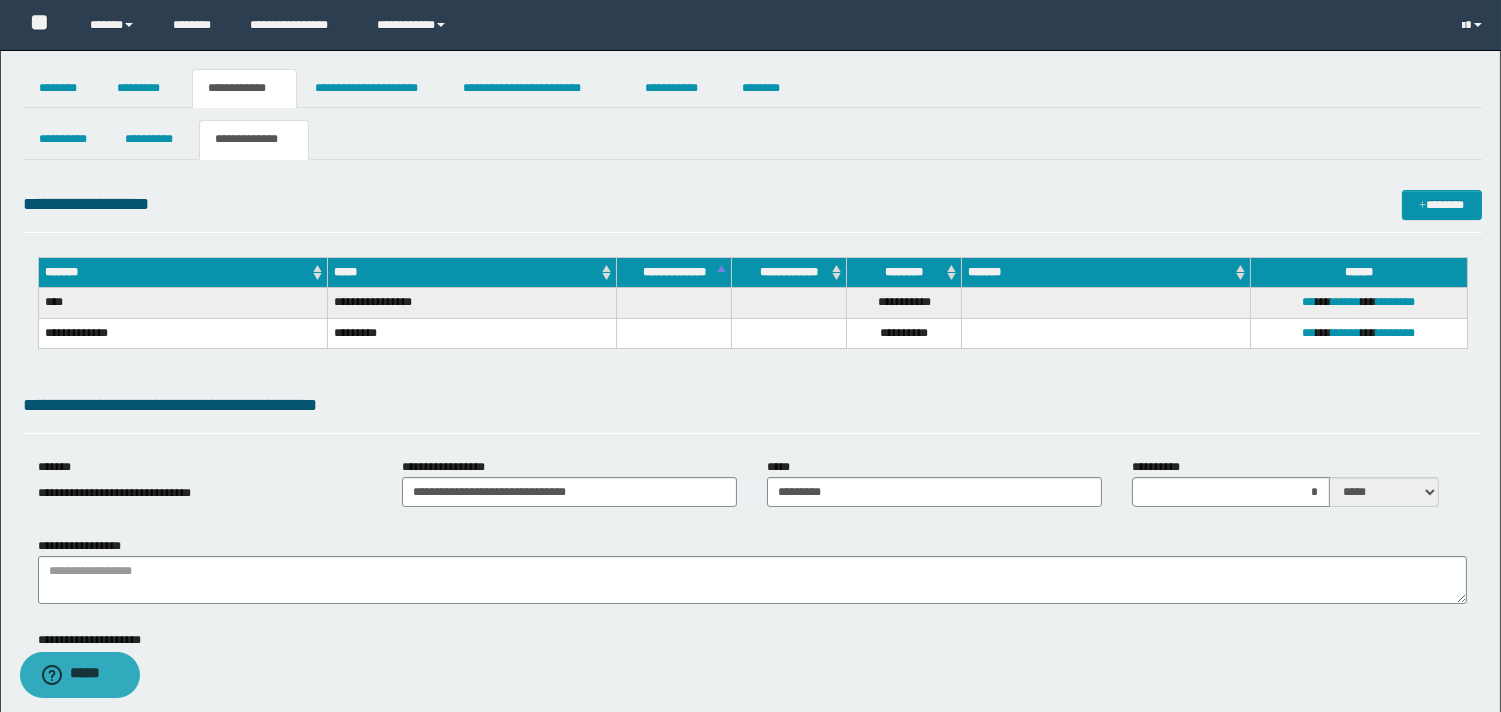 click on "**********" at bounding box center (114, 493) 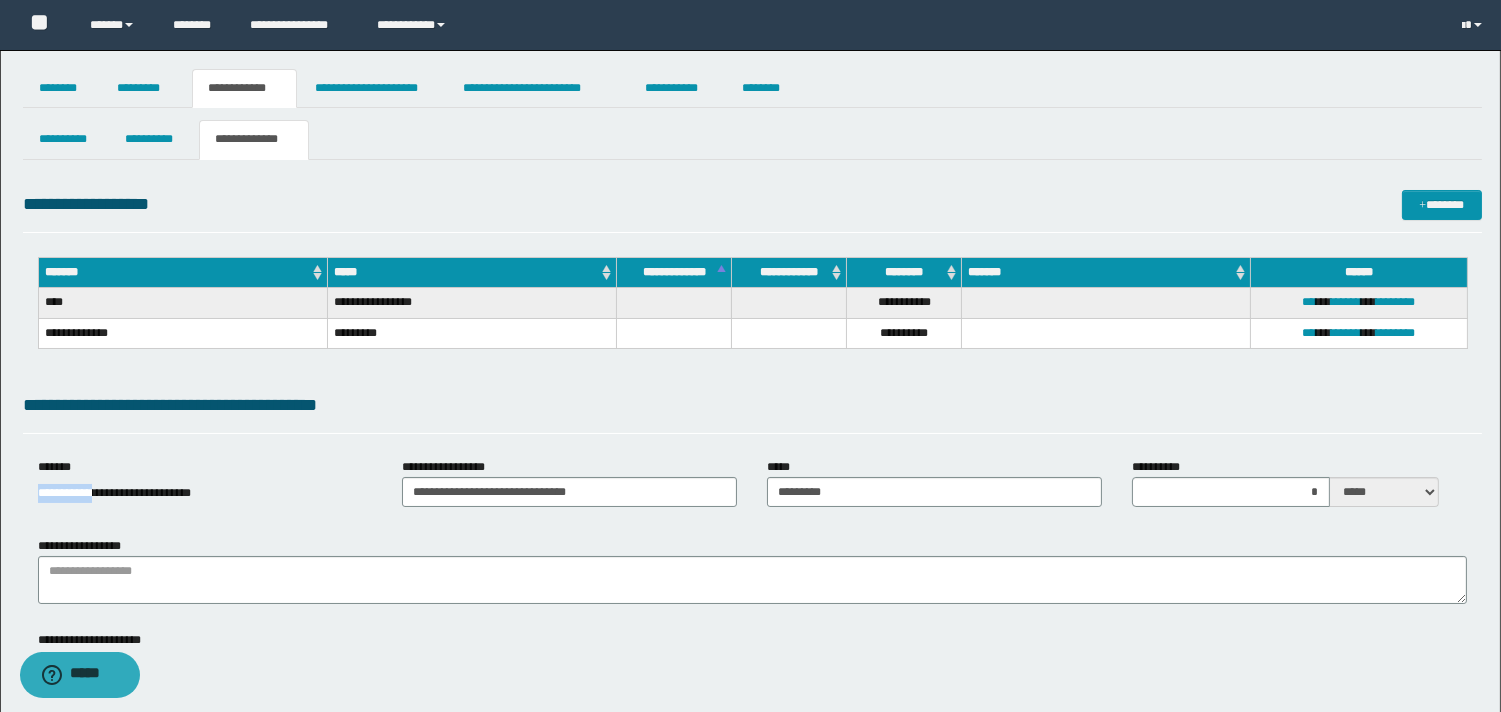 click on "**********" at bounding box center (114, 493) 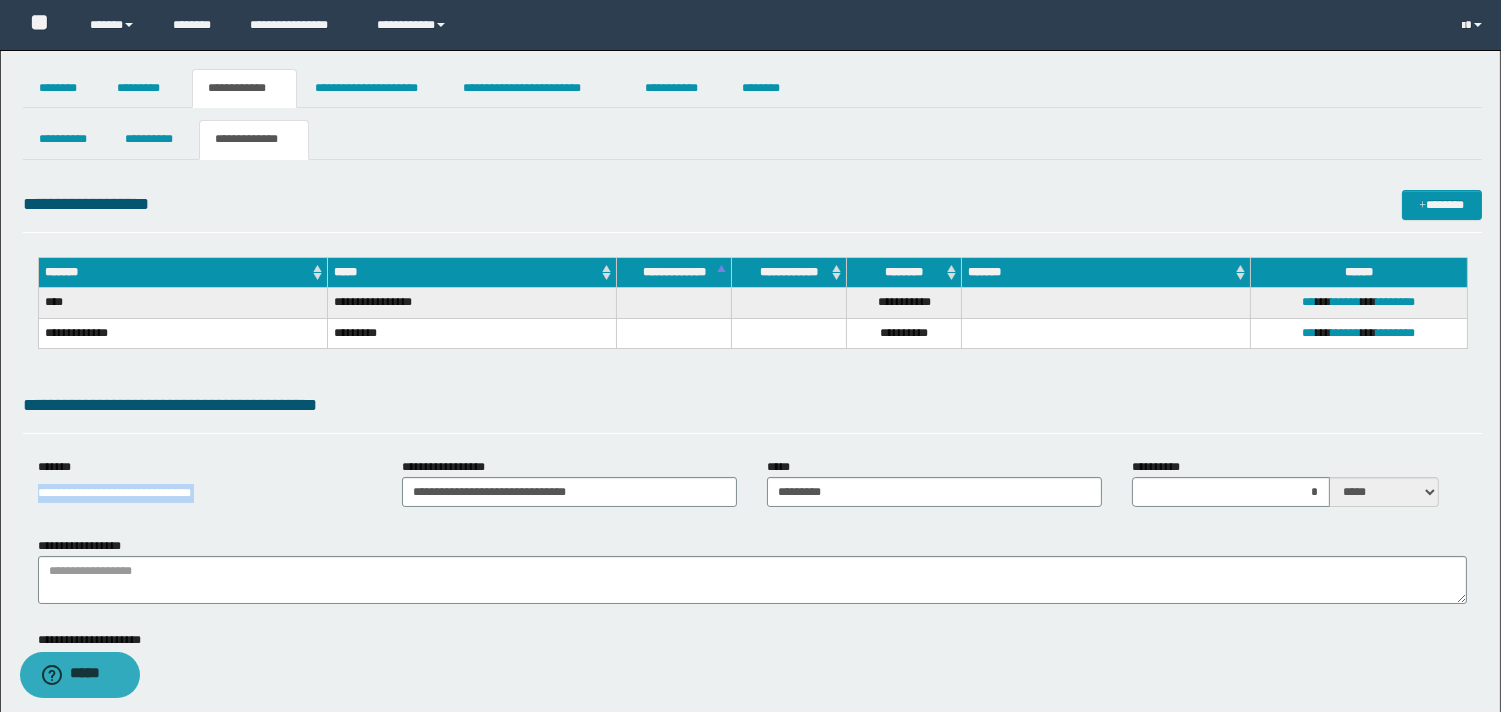 click on "**********" at bounding box center (205, 493) 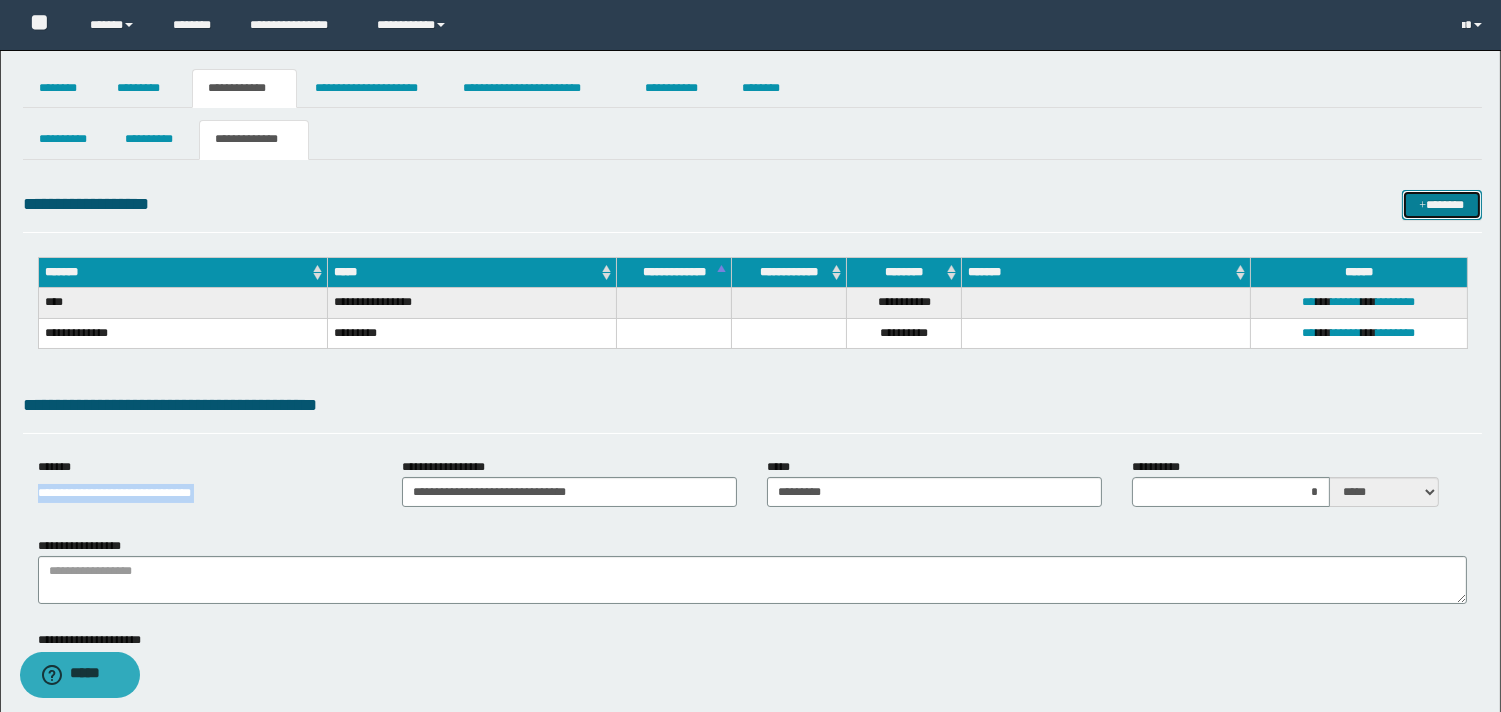 click on "*******" at bounding box center (1442, 205) 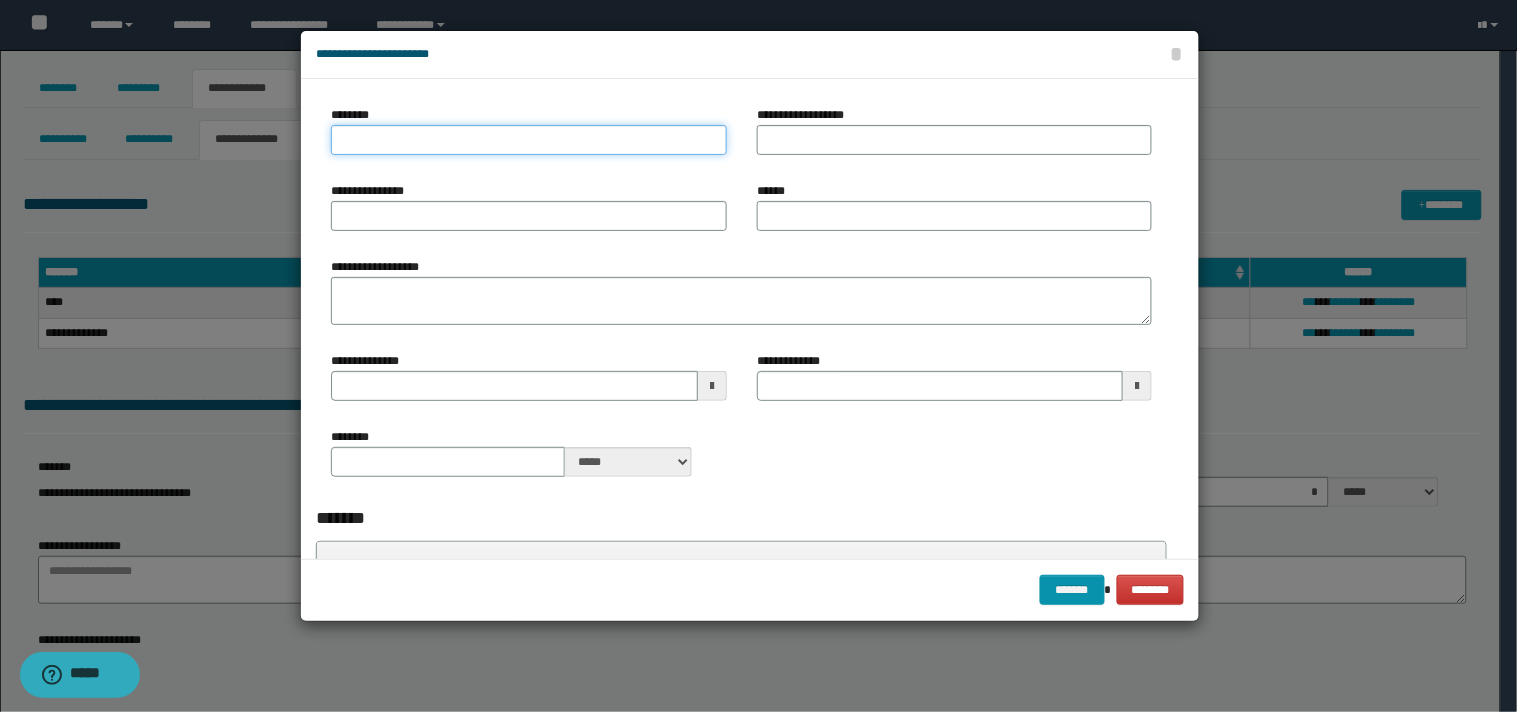 click on "********" at bounding box center (529, 140) 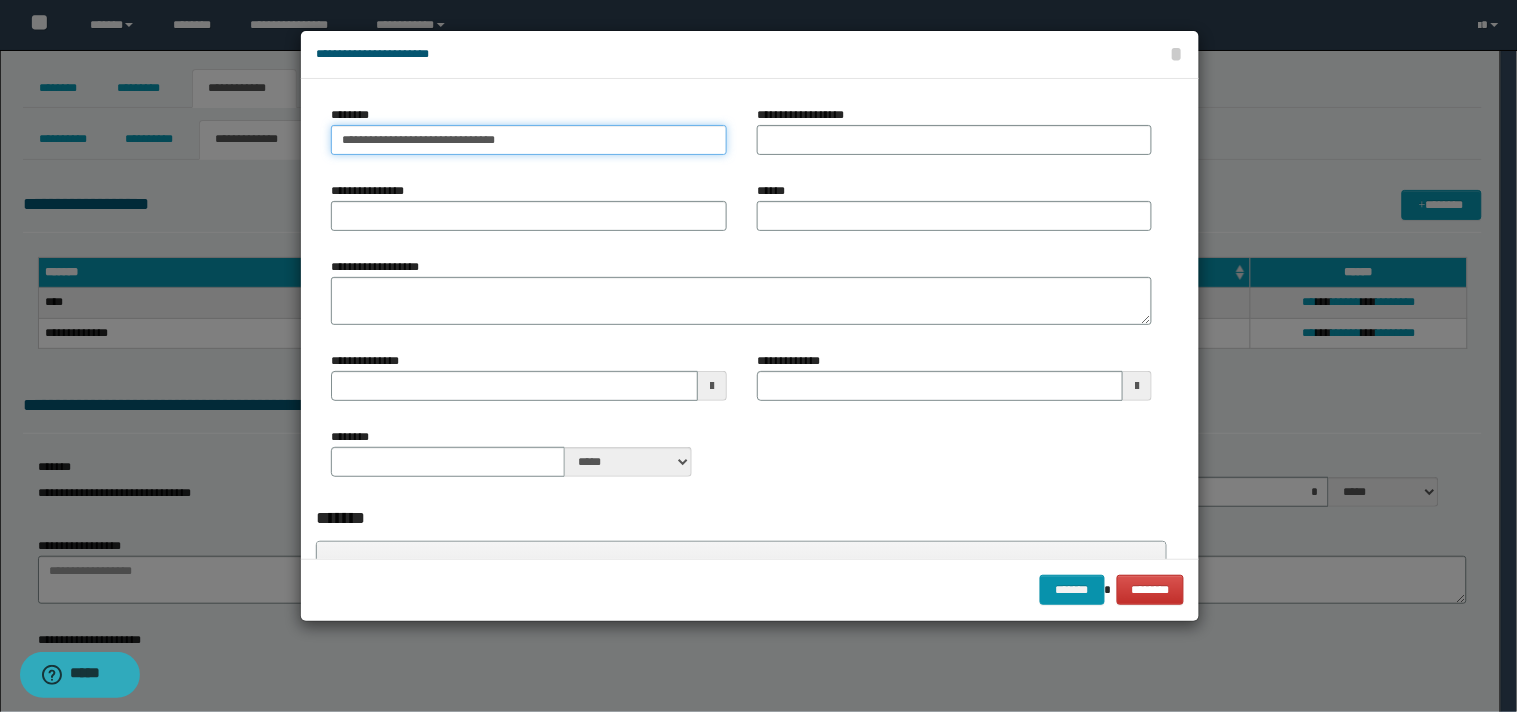 type on "**********" 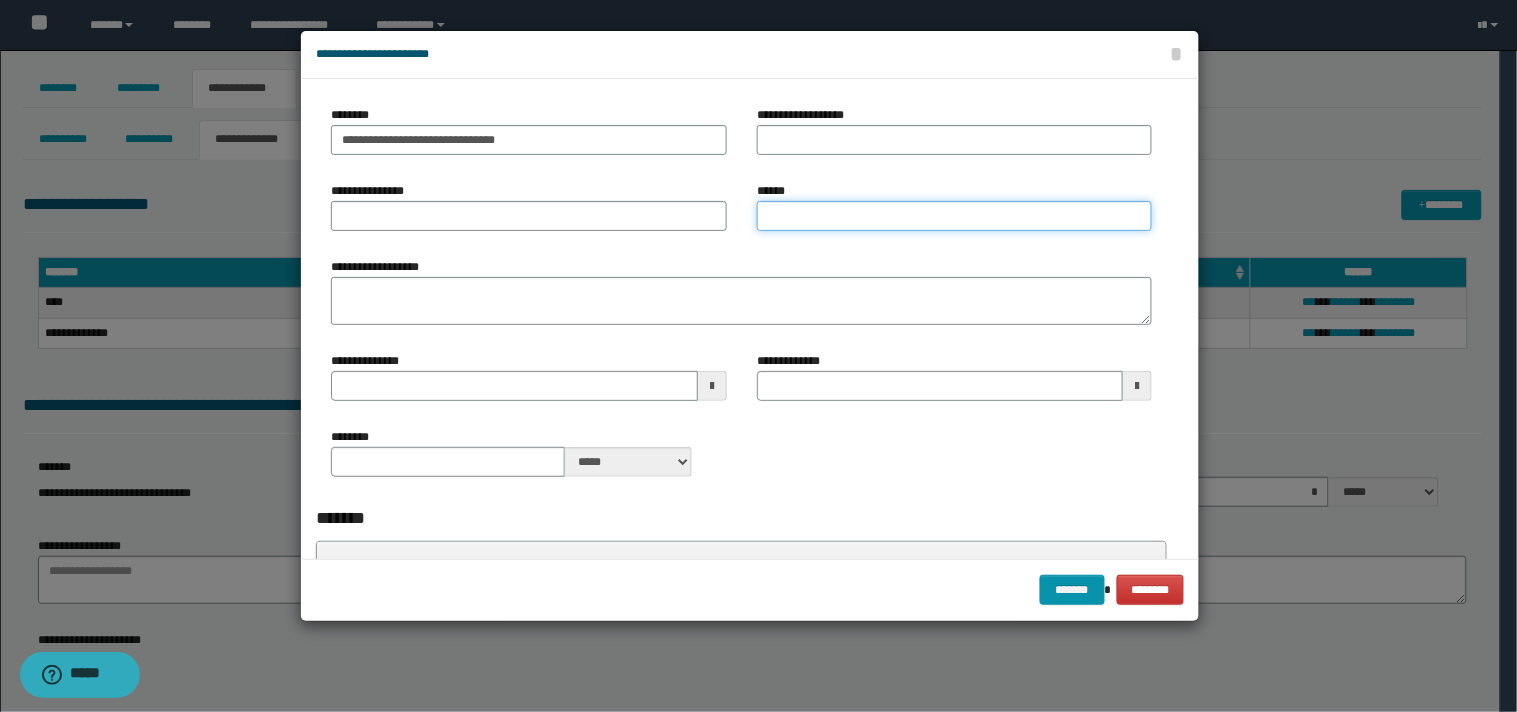 click on "******" at bounding box center [955, 216] 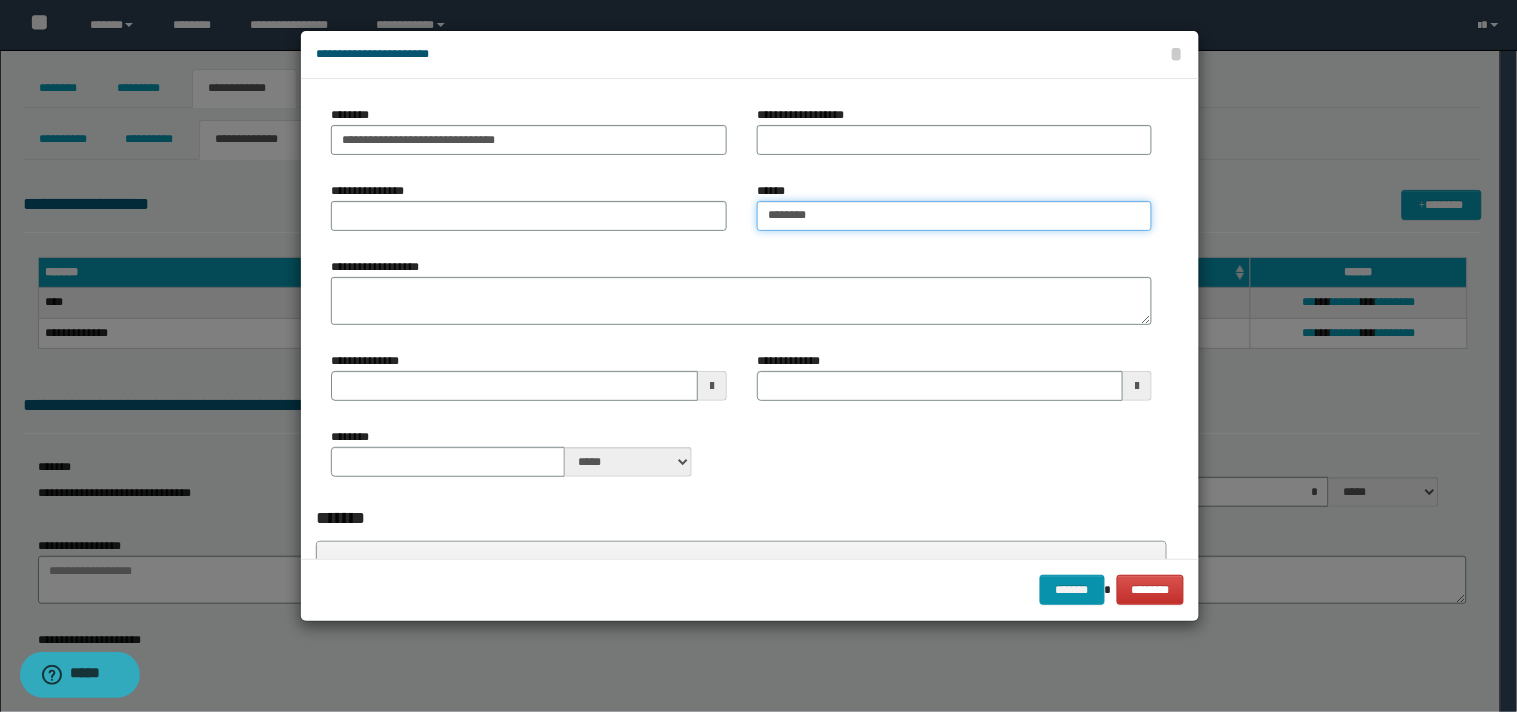 type on "*********" 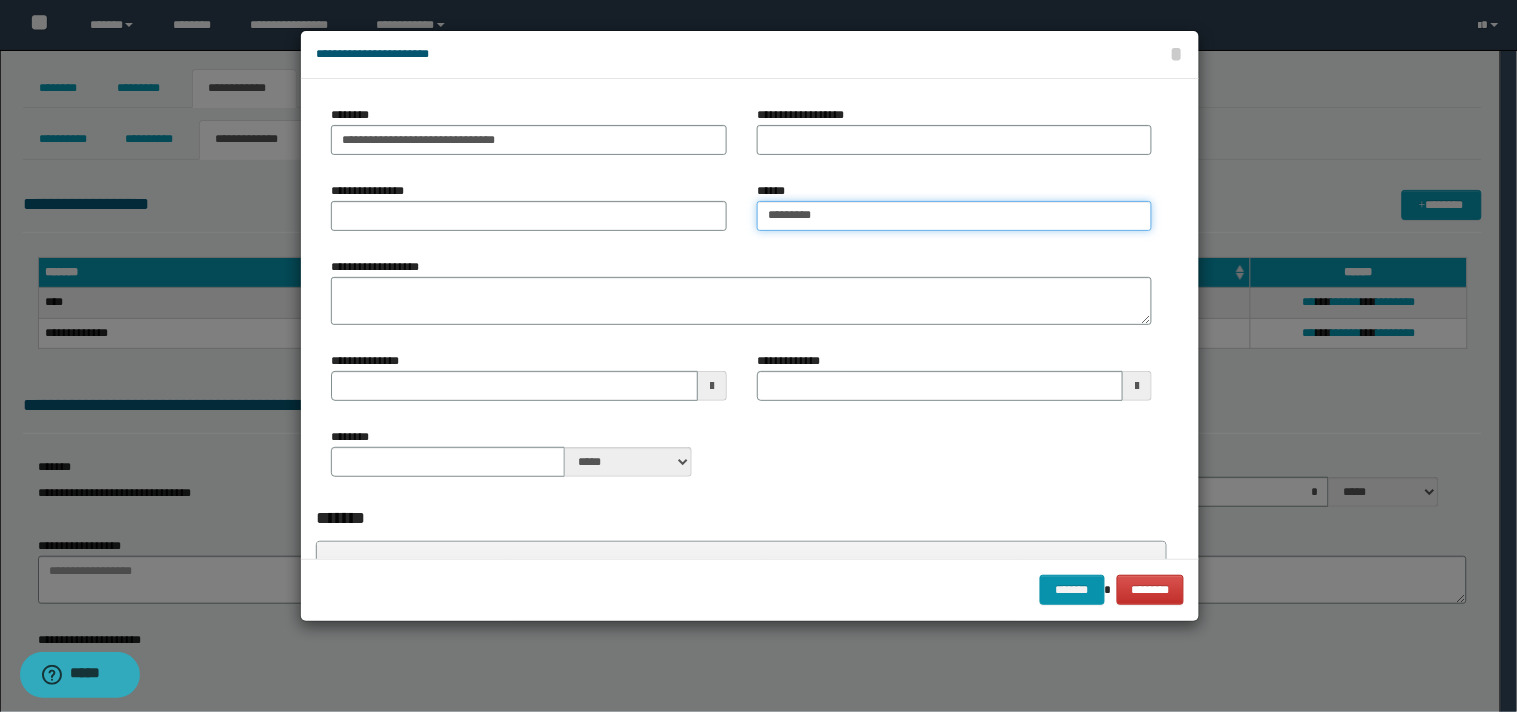 type 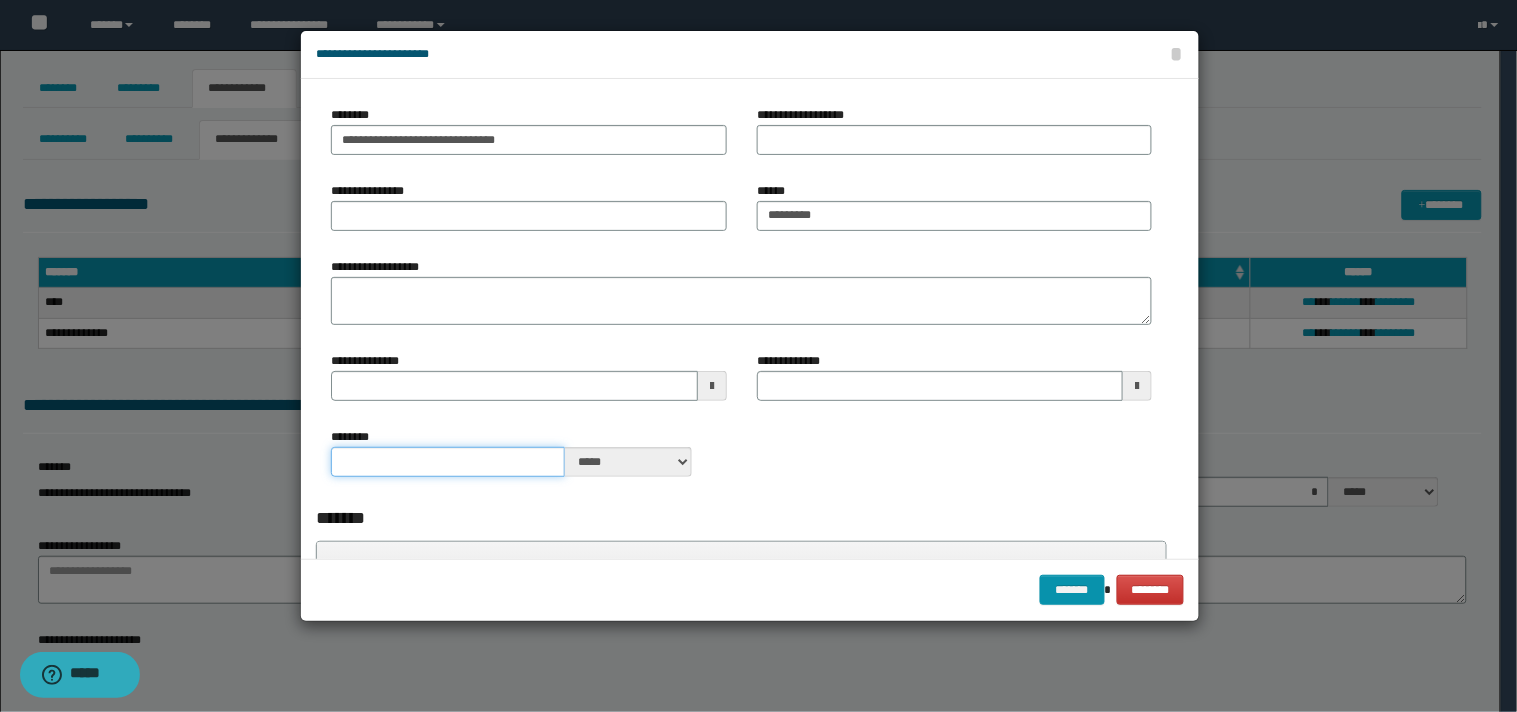 click on "********" at bounding box center (447, 462) 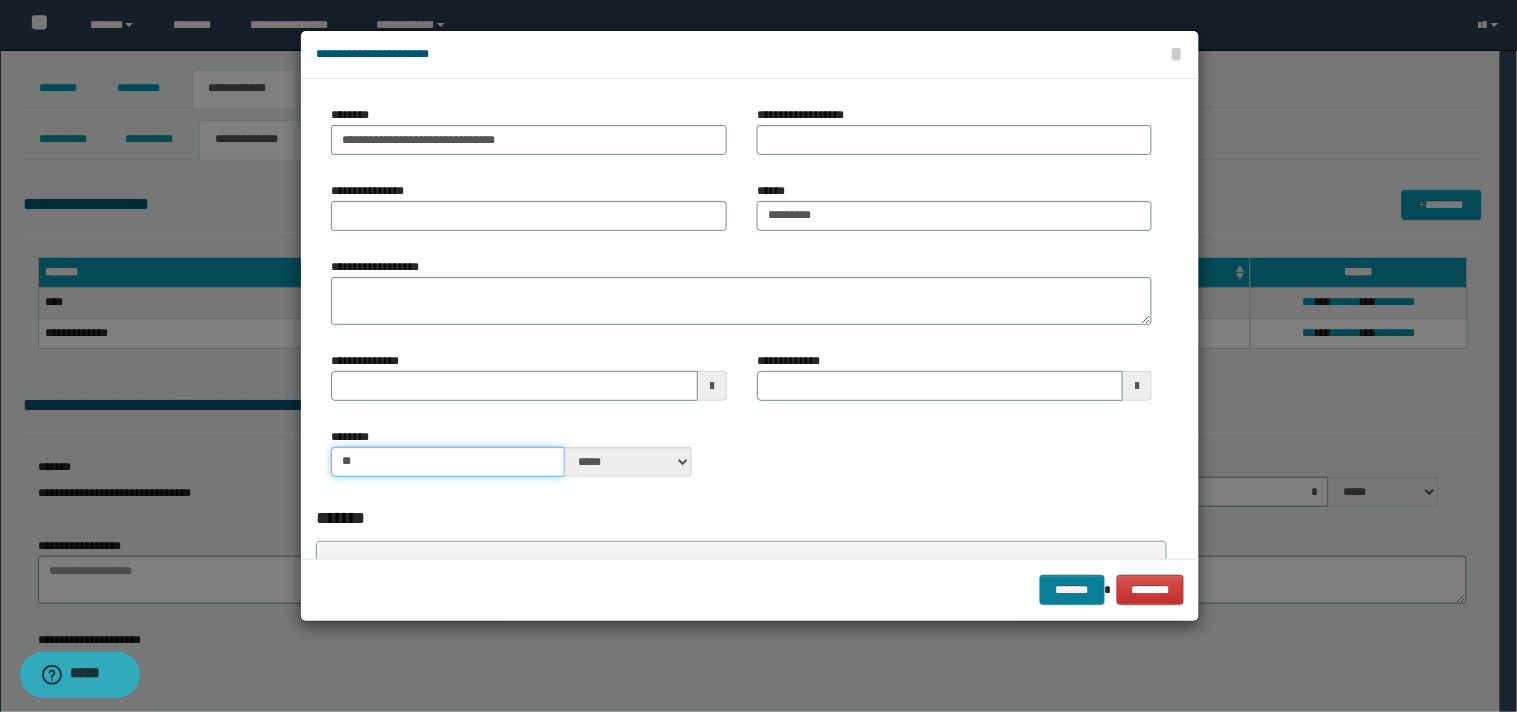 type on "**" 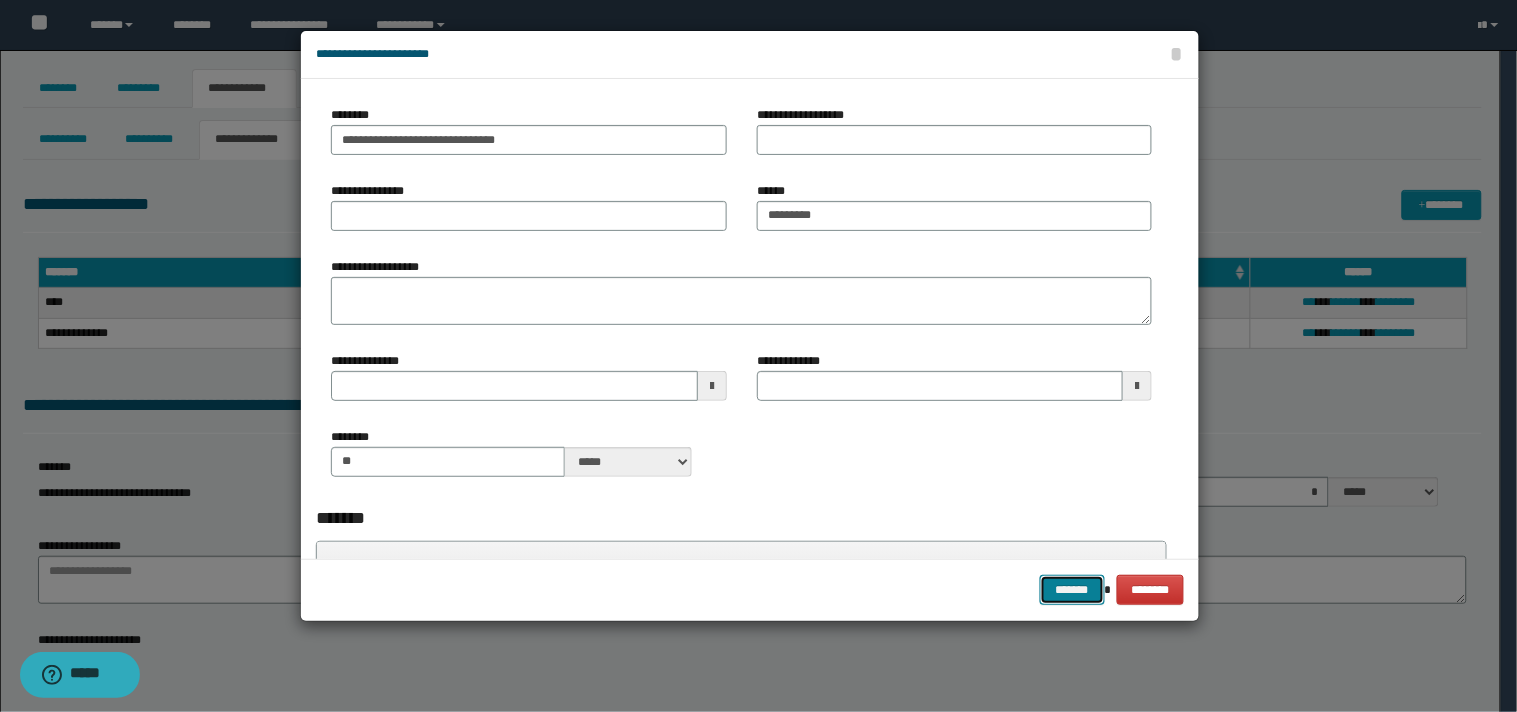 click on "*******" at bounding box center (1072, 590) 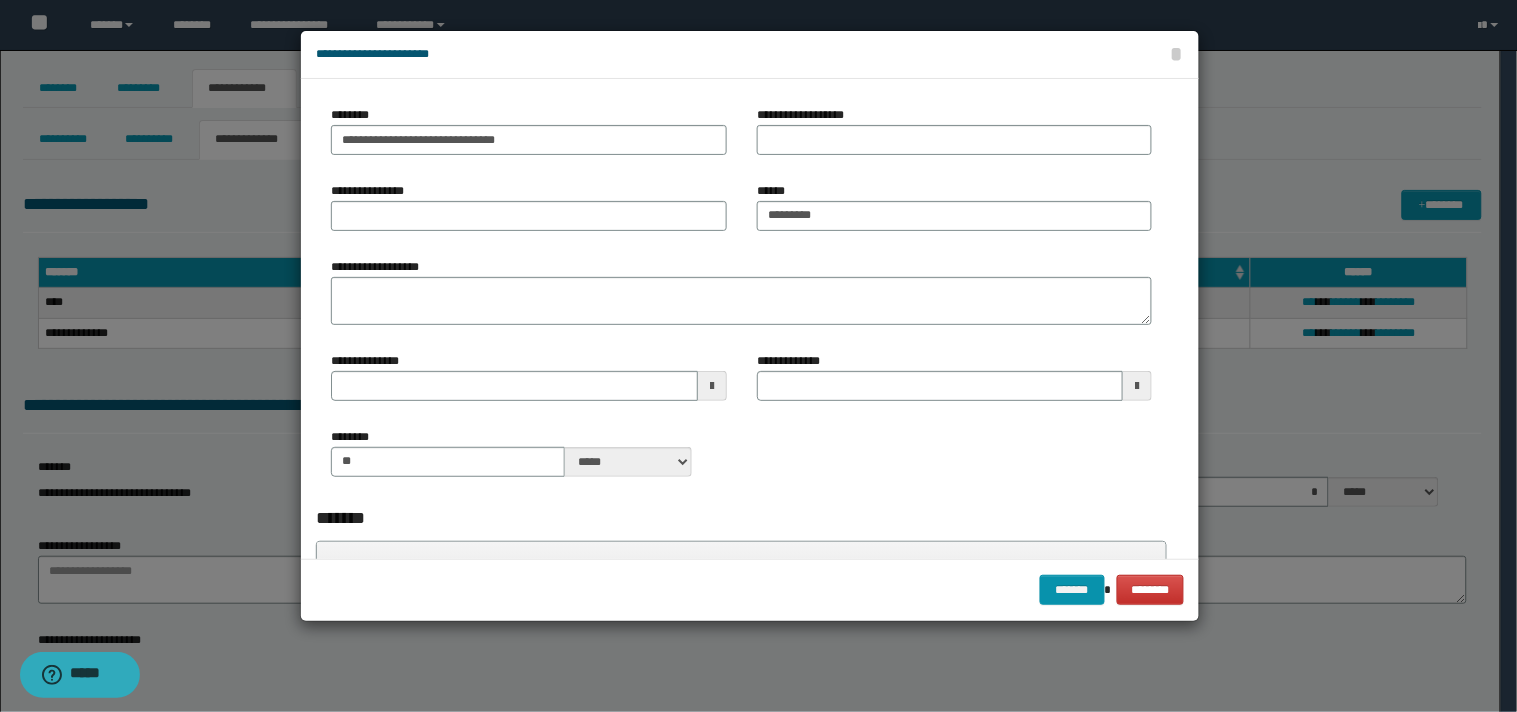 type 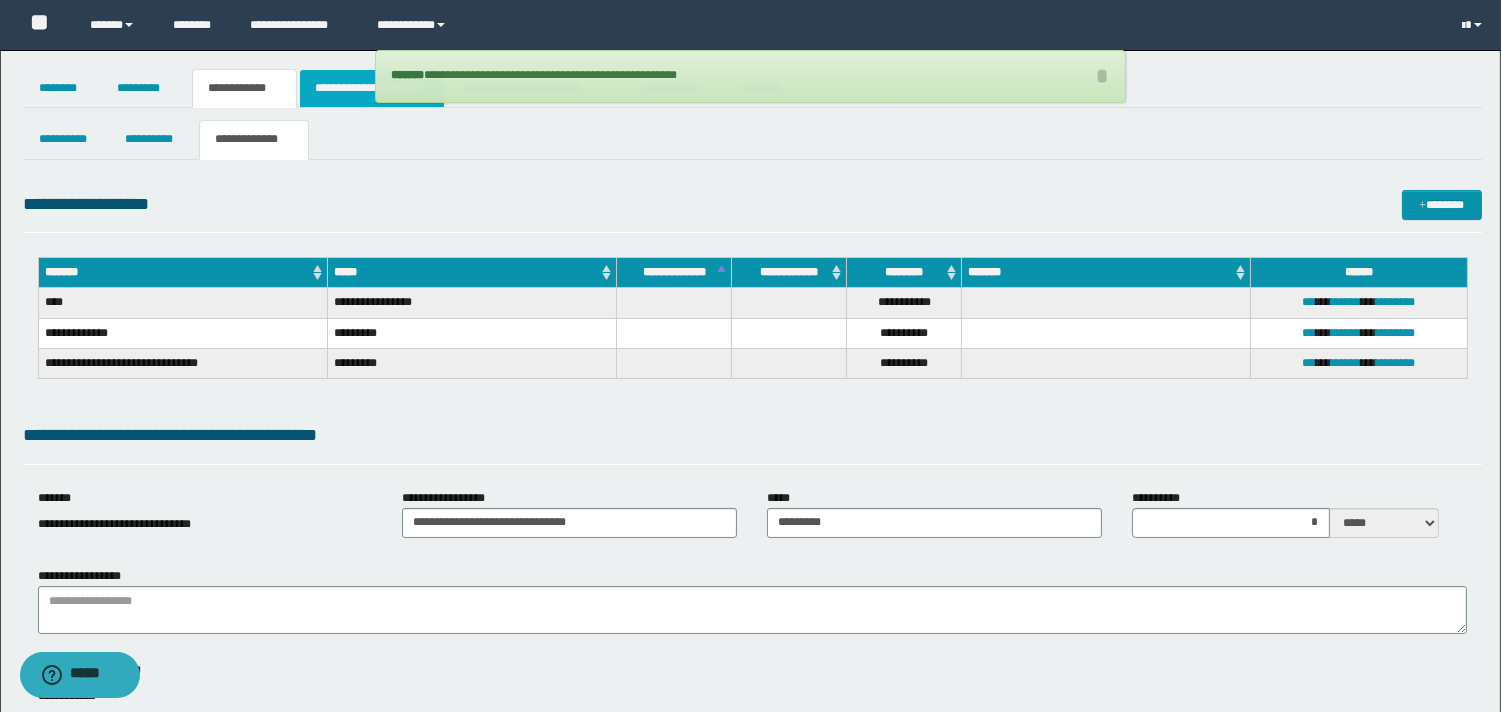 click on "**********" at bounding box center (372, 88) 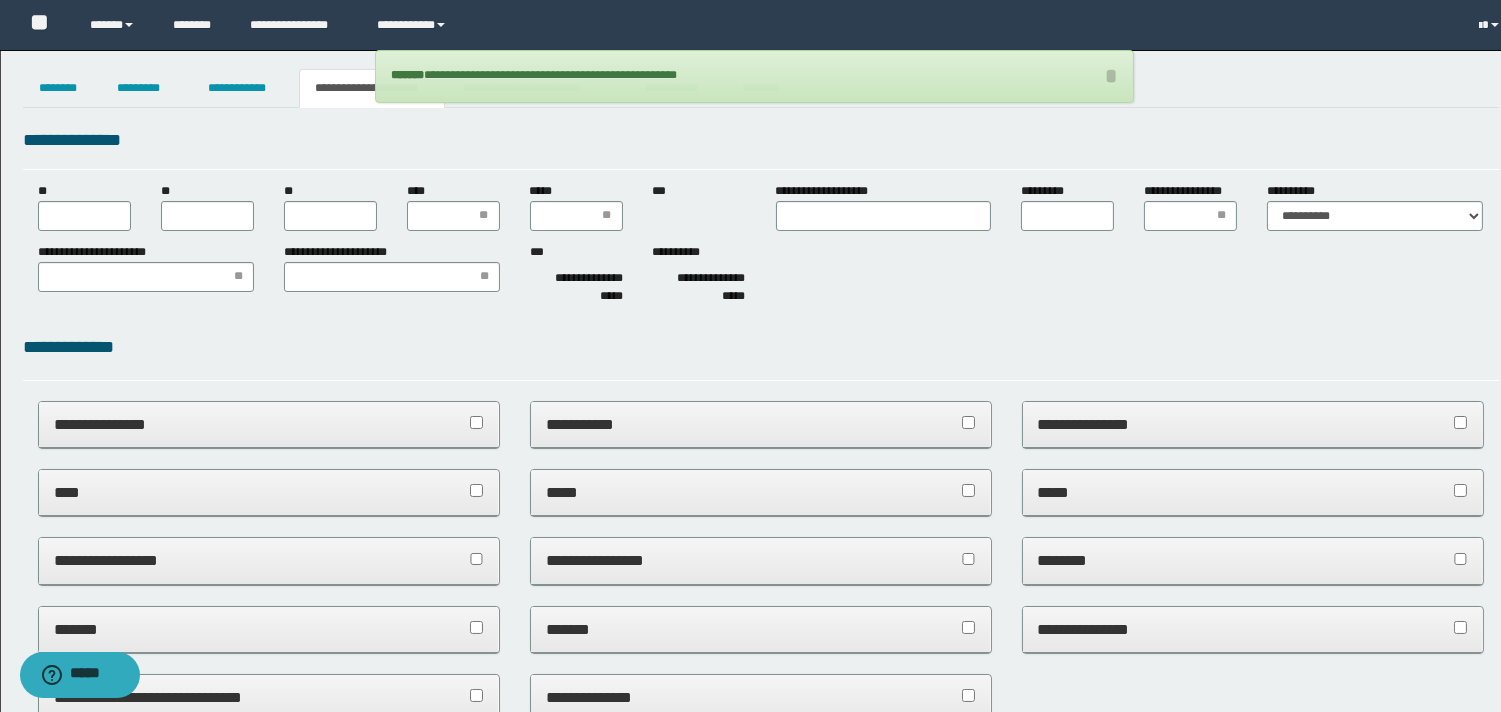 scroll, scrollTop: 0, scrollLeft: 0, axis: both 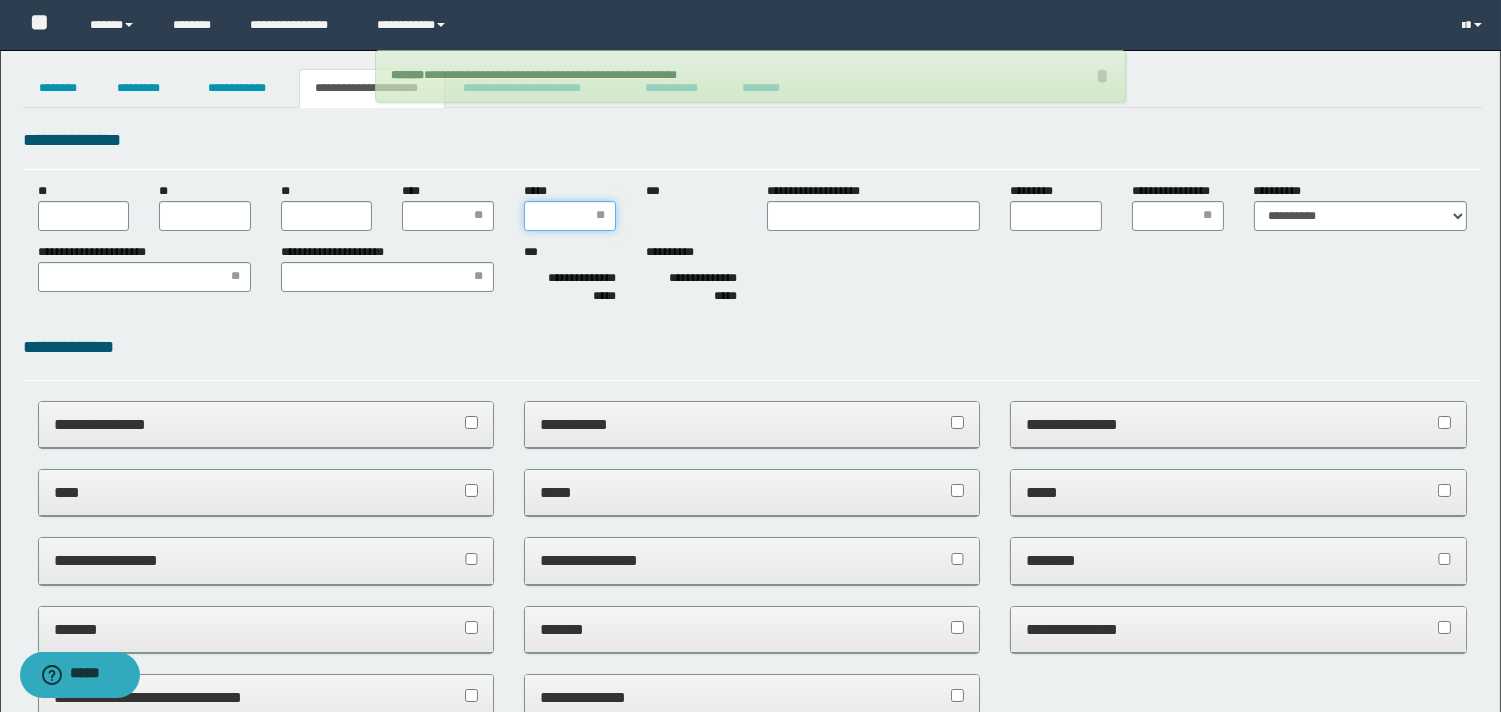 click on "*****" at bounding box center [570, 216] 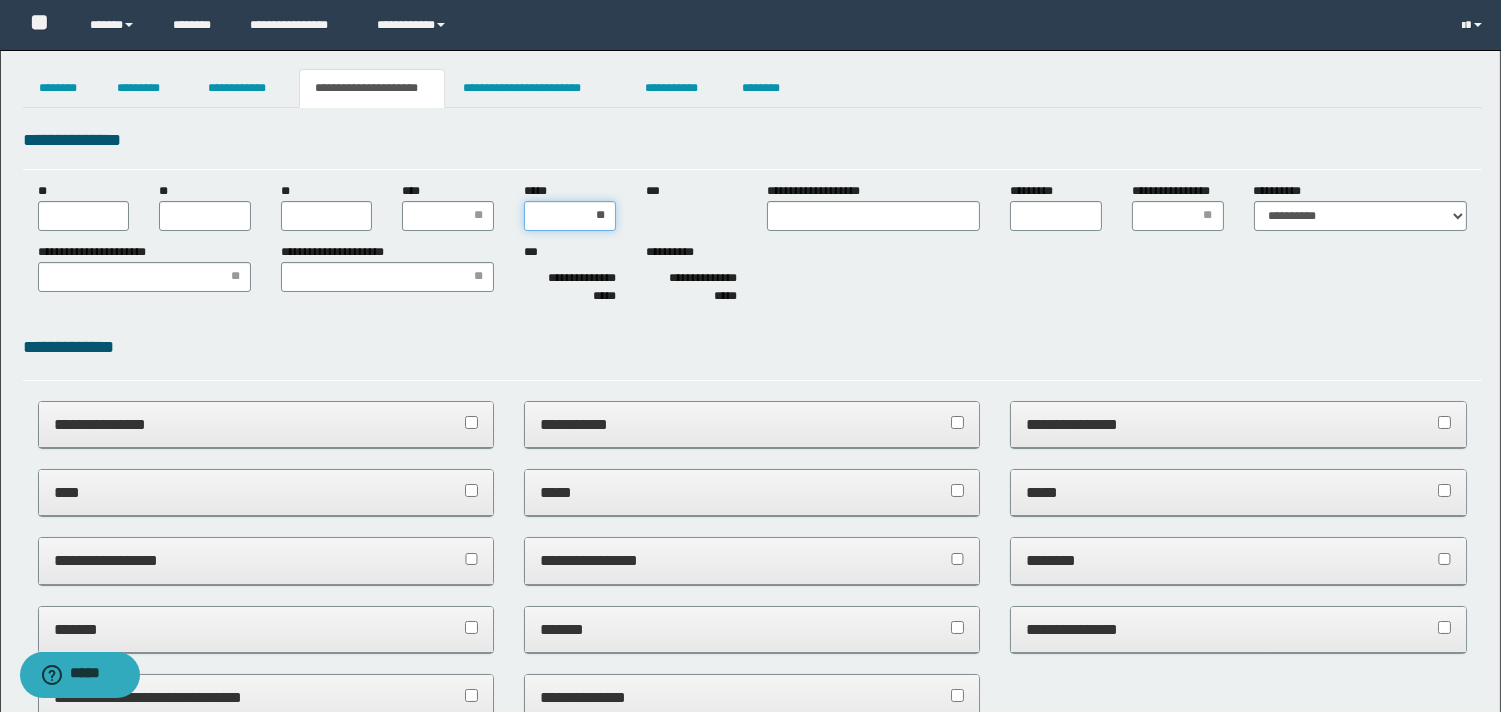 type on "***" 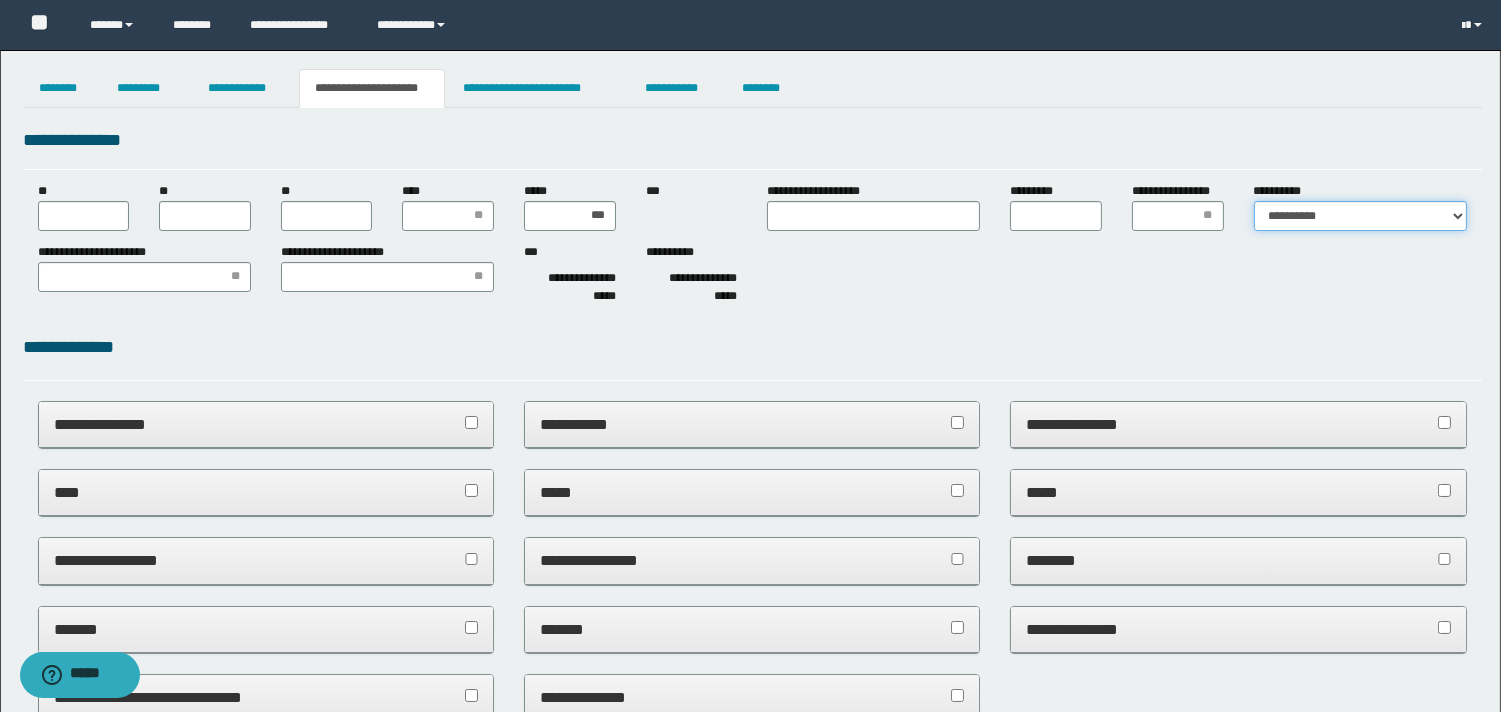 drag, startPoint x: 1277, startPoint y: 211, endPoint x: 1271, endPoint y: 230, distance: 19.924858 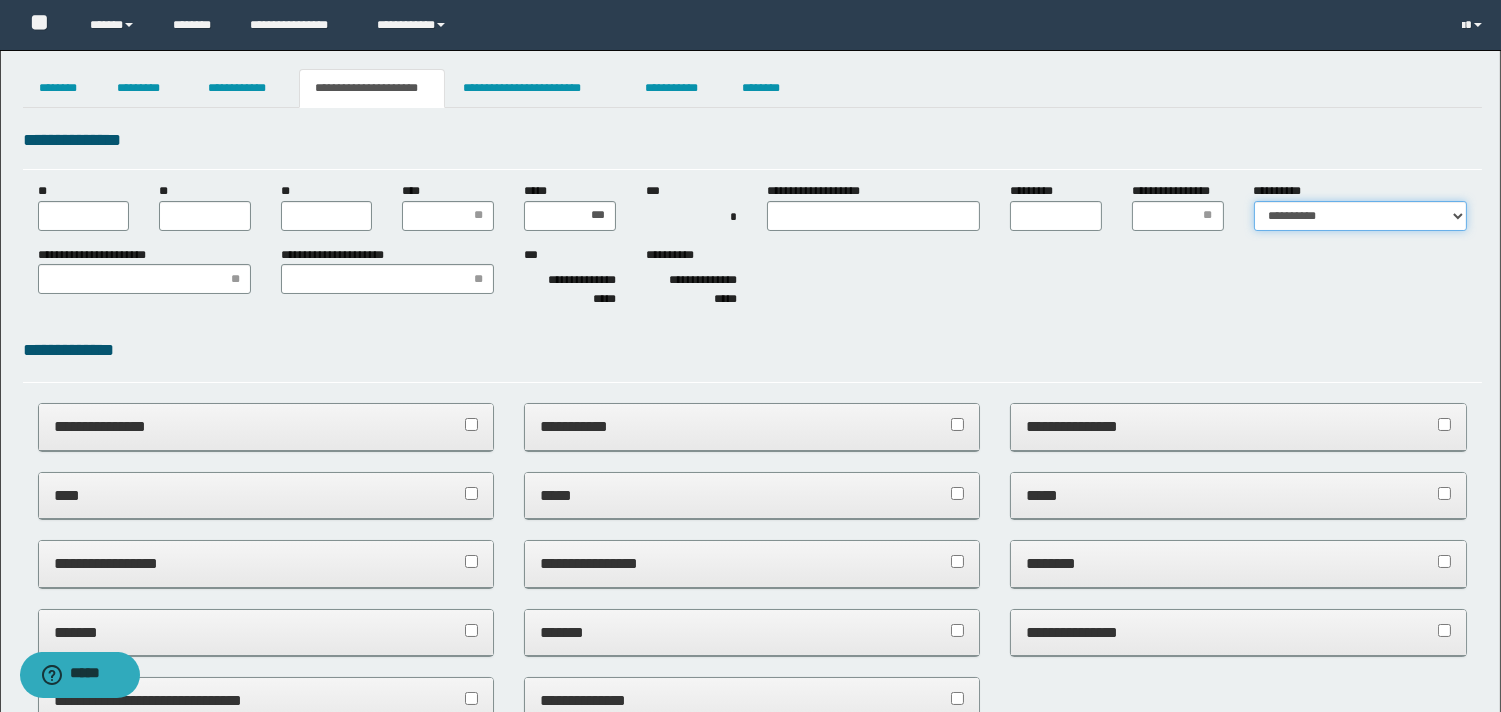 select on "*" 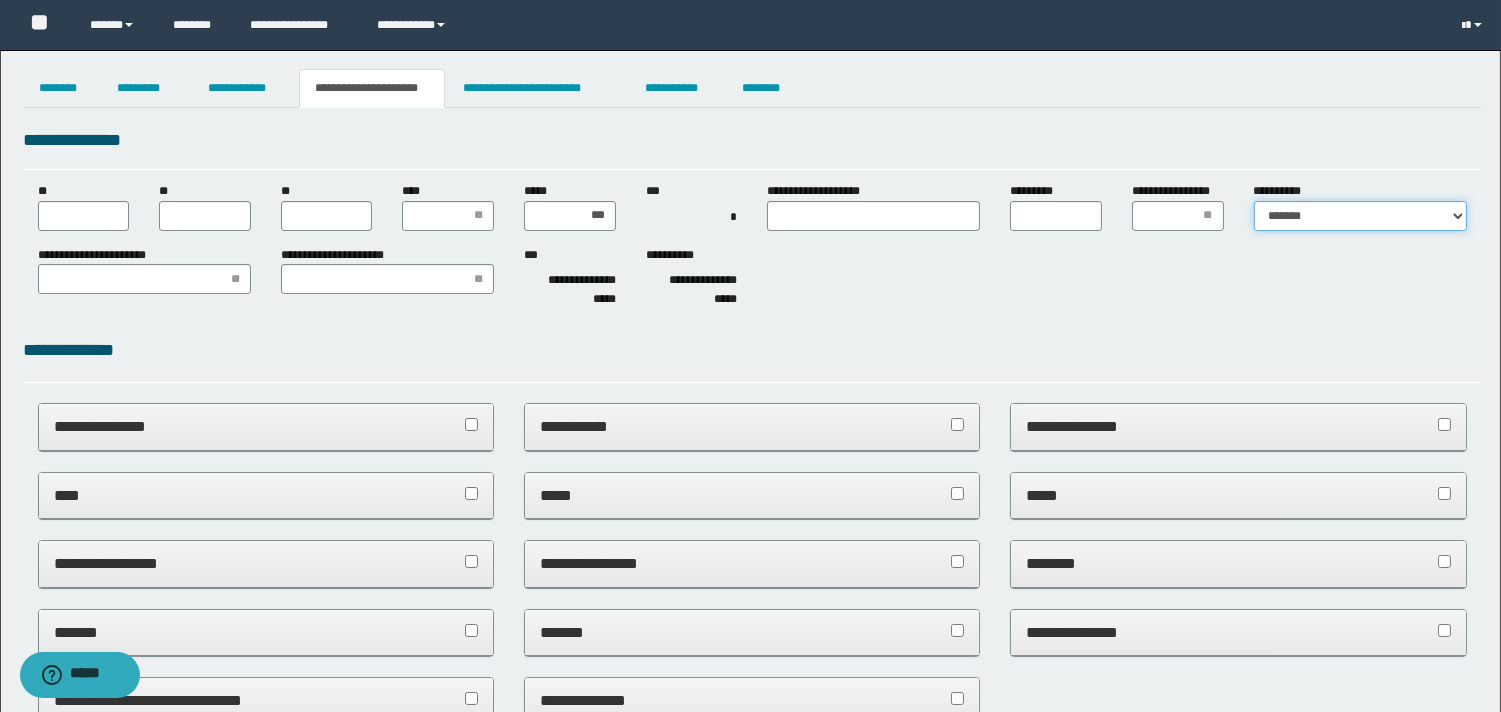 click on "**********" at bounding box center [1360, 216] 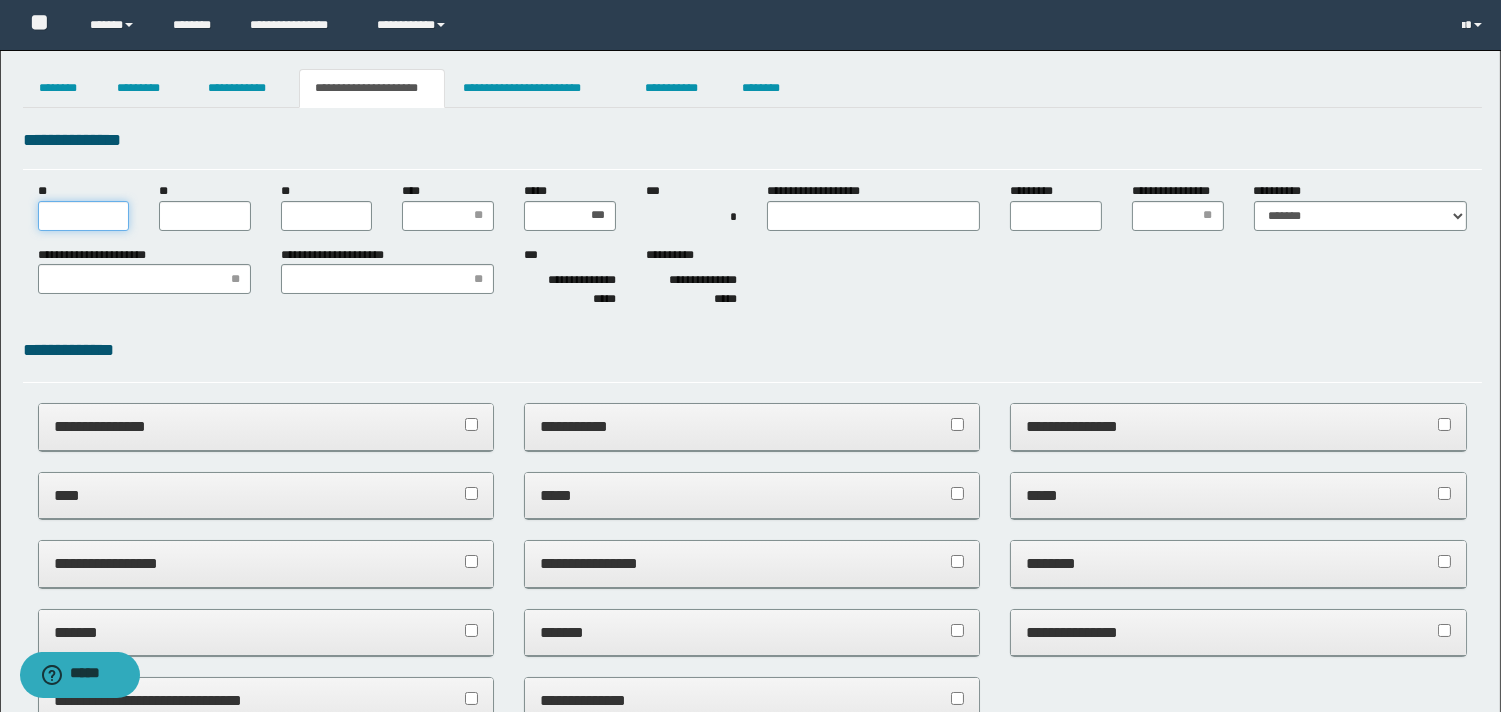 click on "**" at bounding box center [84, 216] 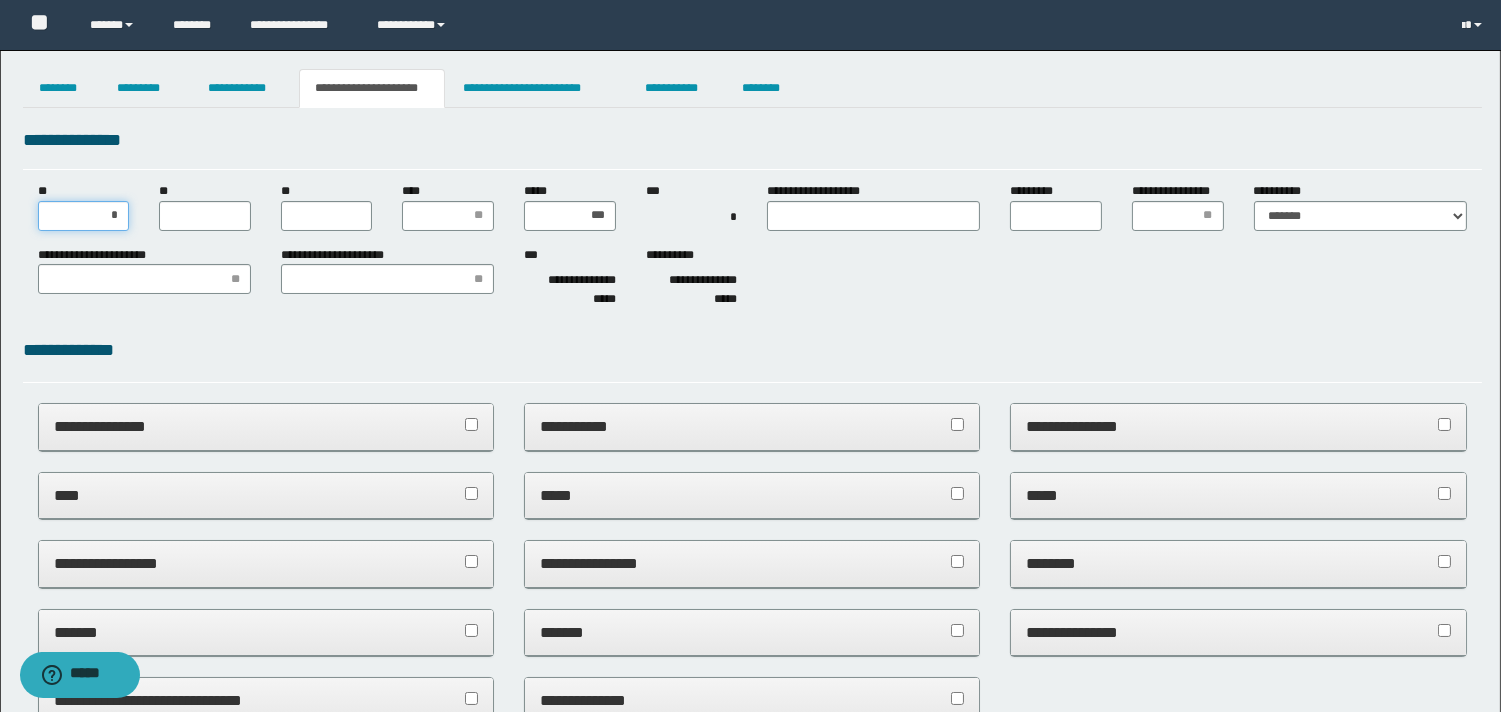 type on "**" 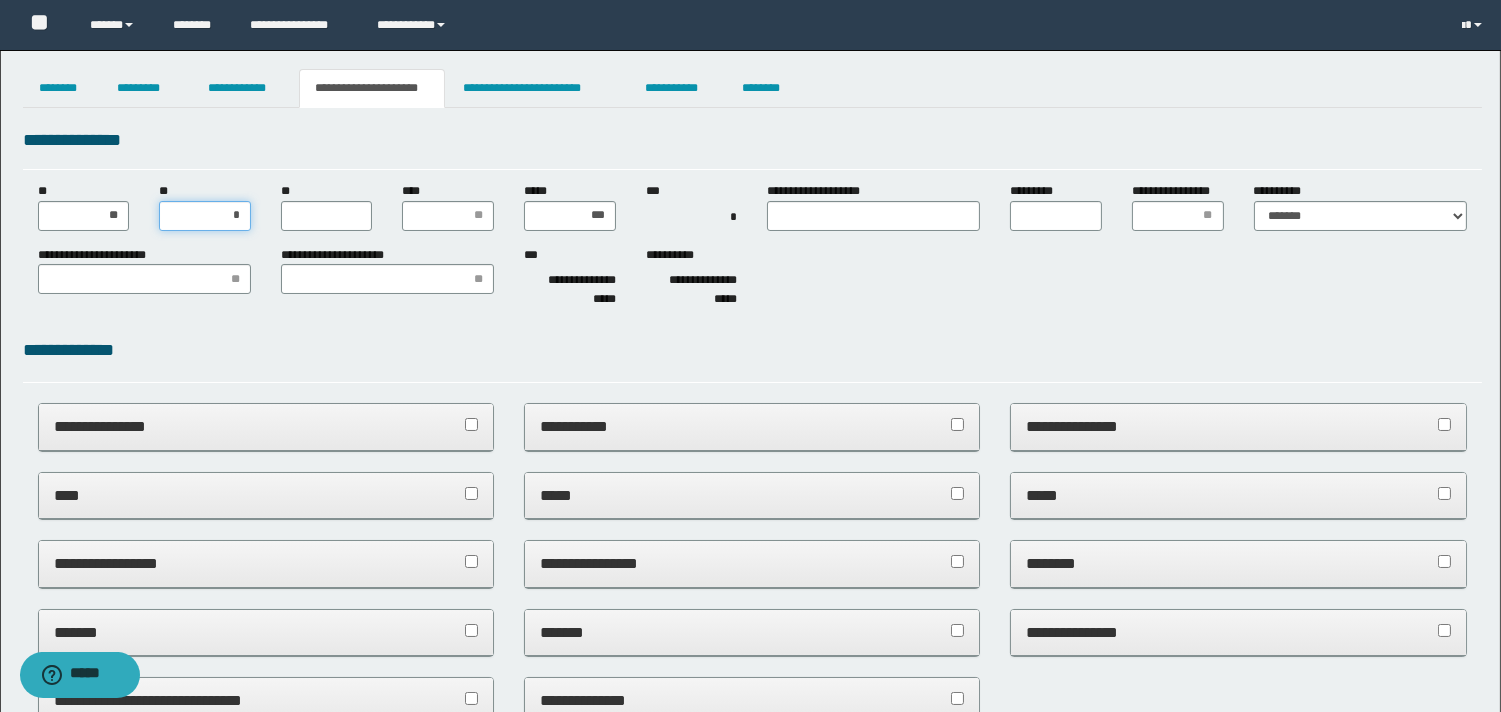 type on "**" 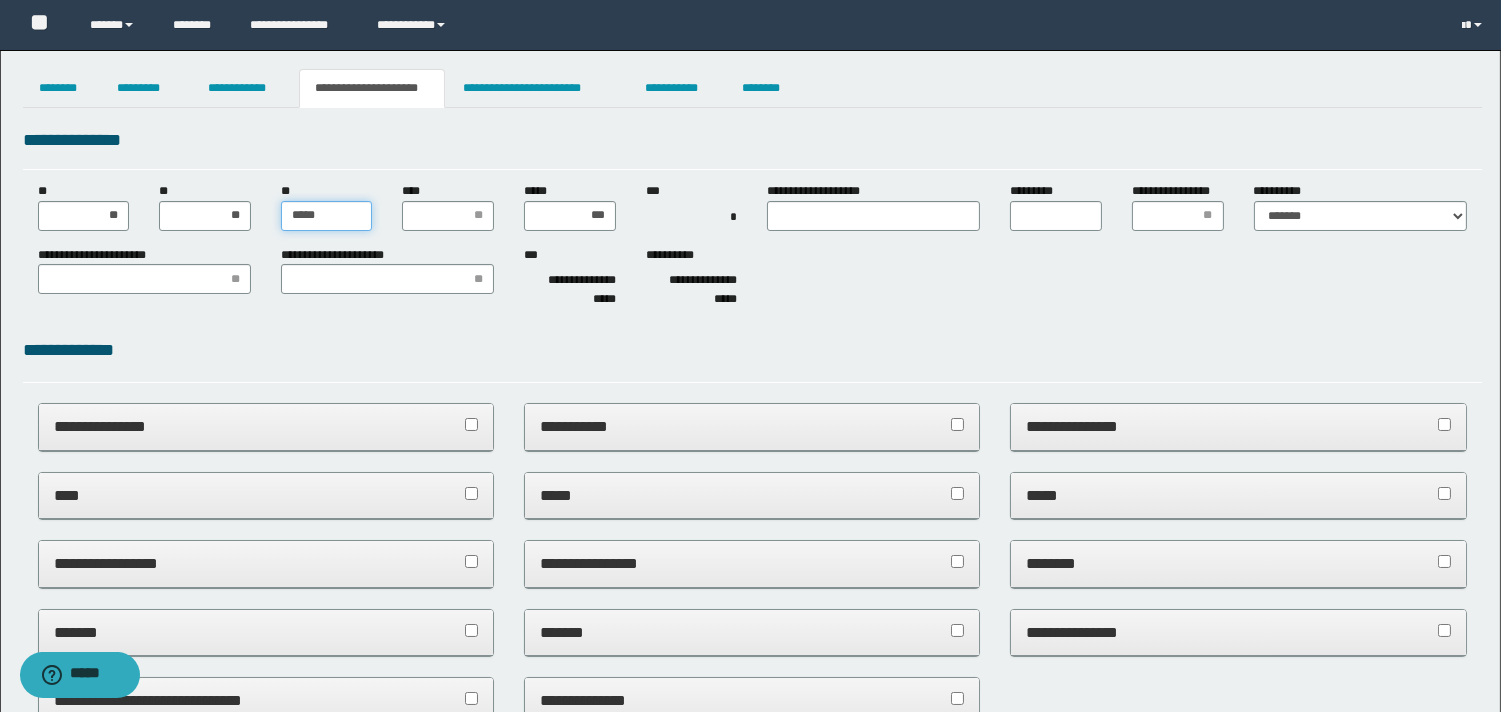 type on "******" 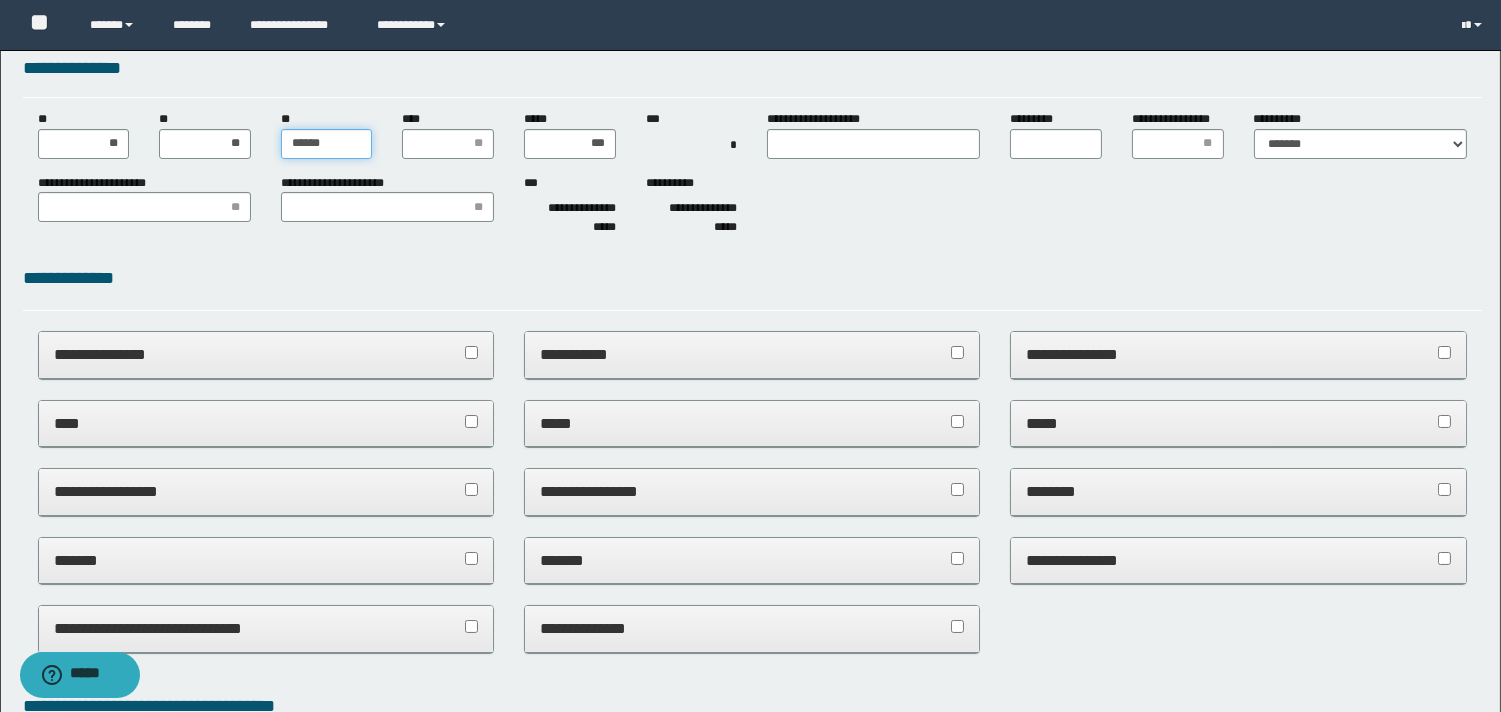 scroll, scrollTop: 111, scrollLeft: 0, axis: vertical 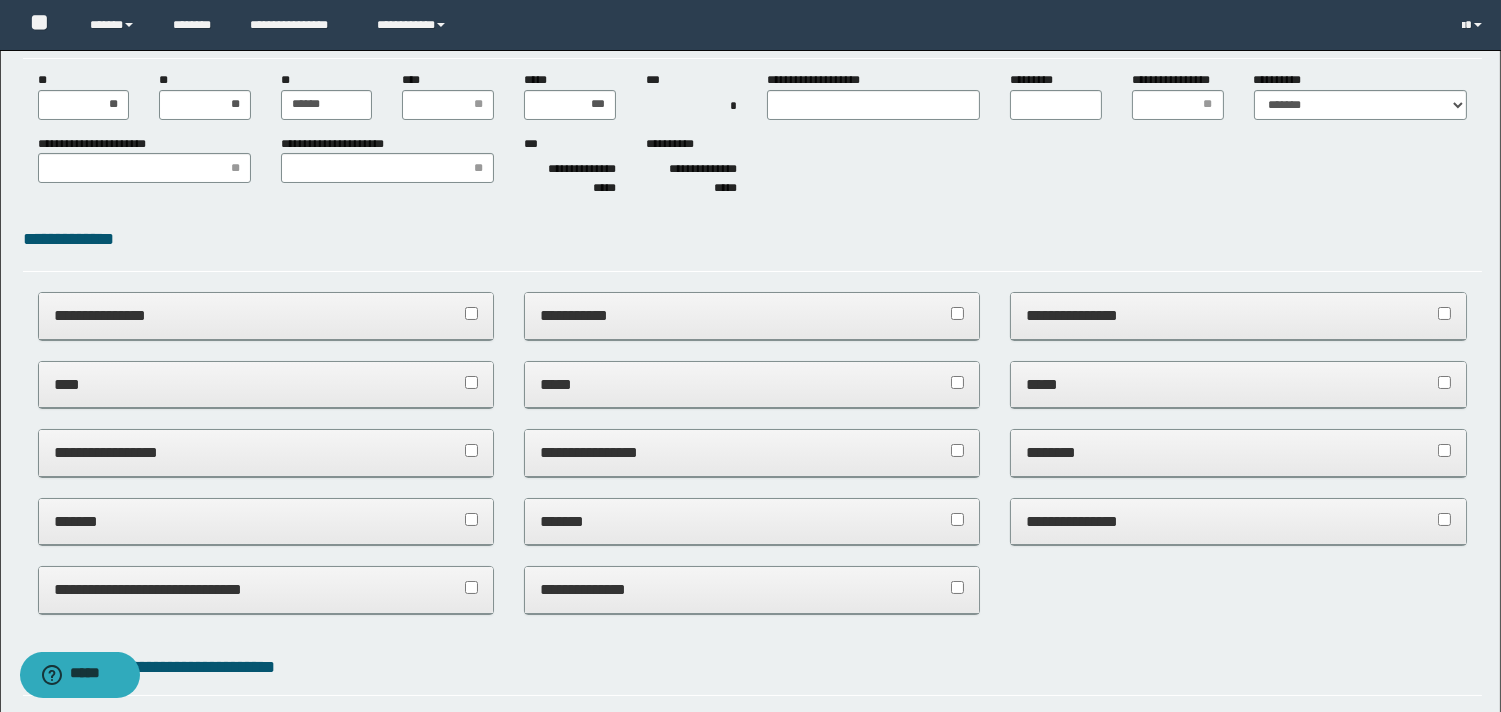 click on "****" at bounding box center [266, 384] 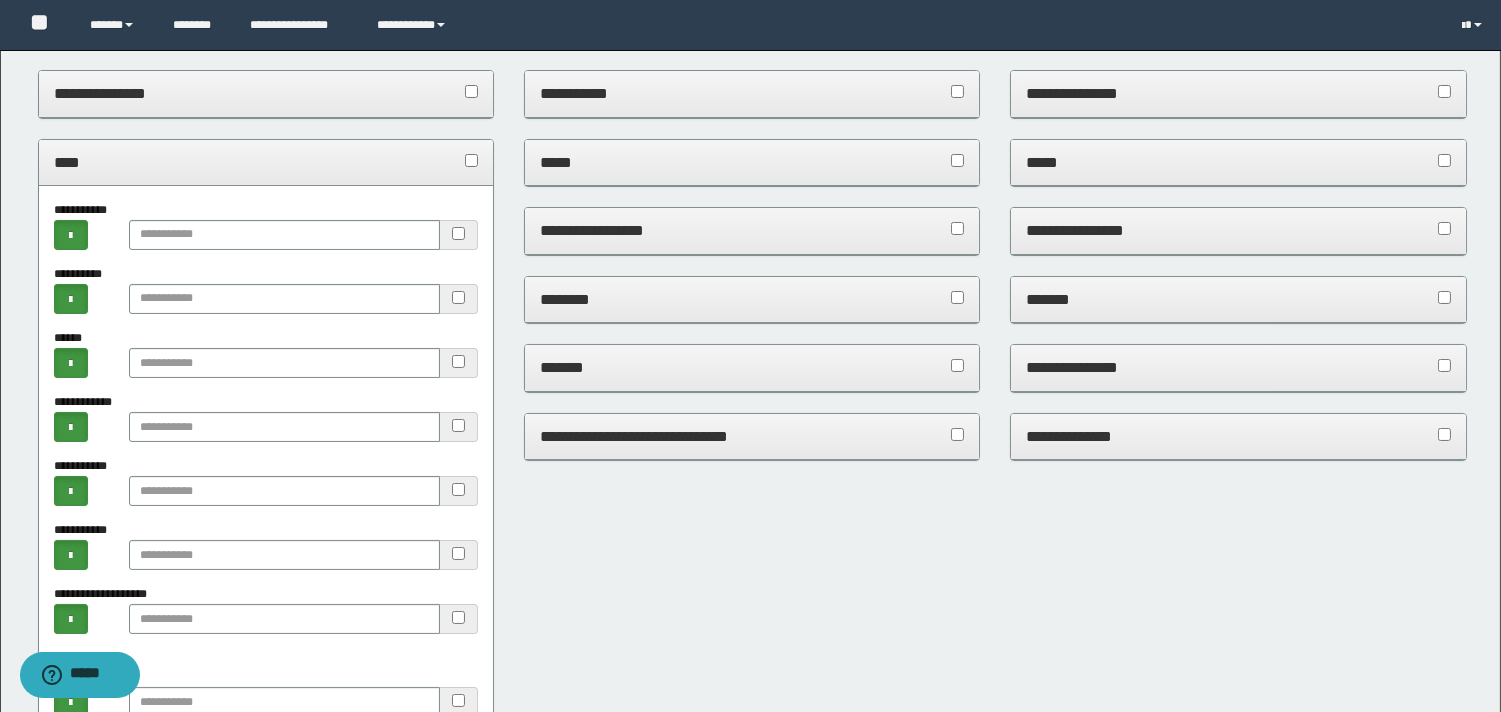 scroll, scrollTop: 444, scrollLeft: 0, axis: vertical 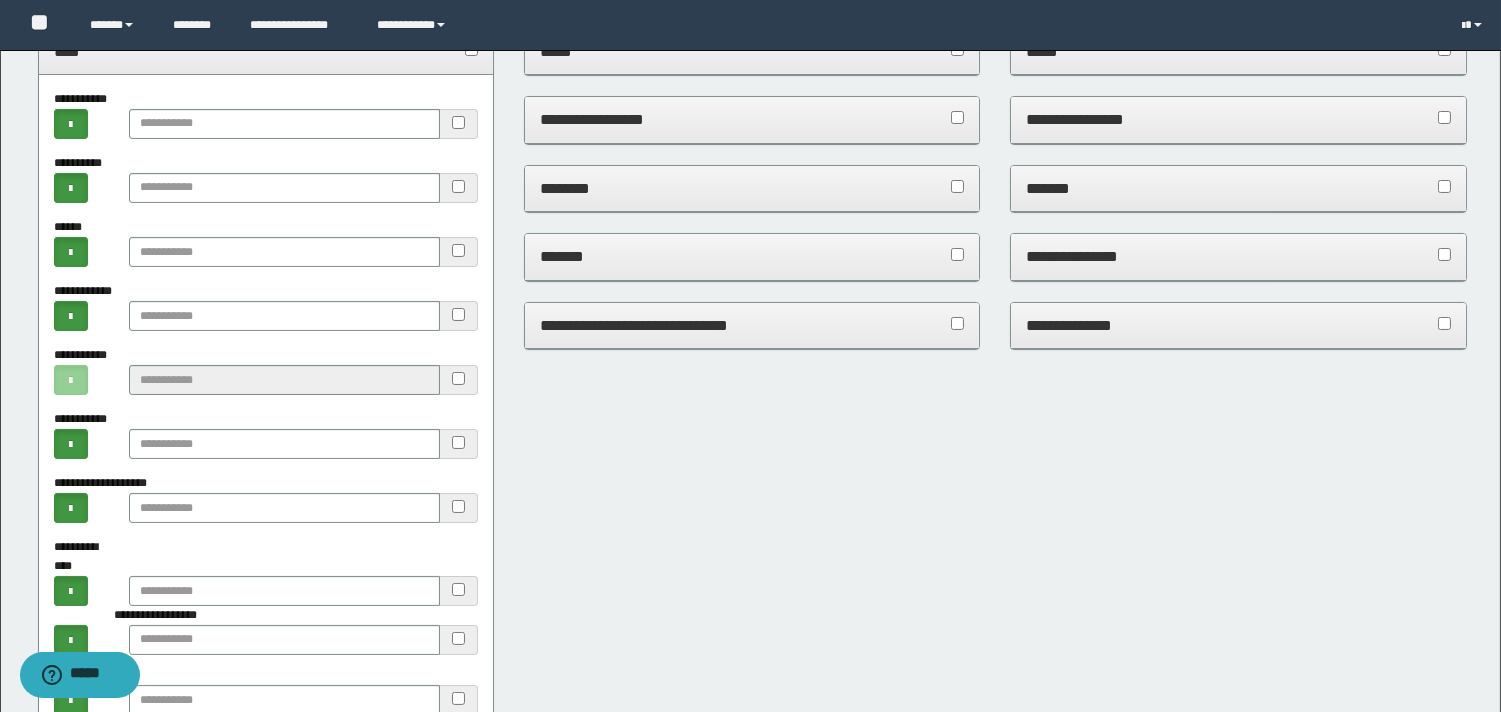 click on "**********" at bounding box center (1238, 256) 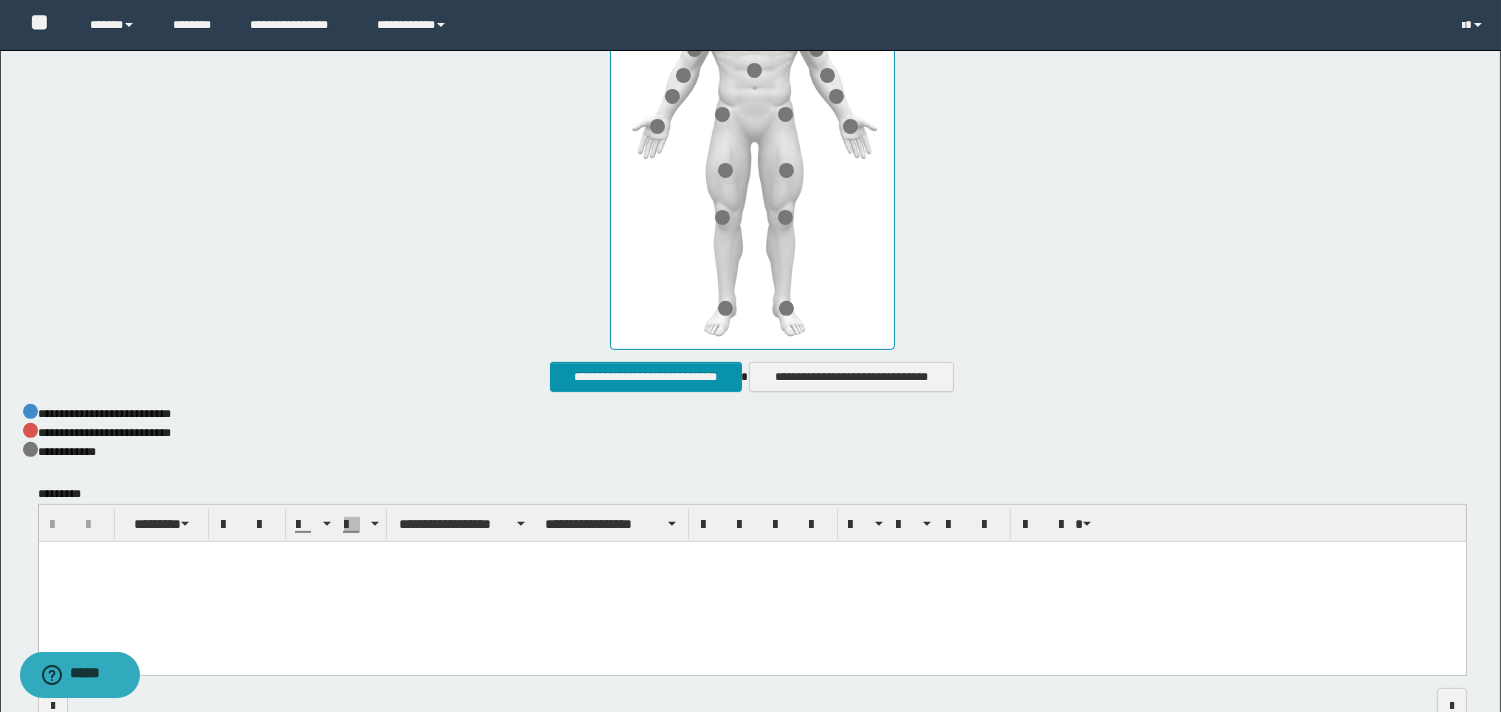 scroll, scrollTop: 1518, scrollLeft: 0, axis: vertical 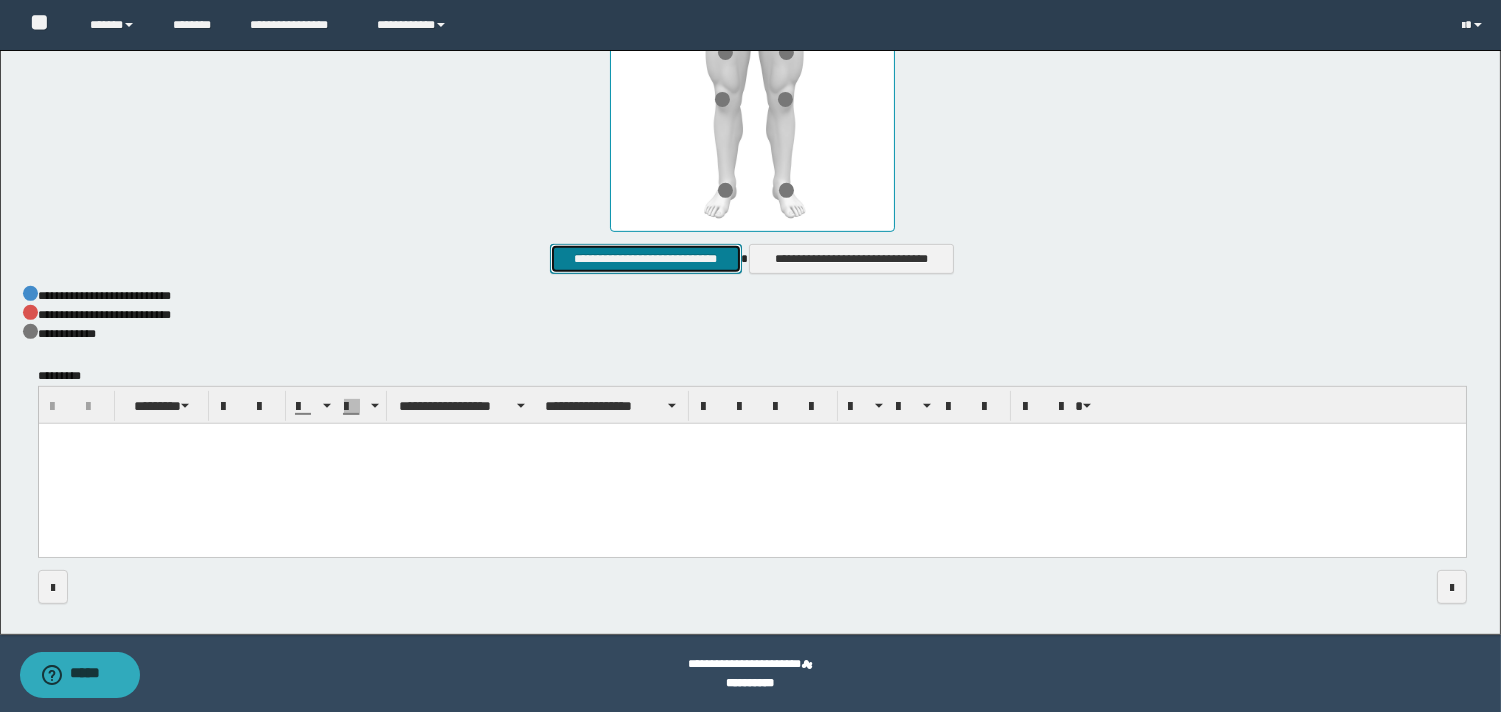 click on "**********" at bounding box center (645, 259) 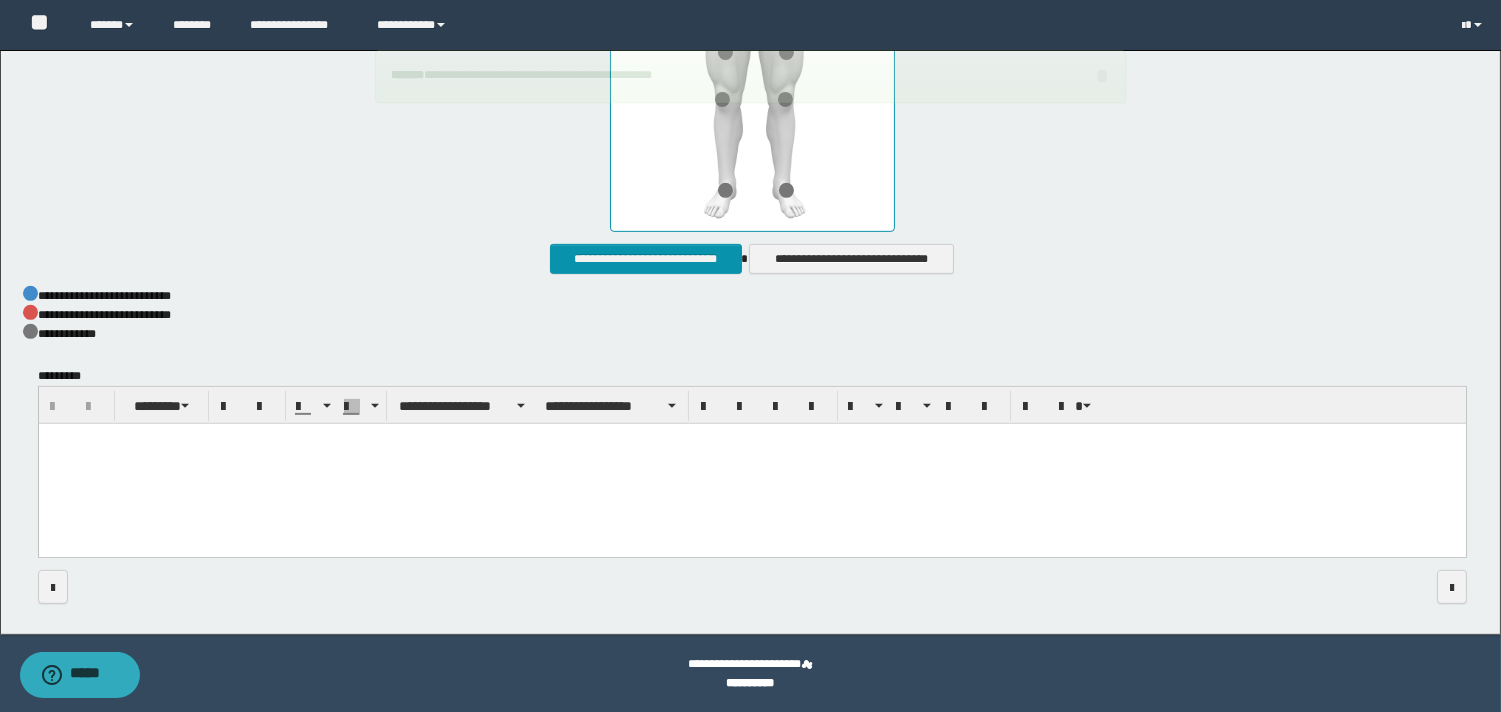 click at bounding box center (751, 464) 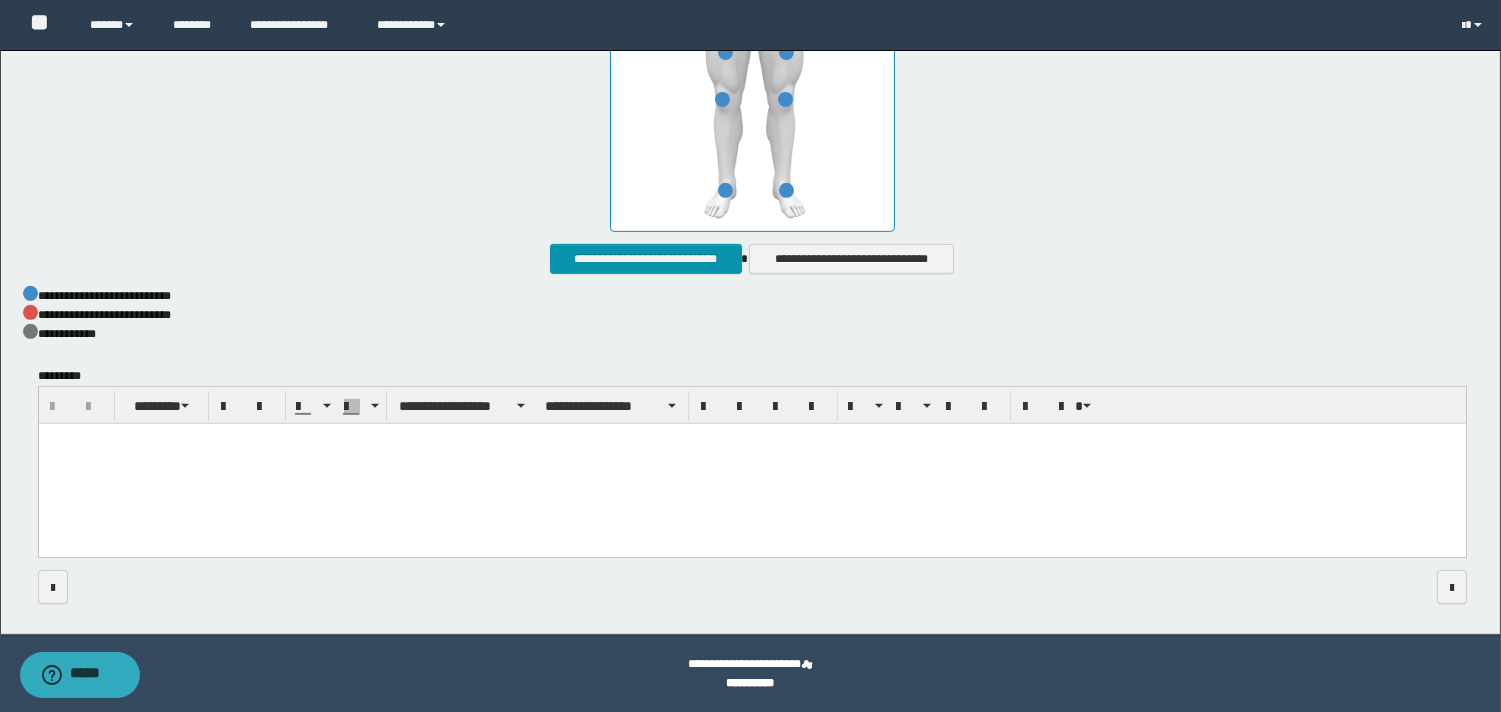 paste 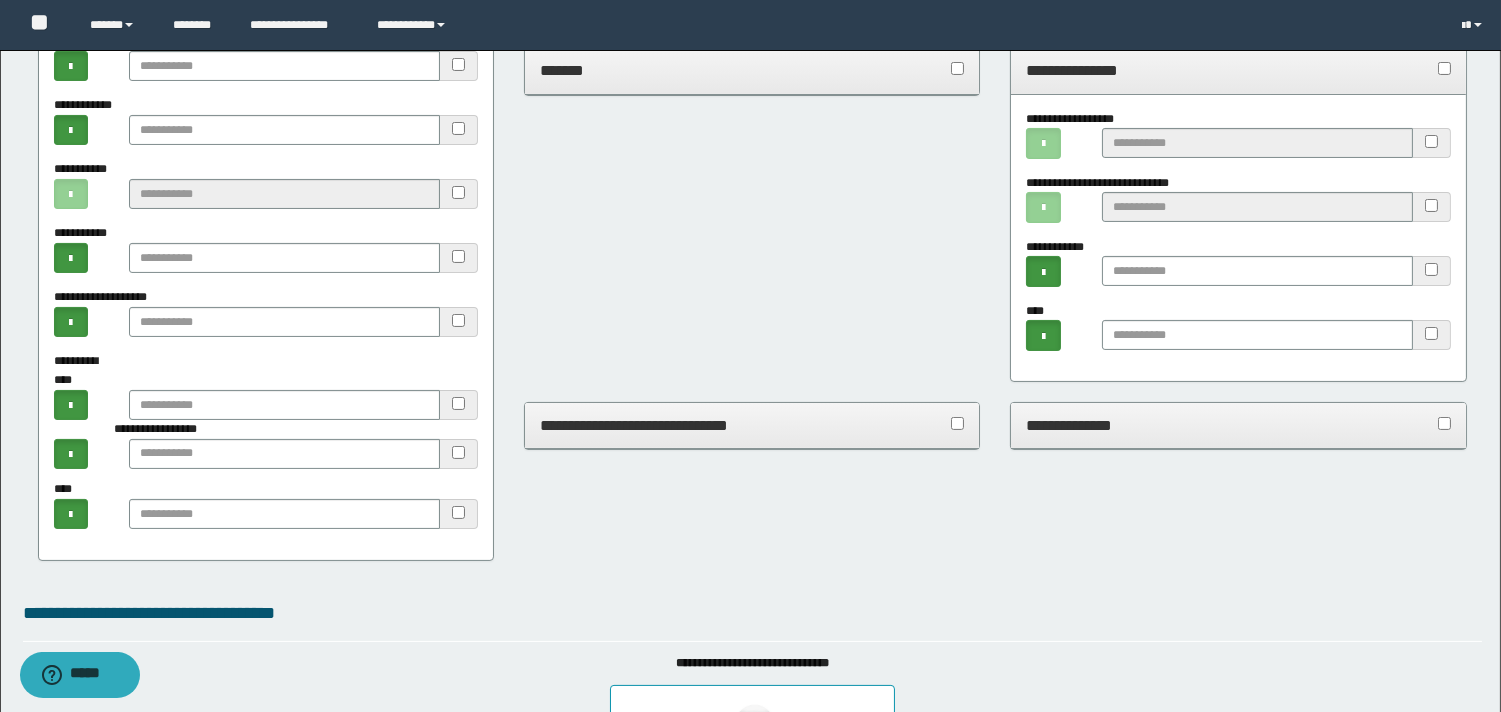 scroll, scrollTop: 0, scrollLeft: 0, axis: both 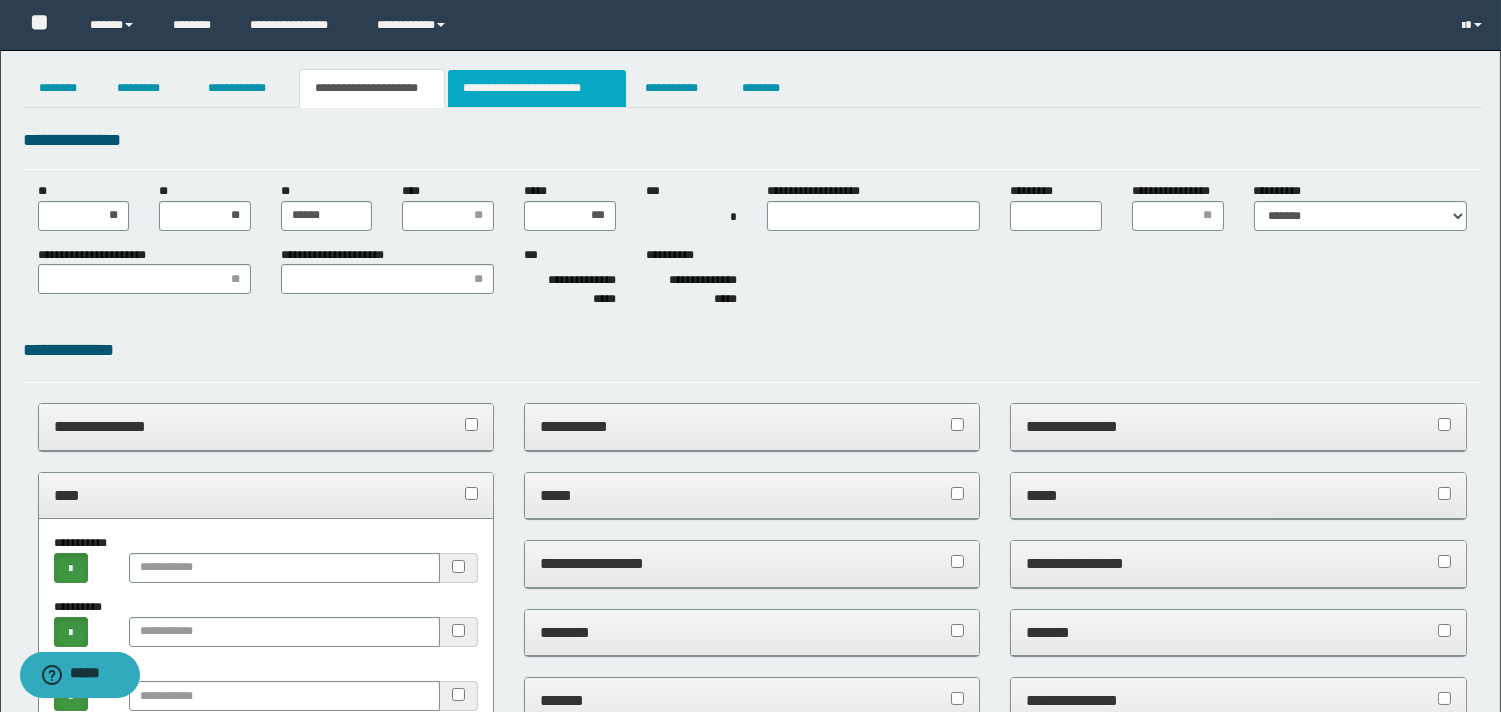 click on "**********" at bounding box center [537, 88] 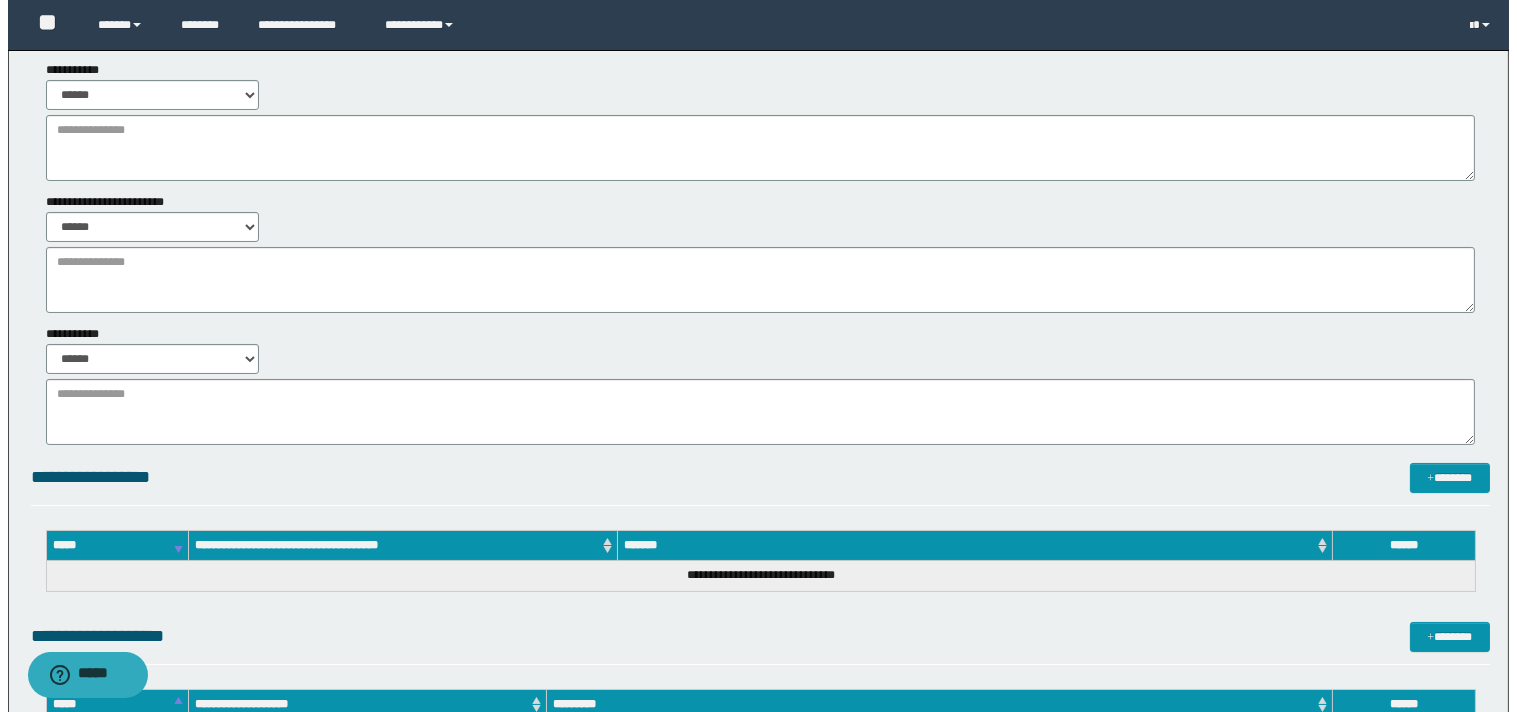 scroll, scrollTop: 0, scrollLeft: 0, axis: both 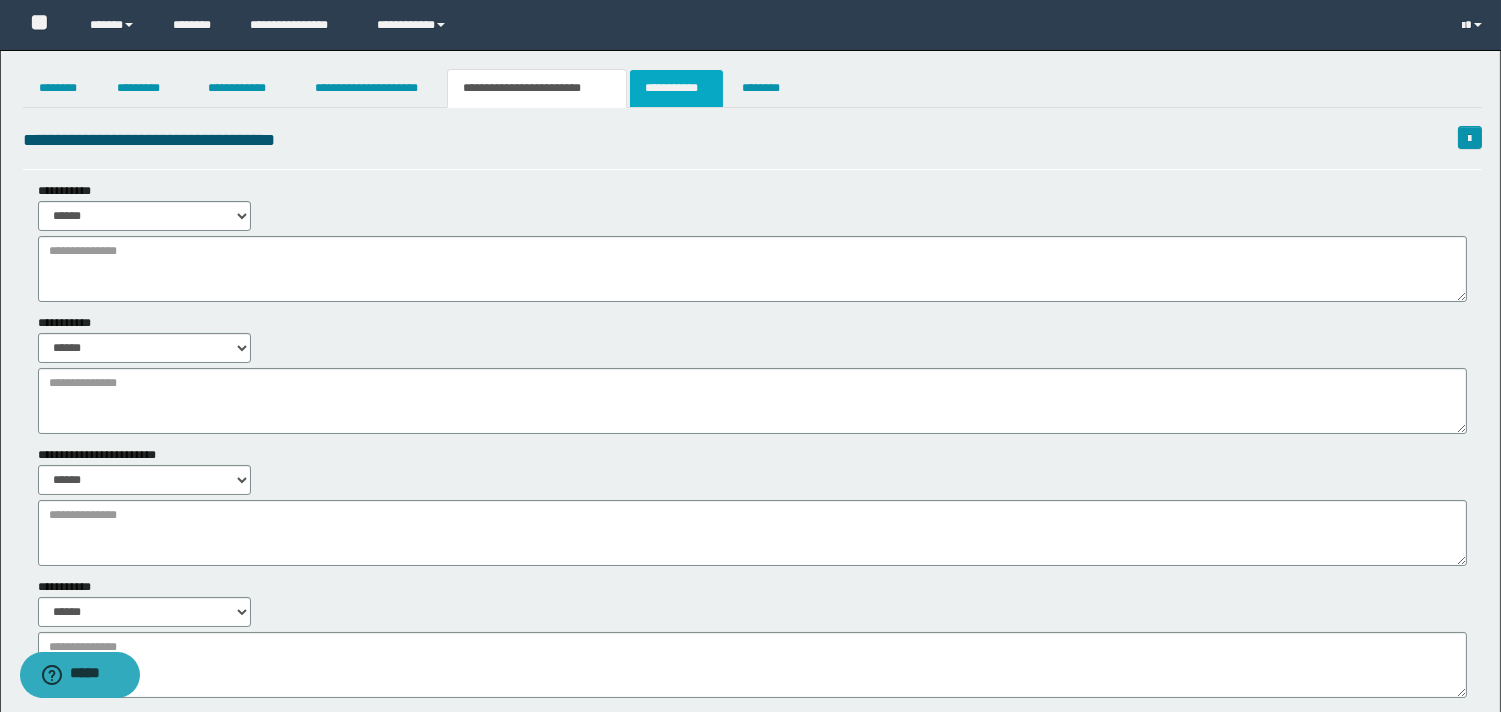 click on "**********" at bounding box center [676, 88] 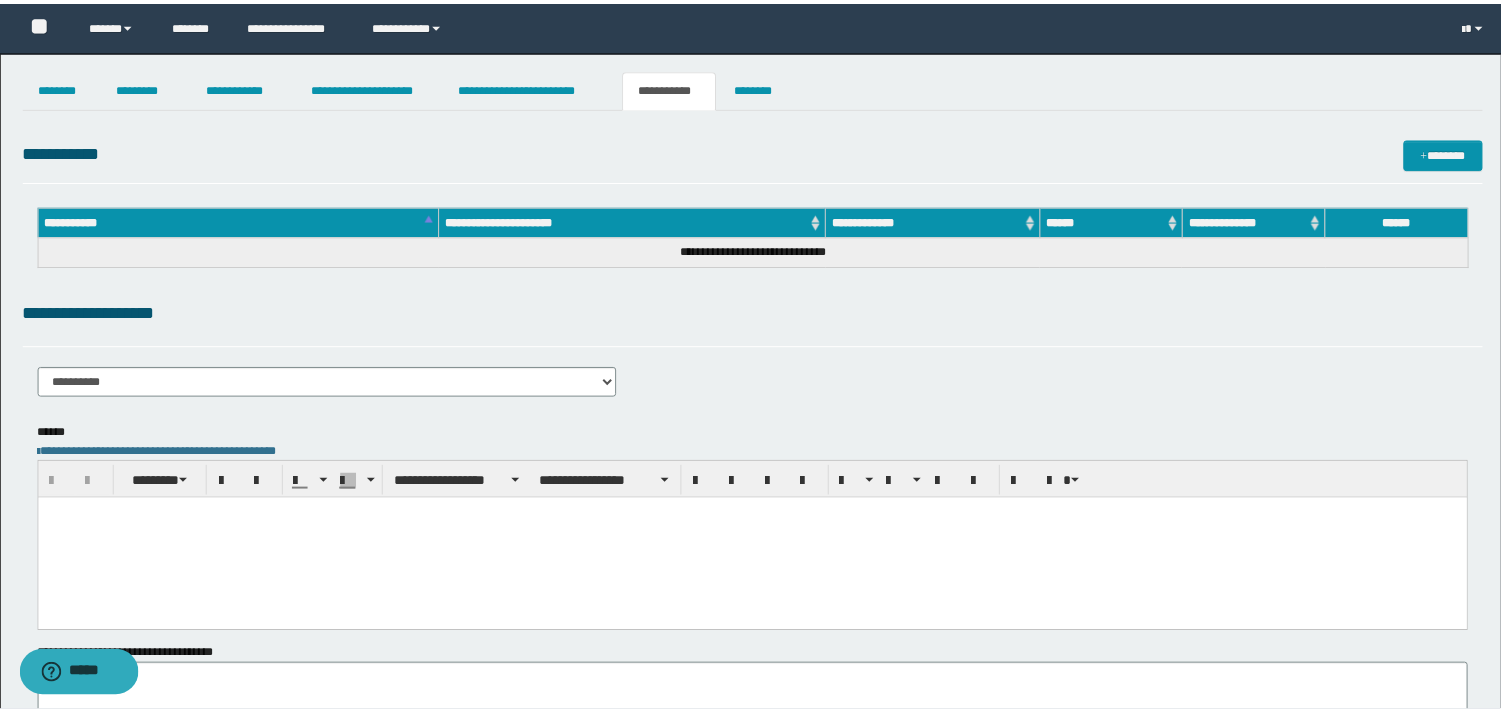 scroll, scrollTop: 0, scrollLeft: 0, axis: both 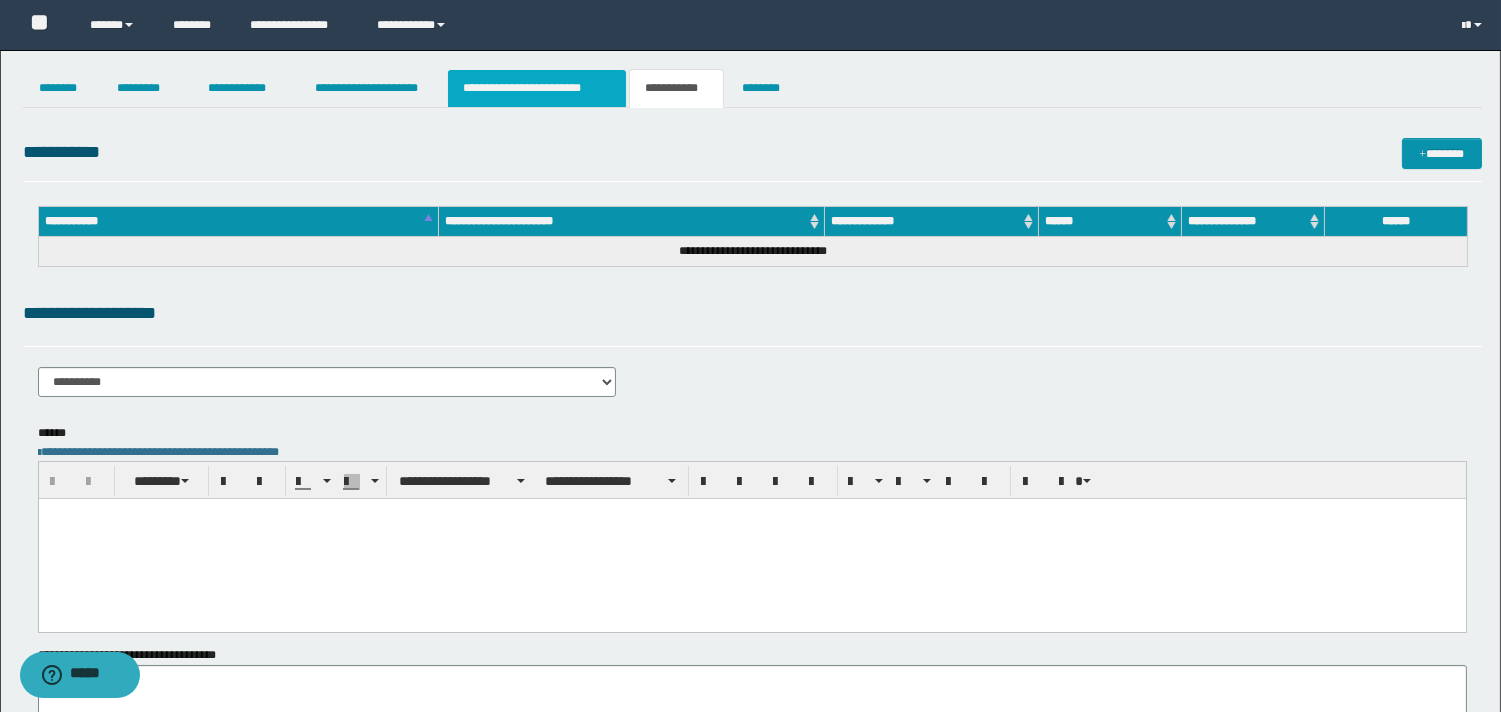 click on "**********" at bounding box center [537, 88] 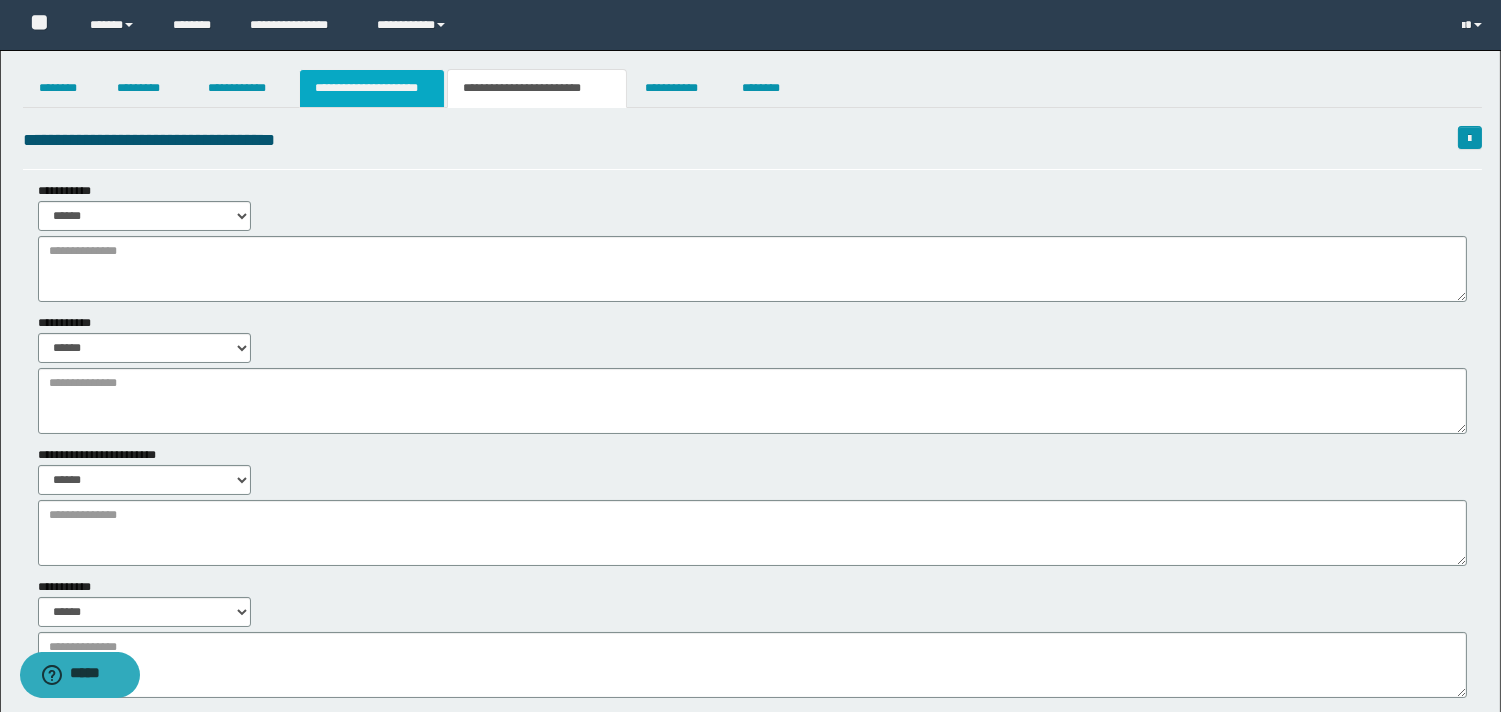 click on "**********" at bounding box center [372, 88] 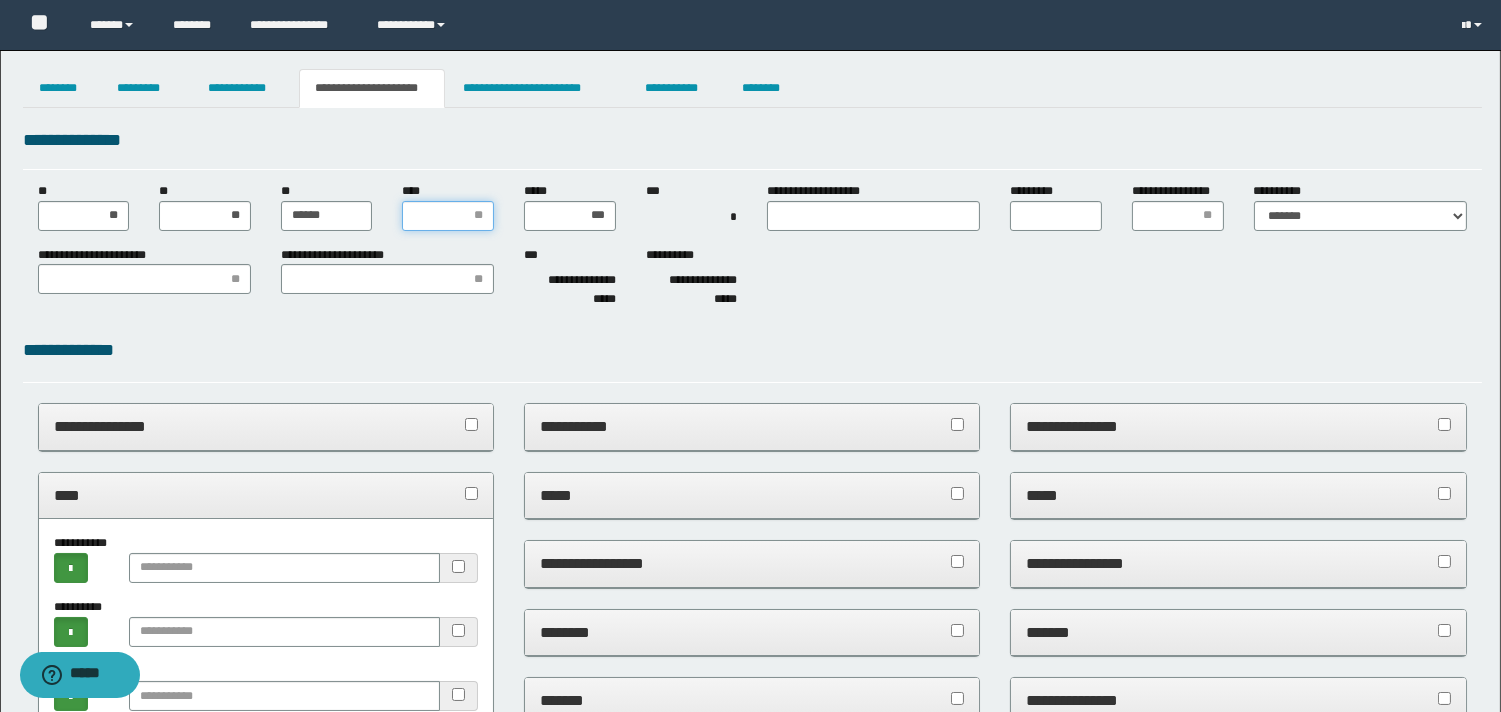 drag, startPoint x: 414, startPoint y: 218, endPoint x: 405, endPoint y: 213, distance: 10.29563 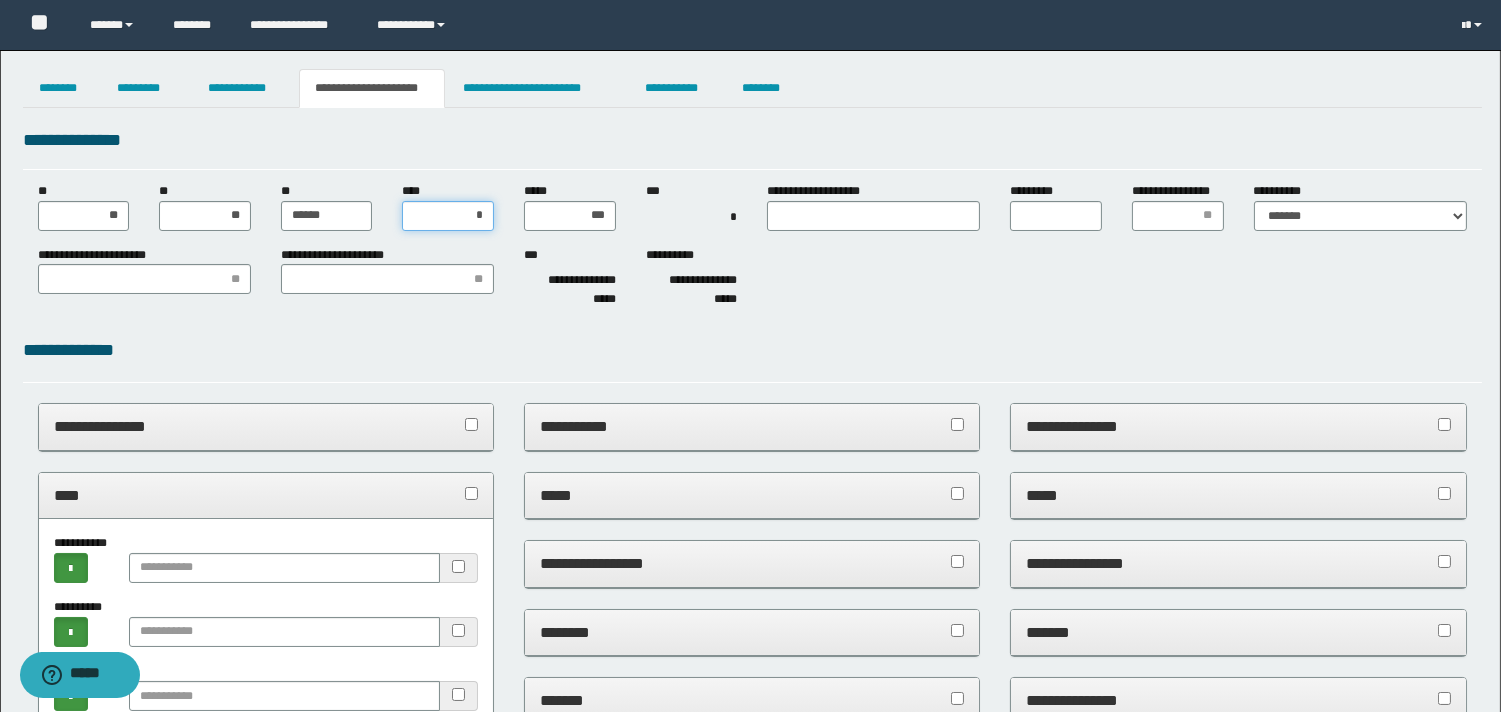 type on "**" 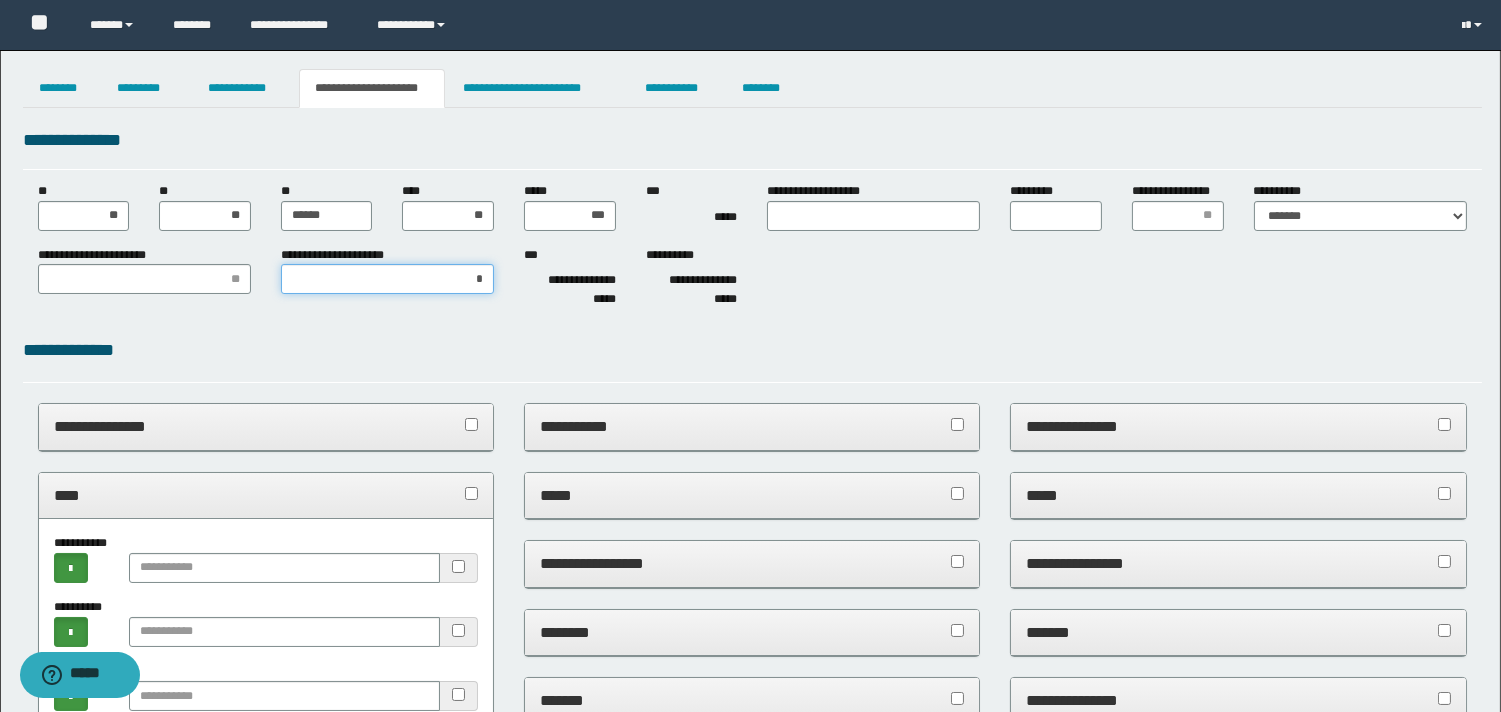type on "**" 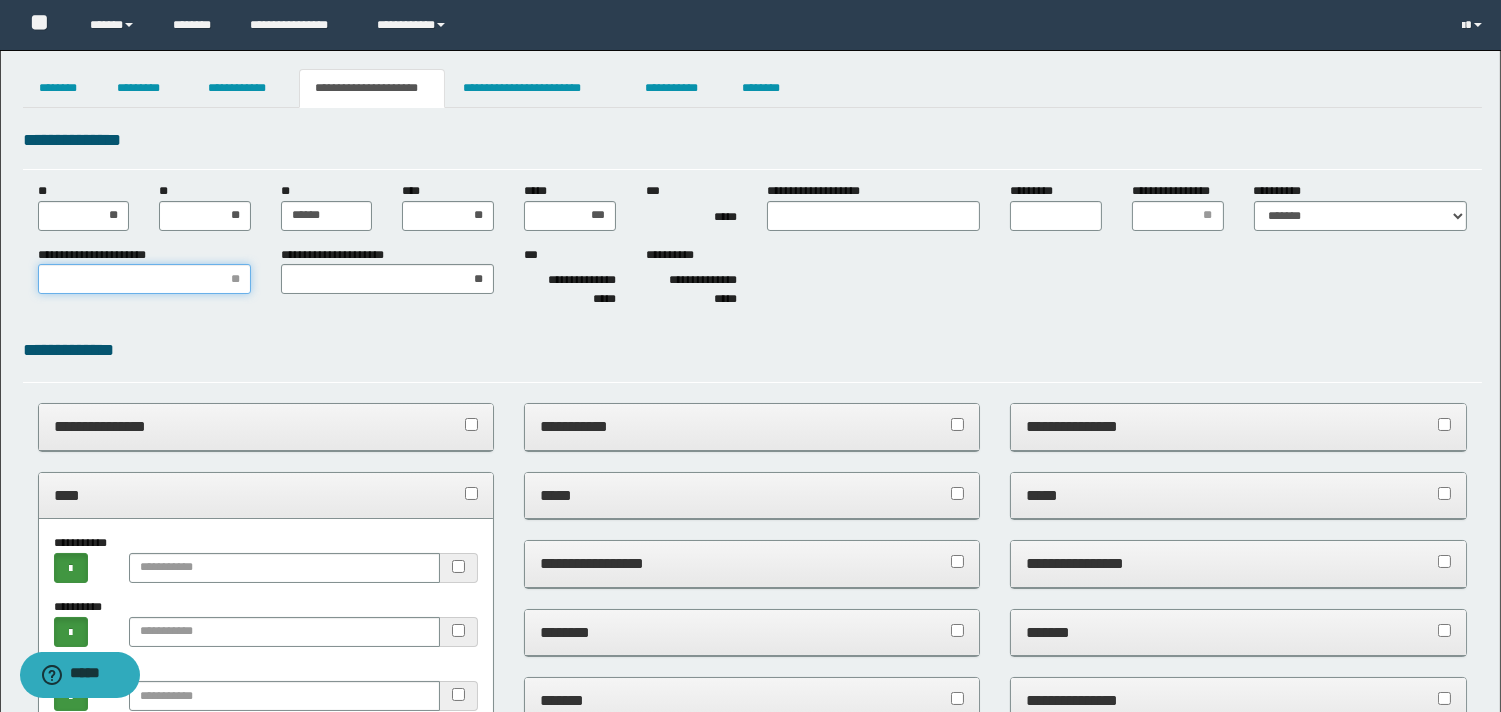click on "**********" at bounding box center [144, 279] 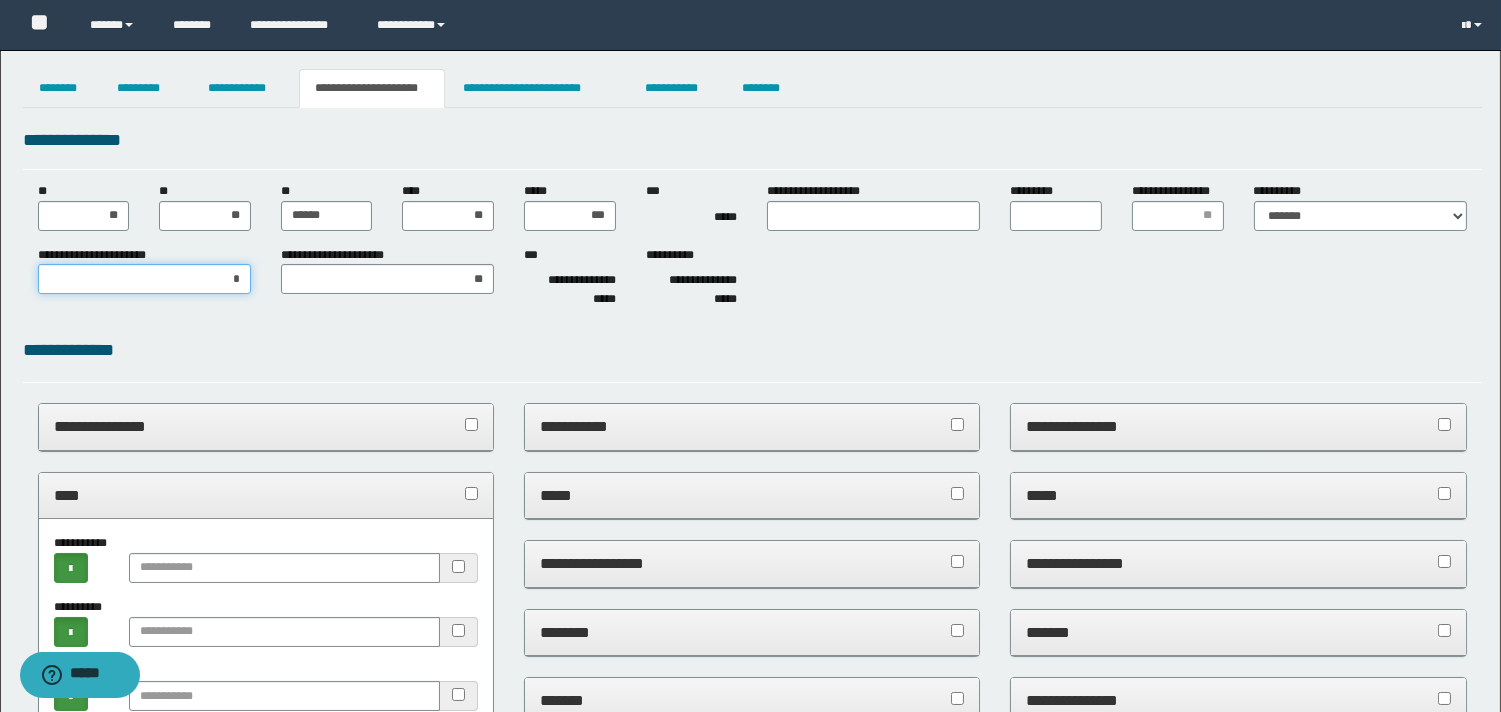 type on "**" 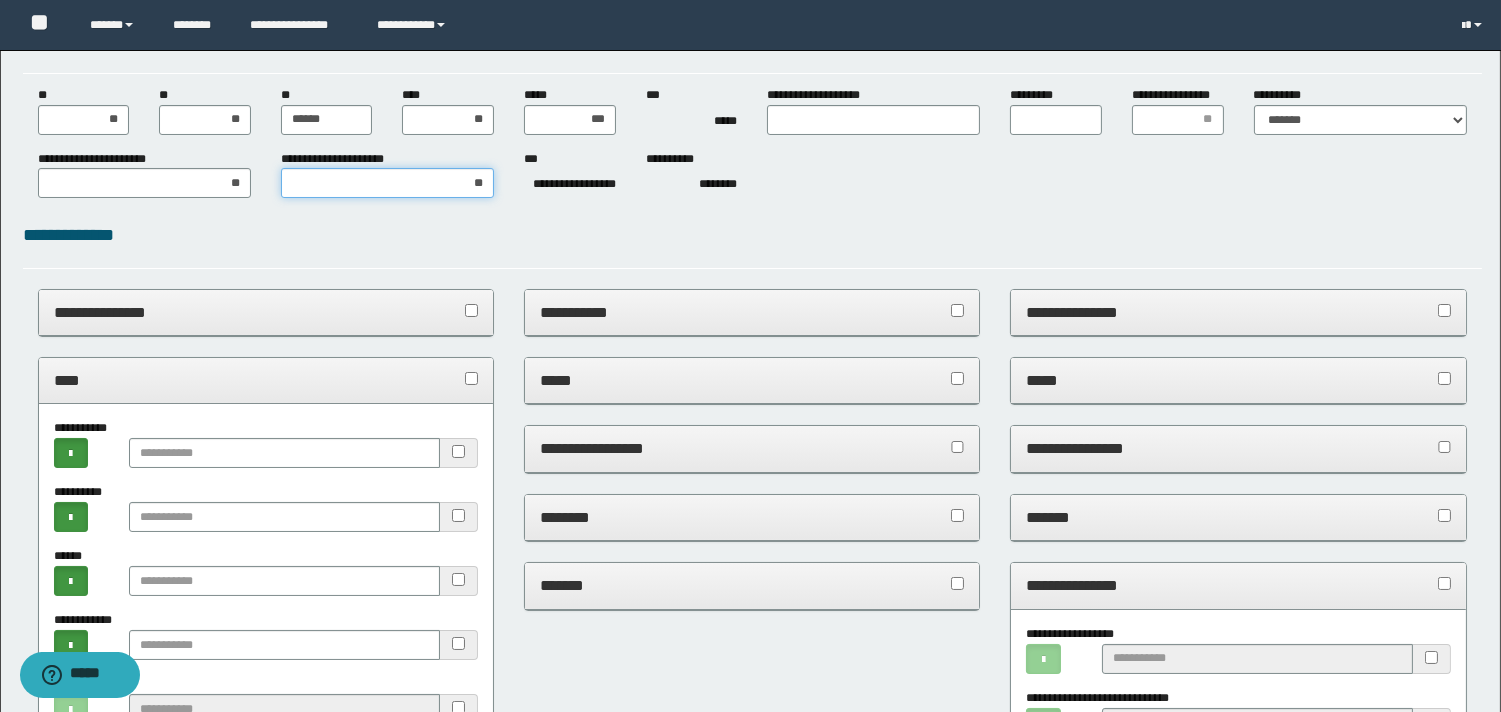 scroll, scrollTop: 0, scrollLeft: 0, axis: both 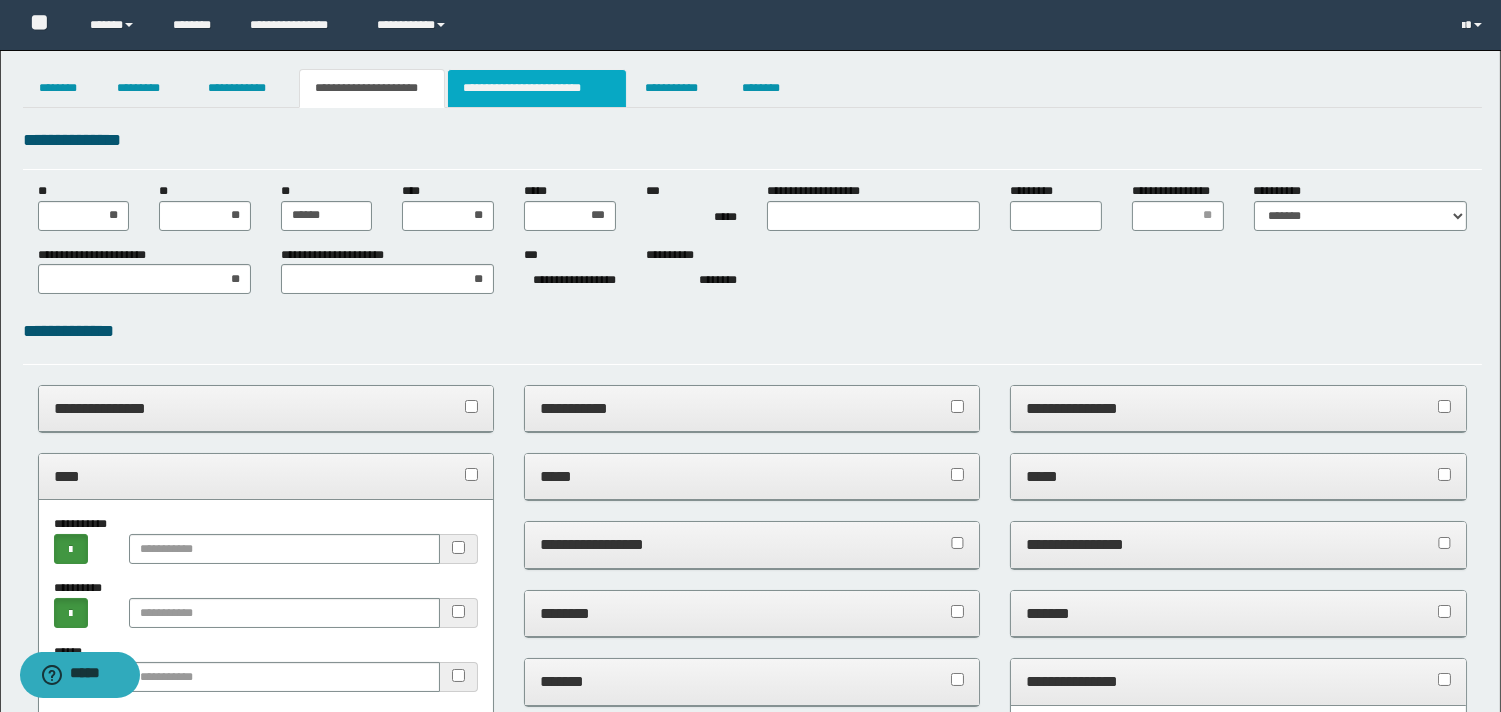 click on "**********" at bounding box center [537, 88] 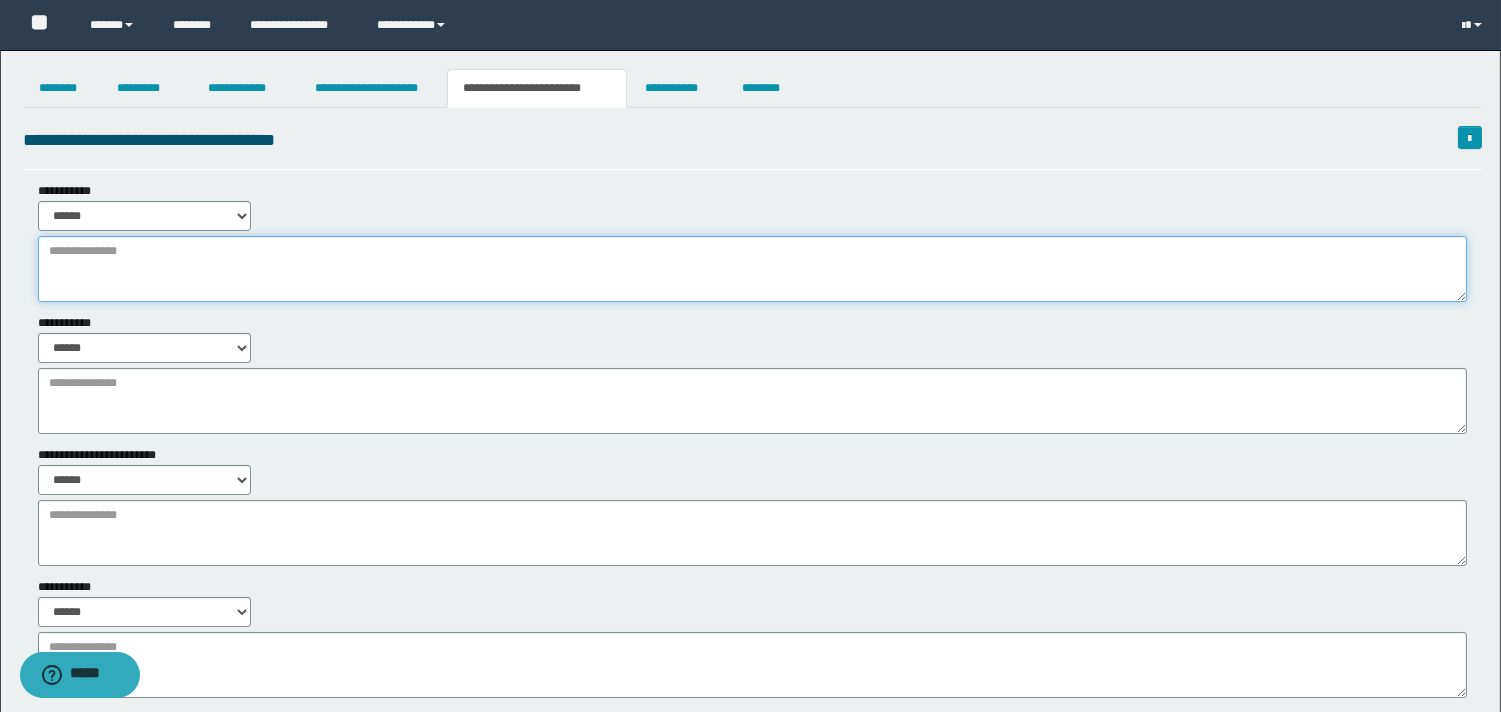 click at bounding box center [752, 269] 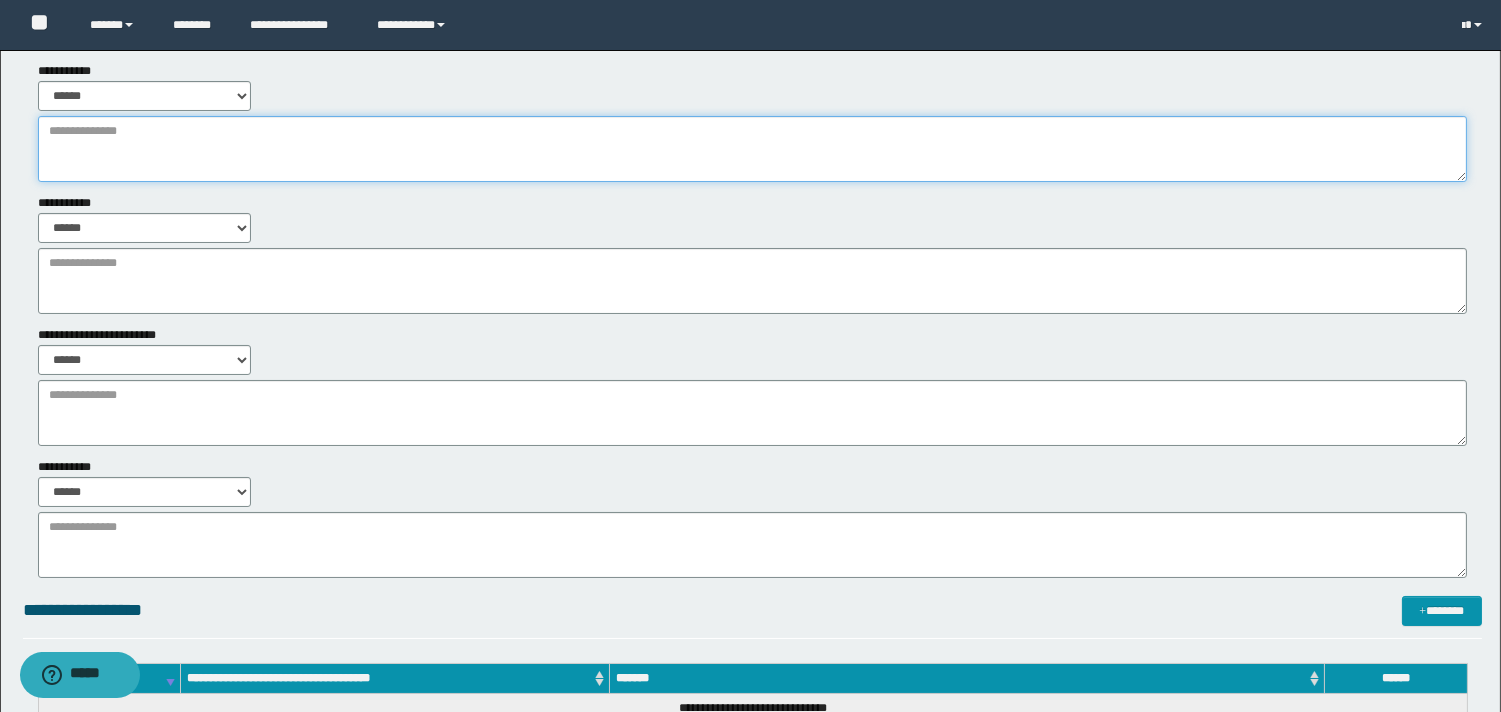 scroll, scrollTop: 0, scrollLeft: 0, axis: both 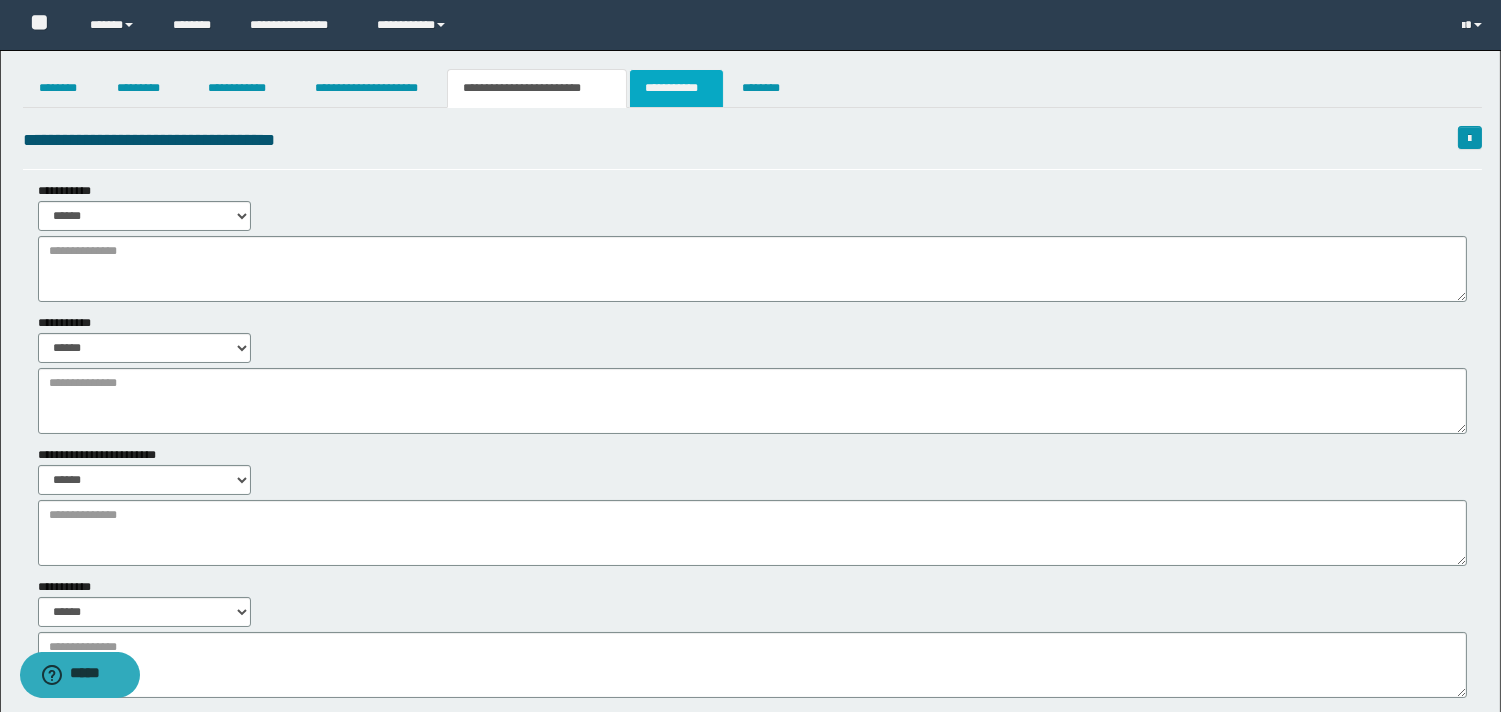 click on "**********" at bounding box center [676, 88] 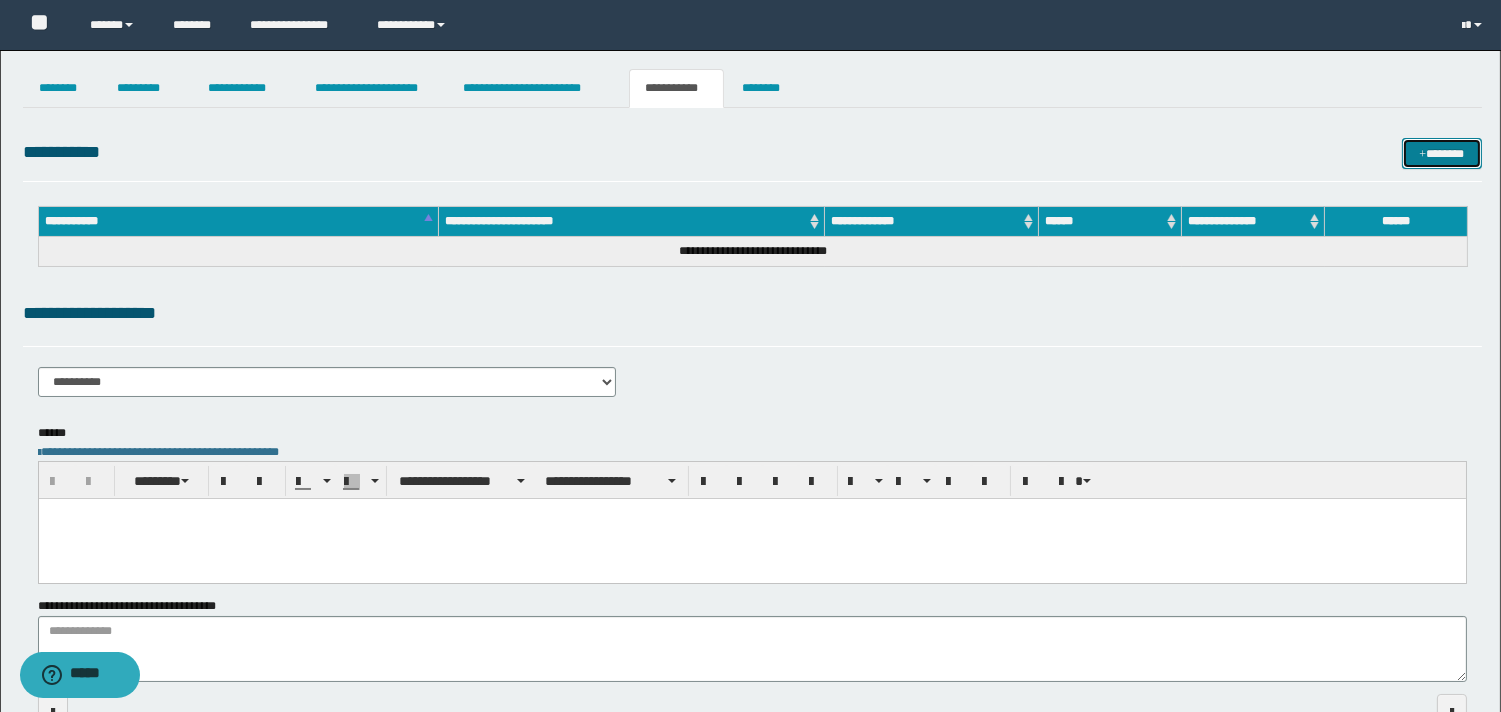 click at bounding box center (1422, 155) 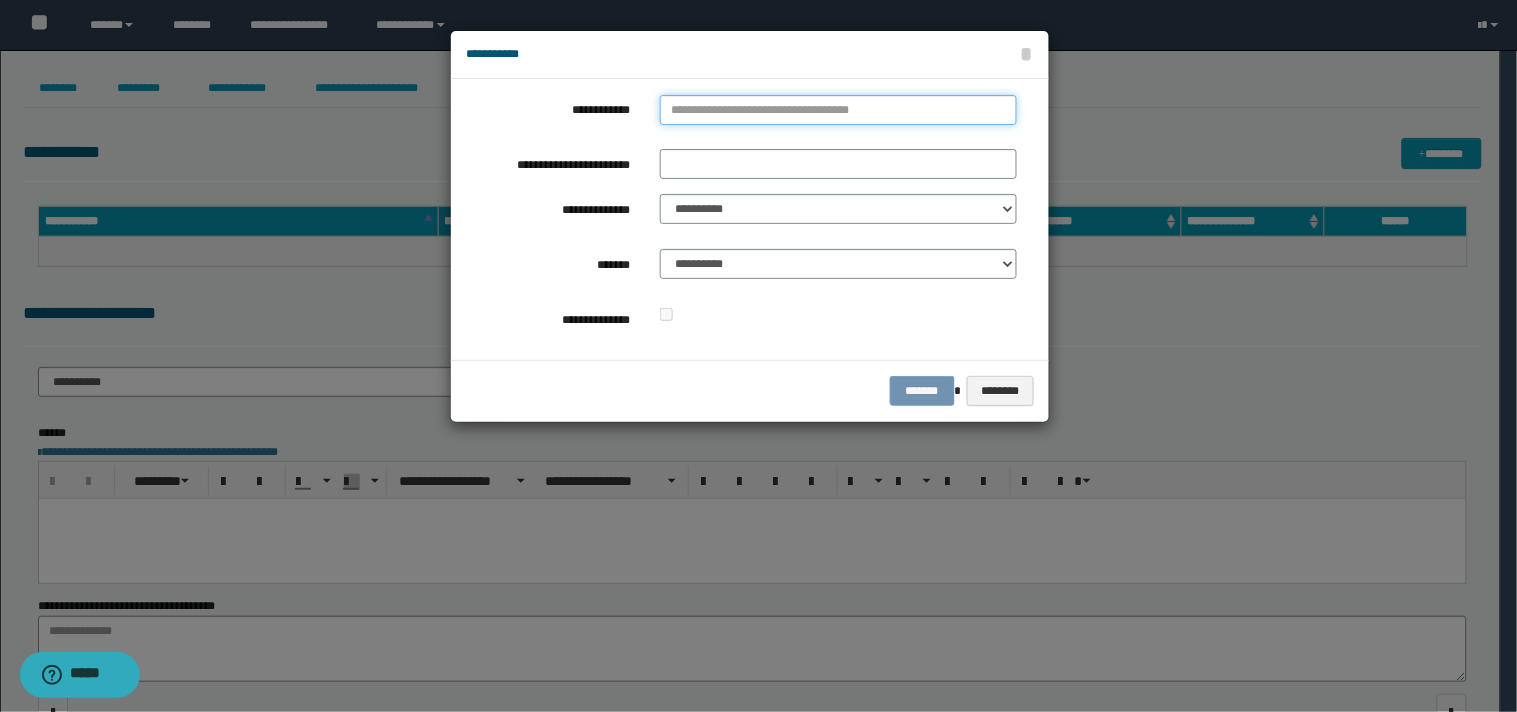 click on "**********" at bounding box center [838, 110] 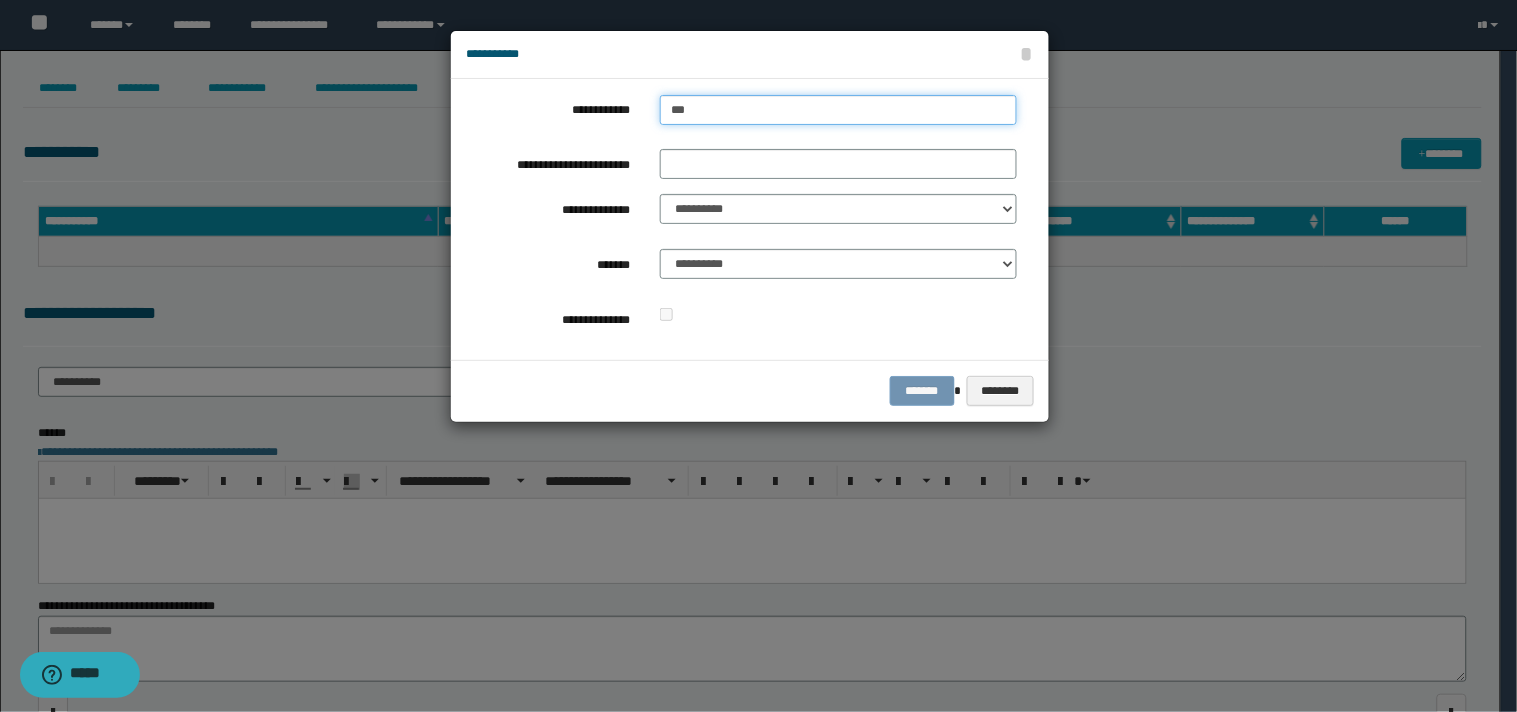 type on "****" 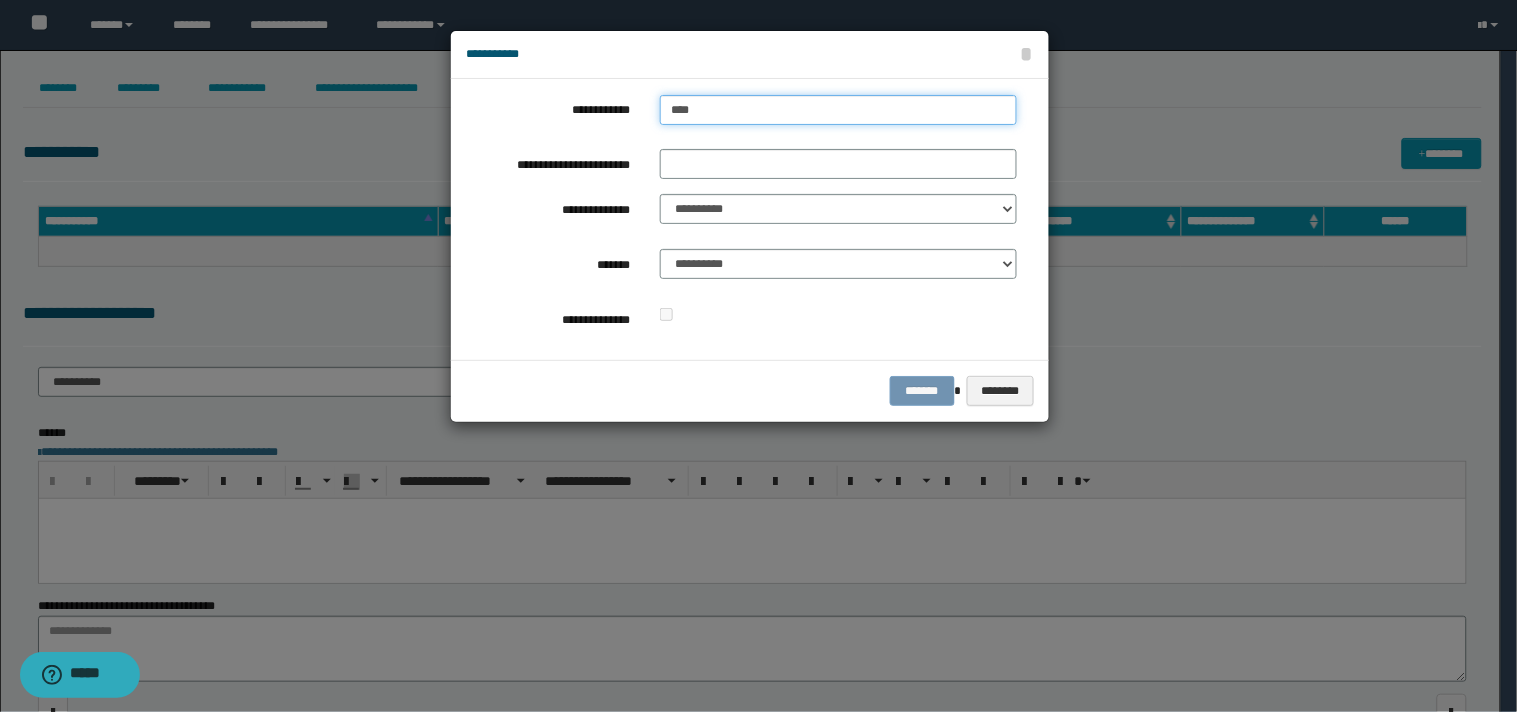 type on "****" 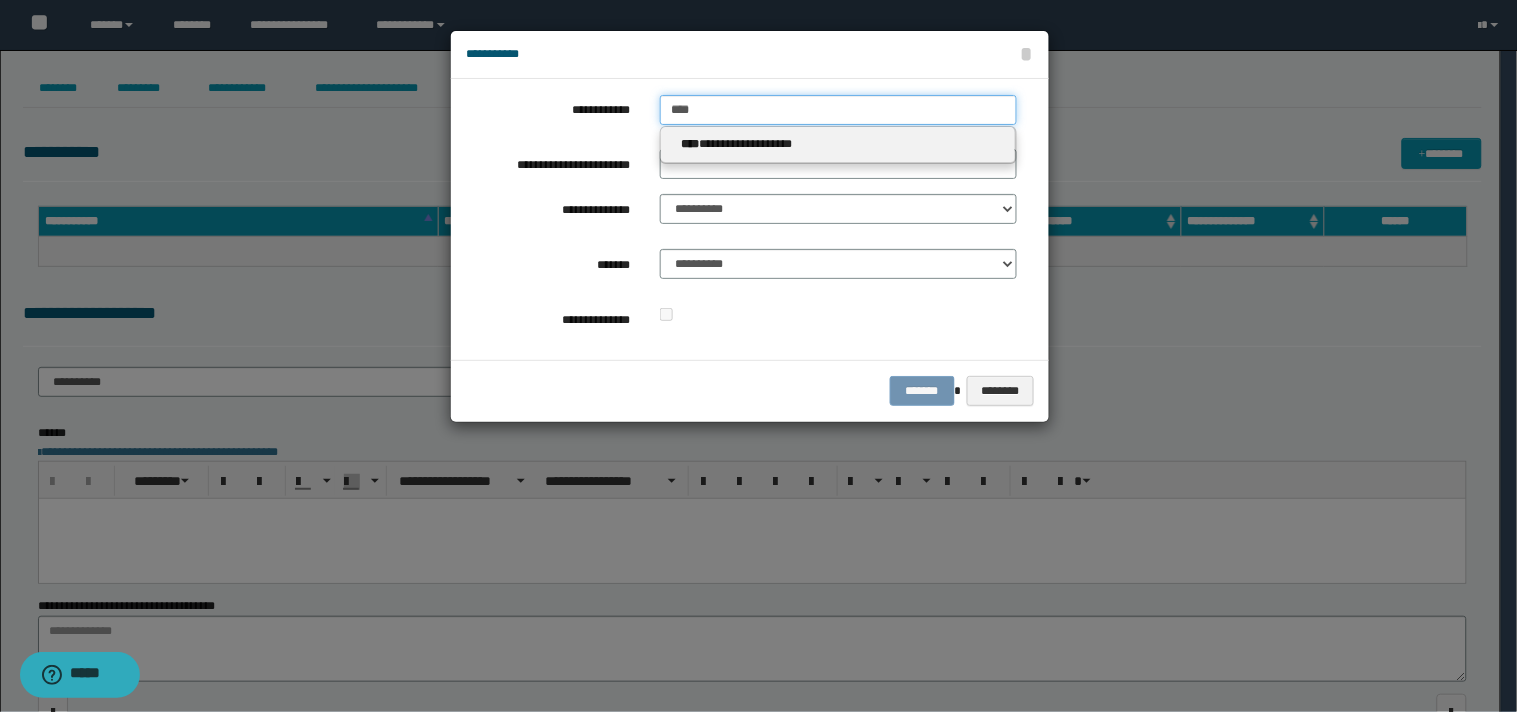 type 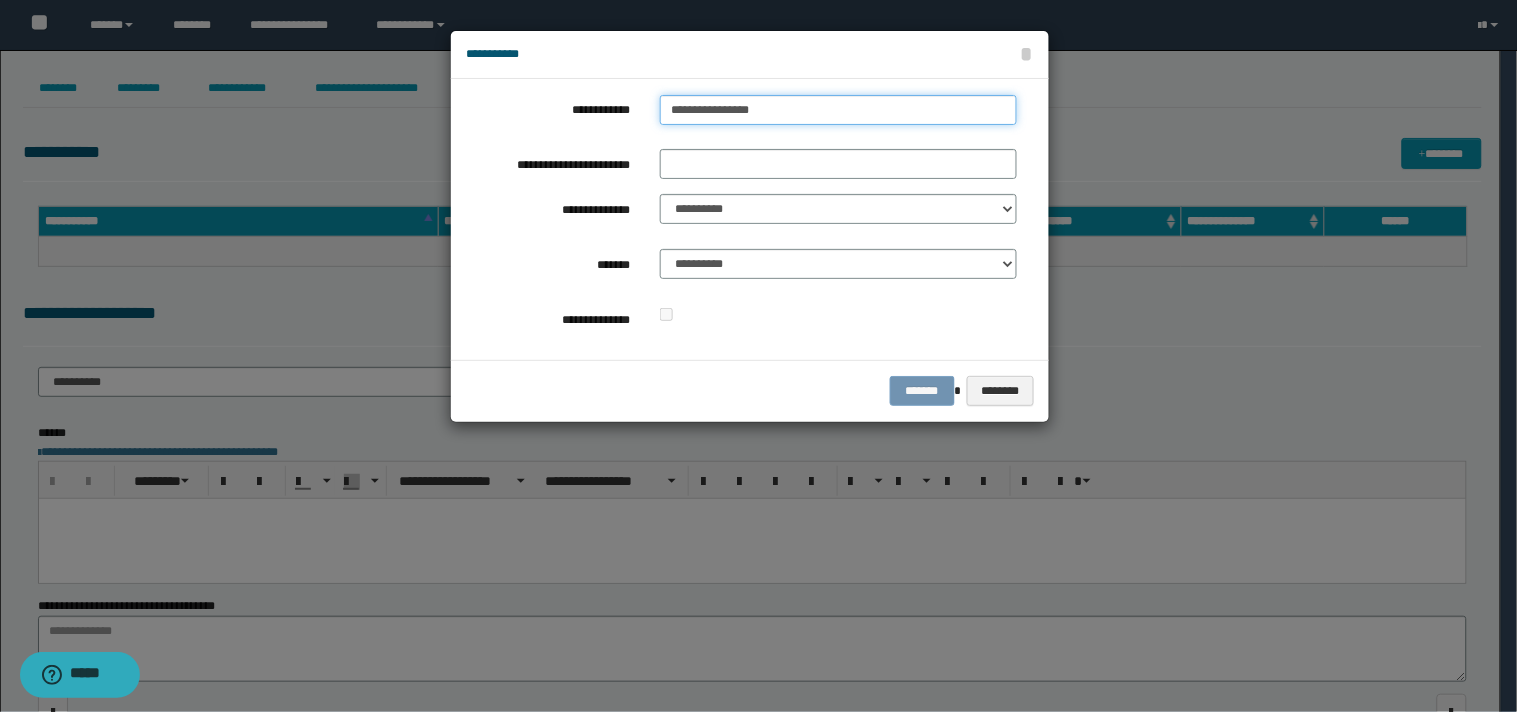 type on "**********" 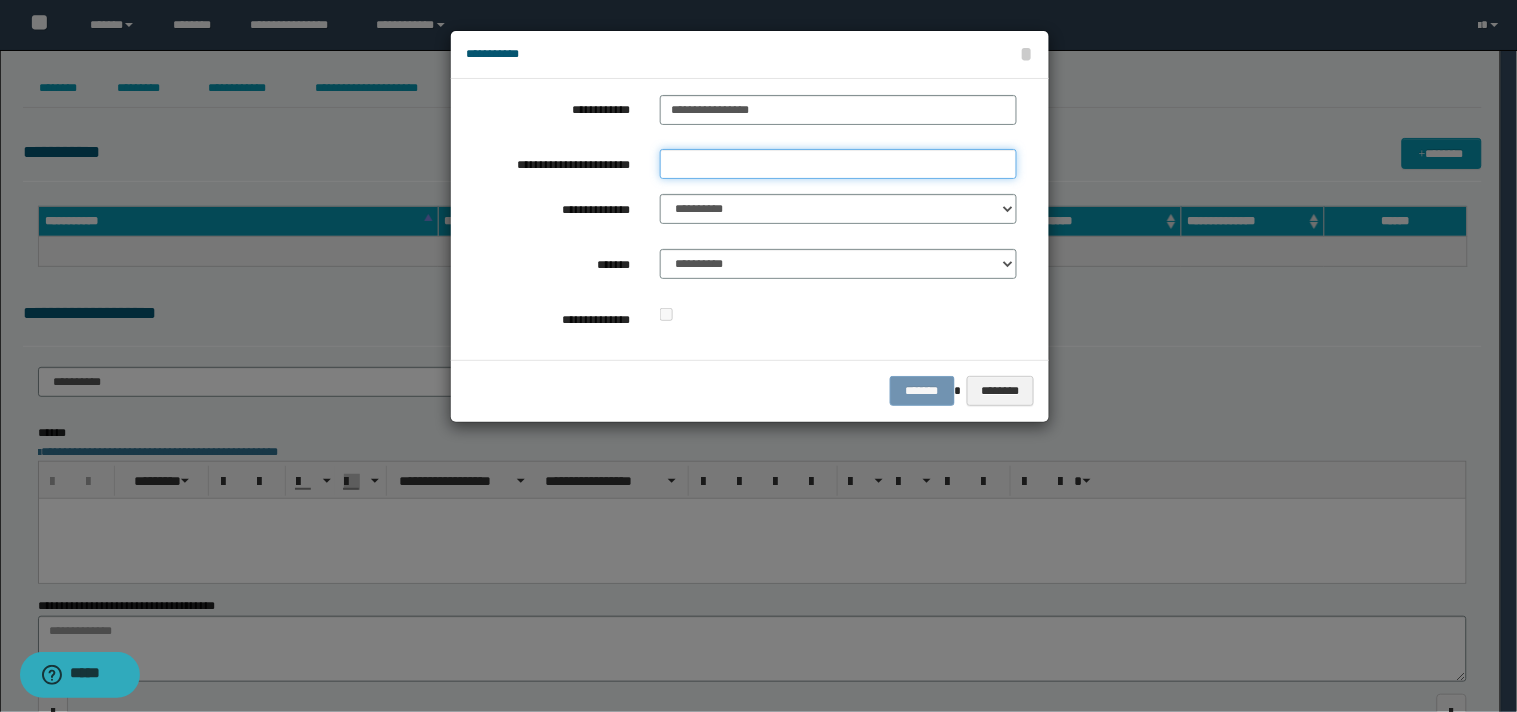 type on "*" 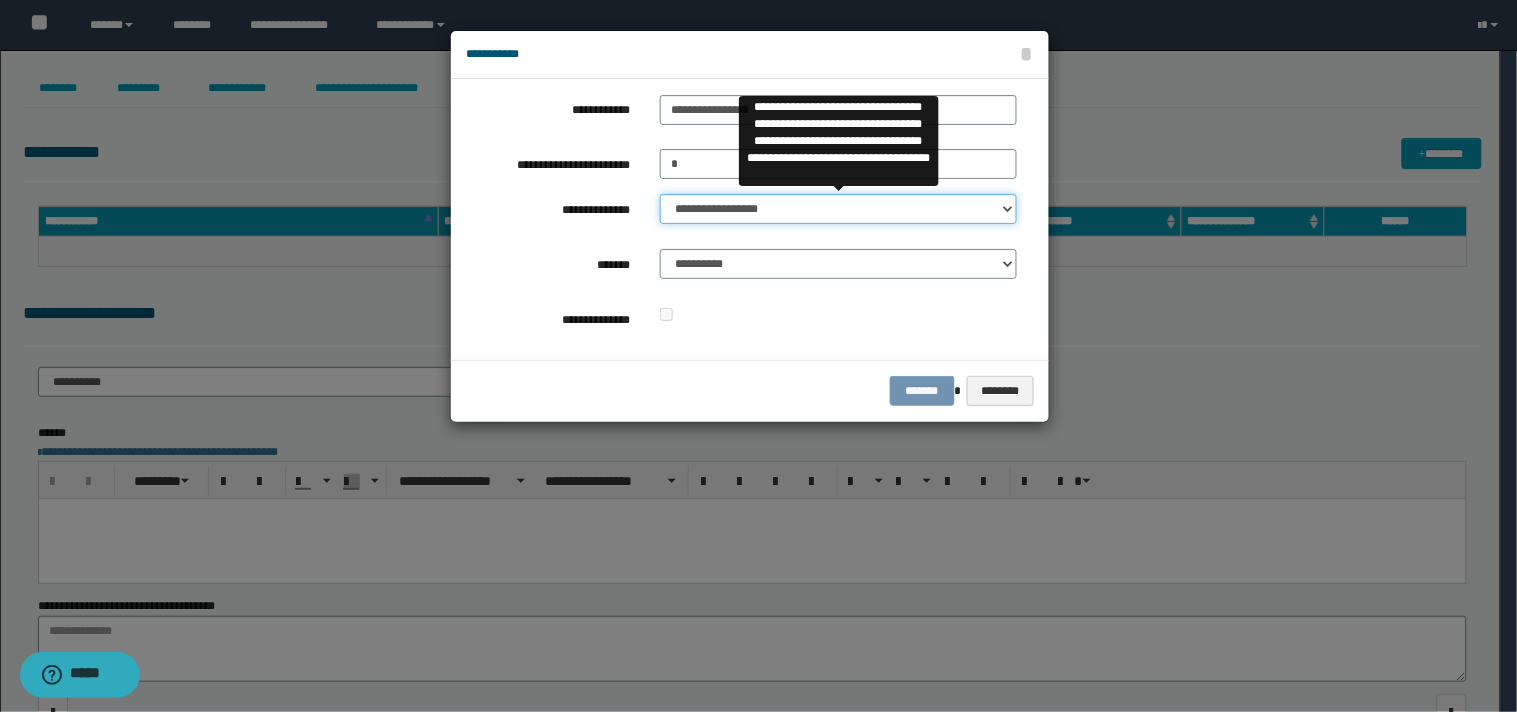 select on "**" 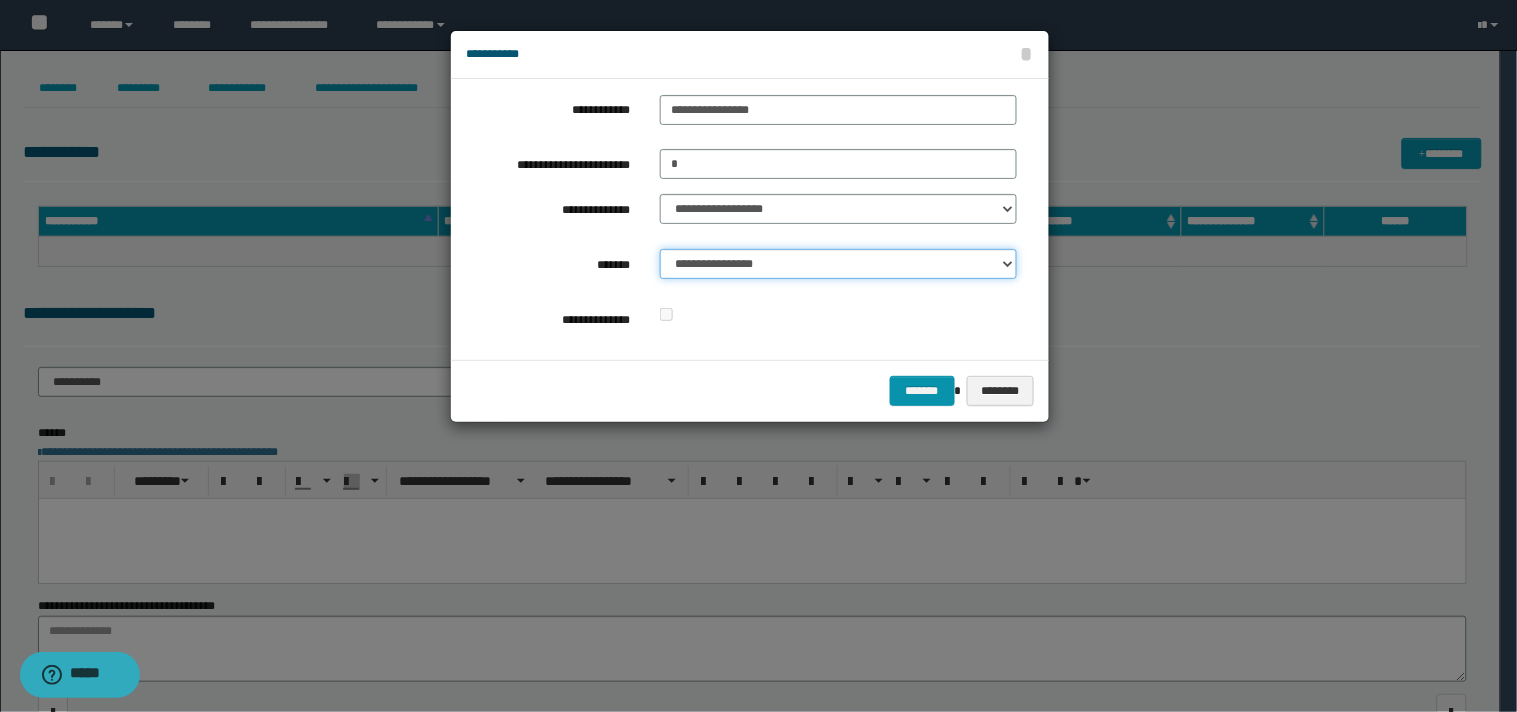 select on "*" 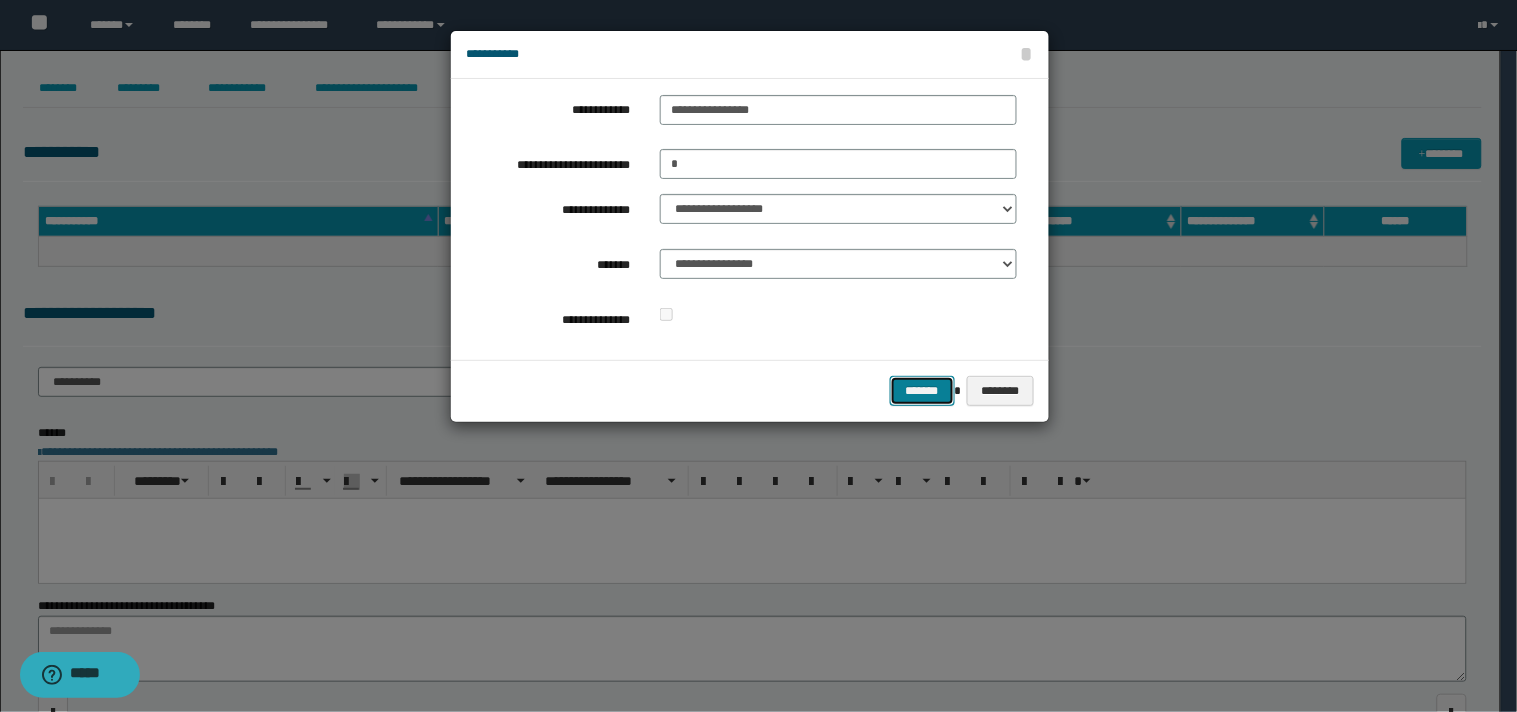 type 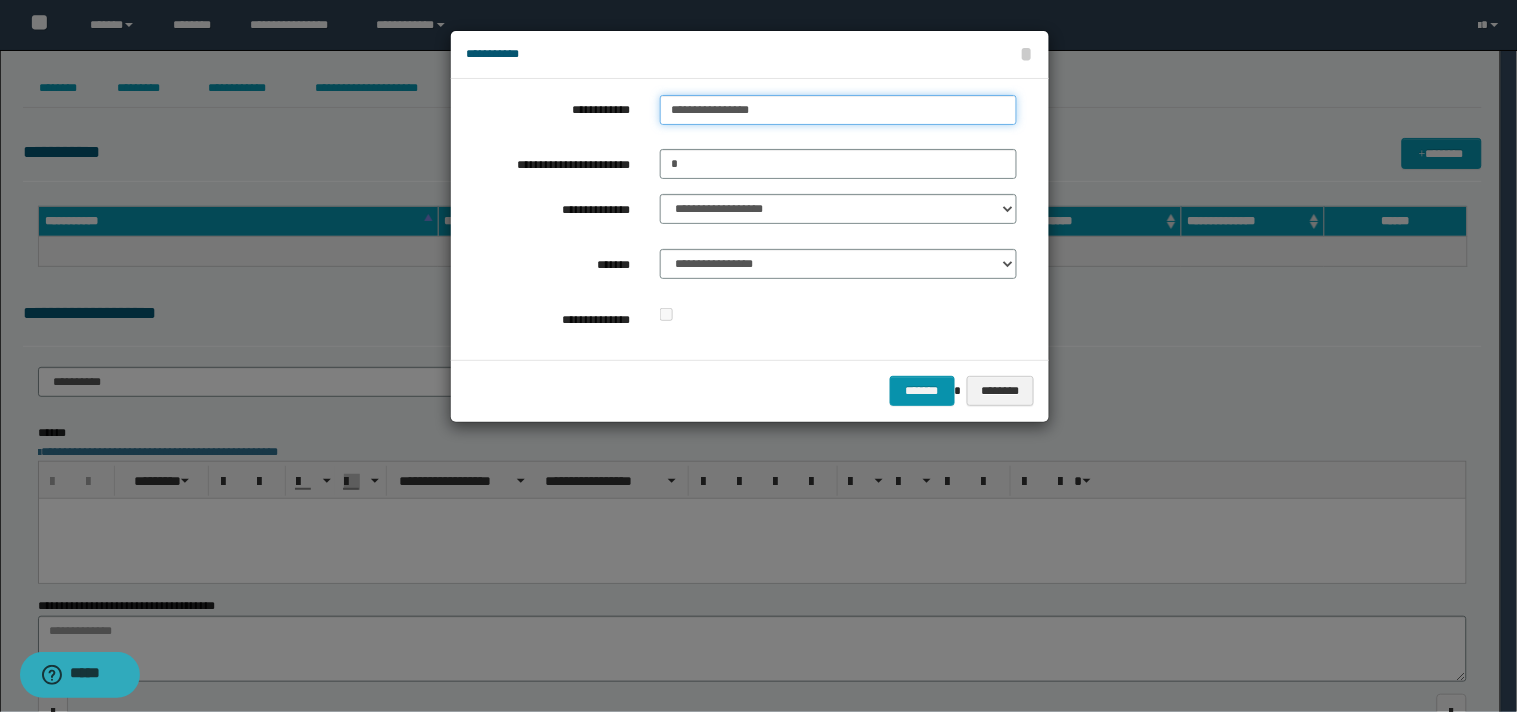 type on "**********" 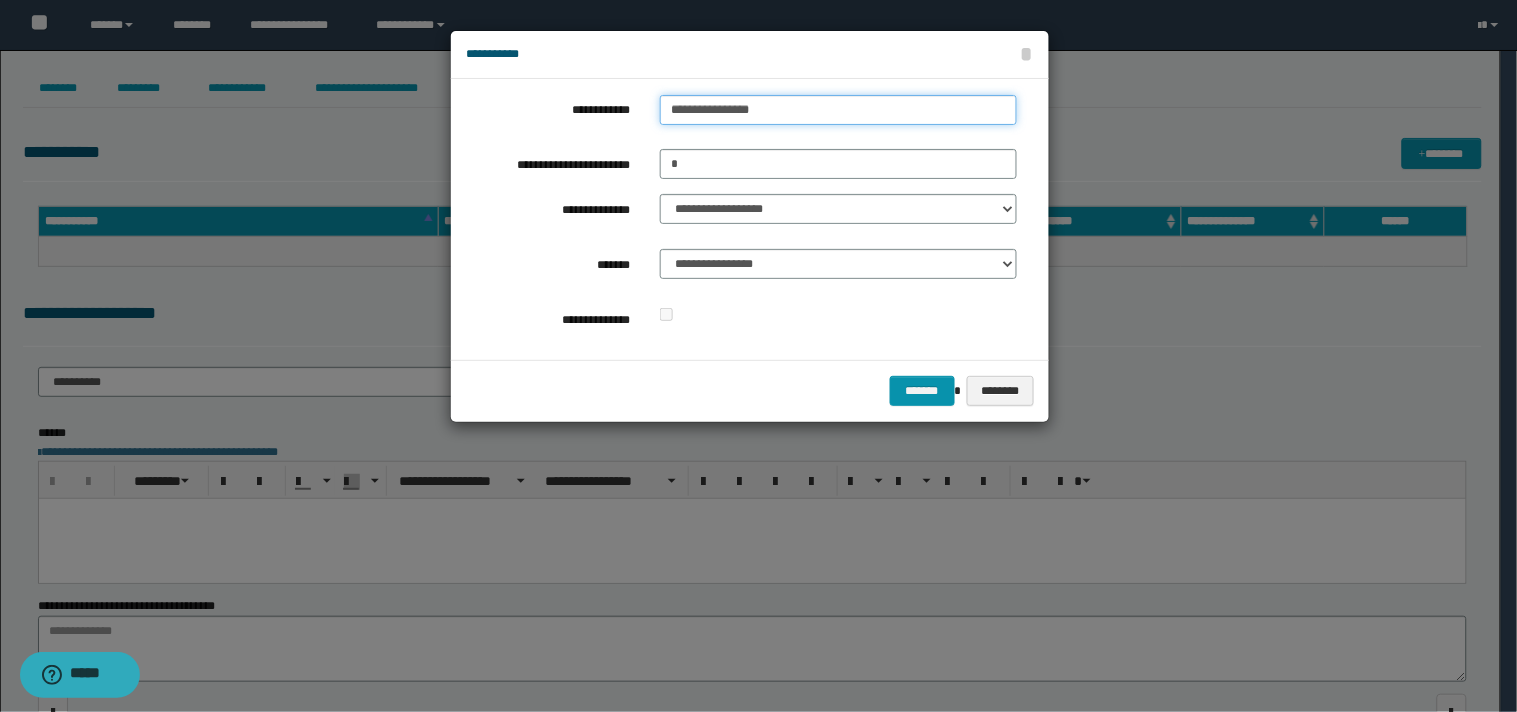 click on "**********" at bounding box center (838, 110) 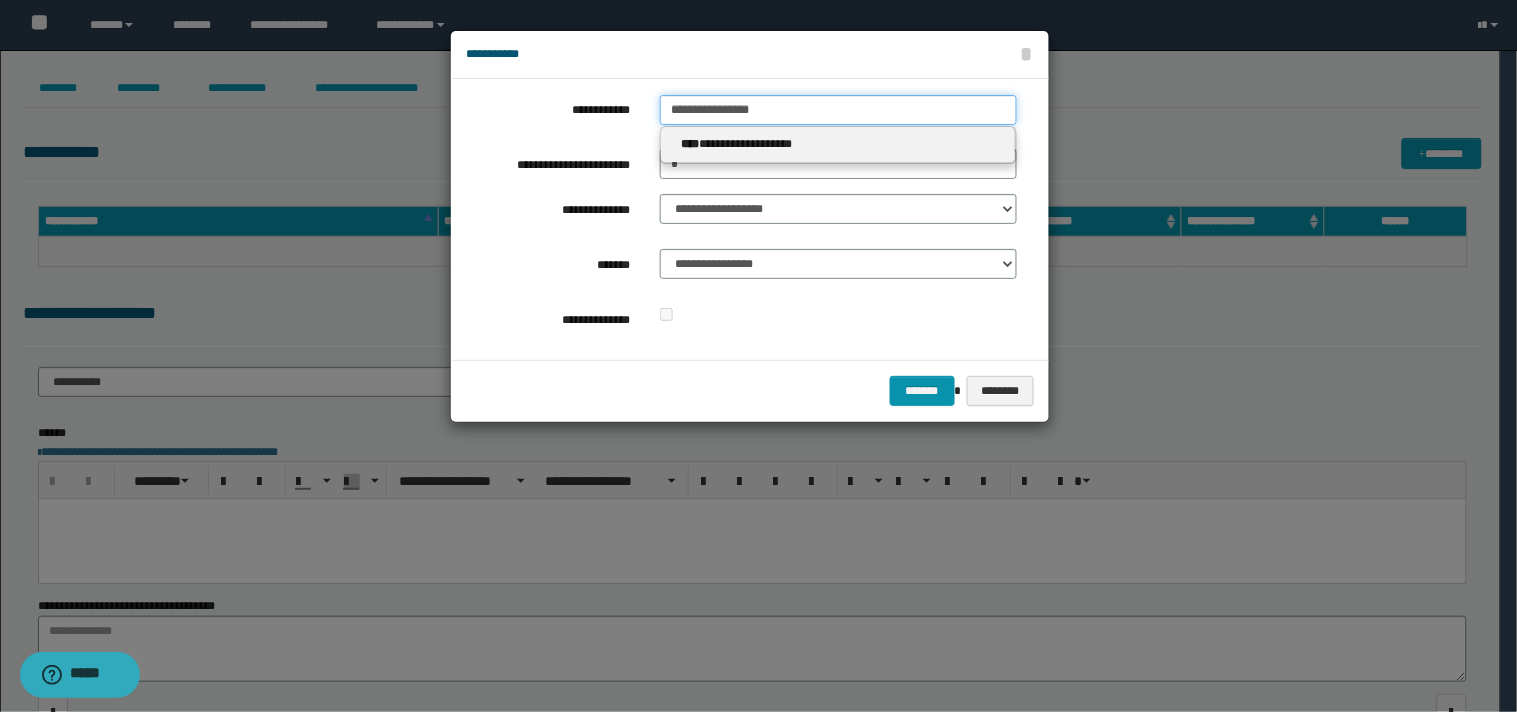 click on "**********" at bounding box center (838, 110) 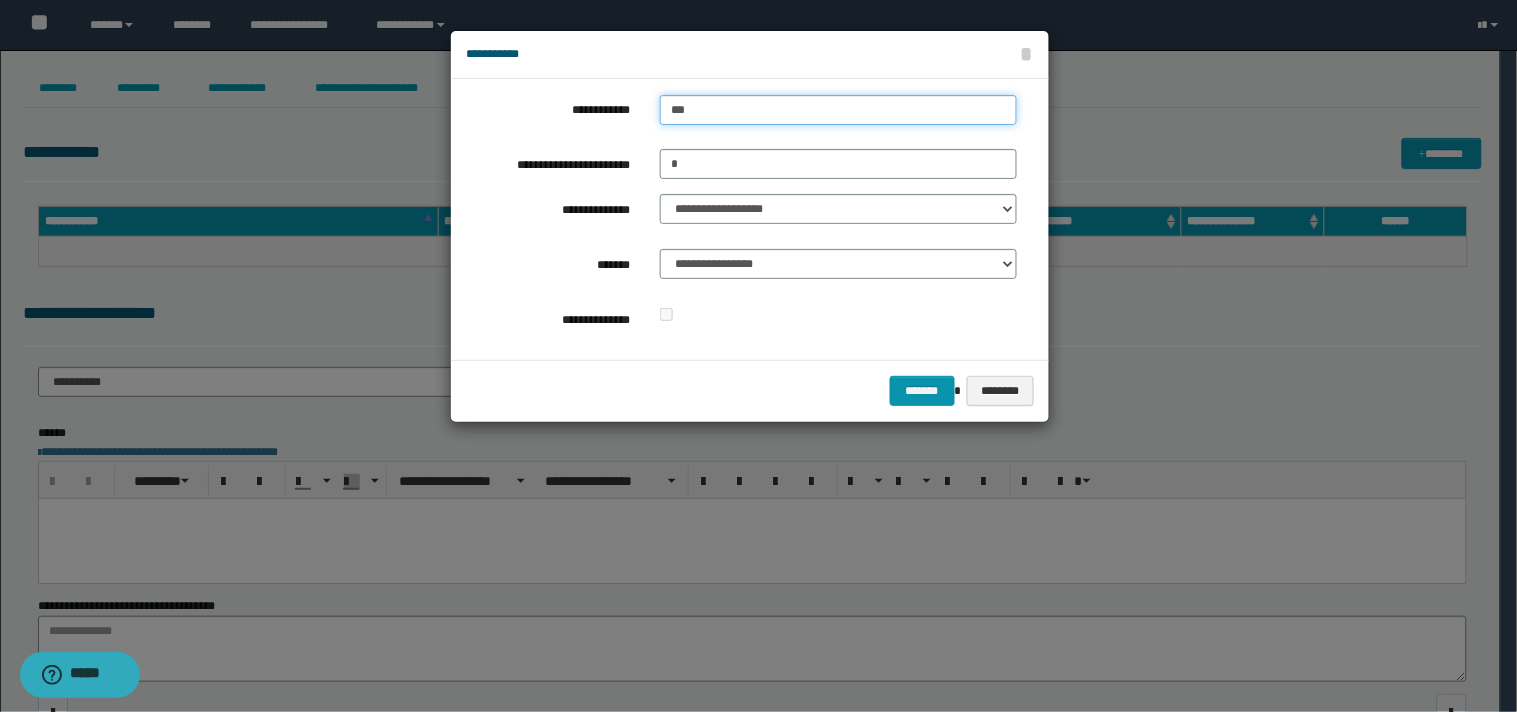 type on "****" 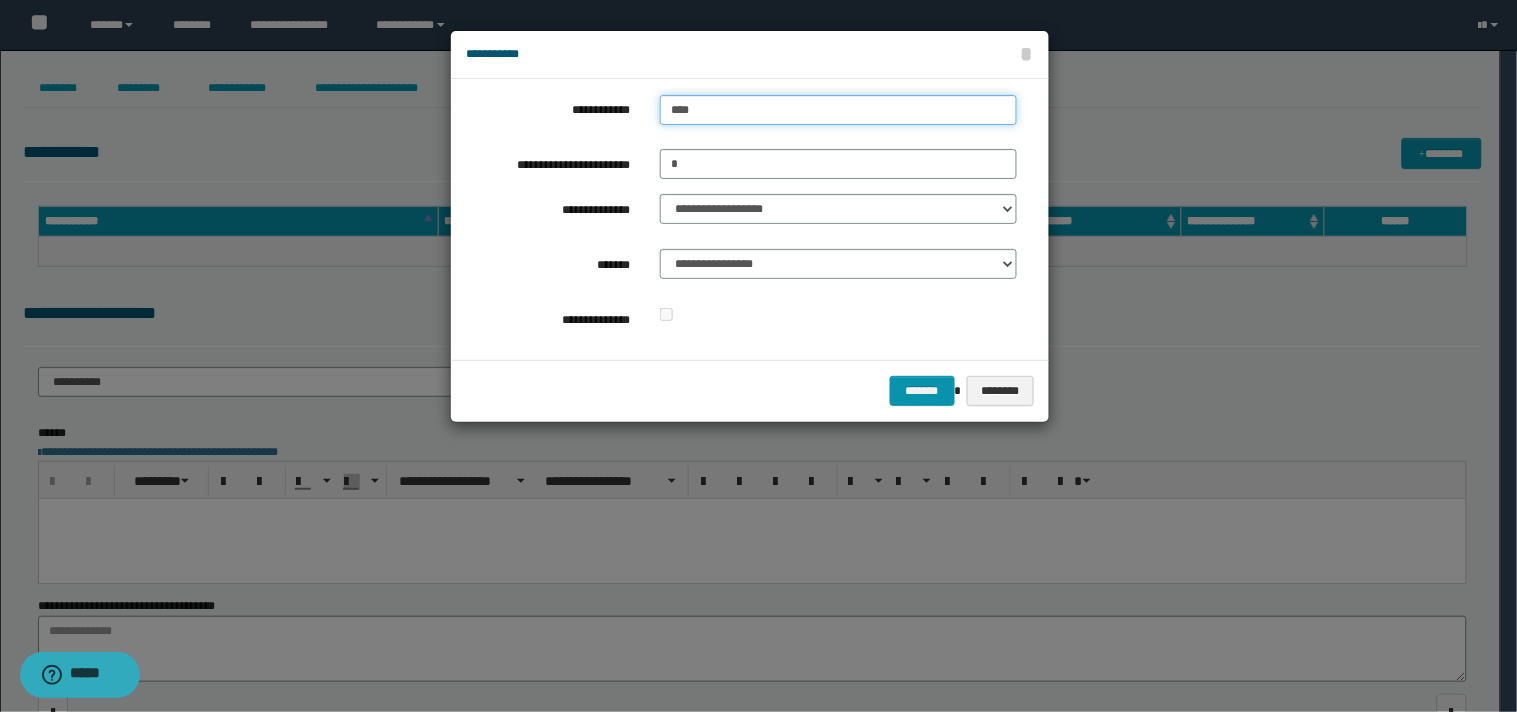 type on "****" 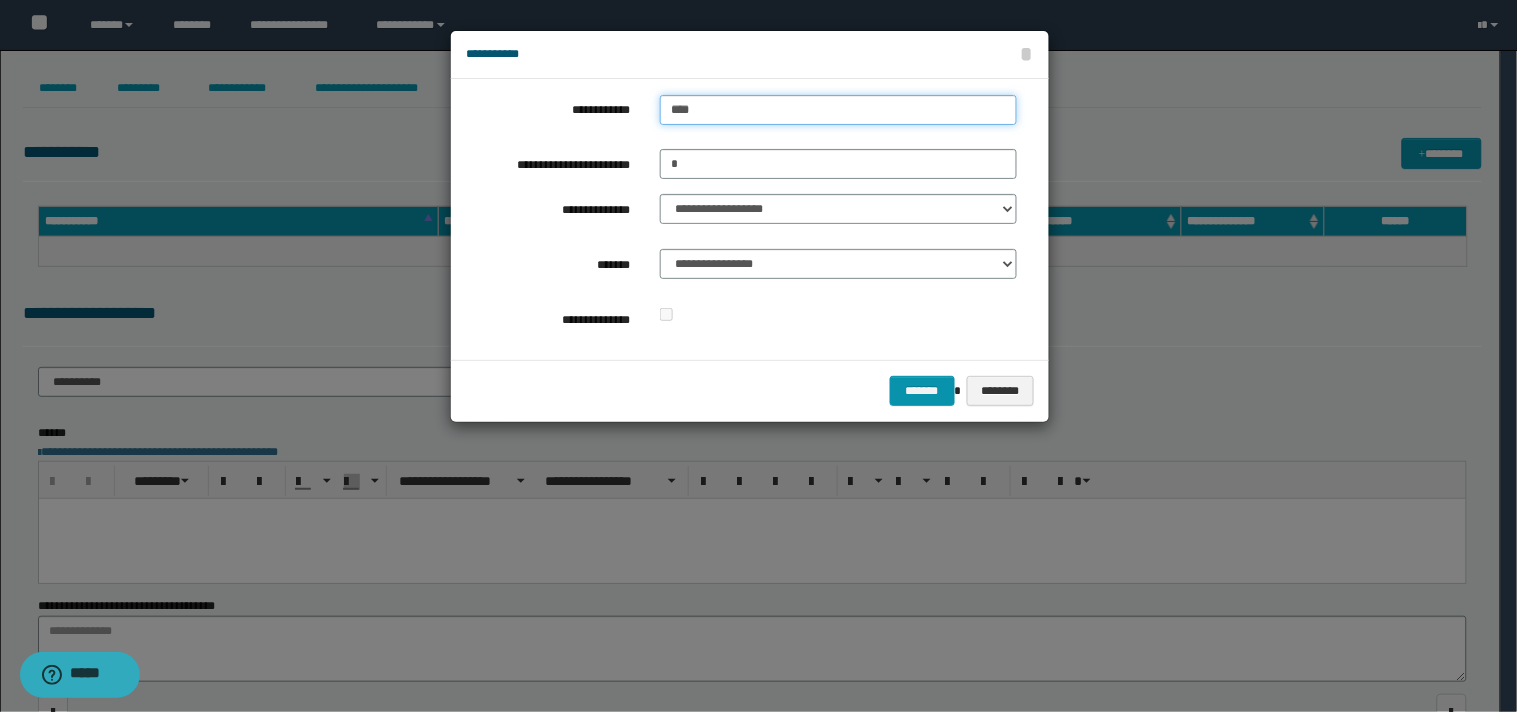 type 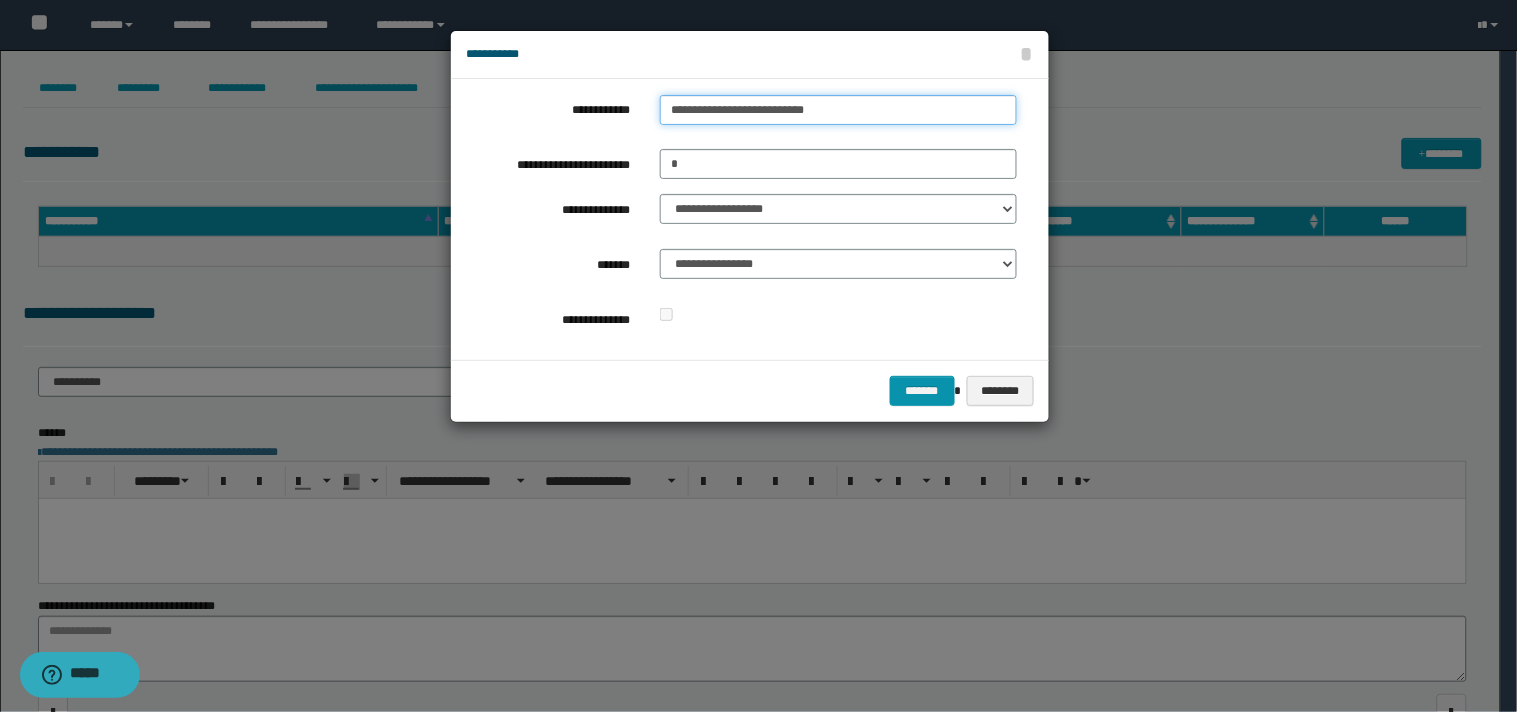 type on "**********" 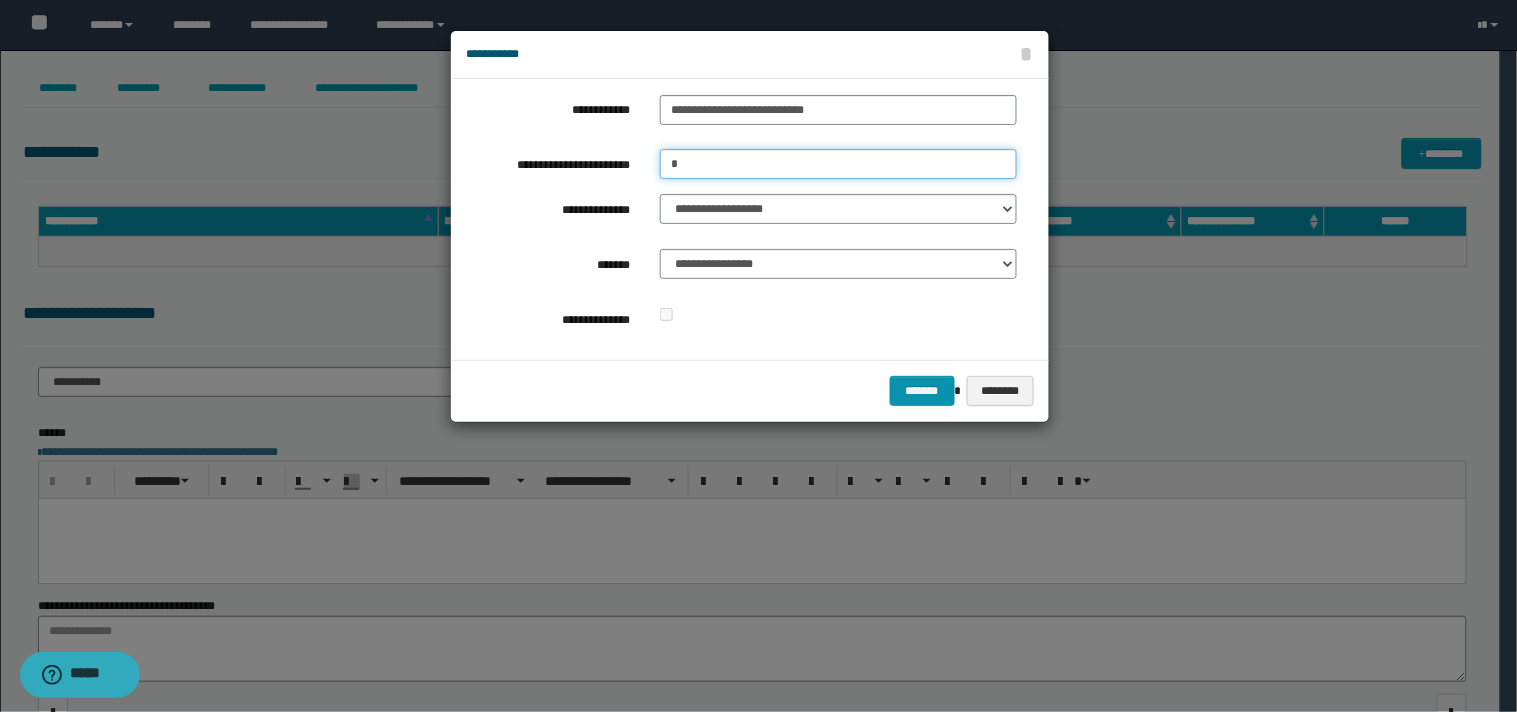 type on "*********" 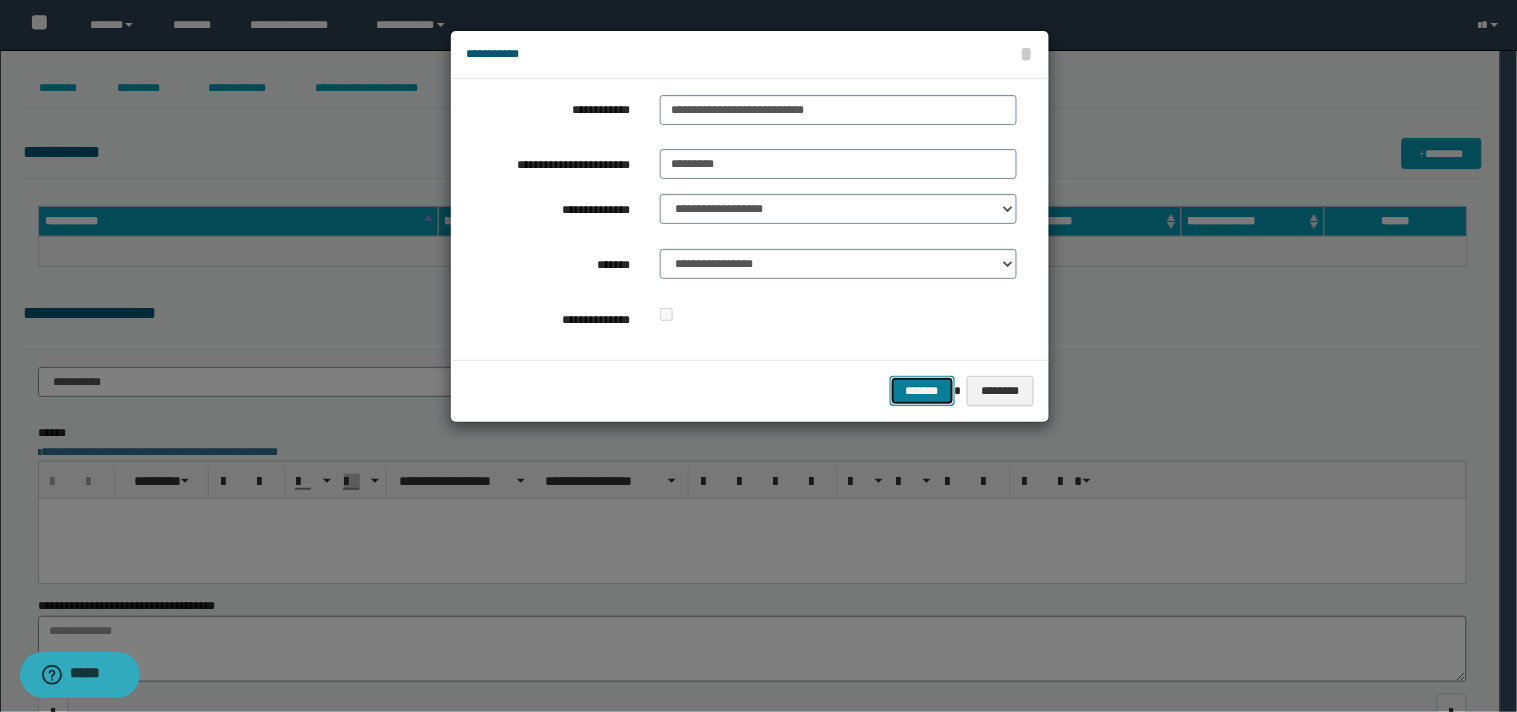 click on "*******" at bounding box center [922, 391] 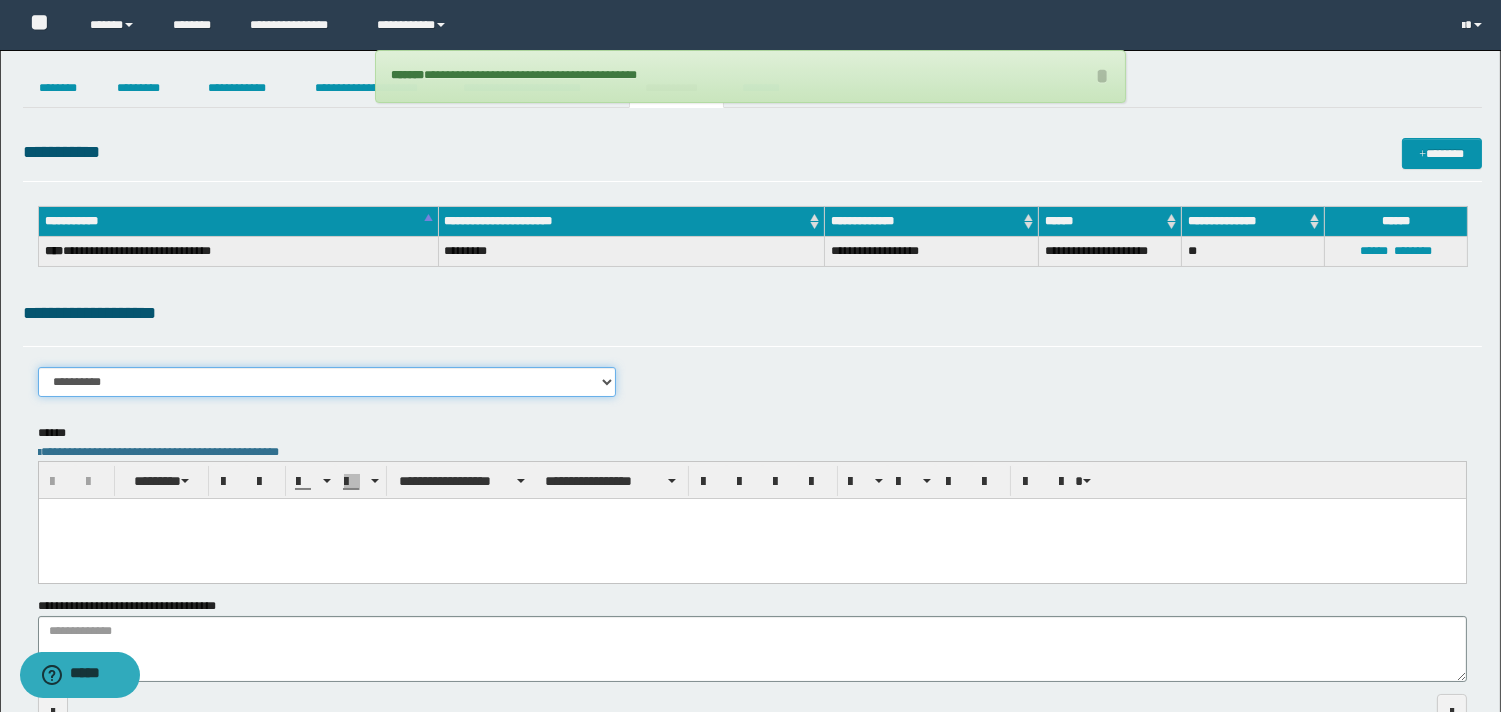 drag, startPoint x: 404, startPoint y: 375, endPoint x: 402, endPoint y: 394, distance: 19.104973 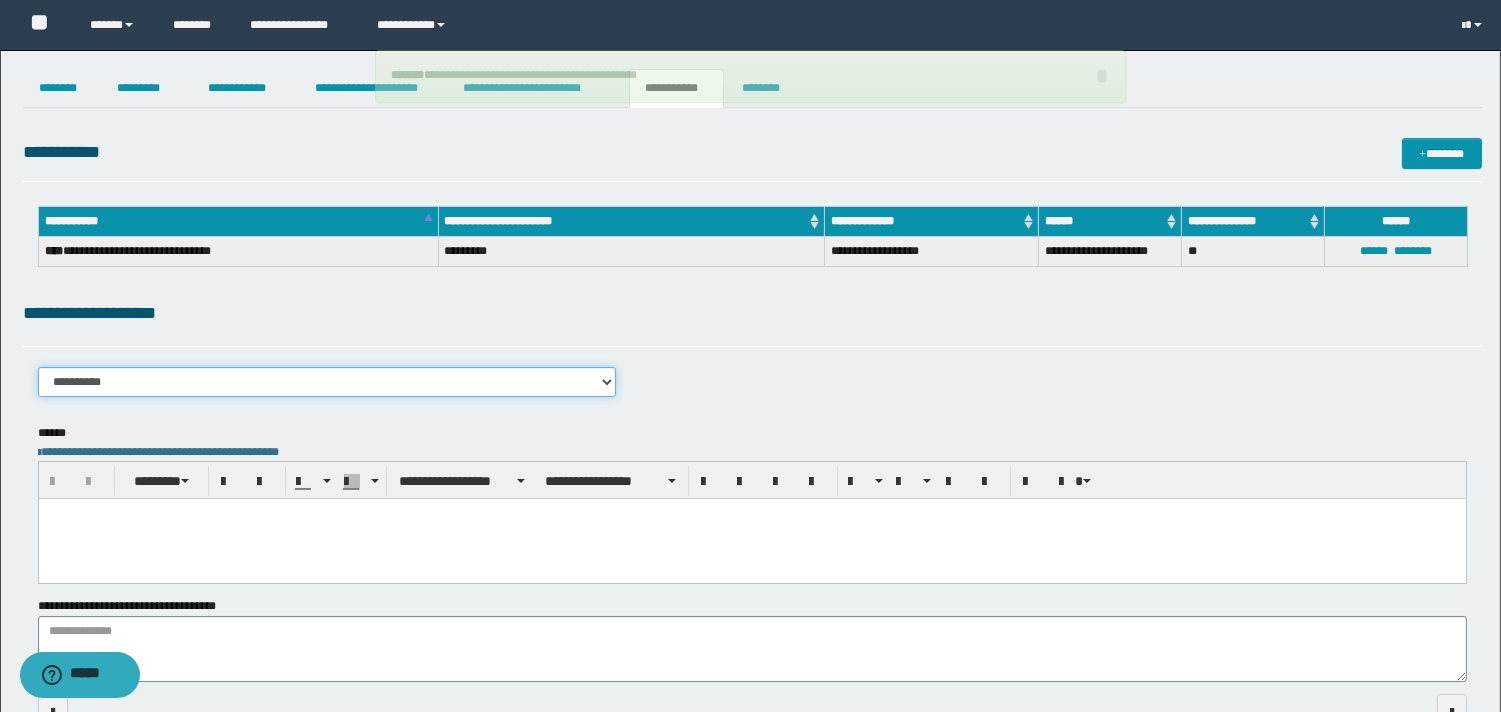 select on "****" 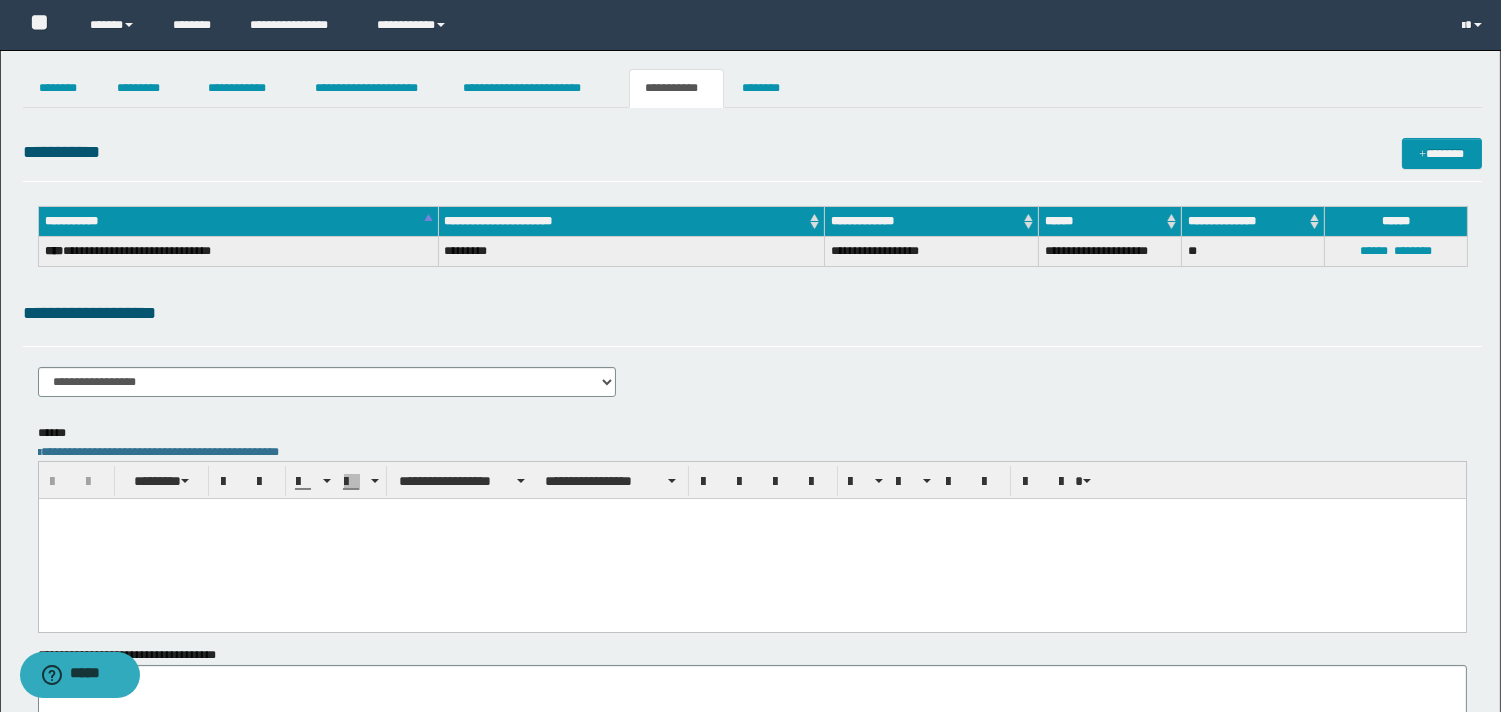click at bounding box center [751, 539] 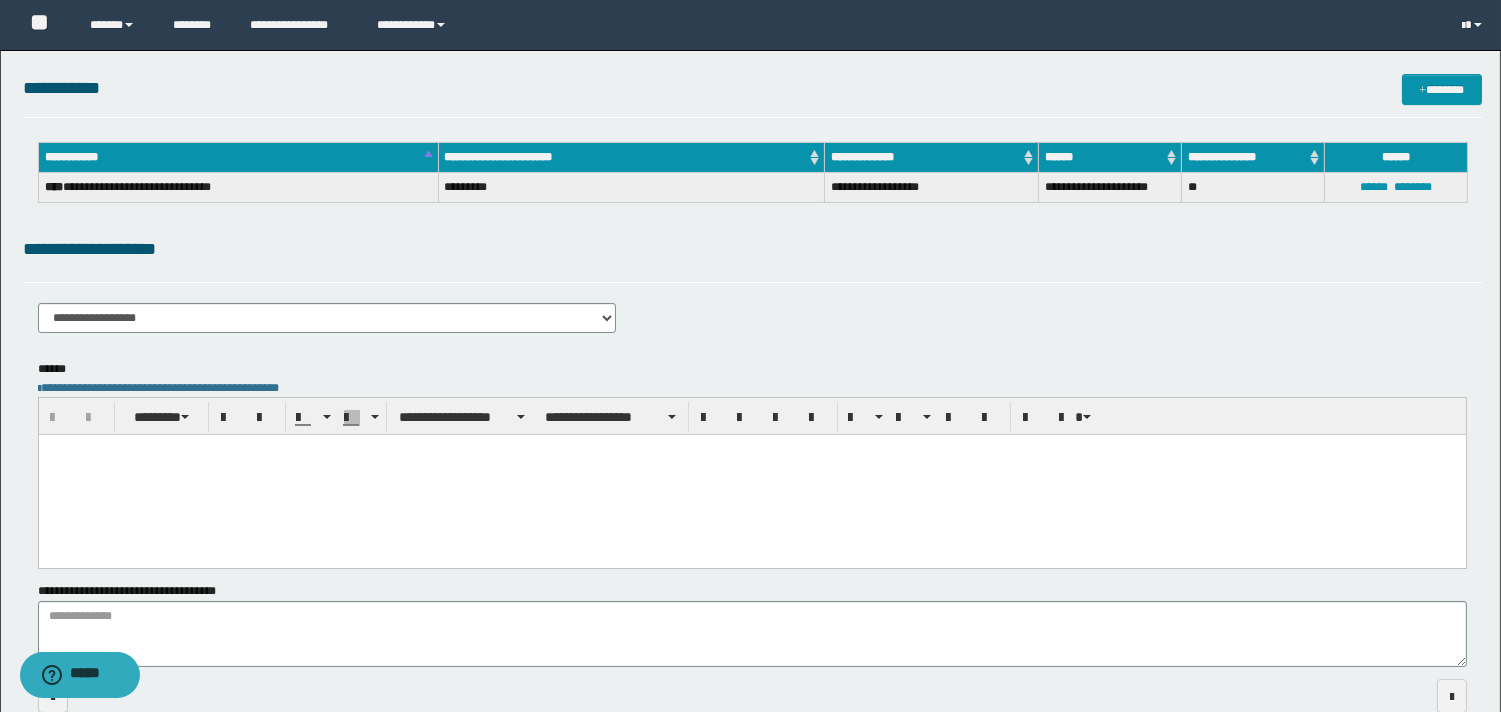 scroll, scrollTop: 173, scrollLeft: 0, axis: vertical 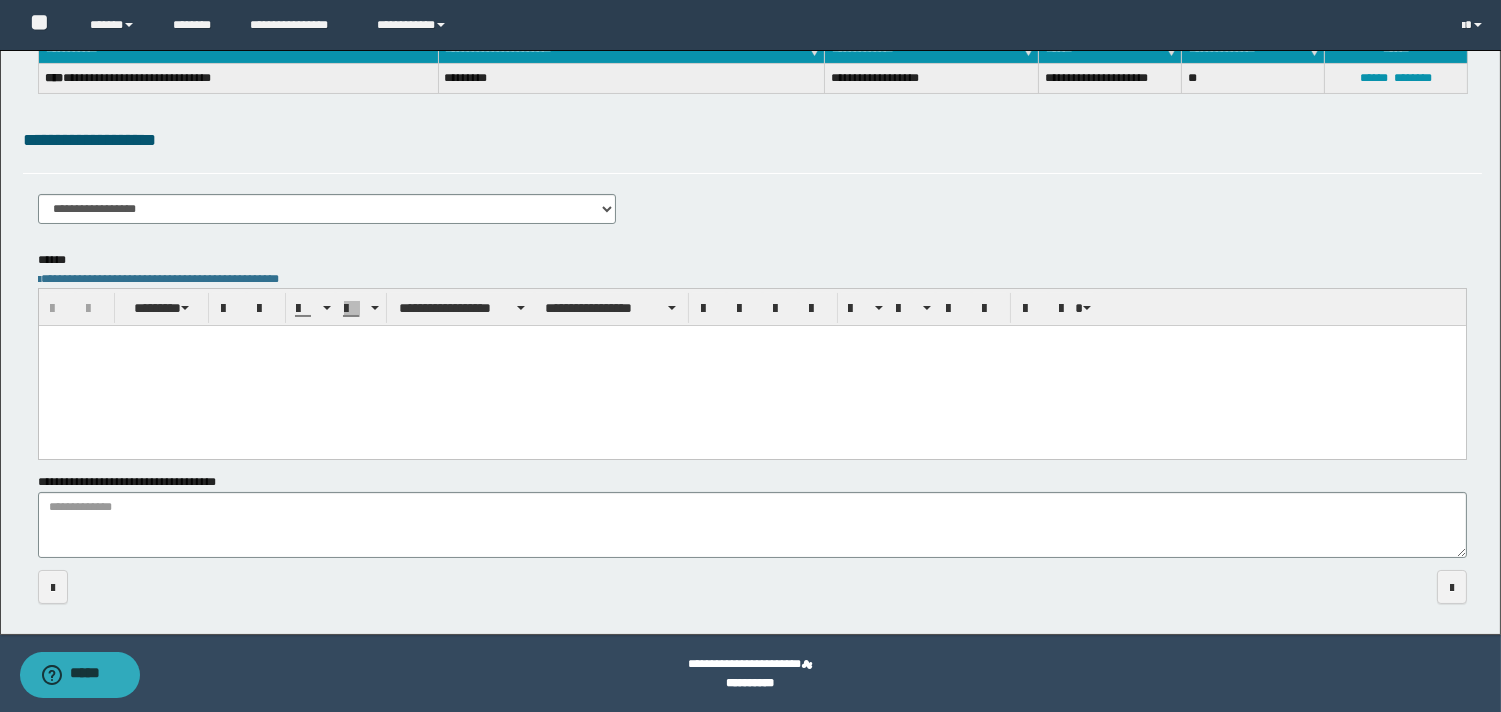 paste 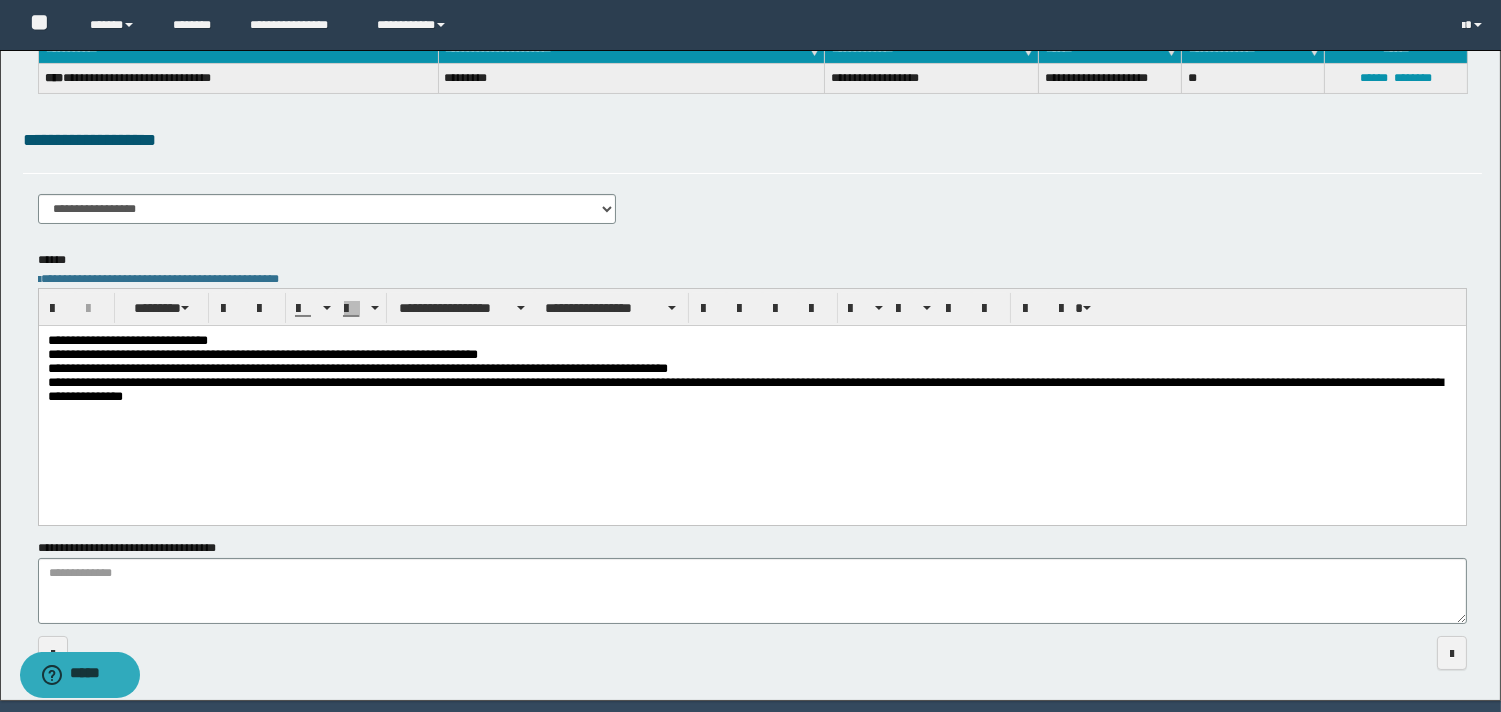 click on "**********" at bounding box center [751, 375] 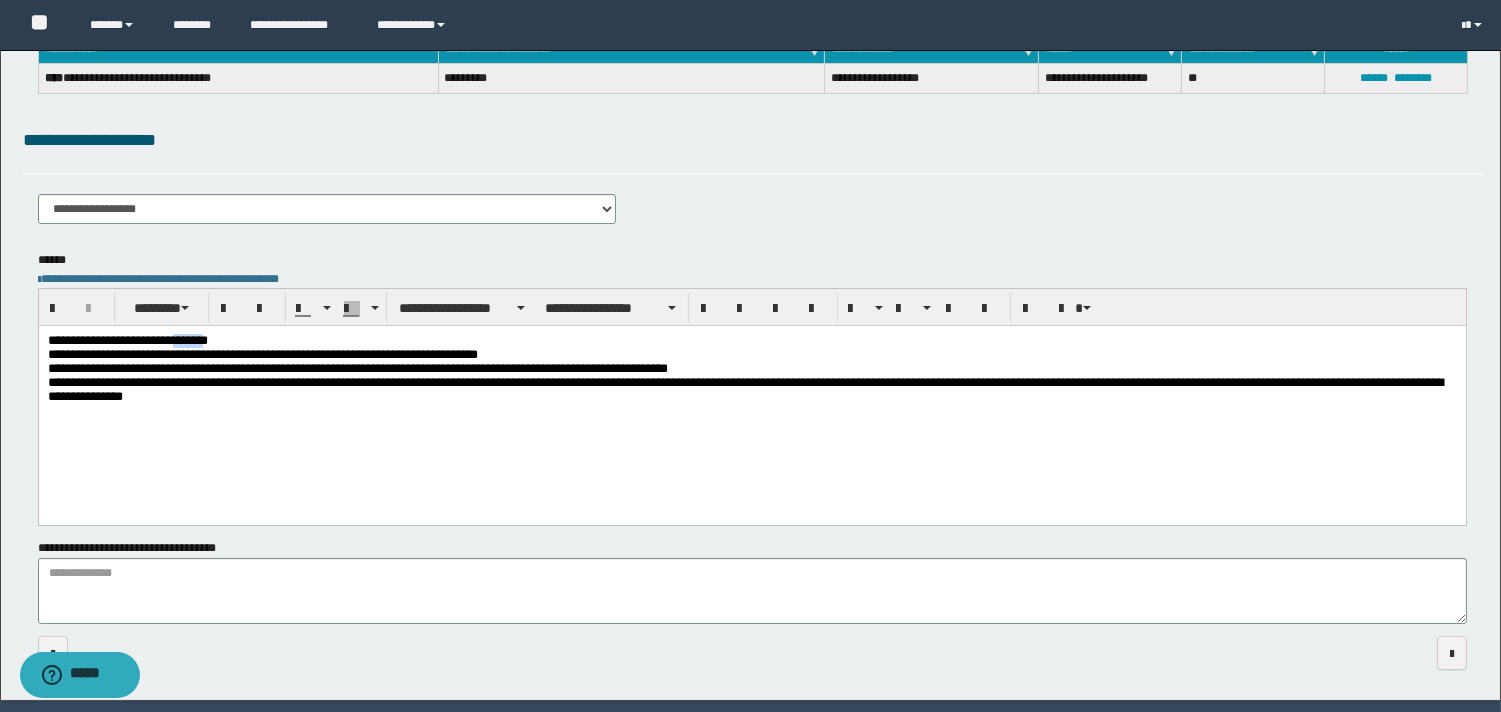 click on "**********" at bounding box center (751, 375) 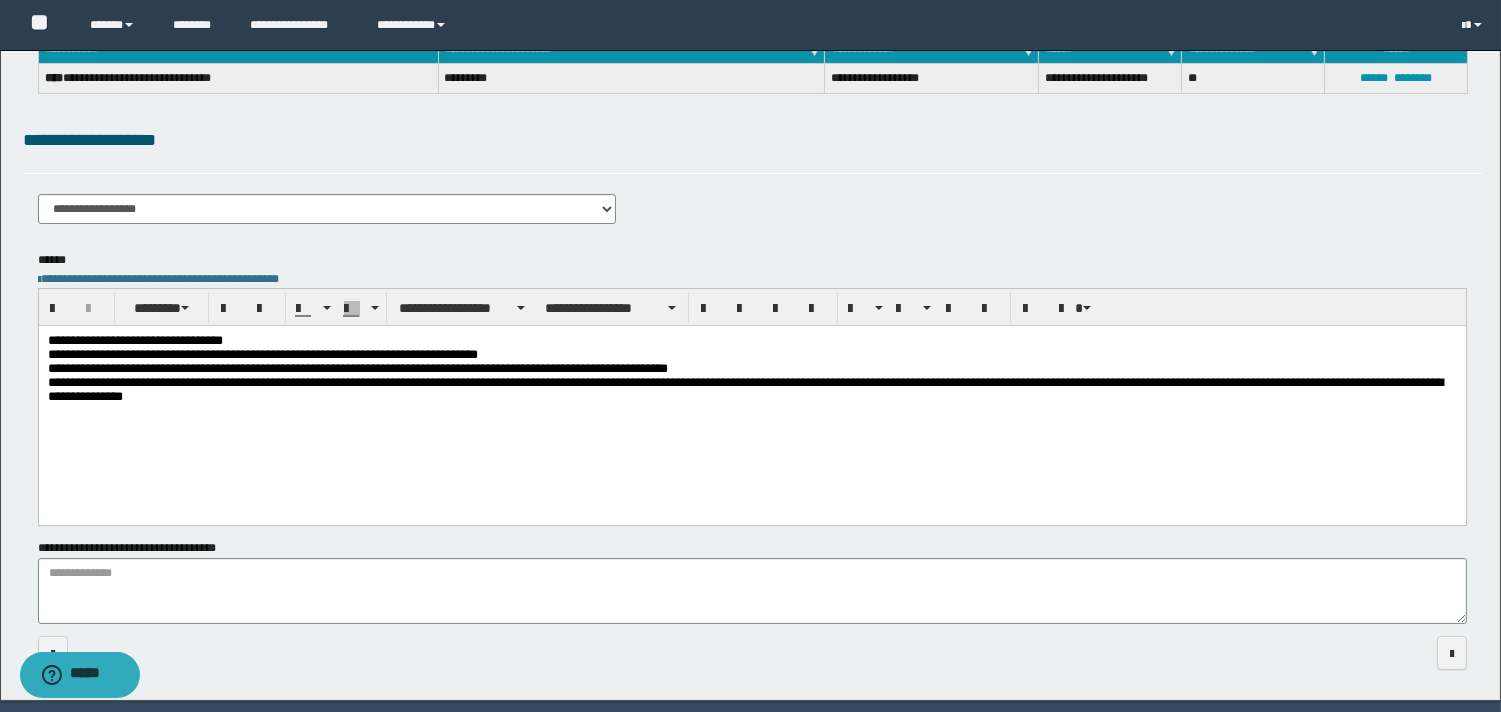 click on "**********" at bounding box center (751, 375) 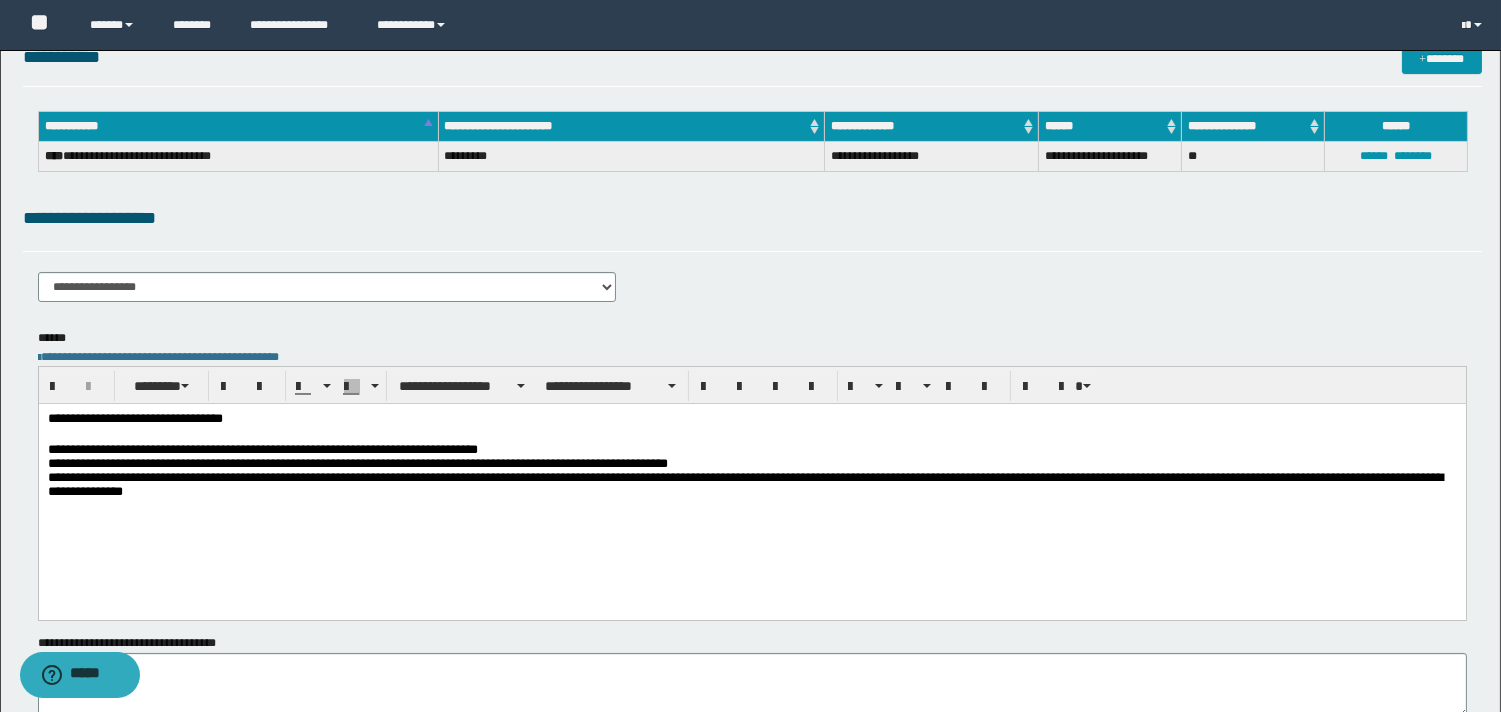 scroll, scrollTop: 0, scrollLeft: 0, axis: both 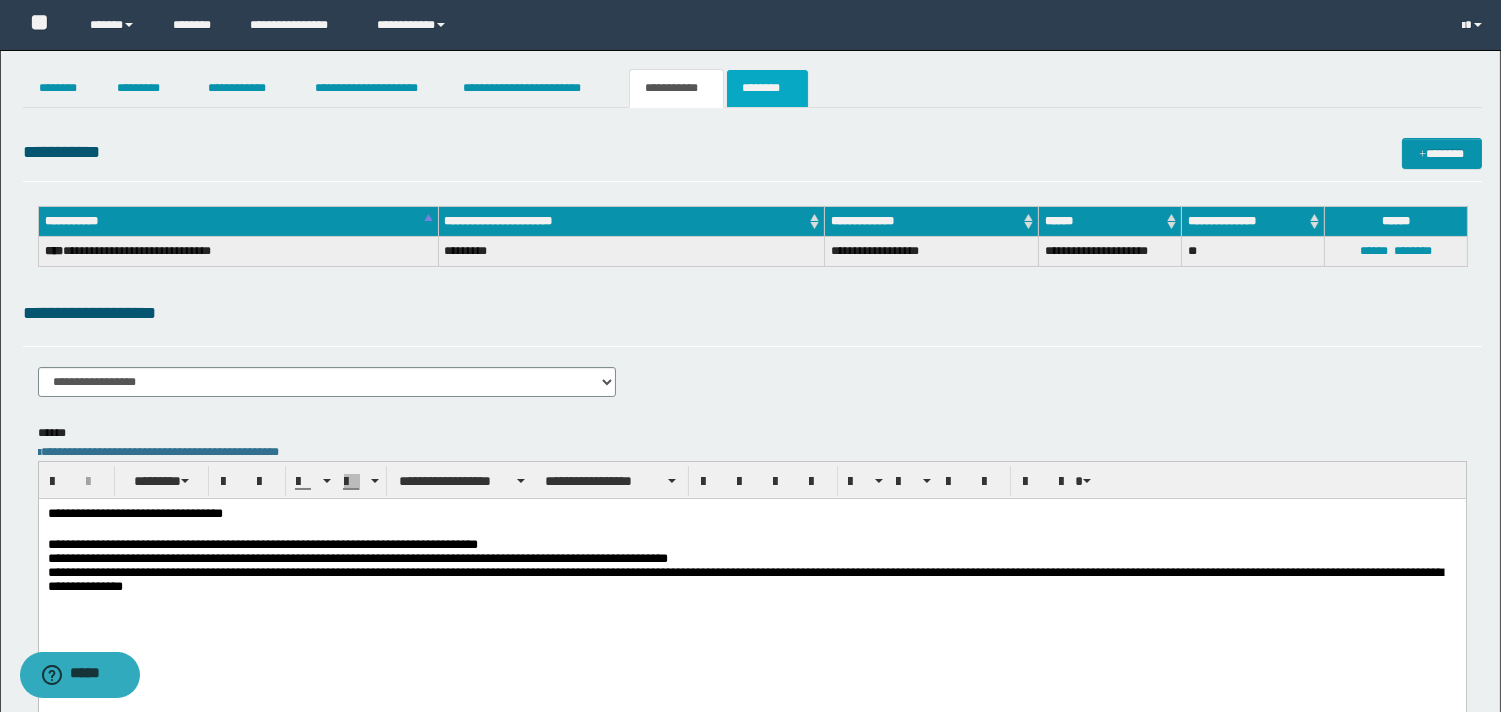 click on "********" at bounding box center (767, 88) 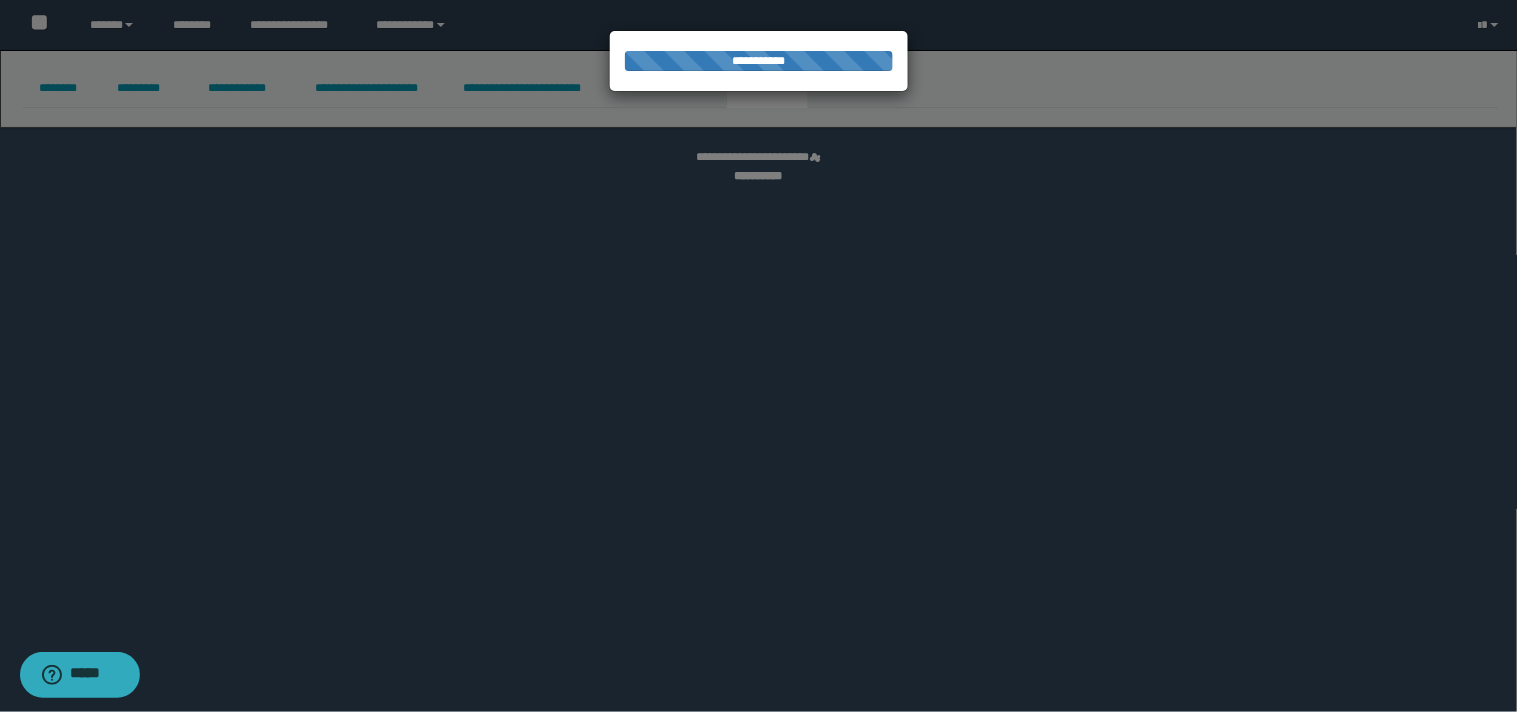 select 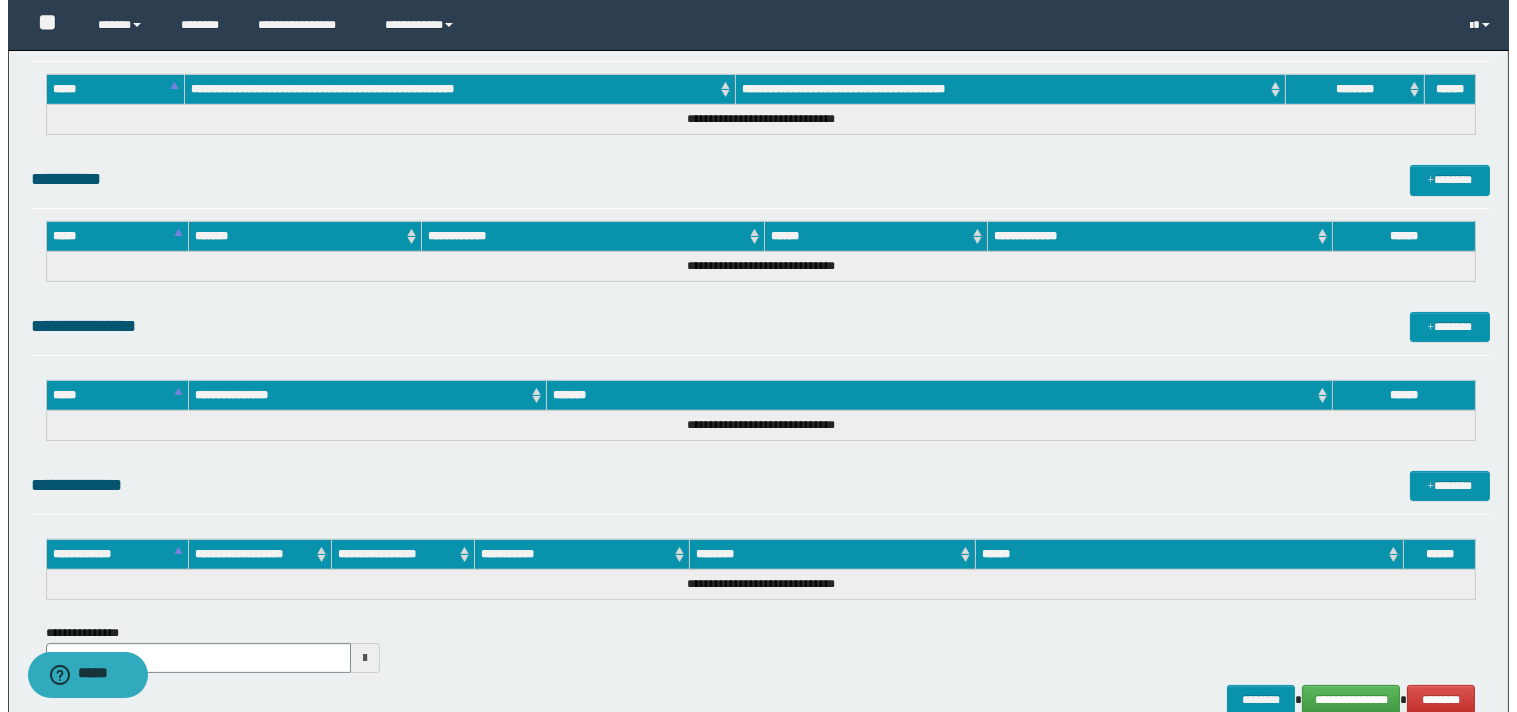 scroll, scrollTop: 925, scrollLeft: 0, axis: vertical 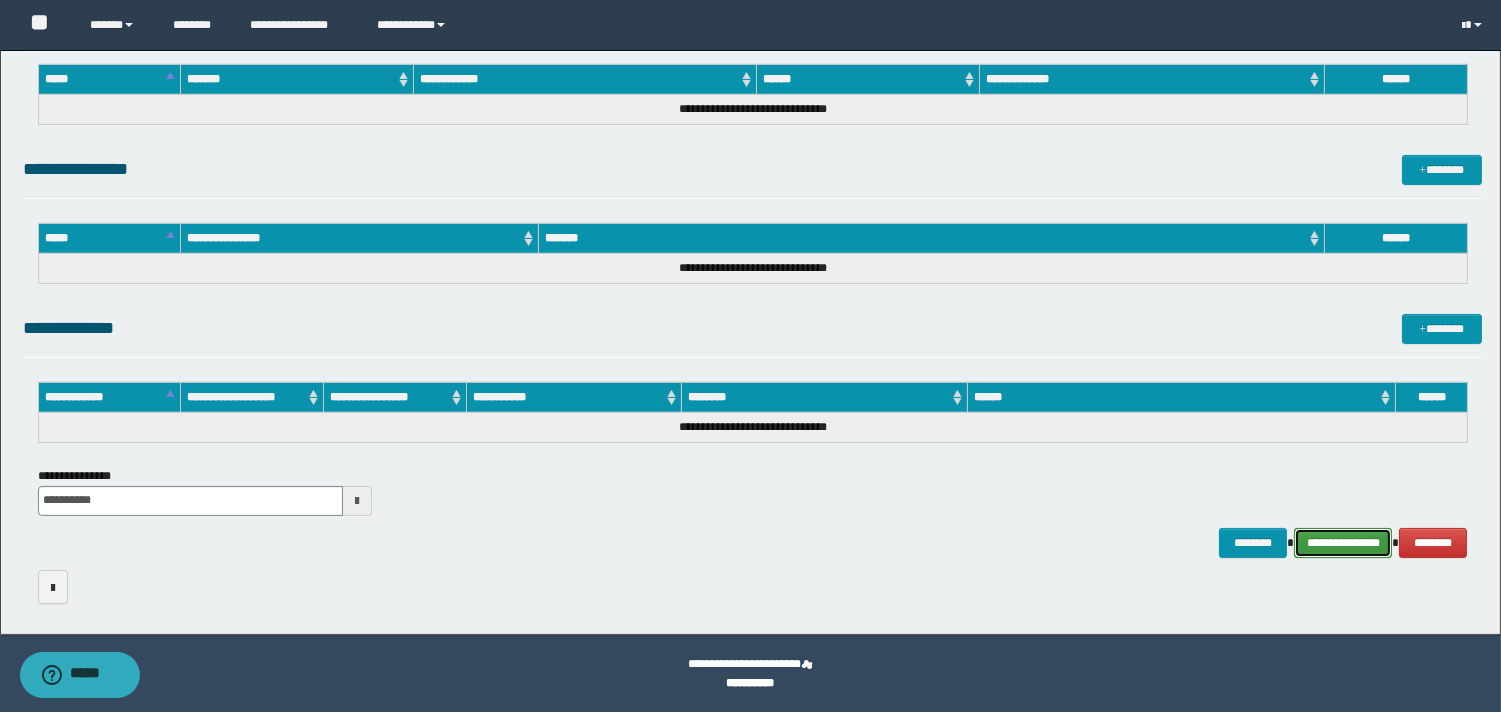click on "**********" at bounding box center [1343, 543] 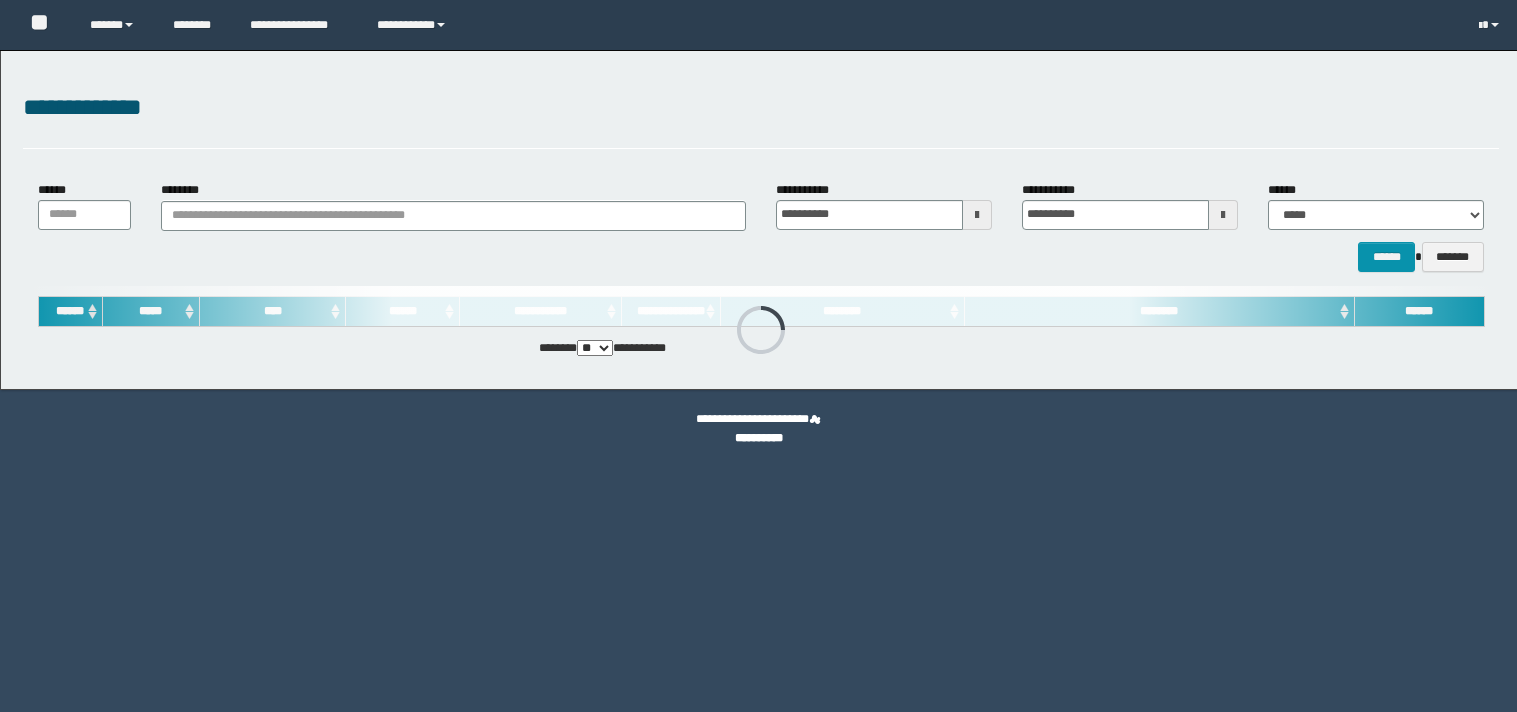 scroll, scrollTop: 0, scrollLeft: 0, axis: both 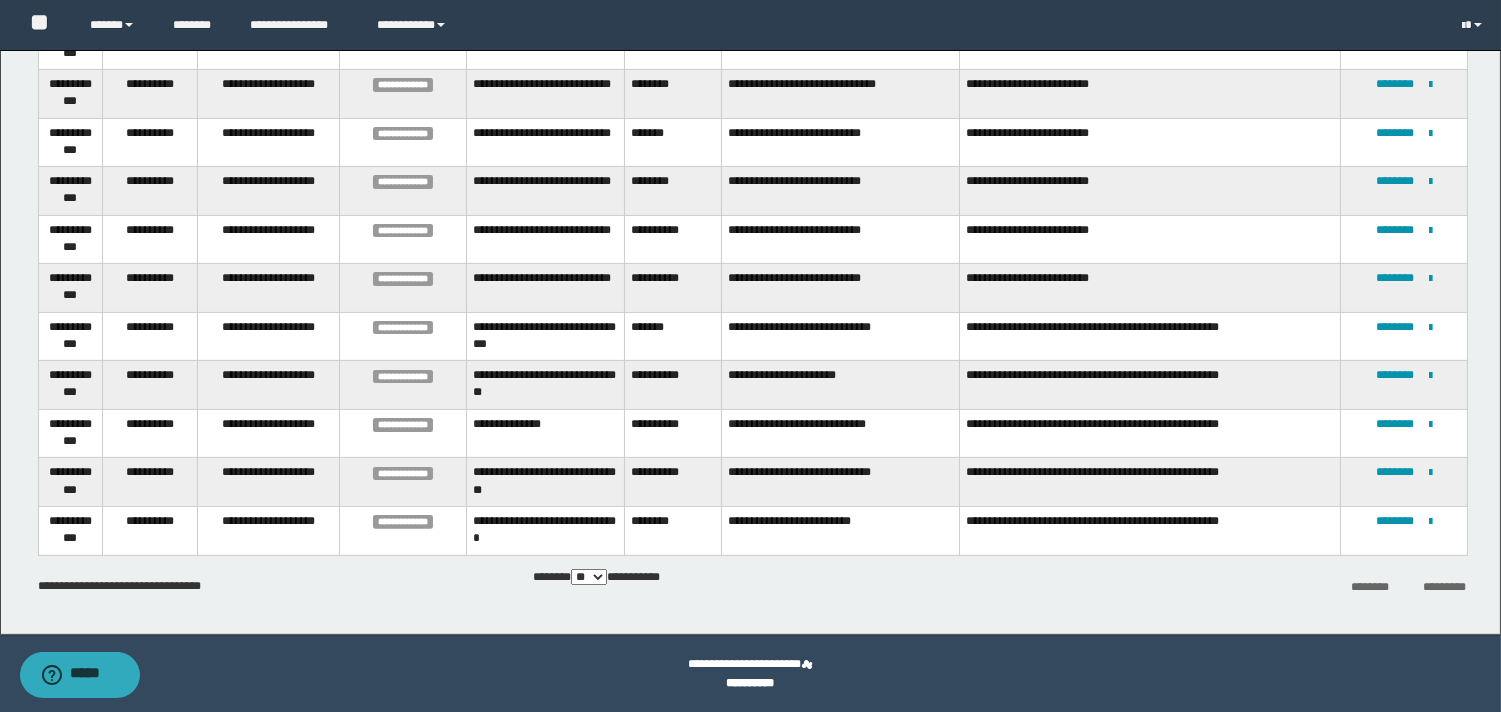 drag, startPoint x: 615, startPoint y: 467, endPoint x: 565, endPoint y: 396, distance: 86.83893 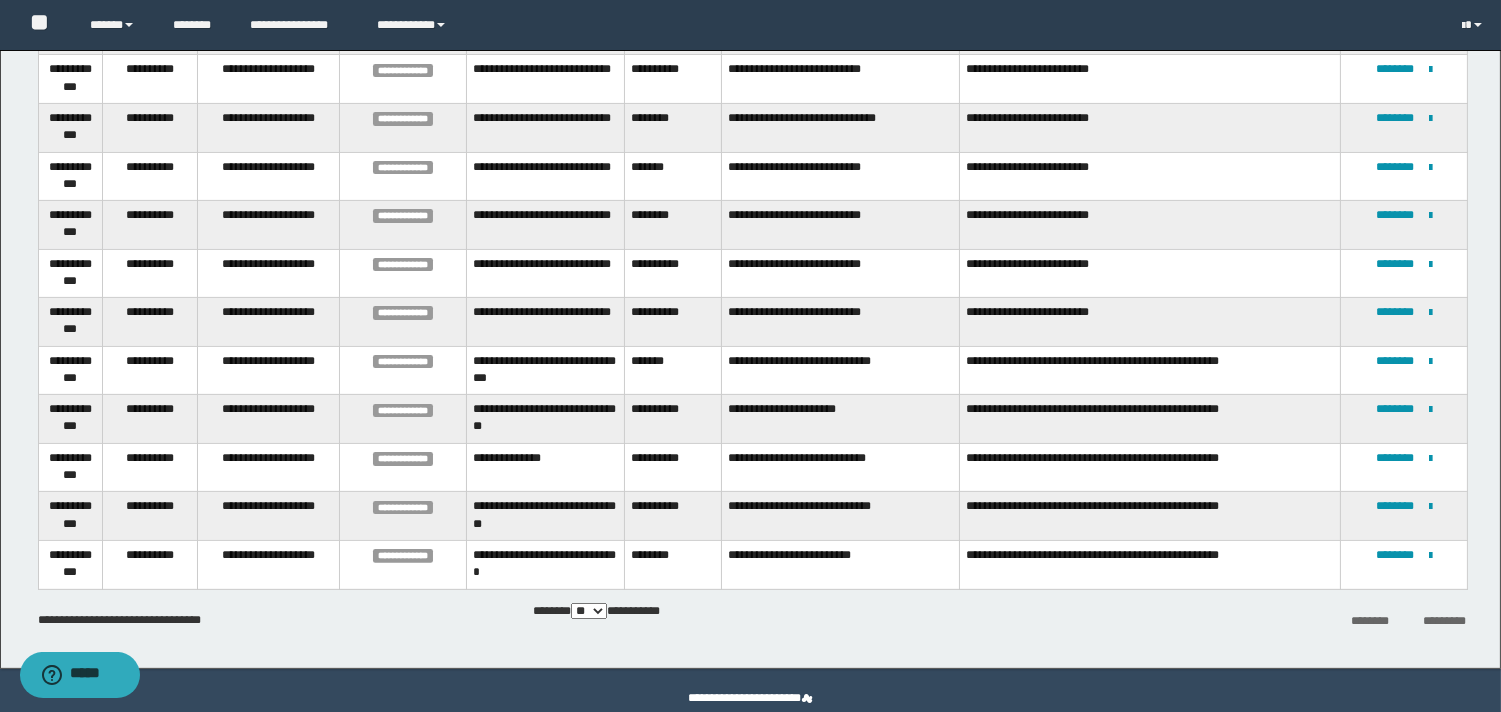 scroll, scrollTop: 1166, scrollLeft: 0, axis: vertical 